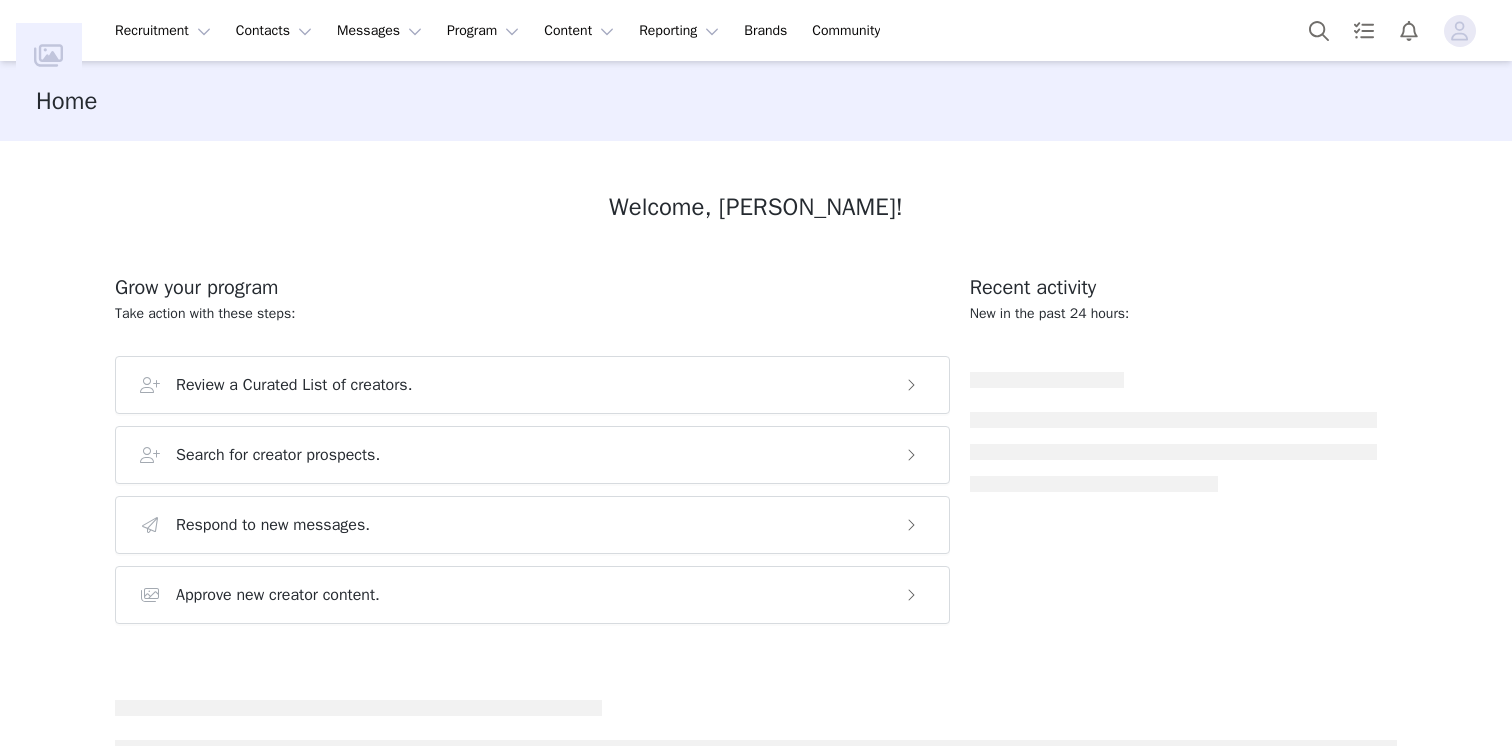 scroll, scrollTop: 0, scrollLeft: 0, axis: both 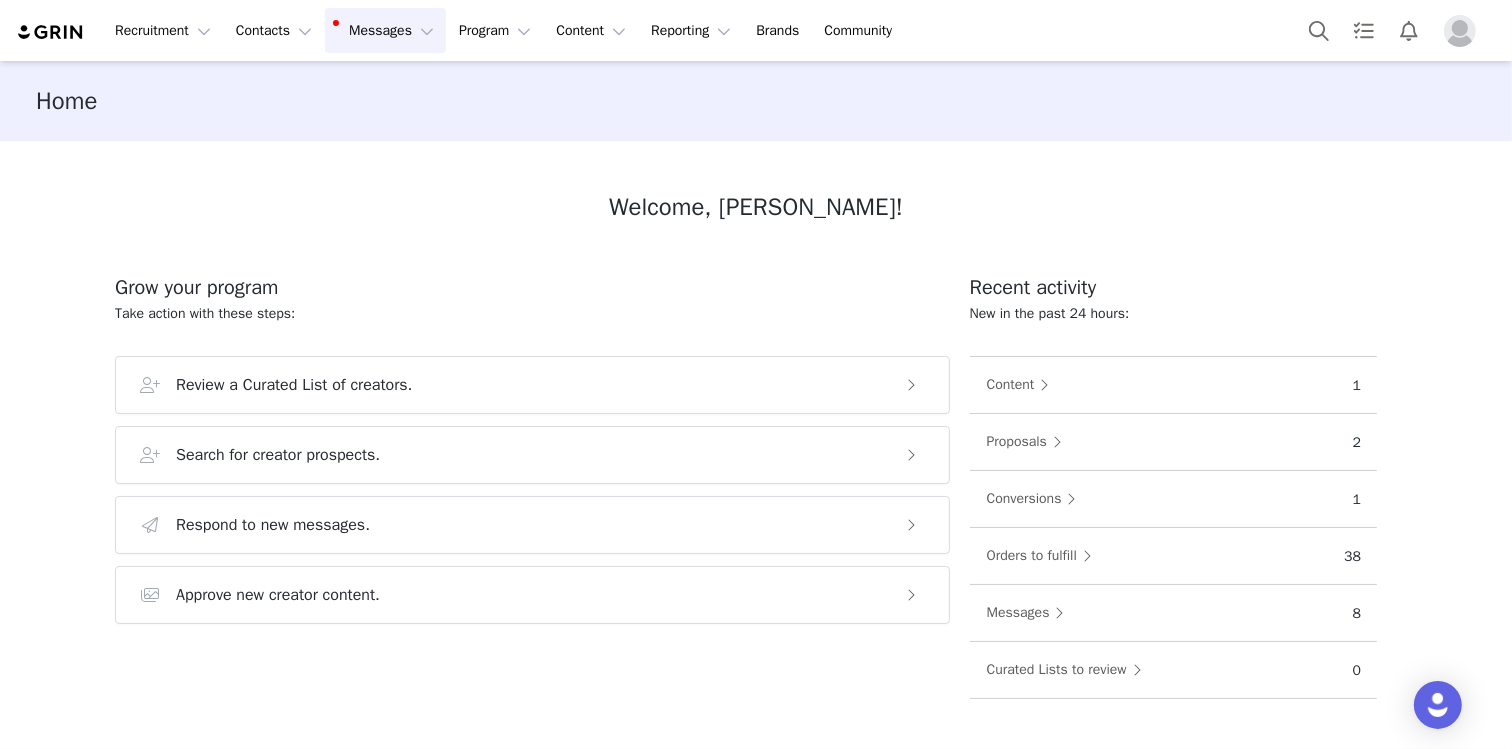 click on "Messages Messages" at bounding box center [385, 30] 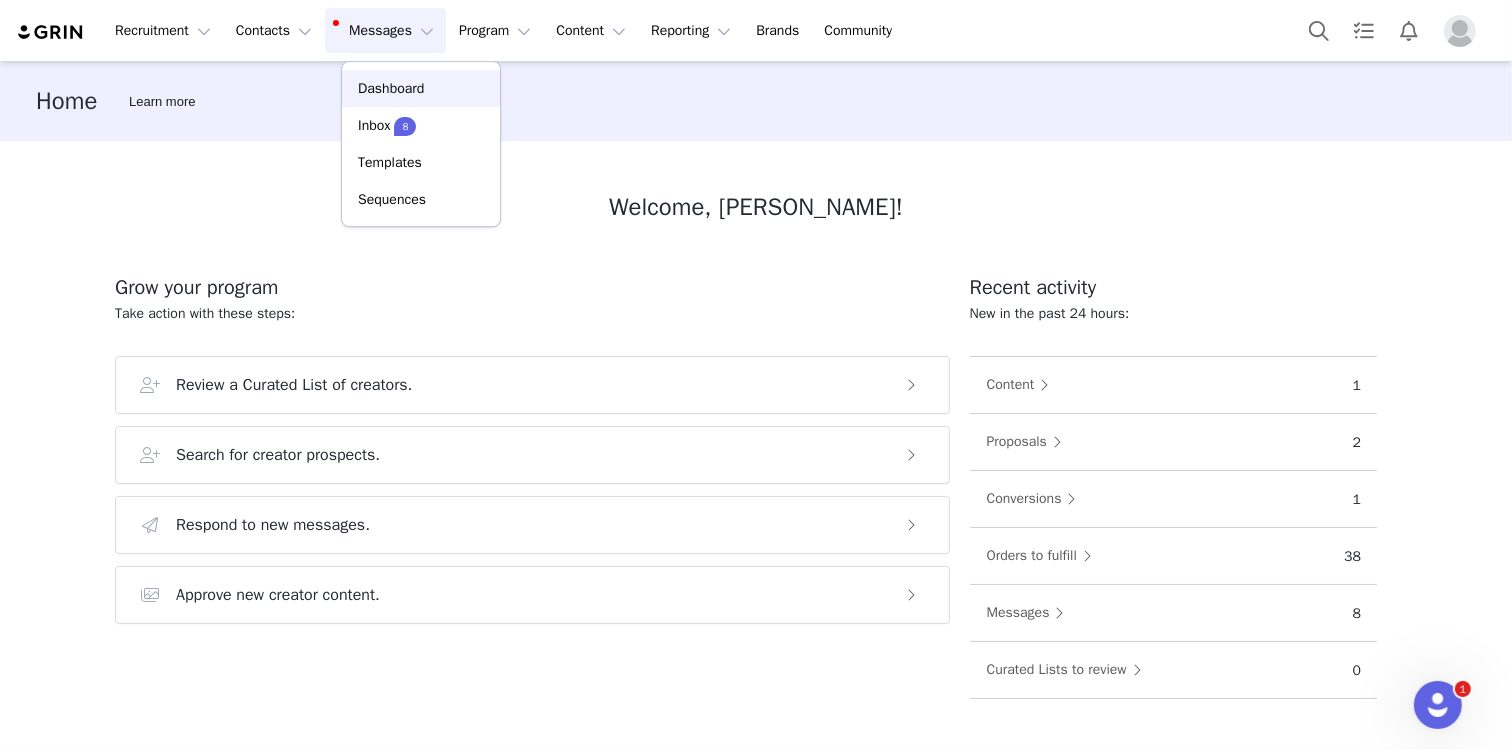scroll, scrollTop: 0, scrollLeft: 0, axis: both 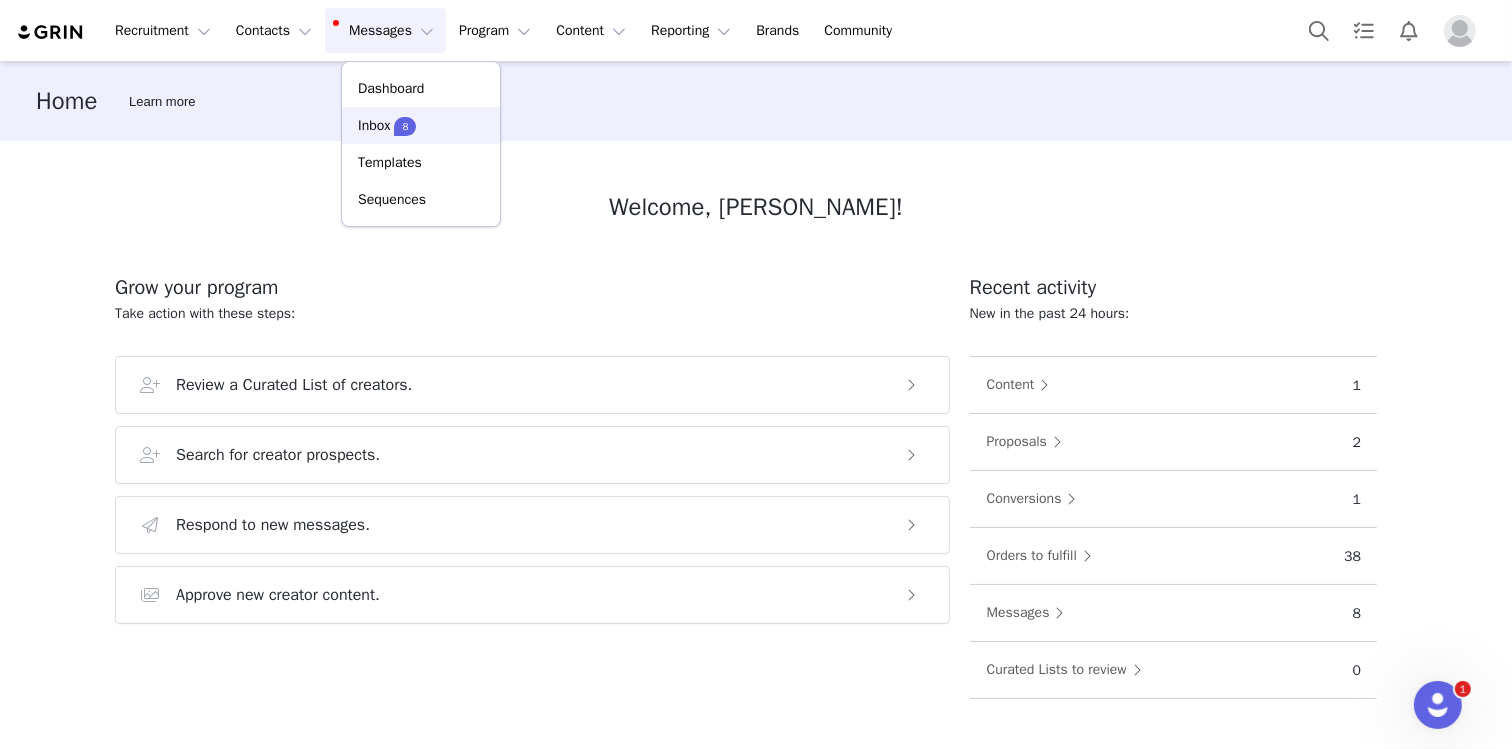 click on "Inbox" at bounding box center (374, 125) 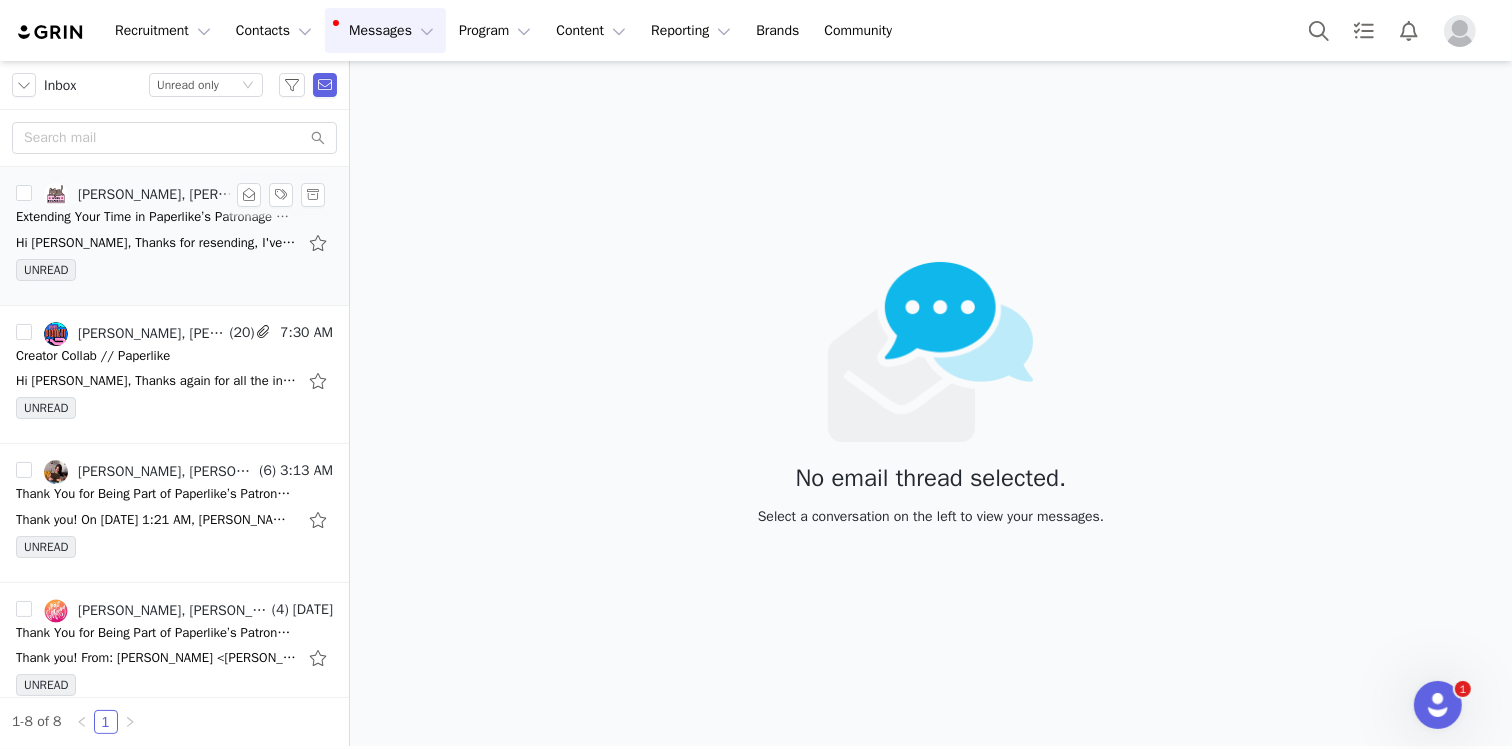 click on "UNREAD" at bounding box center (174, 274) 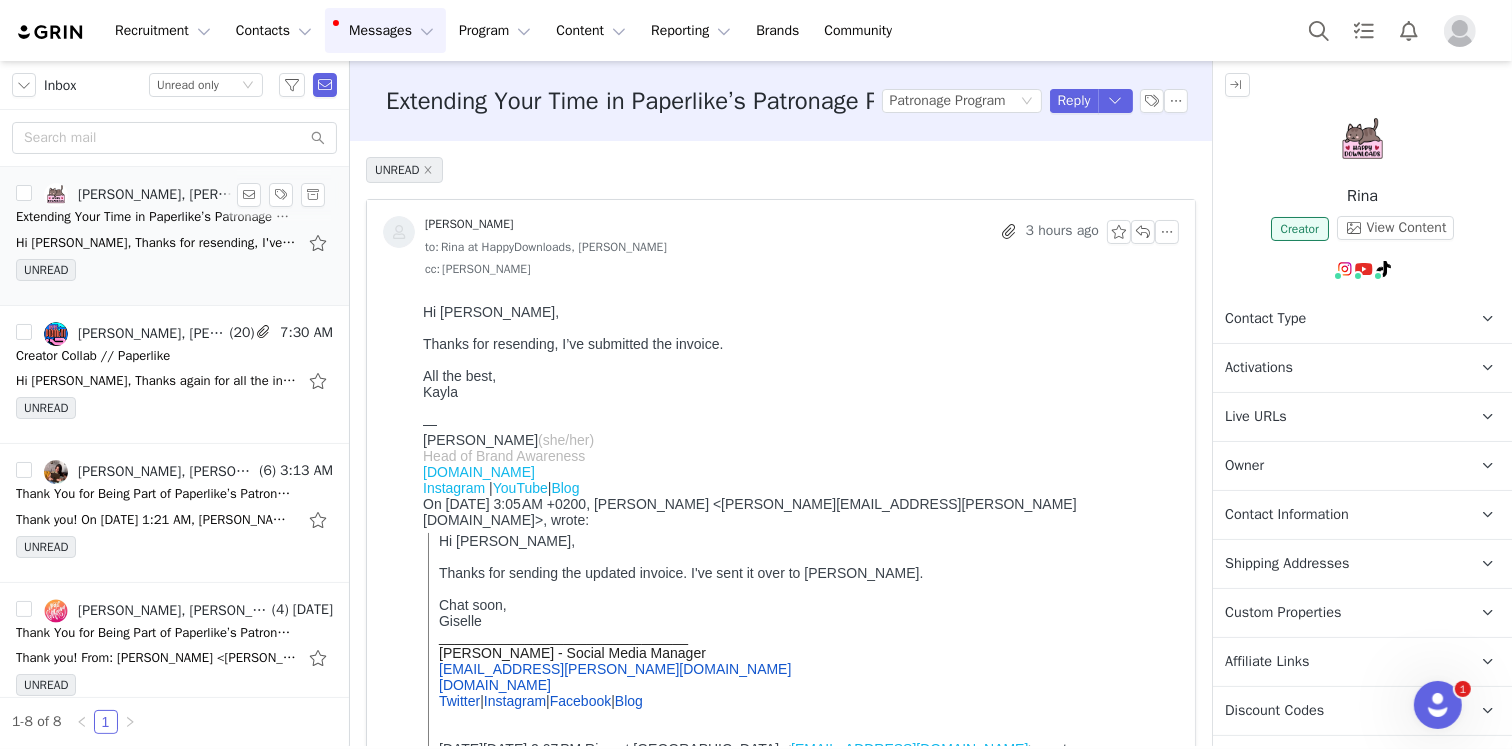 scroll, scrollTop: 0, scrollLeft: 0, axis: both 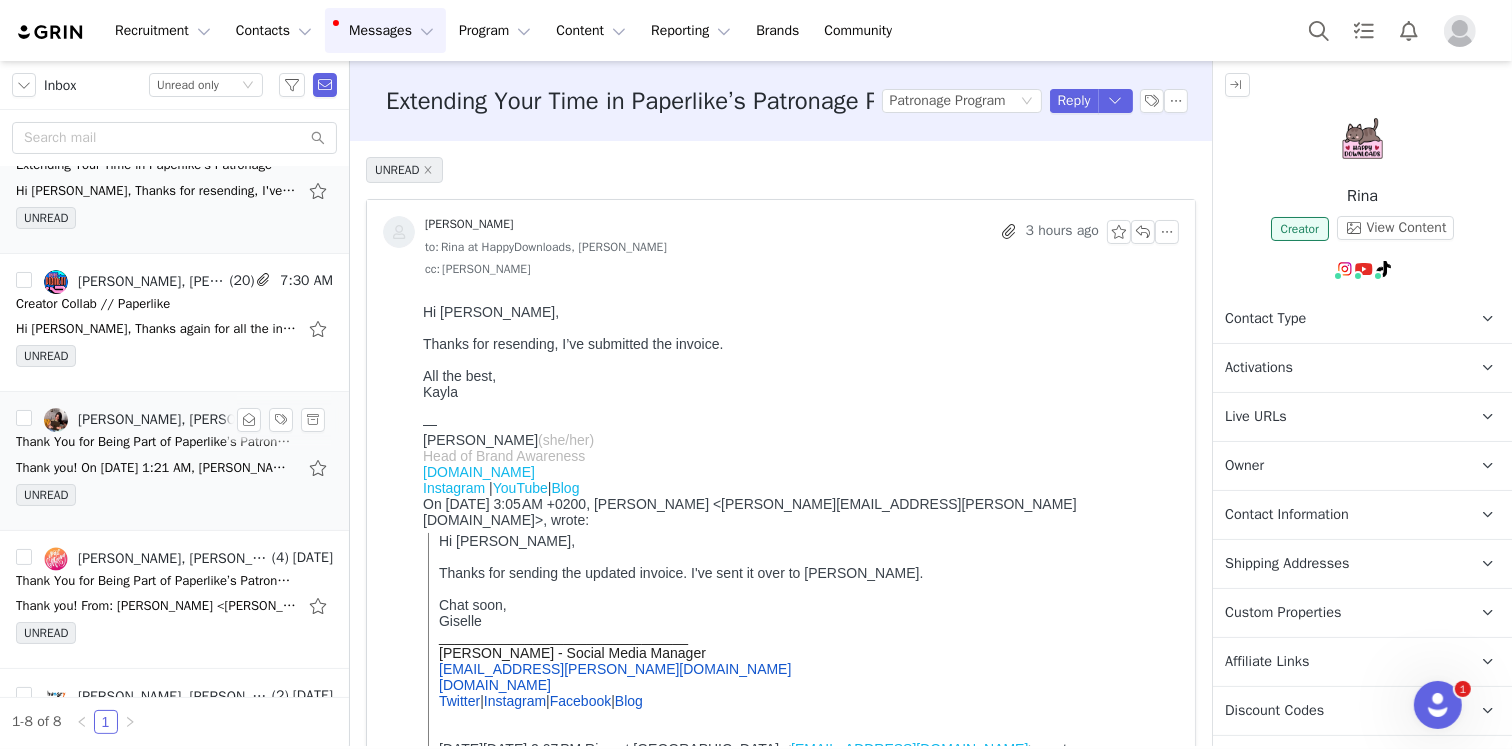 click on "Thank You for Being Part of Paperlike’s Patronage Program" at bounding box center (156, 442) 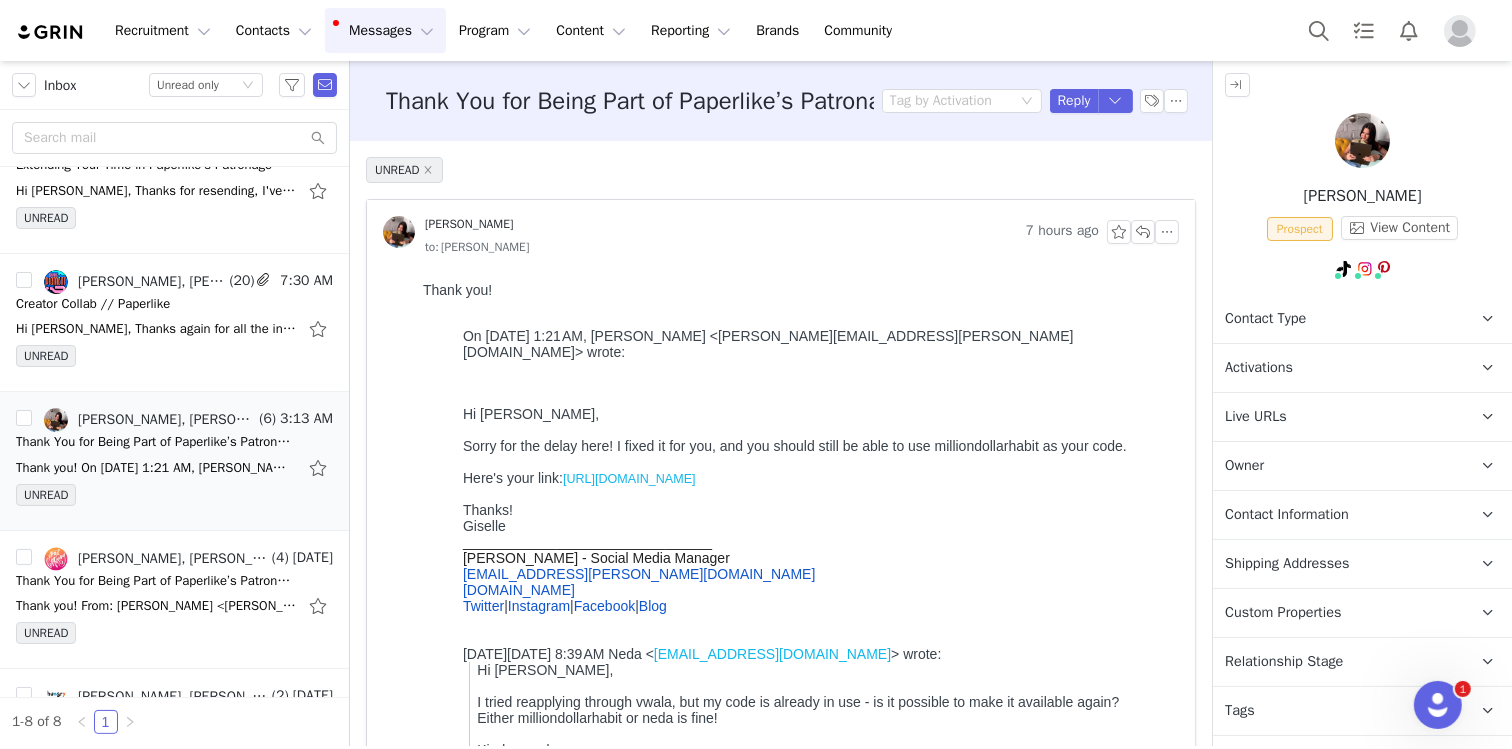 scroll, scrollTop: 0, scrollLeft: 0, axis: both 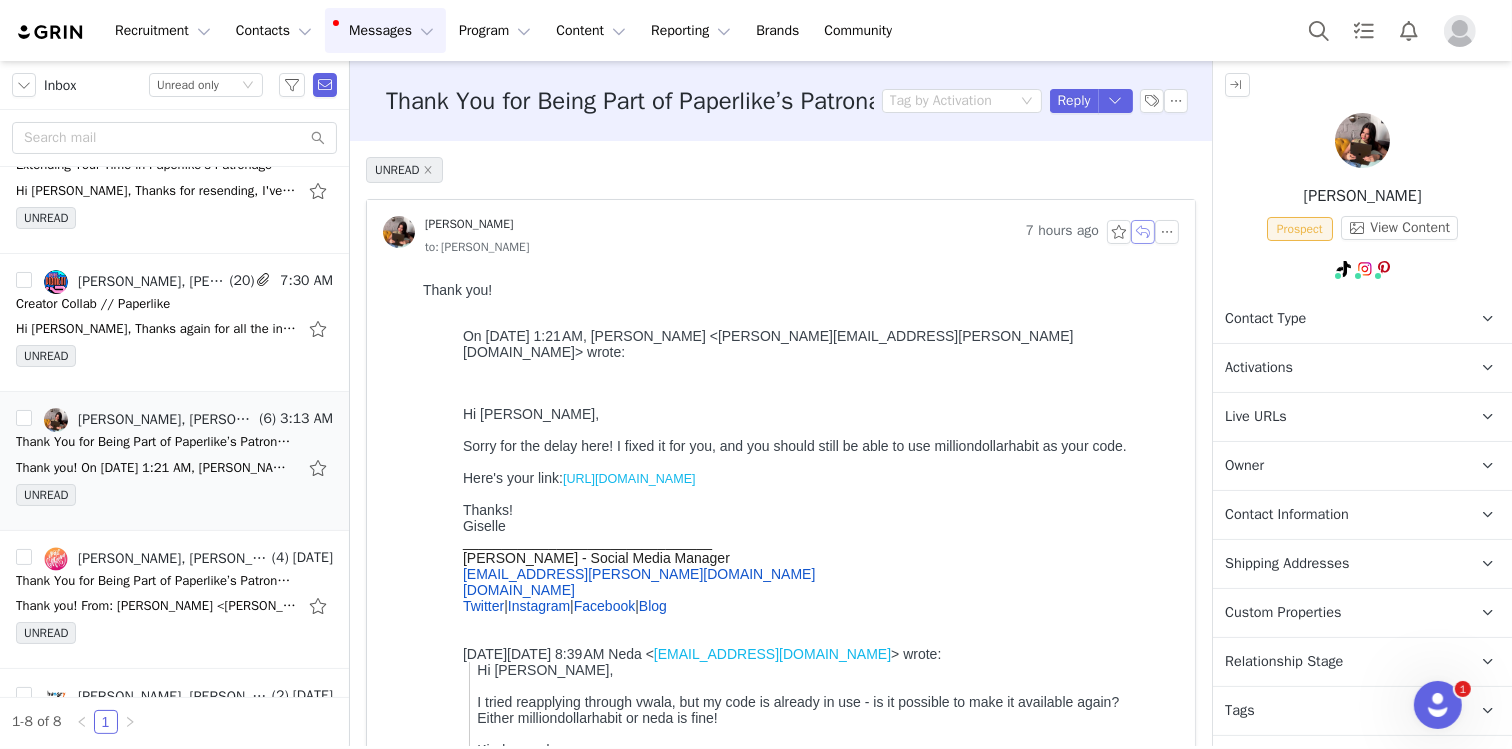 click at bounding box center [1143, 232] 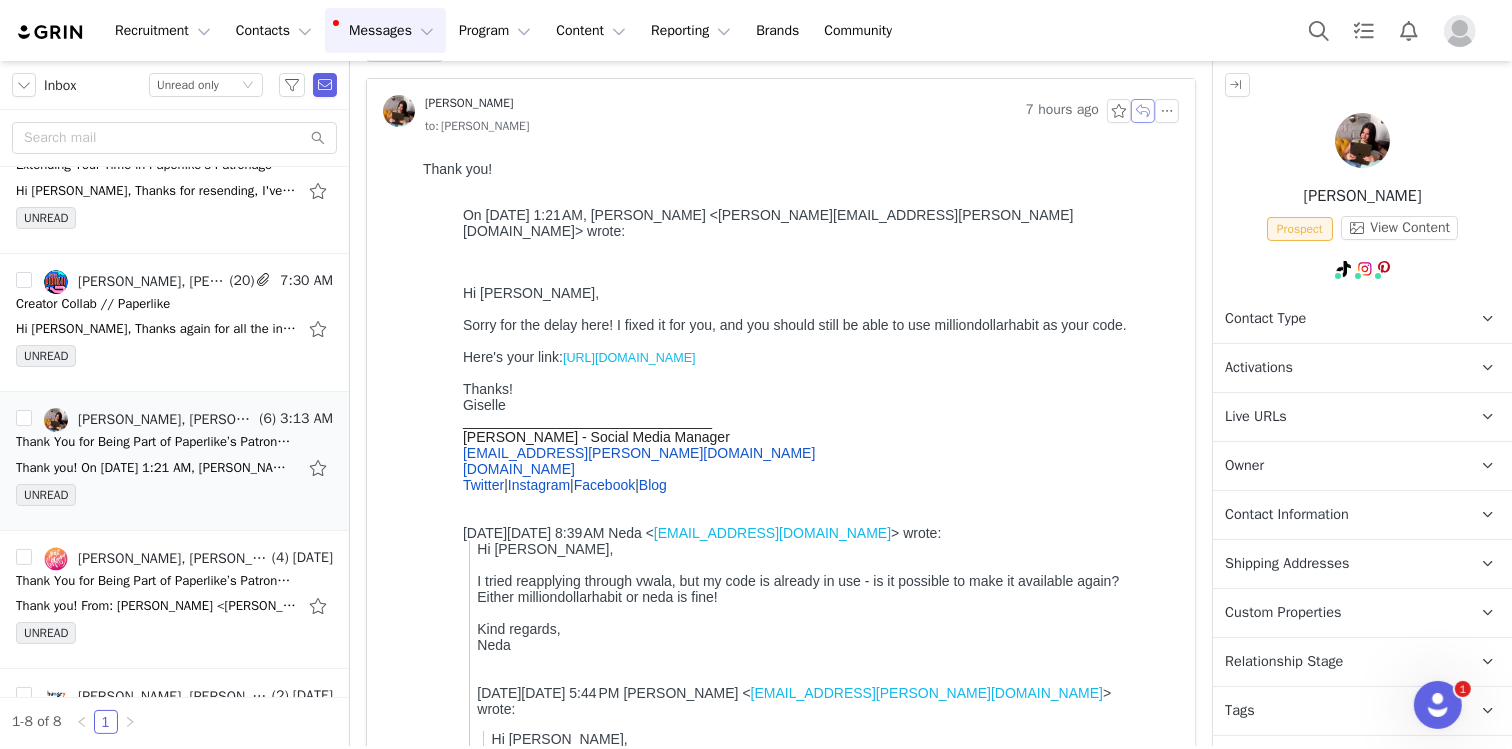scroll, scrollTop: 1293, scrollLeft: 0, axis: vertical 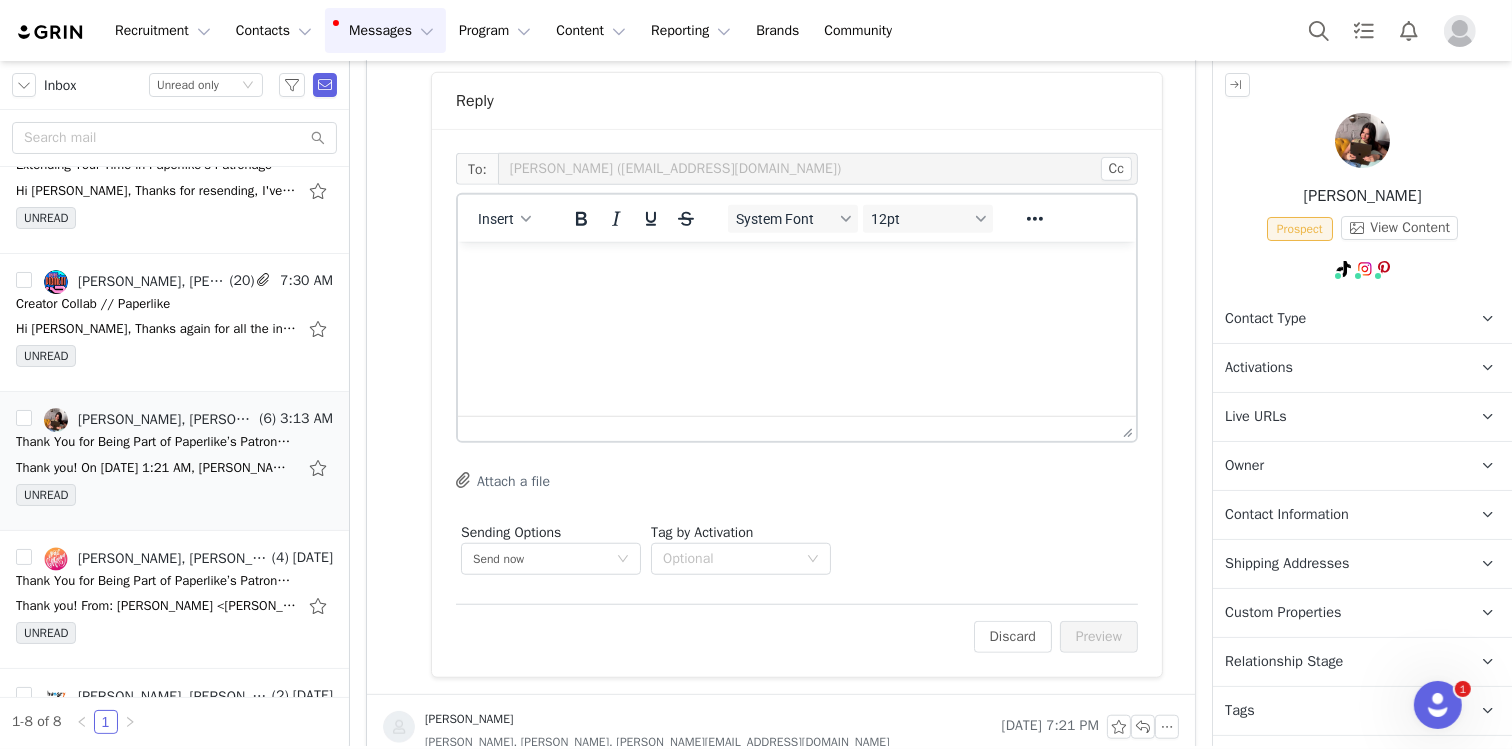 click at bounding box center (796, 268) 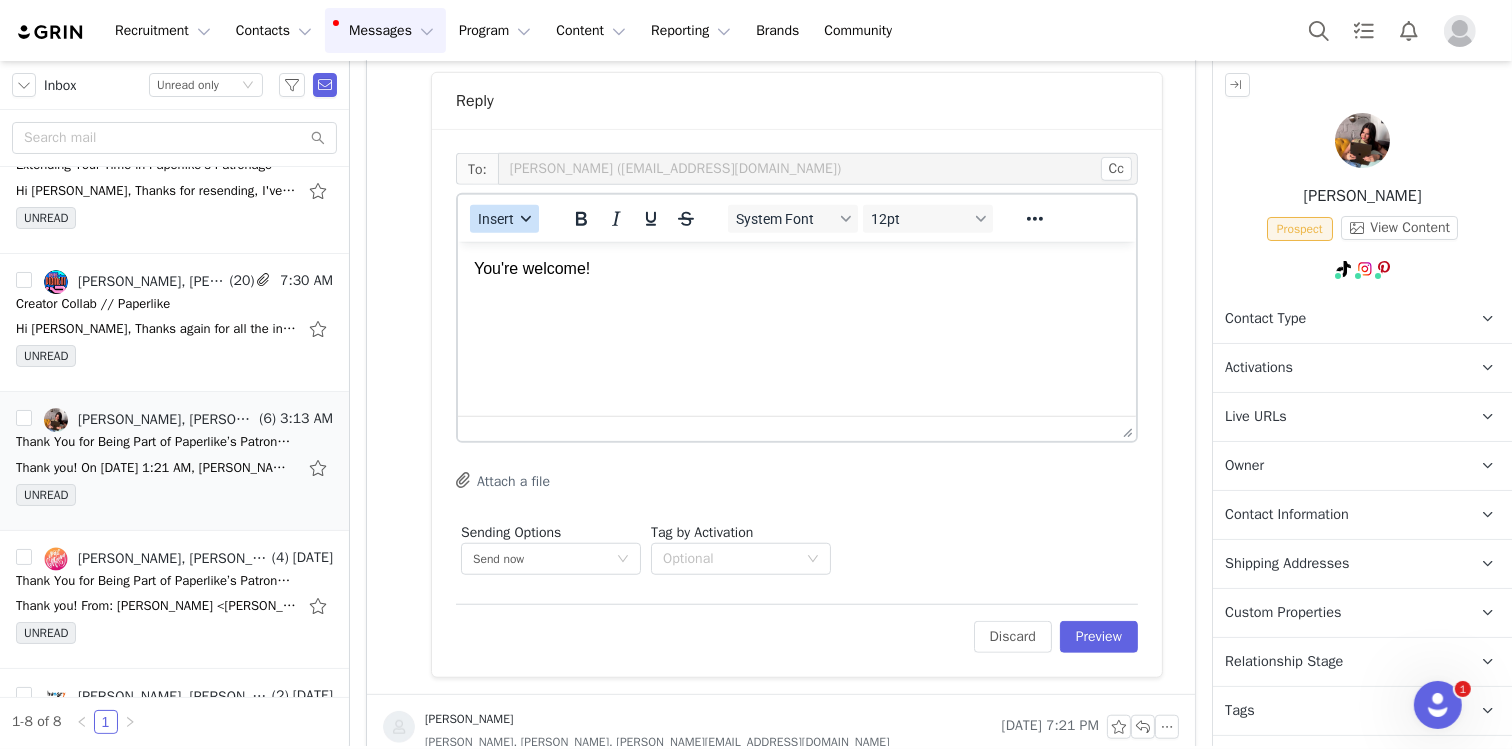 click on "Insert" at bounding box center (496, 219) 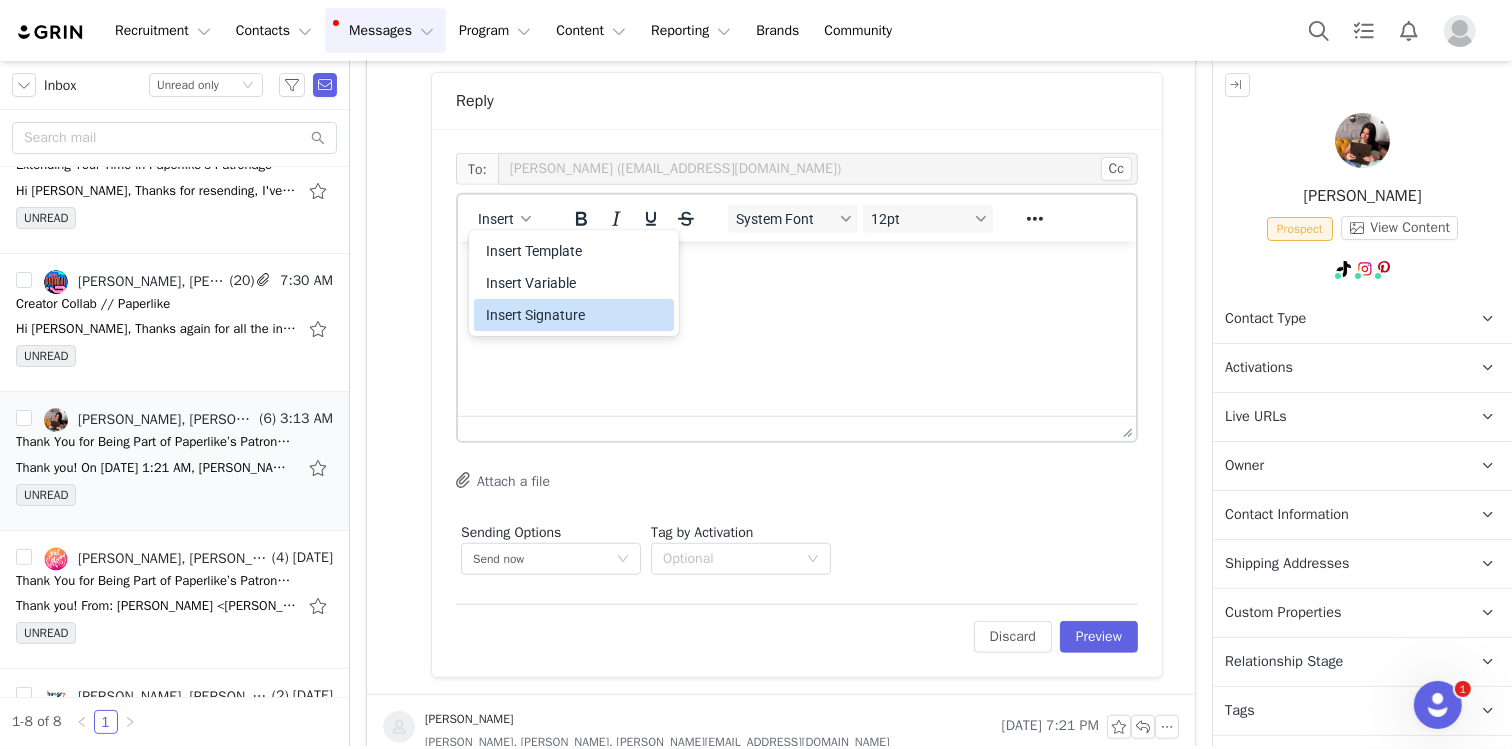click on "Insert Signature" at bounding box center (576, 315) 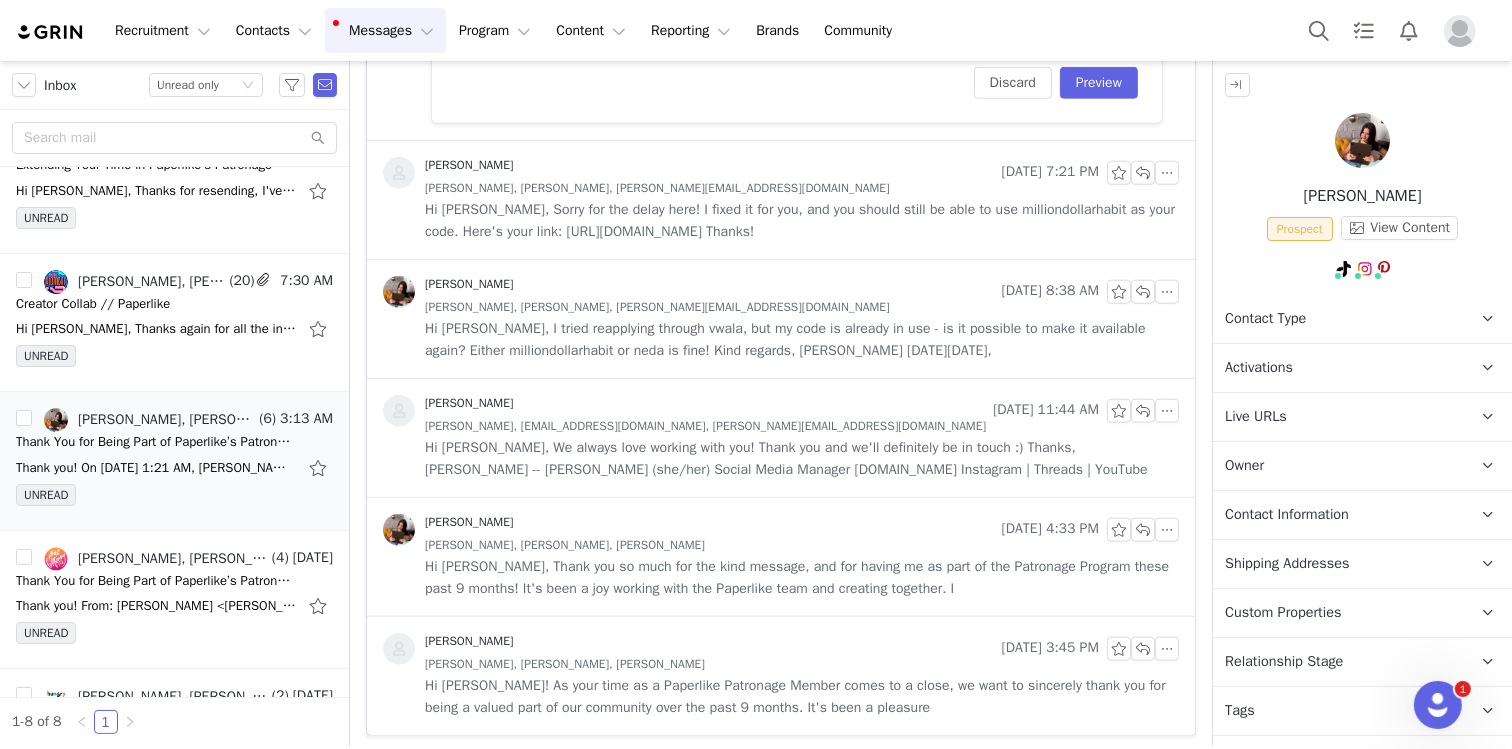 scroll, scrollTop: 1620, scrollLeft: 0, axis: vertical 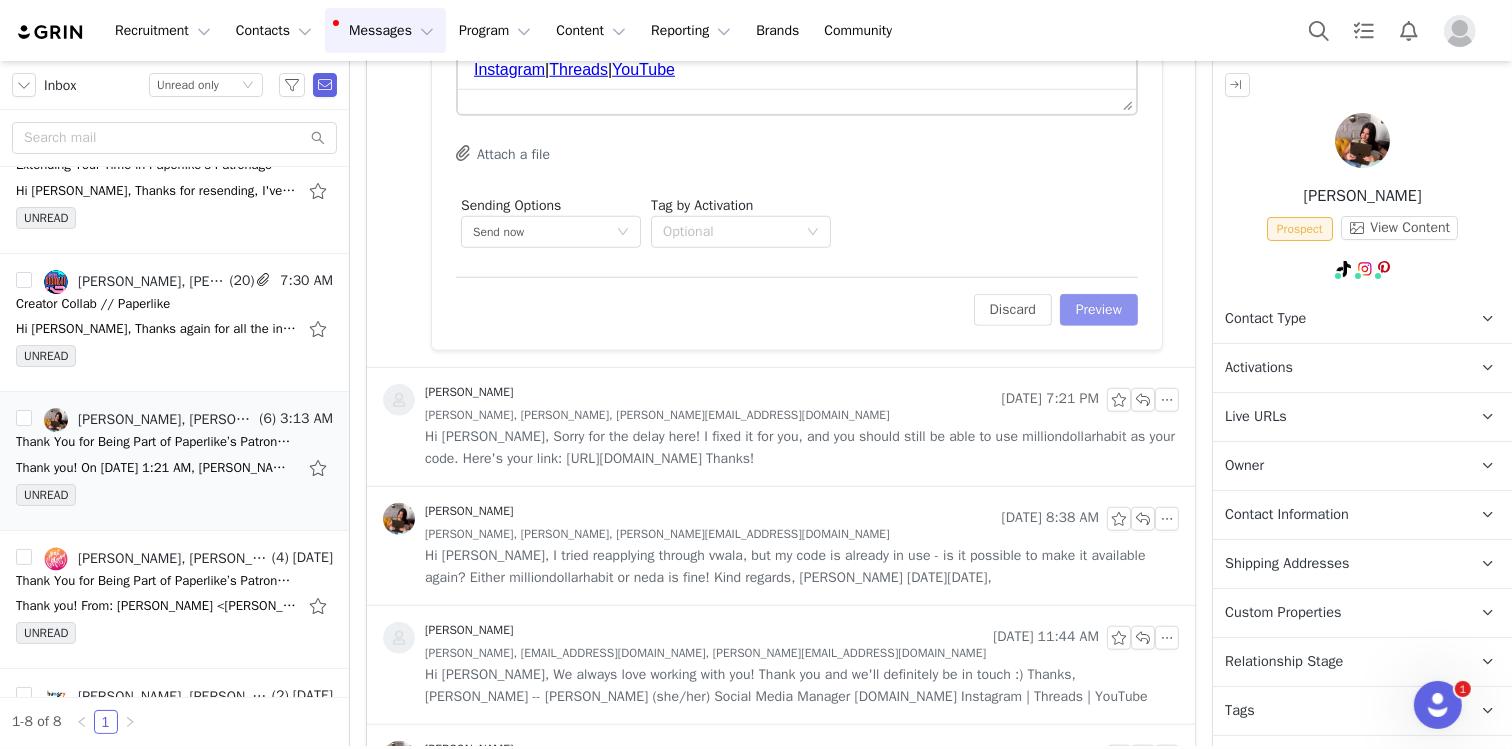 click on "Preview" at bounding box center (1099, 310) 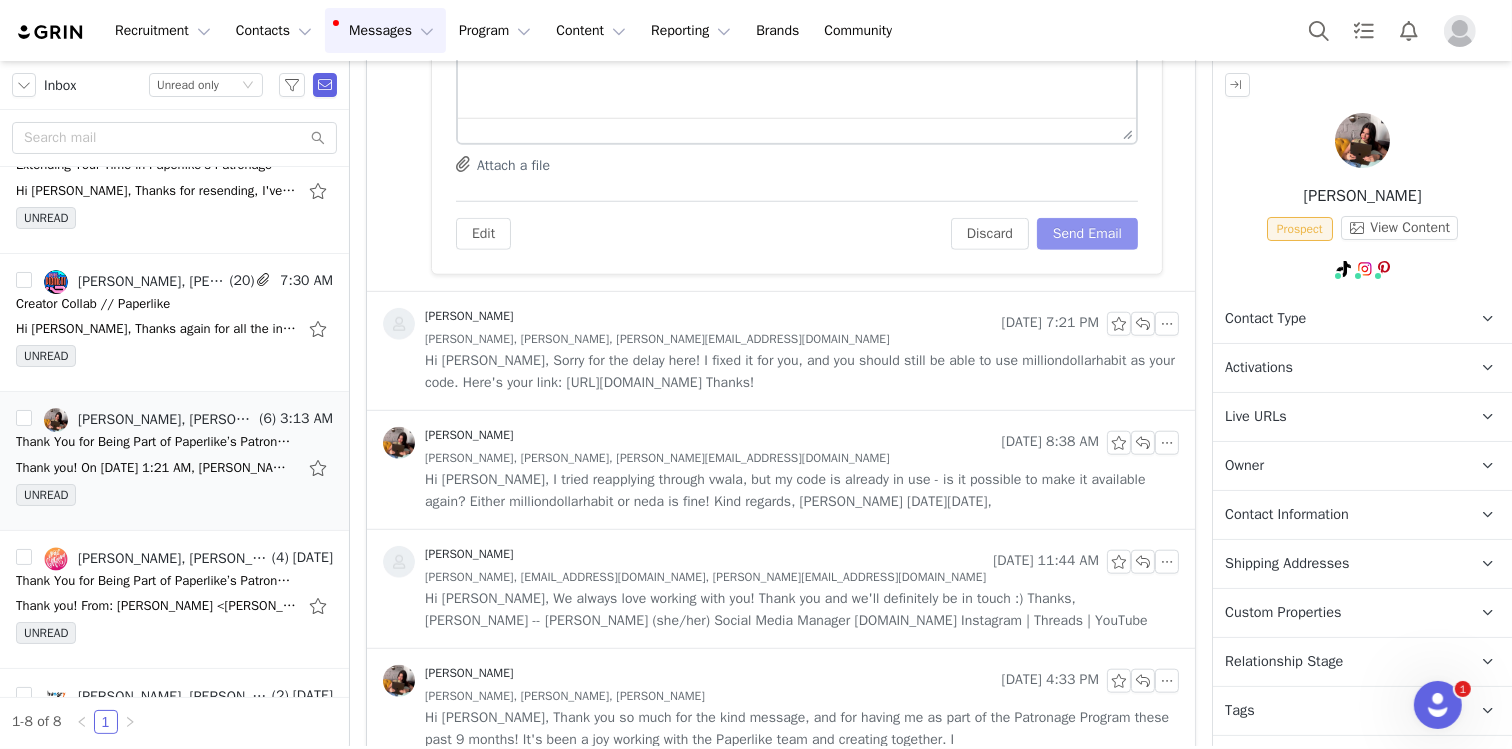 scroll, scrollTop: 1544, scrollLeft: 0, axis: vertical 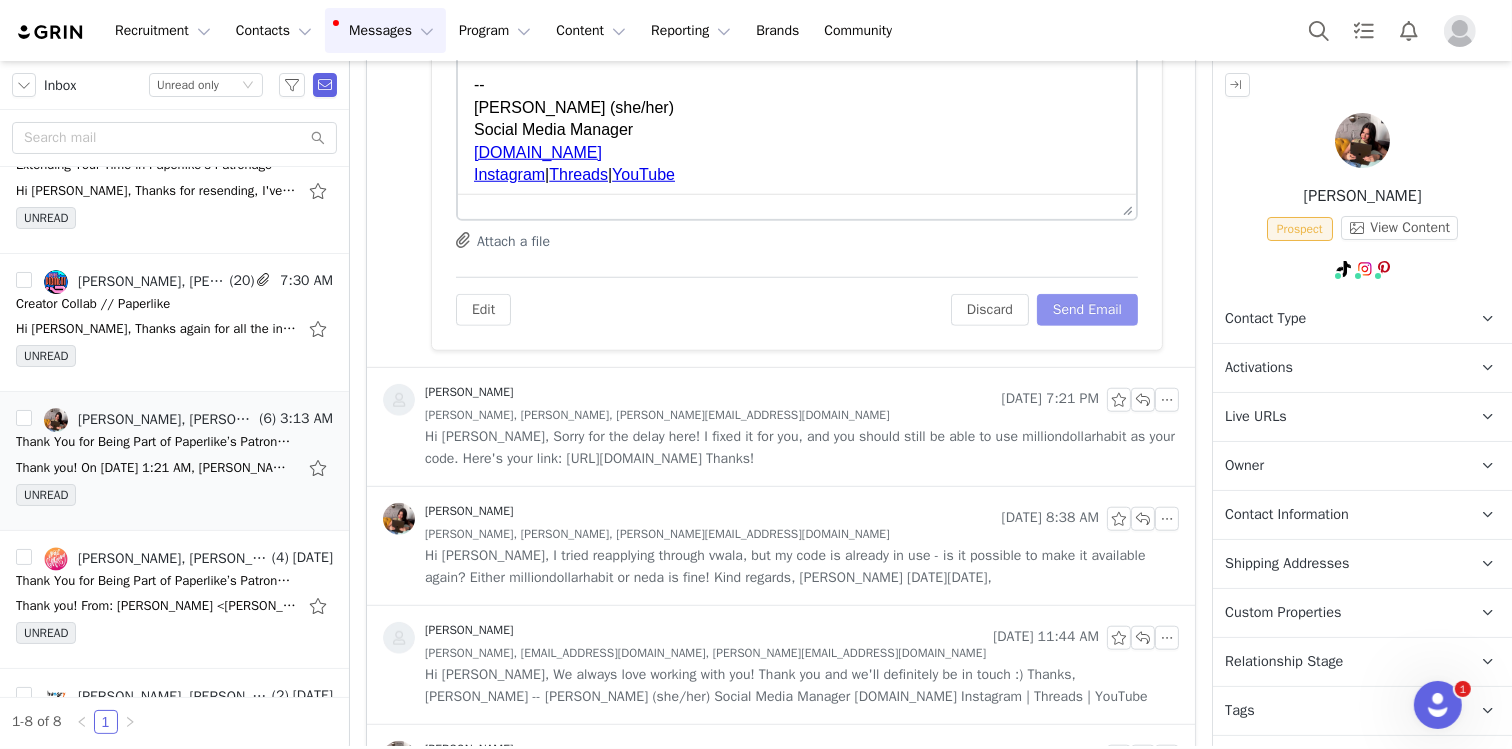 click on "Send Email" at bounding box center (1087, 310) 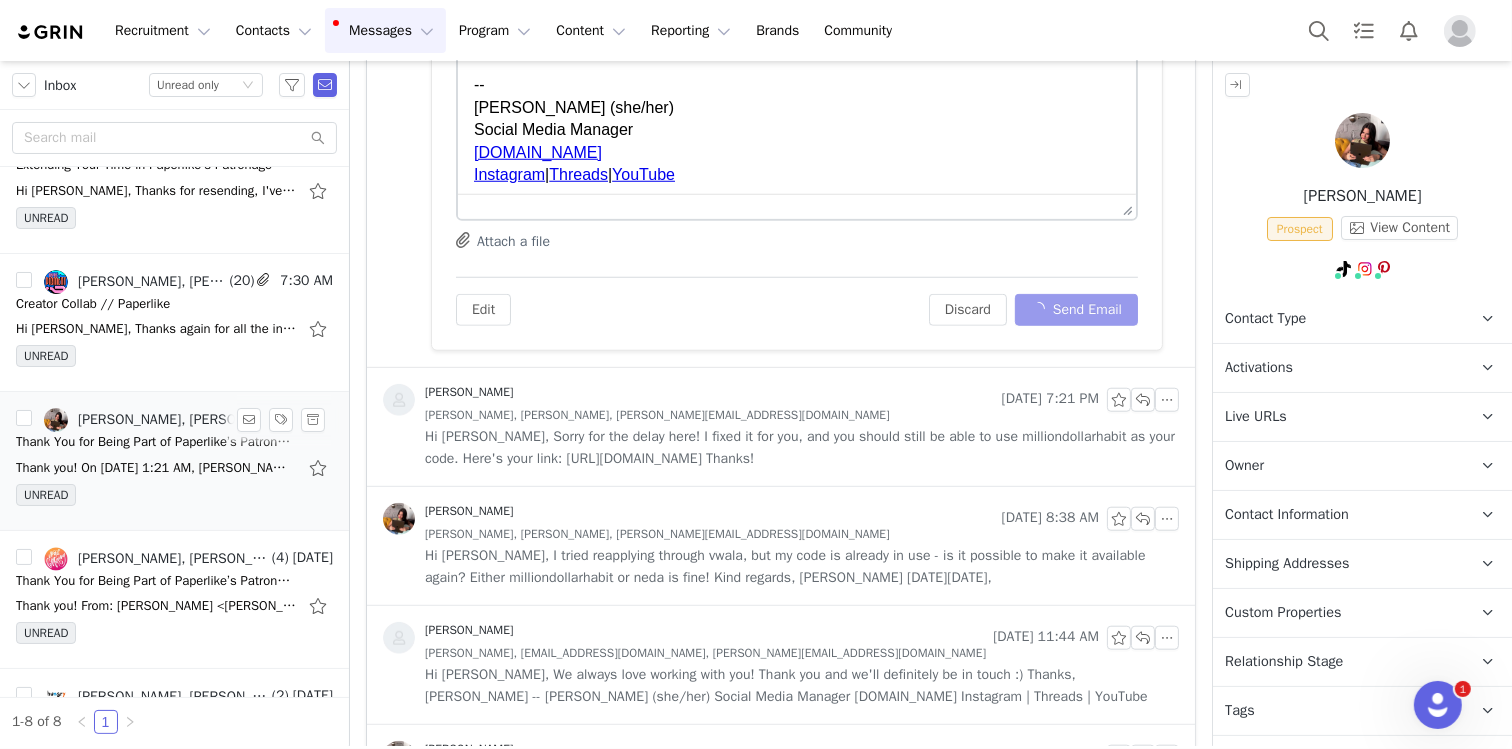 scroll, scrollTop: 1196, scrollLeft: 0, axis: vertical 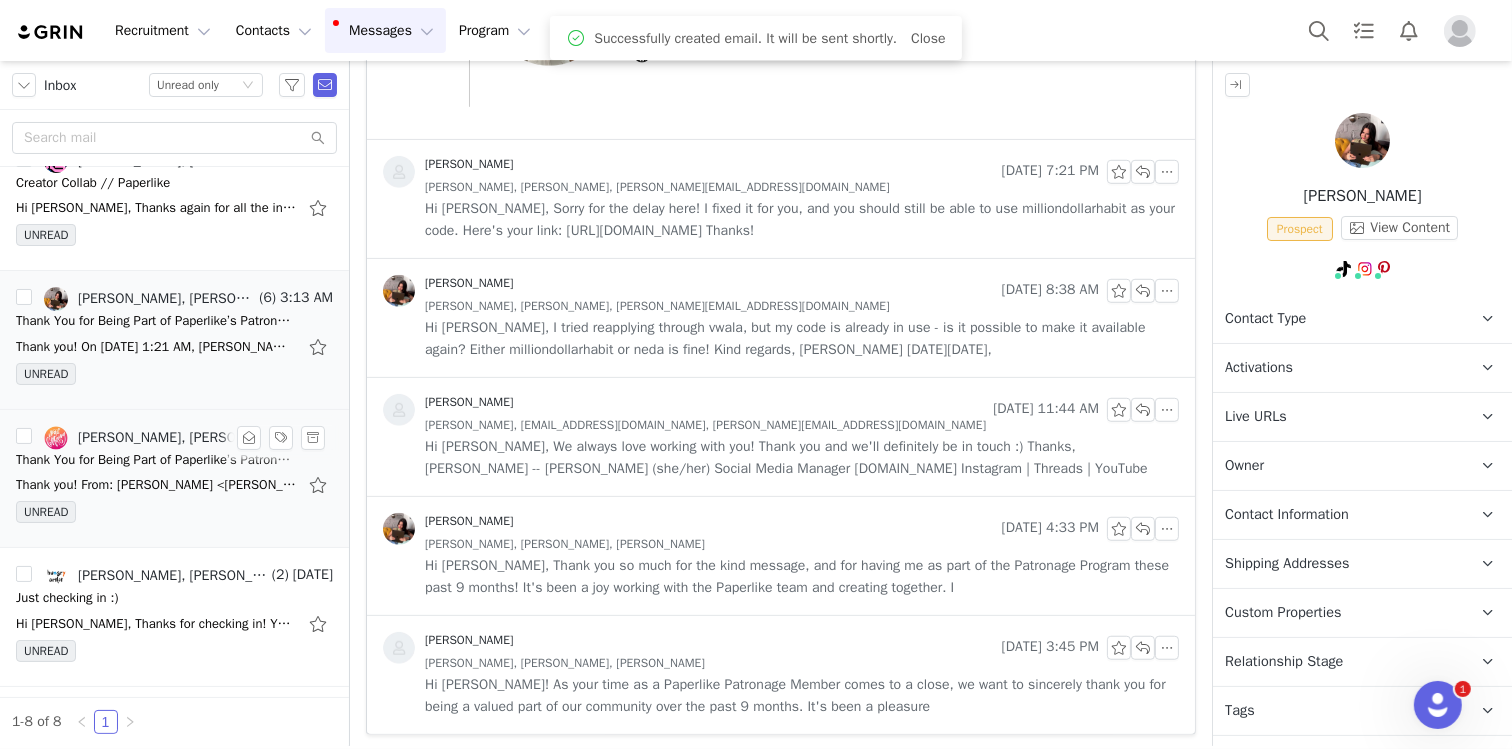 click on "Thank you! From: [PERSON_NAME] <[PERSON_NAME][EMAIL_ADDRESS][PERSON_NAME][DOMAIN_NAME]> Sent: [DATE] 11:40:12 AM To: [PERSON_NAME][EMAIL_ADDRESS][DOMAIN_NAME] <[PERSON_NAME][EMAIL_ADDRESS][DOMAIN_NAME]> Cc: [EMAIL_ADDRESS][DOMAIN_NAME] <" at bounding box center (156, 485) 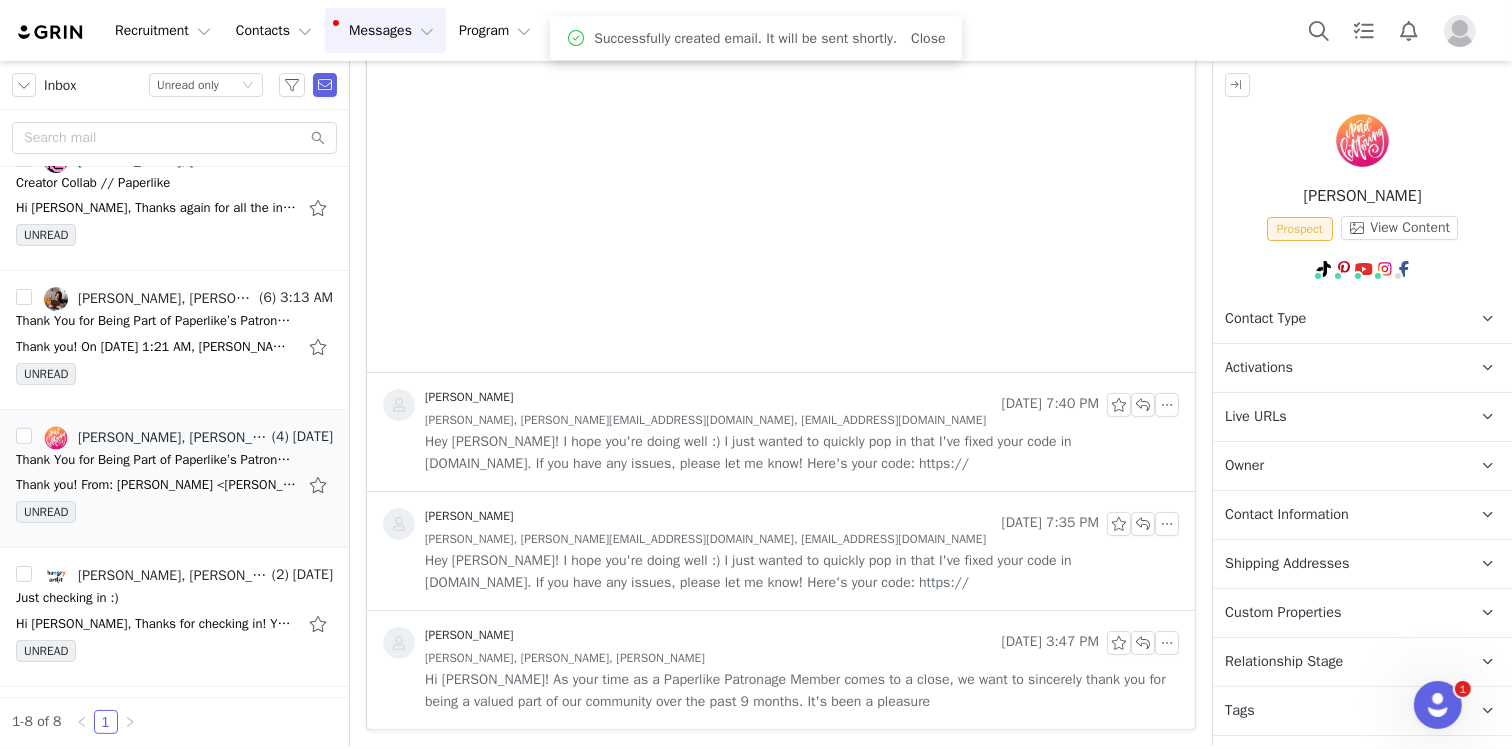scroll, scrollTop: 0, scrollLeft: 0, axis: both 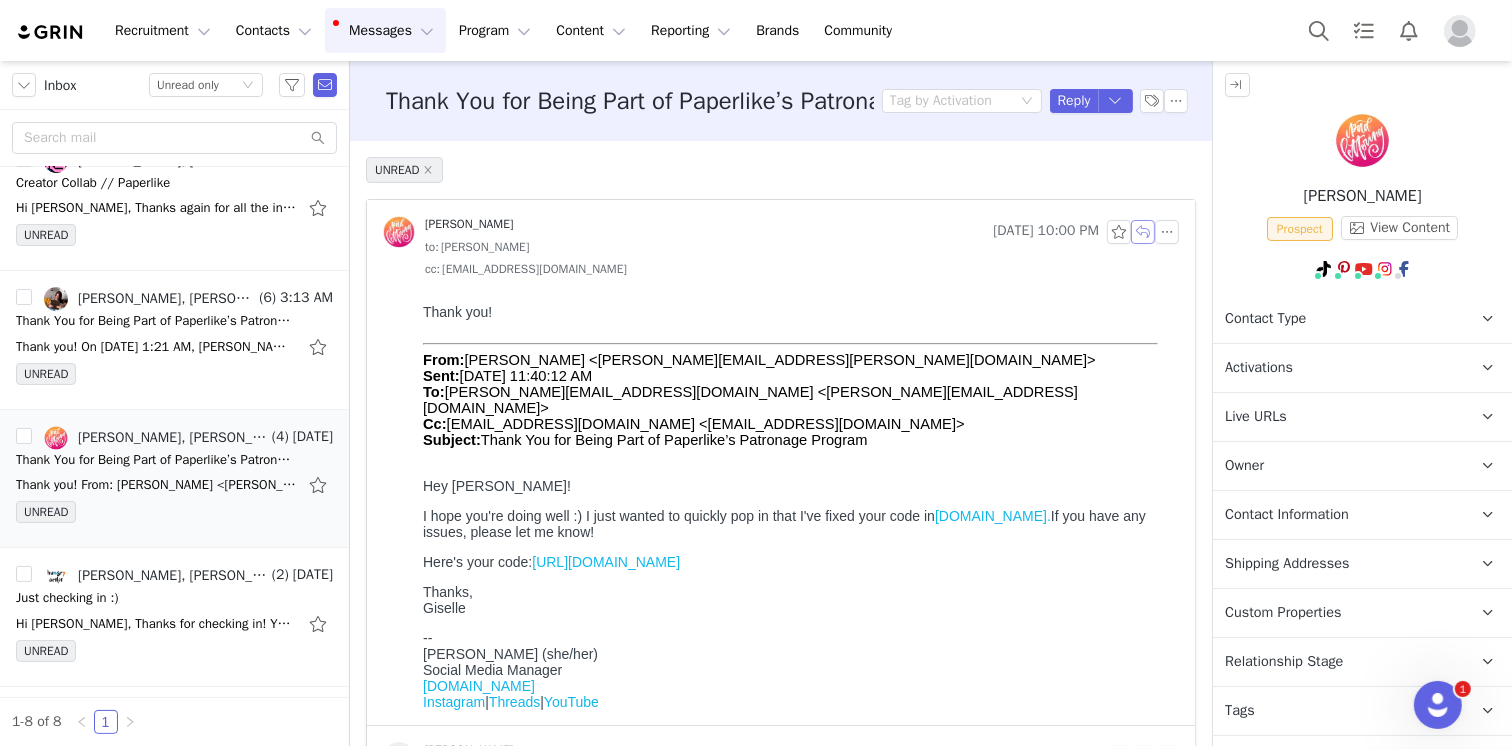 click at bounding box center [1143, 232] 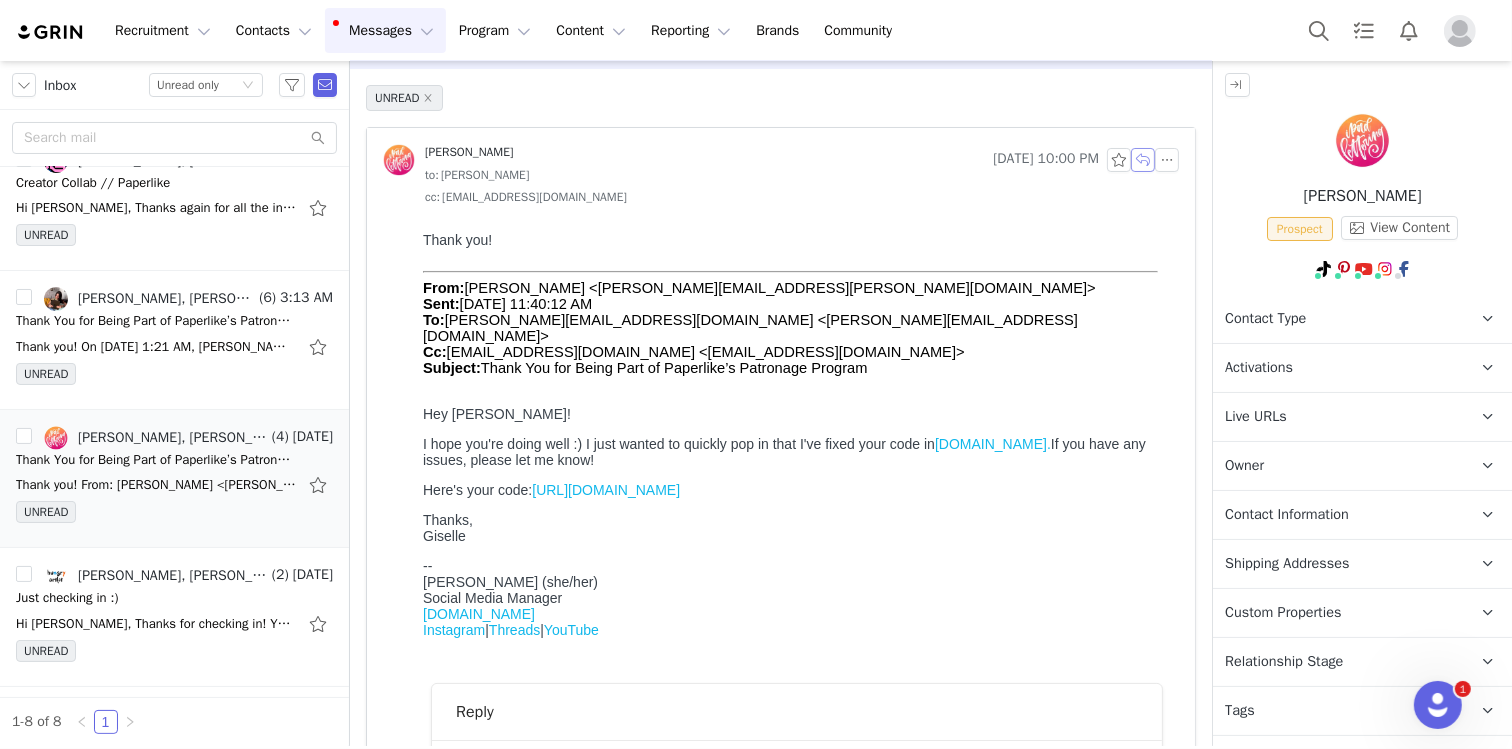 scroll, scrollTop: 642, scrollLeft: 0, axis: vertical 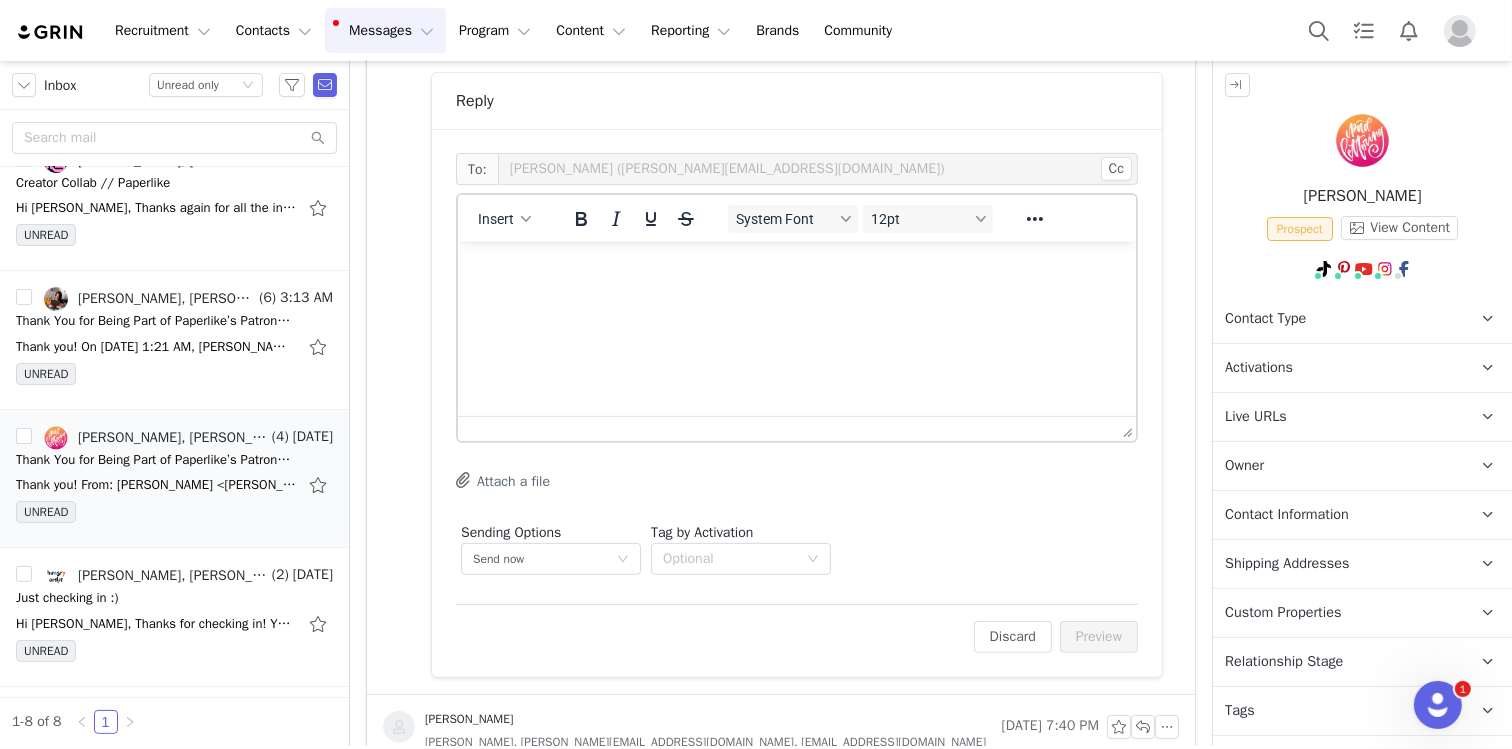 click at bounding box center [796, 268] 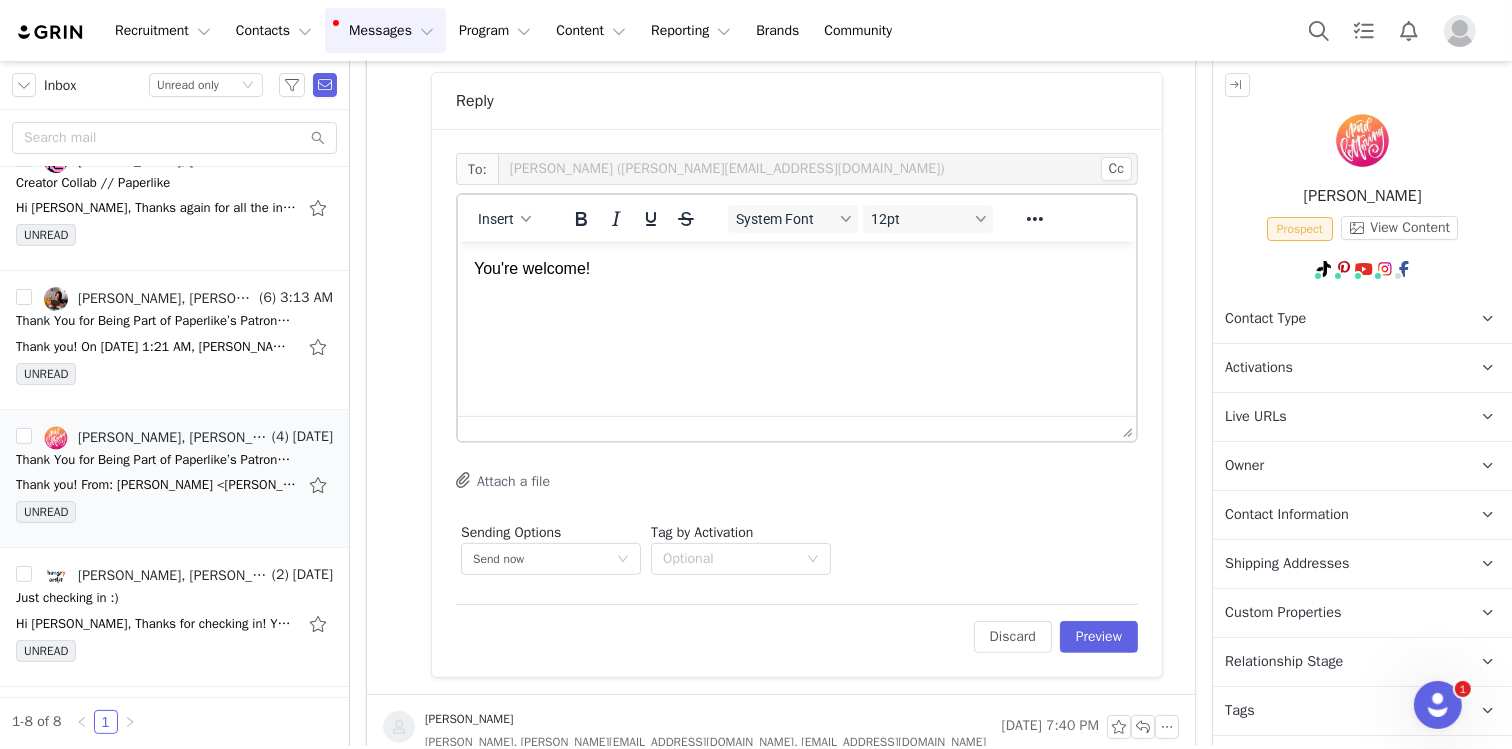 click on "Insert" at bounding box center (505, 218) 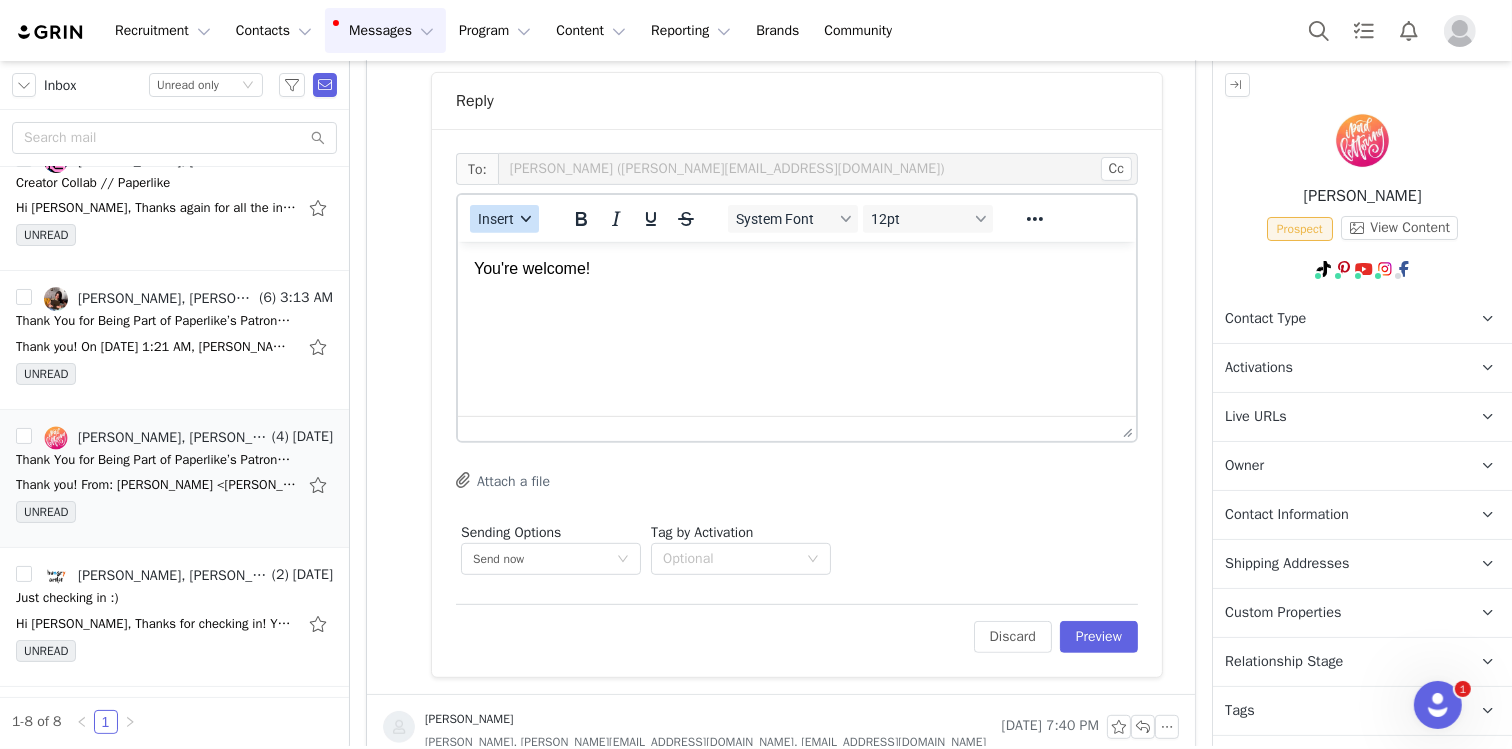 click on "Insert" at bounding box center (504, 219) 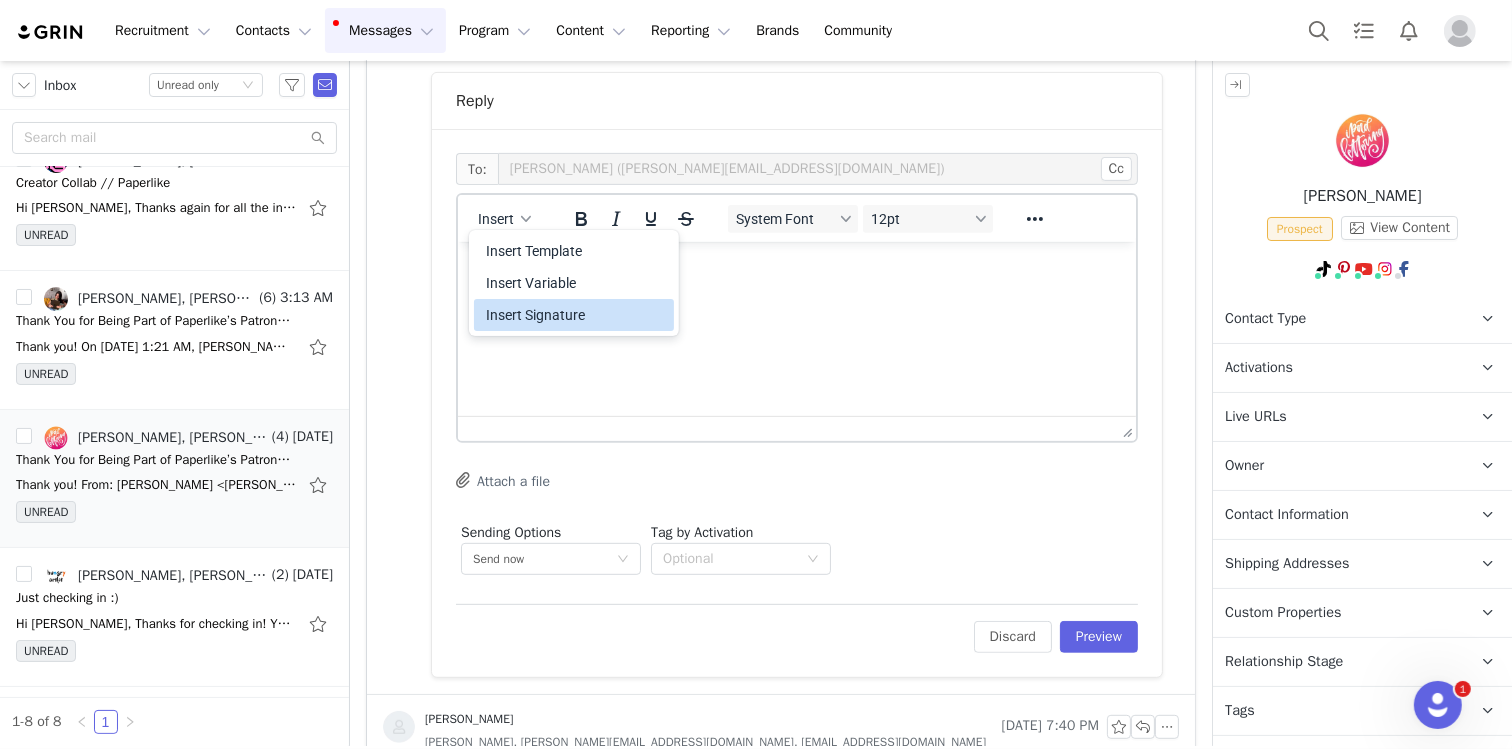 click on "Insert Signature" at bounding box center (574, 315) 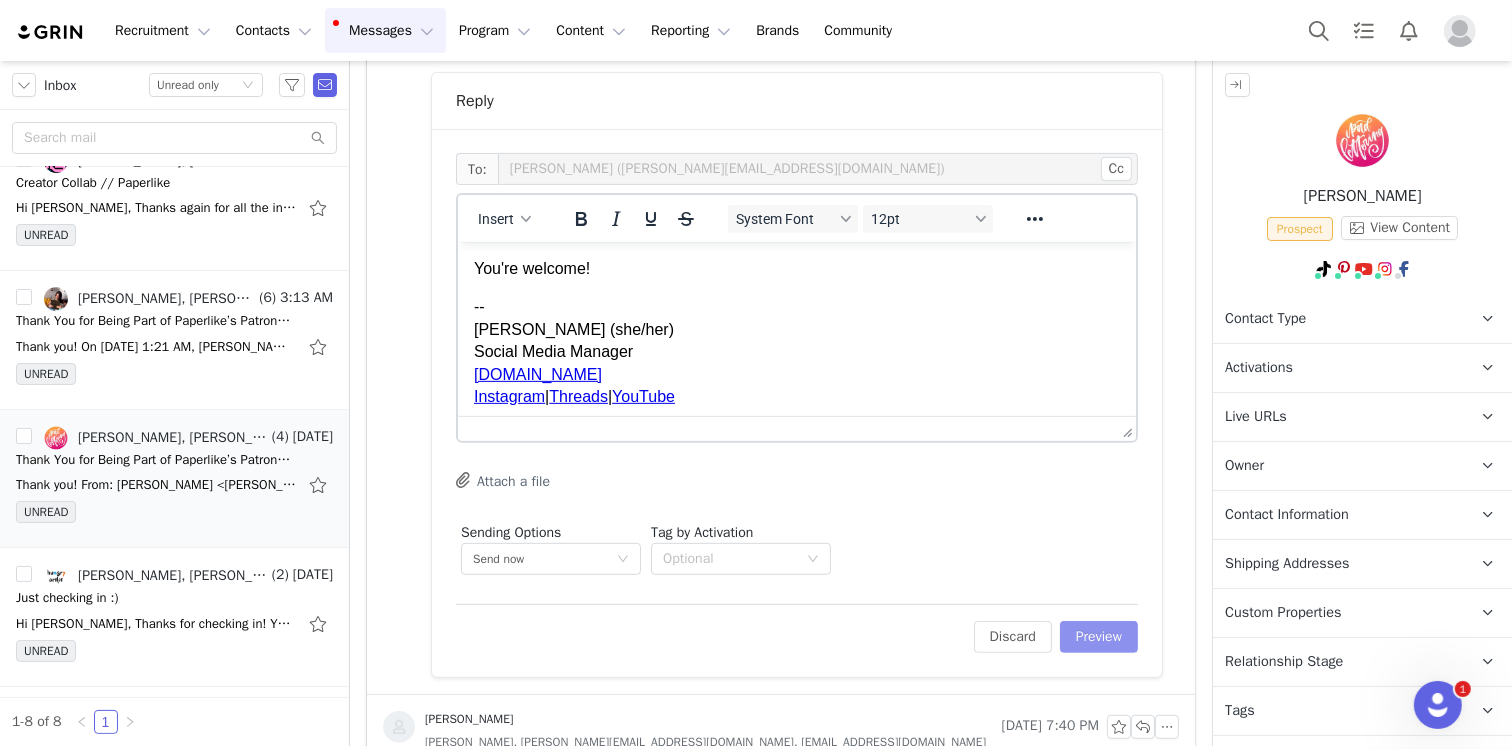 click on "Preview" at bounding box center [1099, 637] 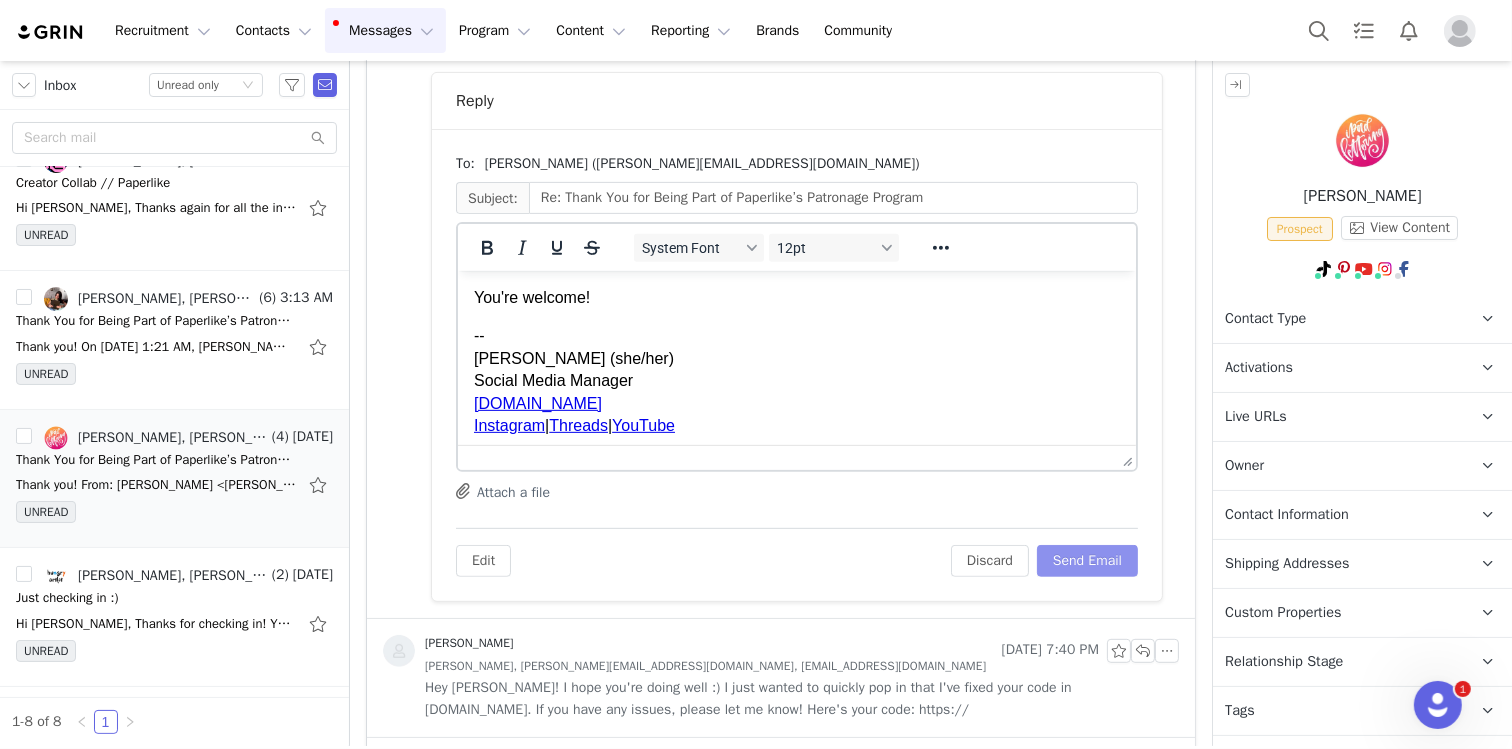 scroll, scrollTop: 0, scrollLeft: 0, axis: both 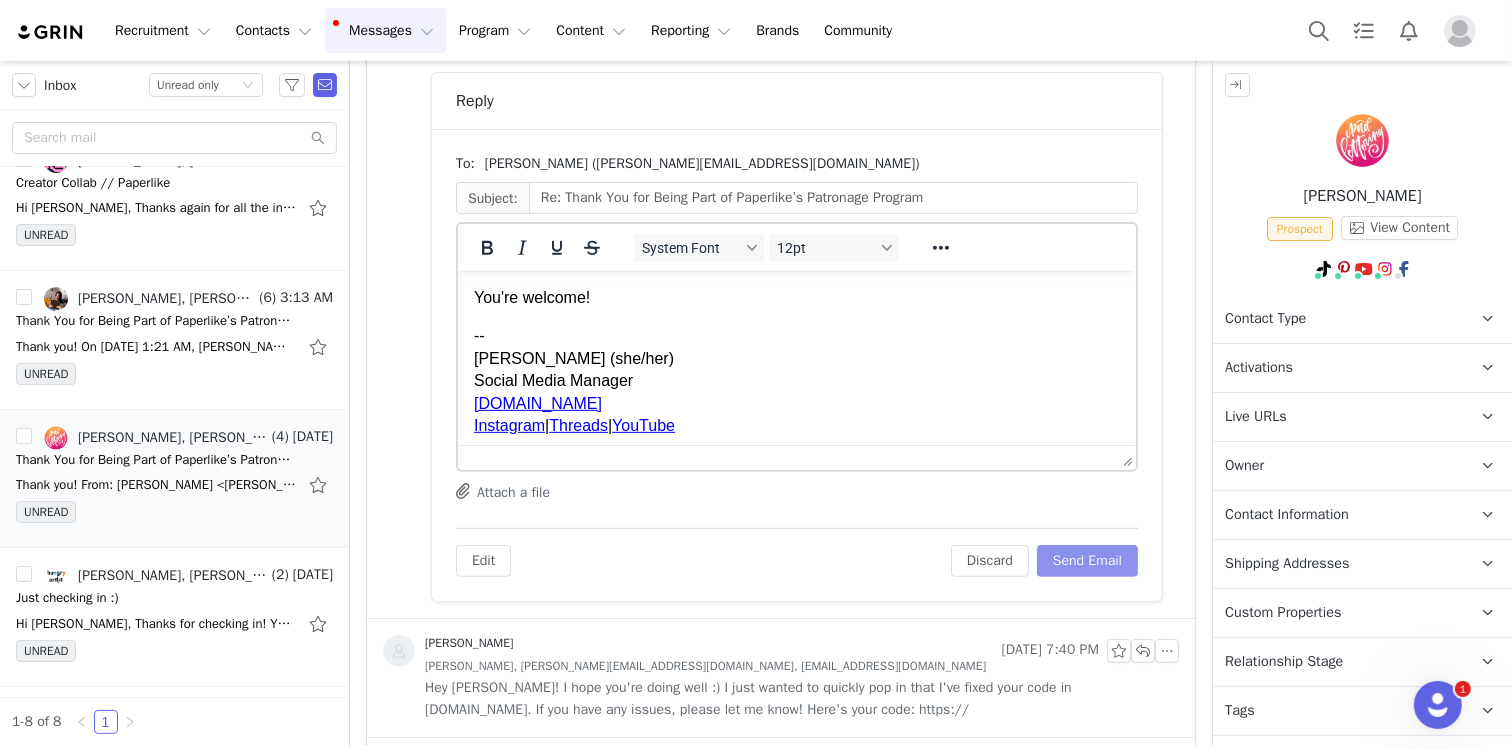 click on "Send Email" at bounding box center (1087, 561) 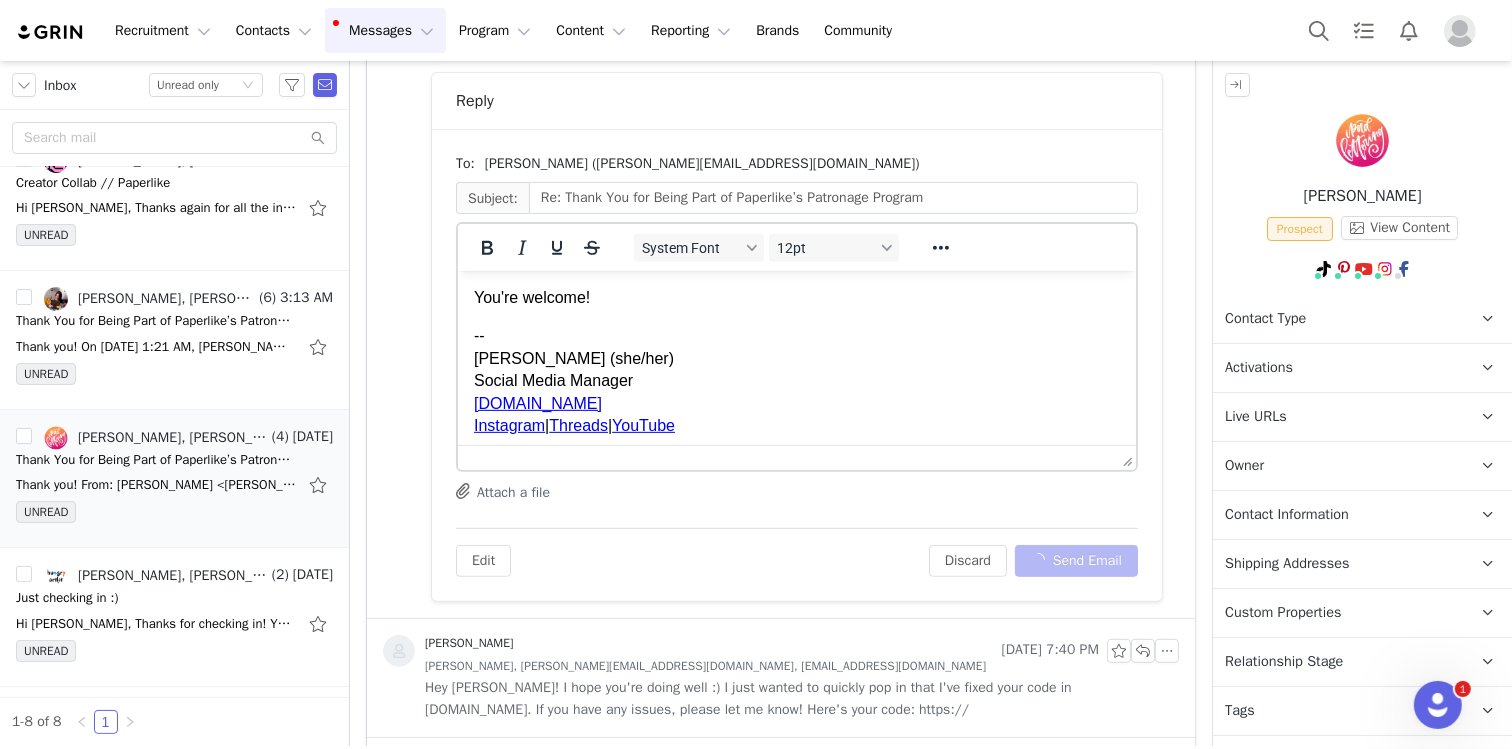 scroll, scrollTop: 350, scrollLeft: 0, axis: vertical 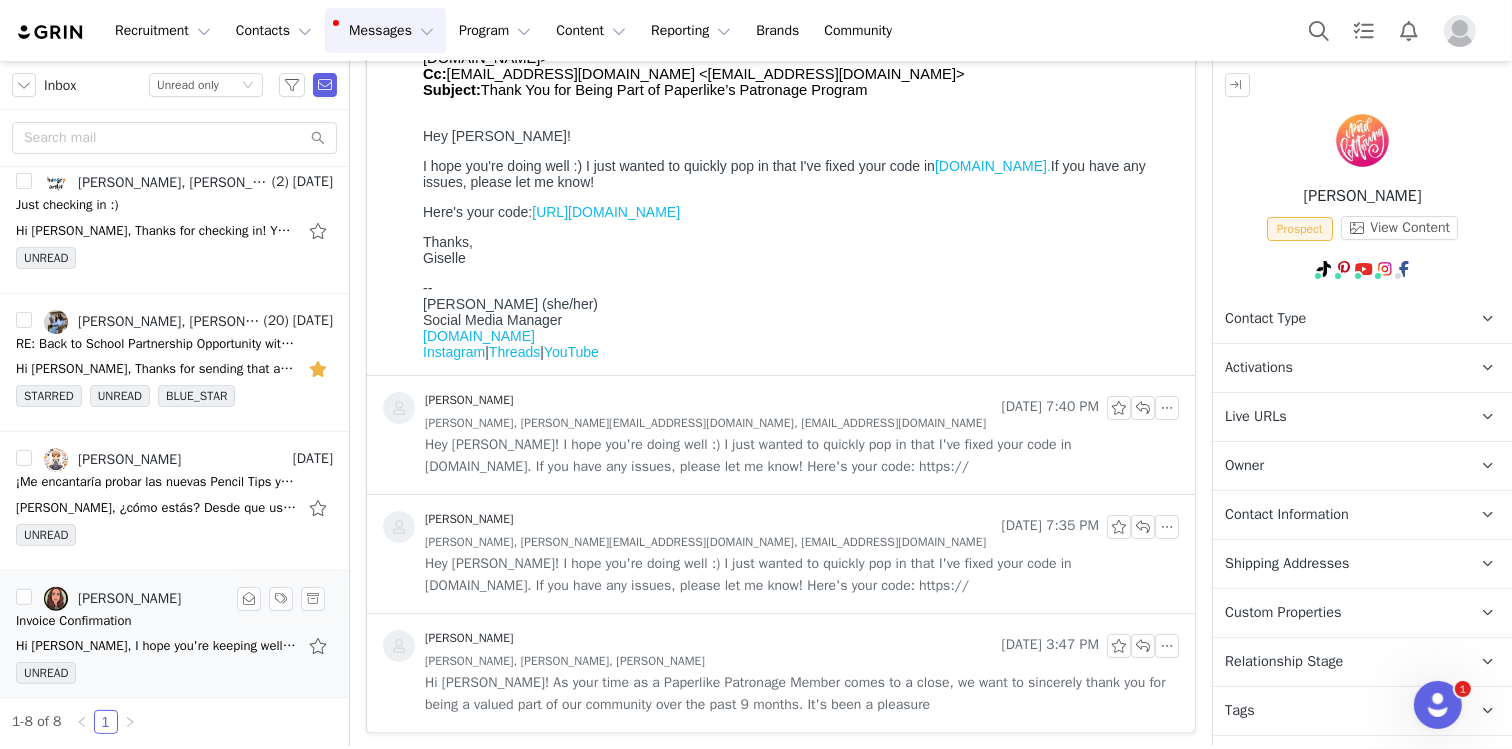 click on "Hi [PERSON_NAME], I hope you're keeping well. I was just wondering if you could please confirm receipt of the invoice I sent for the most recent video posted [DATE]? Kind regards, [PERSON_NAME]" at bounding box center (156, 646) 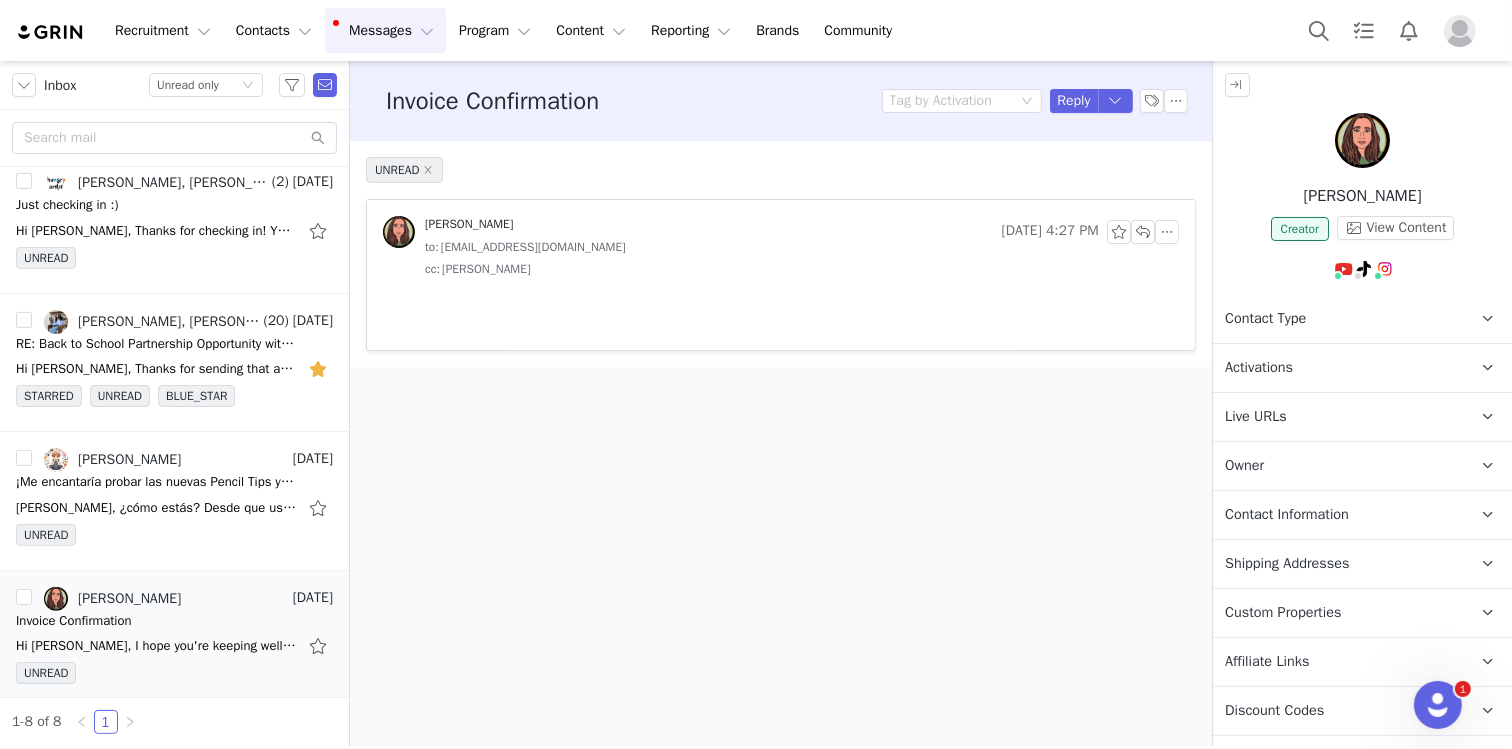 scroll, scrollTop: 0, scrollLeft: 0, axis: both 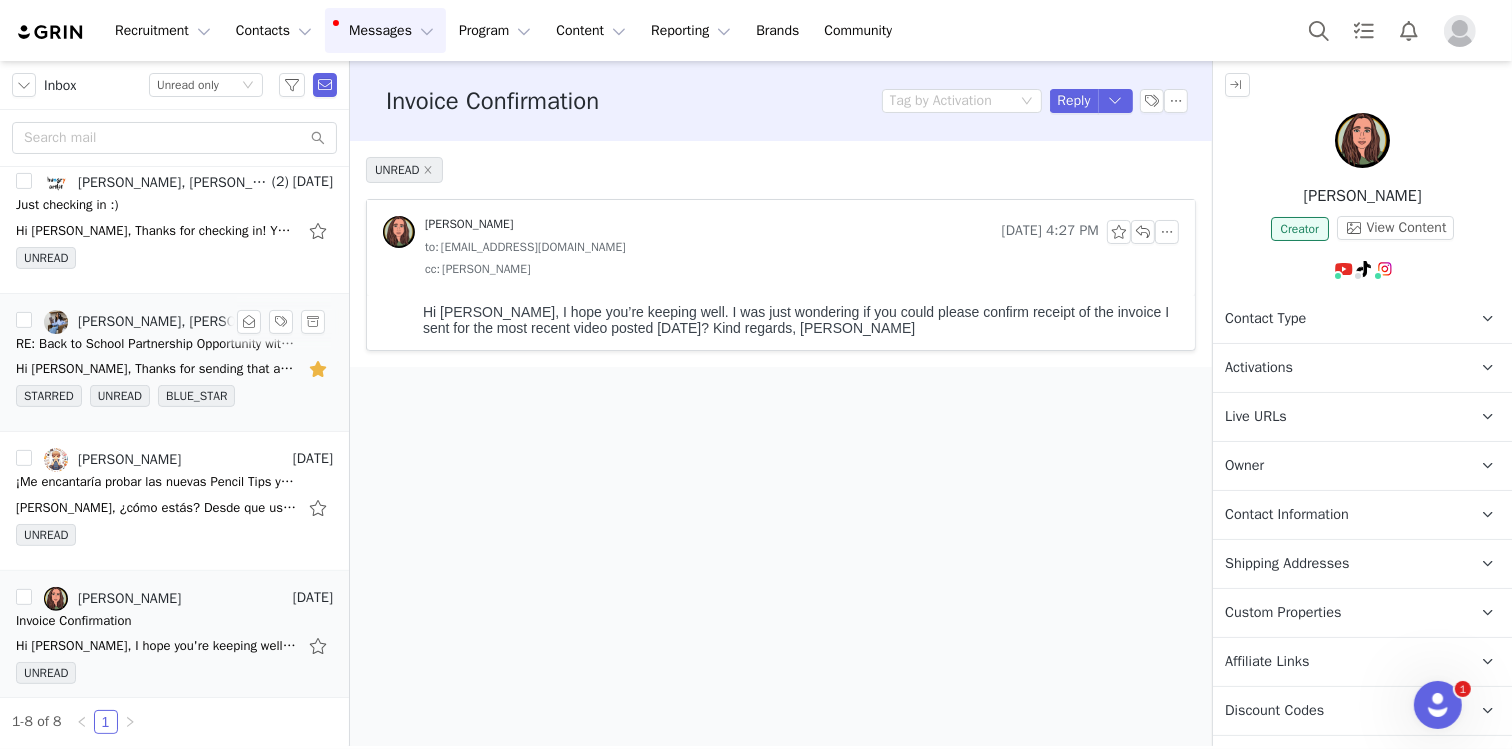 click on "Hi [PERSON_NAME], Thanks for sending that all over. Would we be able to move forward with two reels per month where [PERSON_NAME] doesn't need to turn on the paid partnership toggle for these videos? We would" at bounding box center [156, 369] 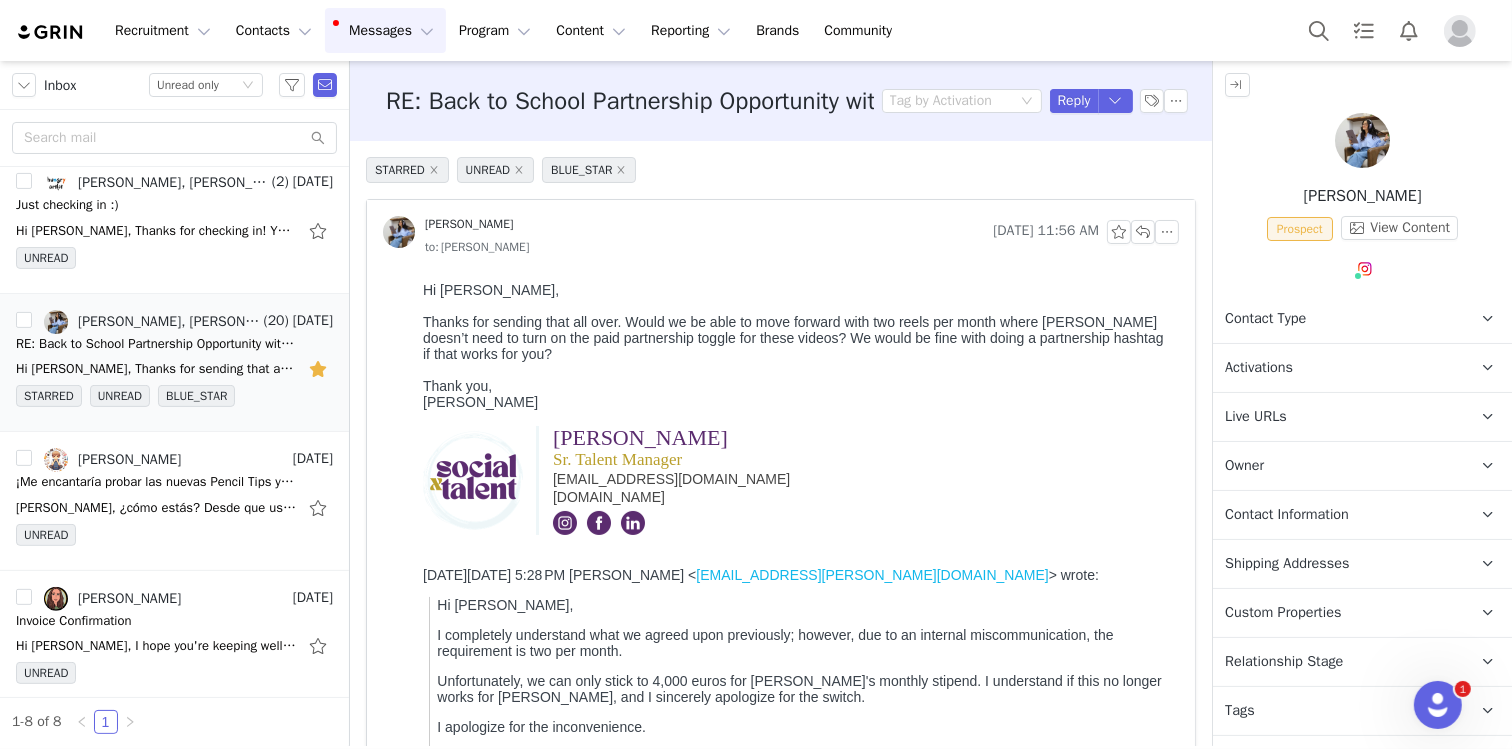 scroll, scrollTop: 0, scrollLeft: 0, axis: both 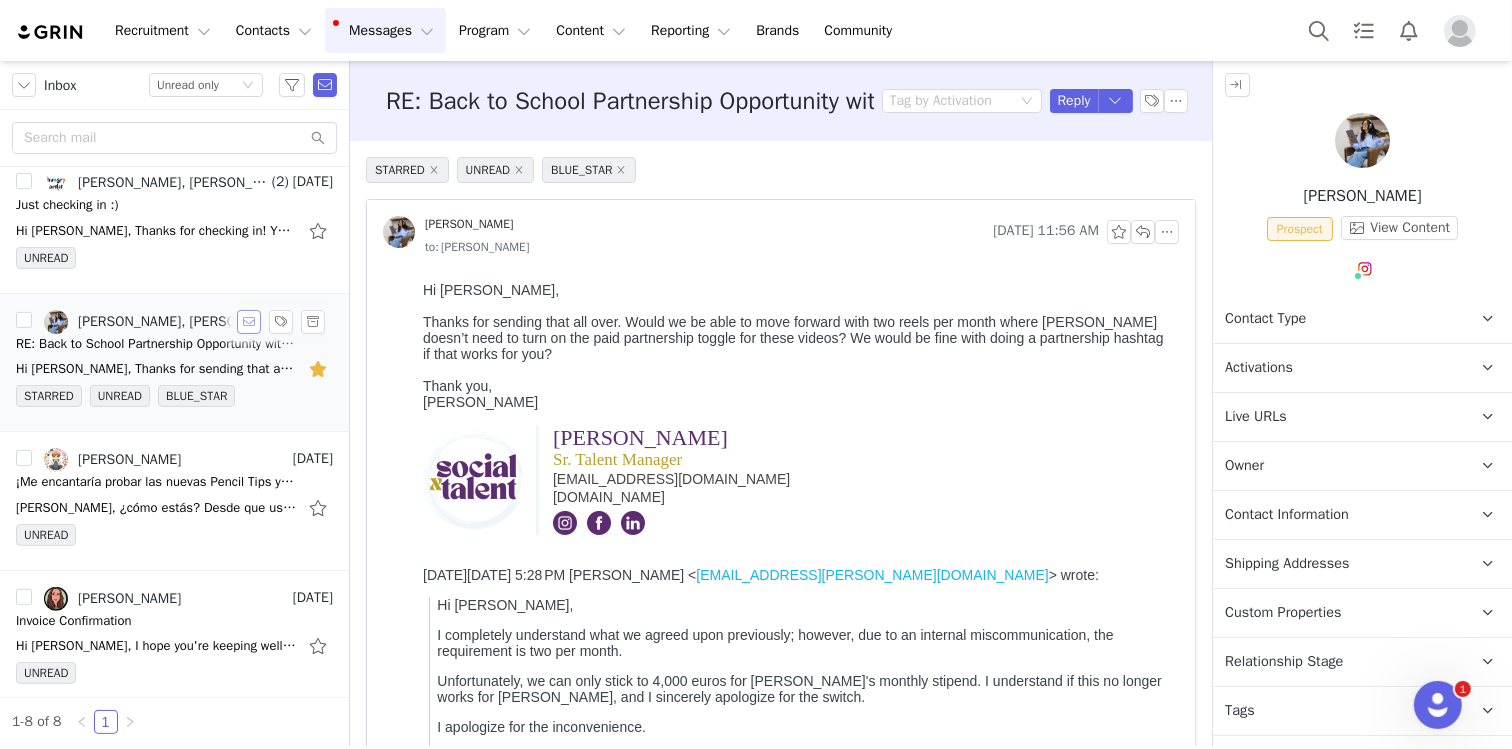 click at bounding box center (249, 322) 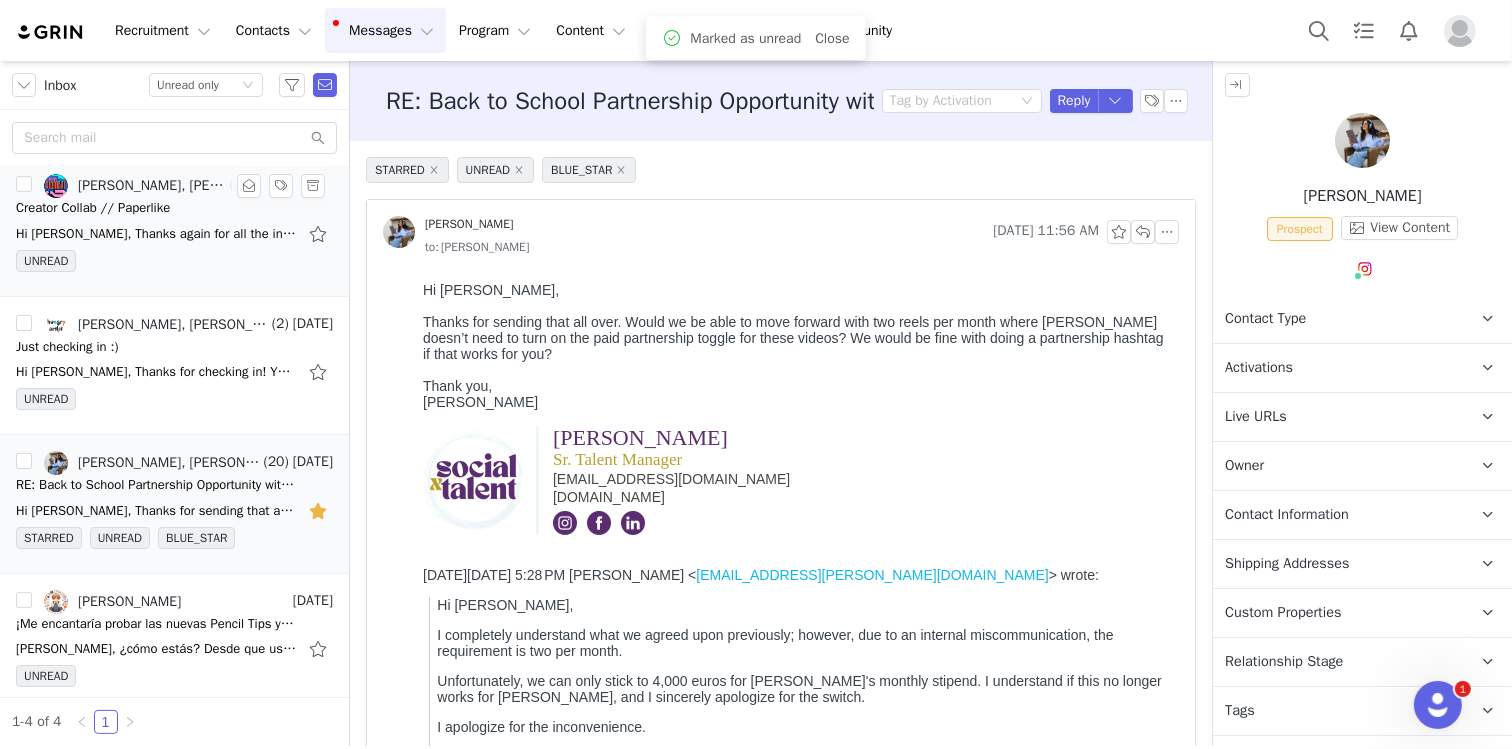scroll, scrollTop: 0, scrollLeft: 0, axis: both 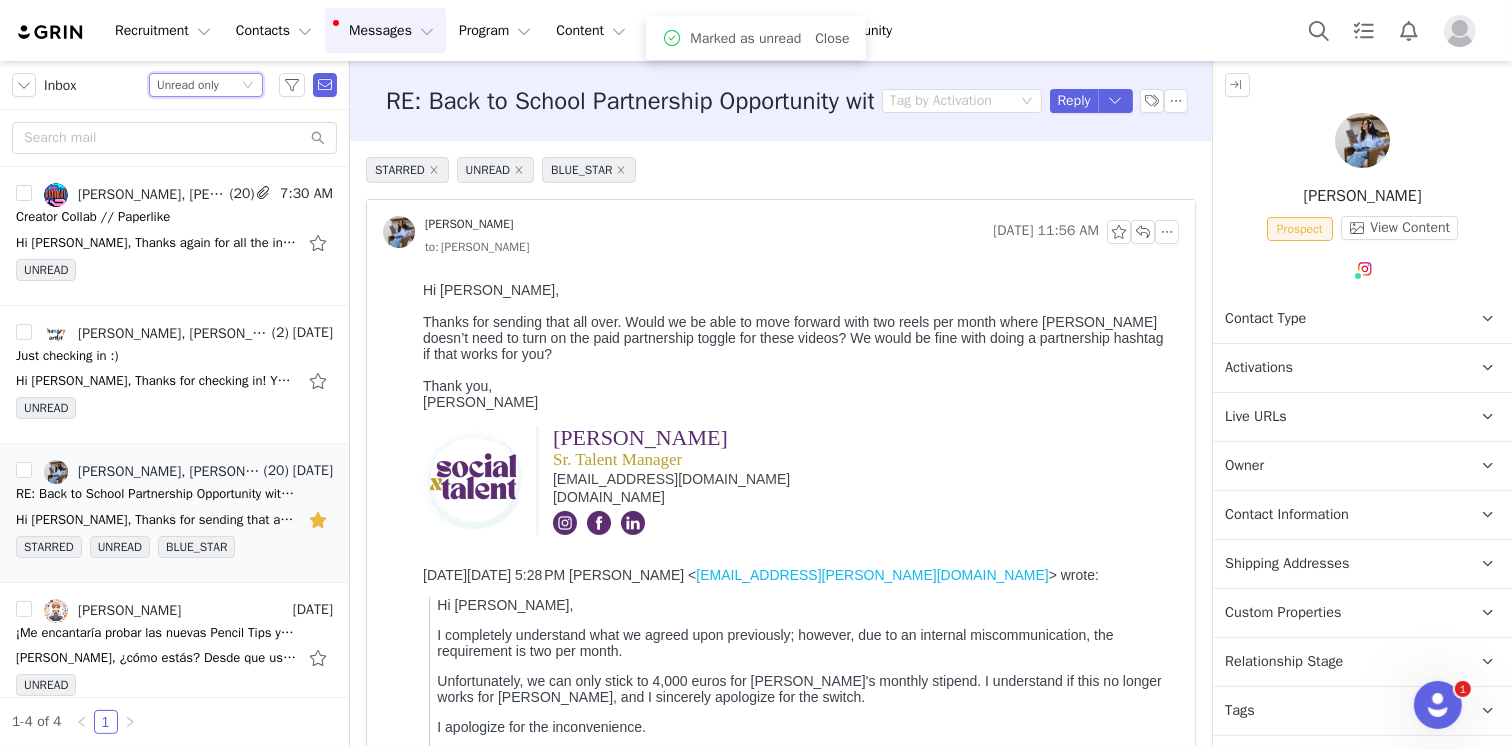 click on "Unread only" at bounding box center [188, 85] 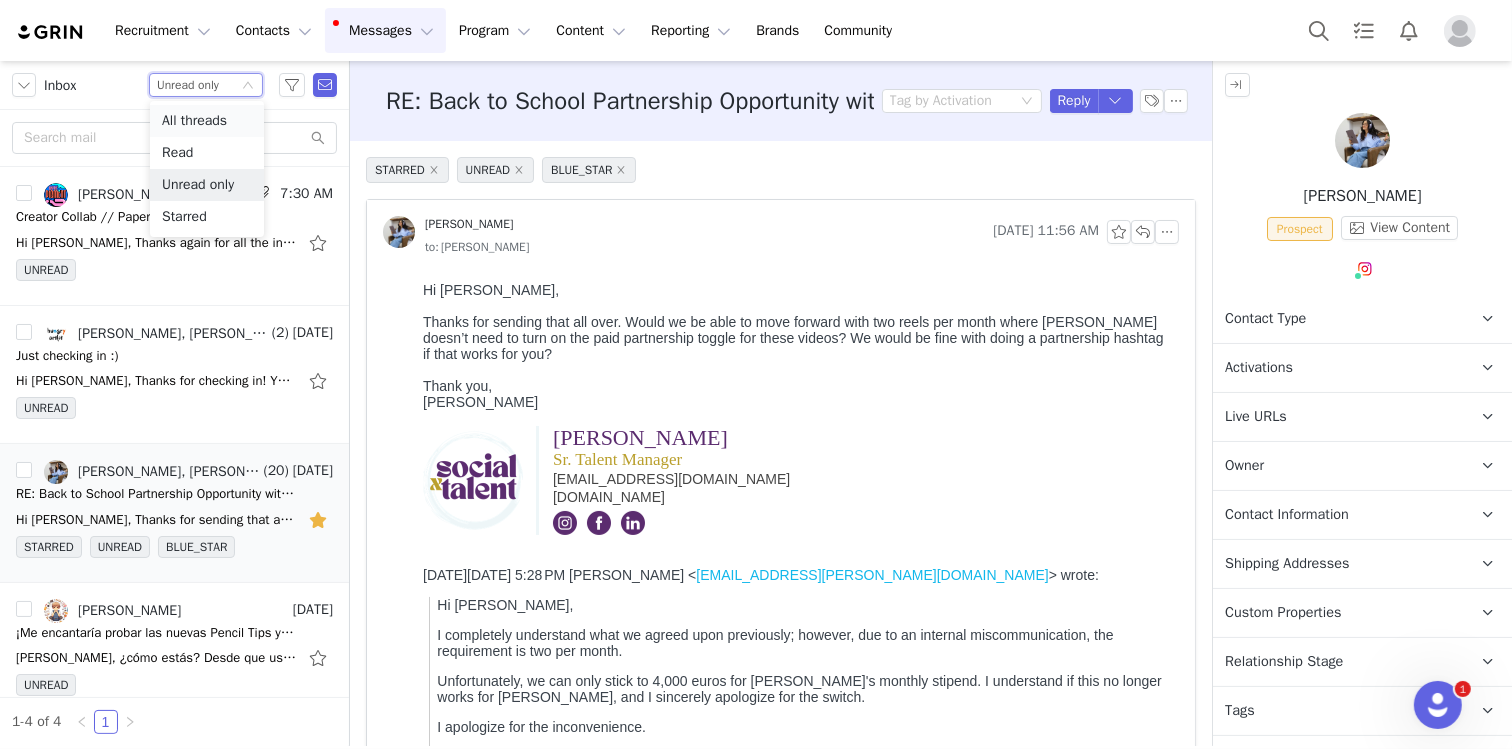 click on "All threads" at bounding box center (207, 121) 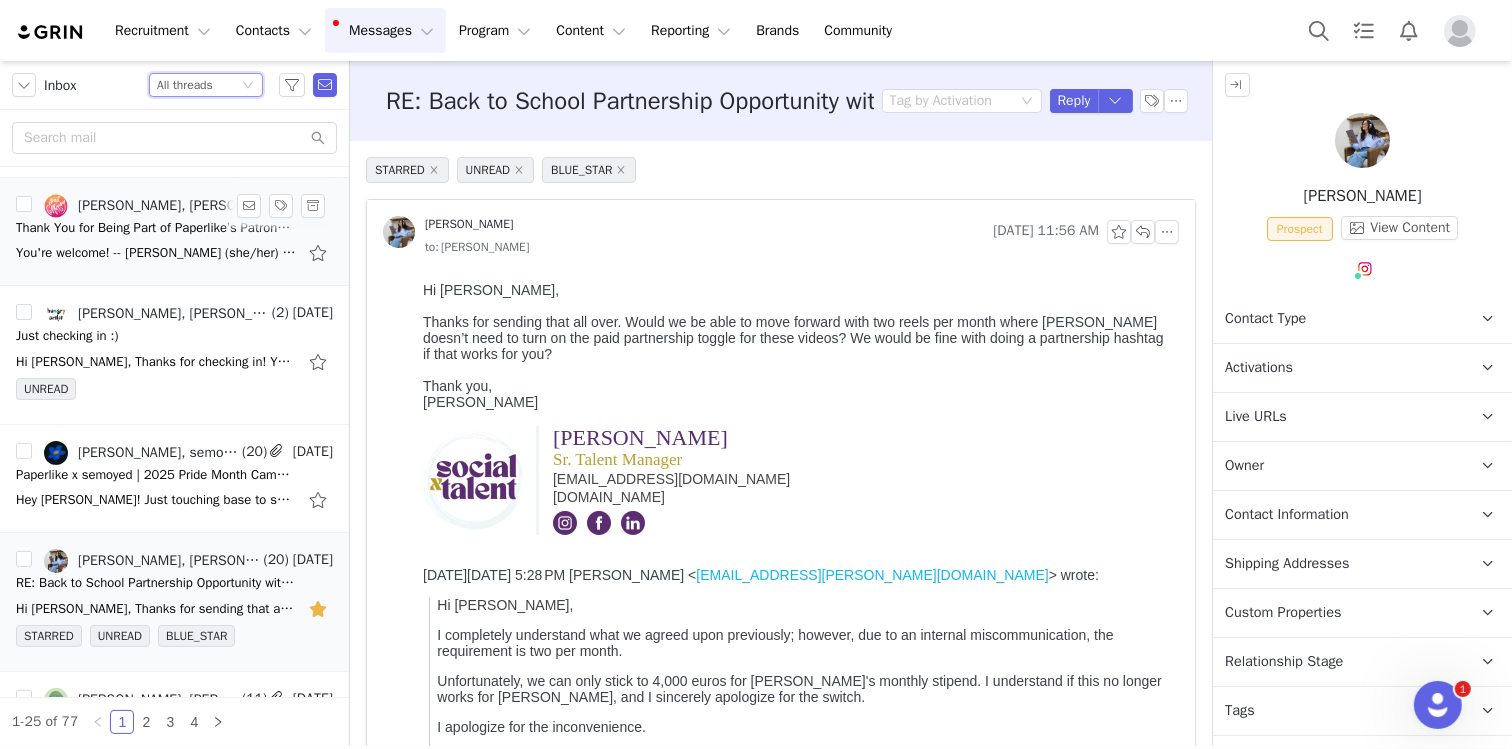 scroll, scrollTop: 382, scrollLeft: 0, axis: vertical 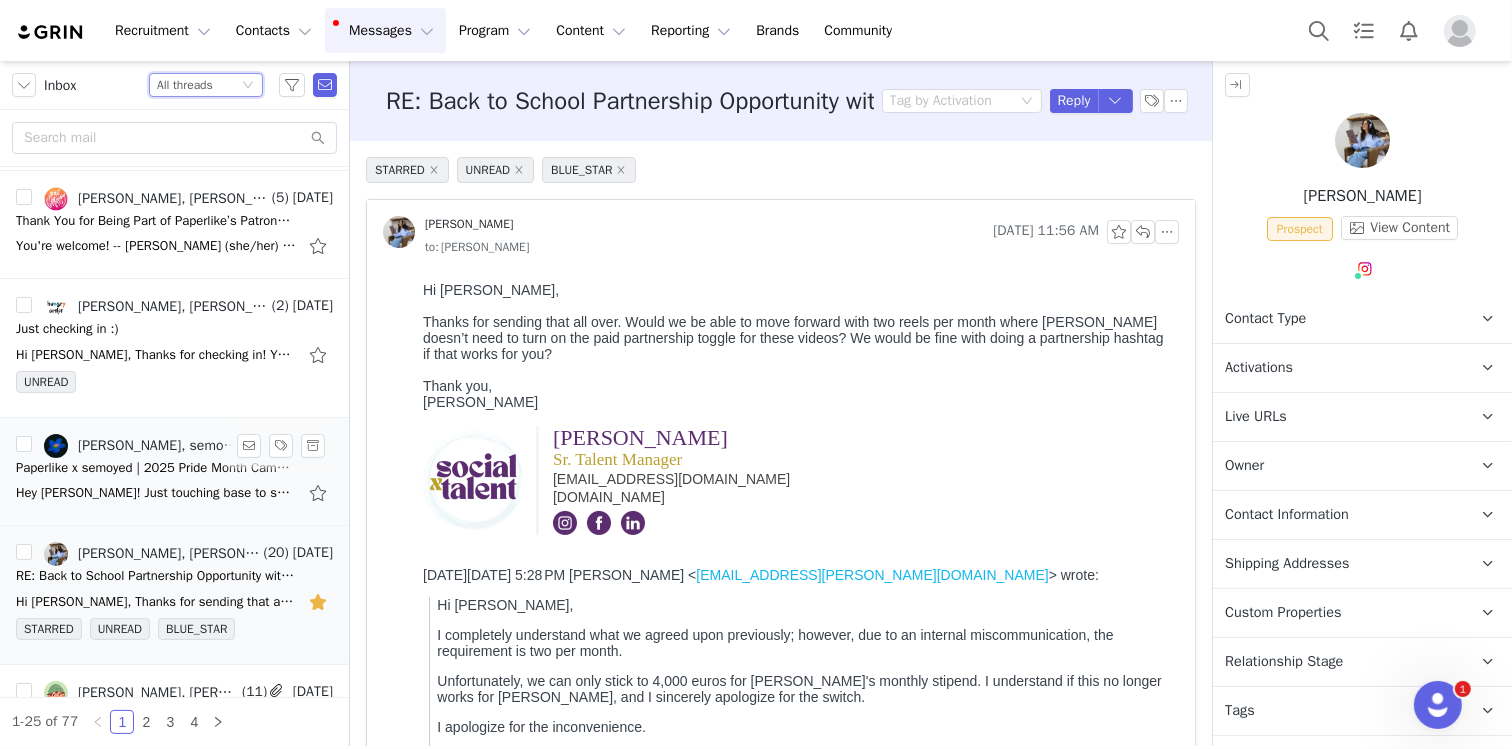 click on "Hey [PERSON_NAME]! Just touching base to see if [PERSON_NAME] has returned from vacation yet? Thanks so much : ) [DATE][DATE] 1:12 PM [PERSON_NAME] <[PERSON_NAME][EMAIL_ADDRESS][PERSON_NAME][DOMAIN_NAME]> wrote: Perfect," at bounding box center (174, 493) 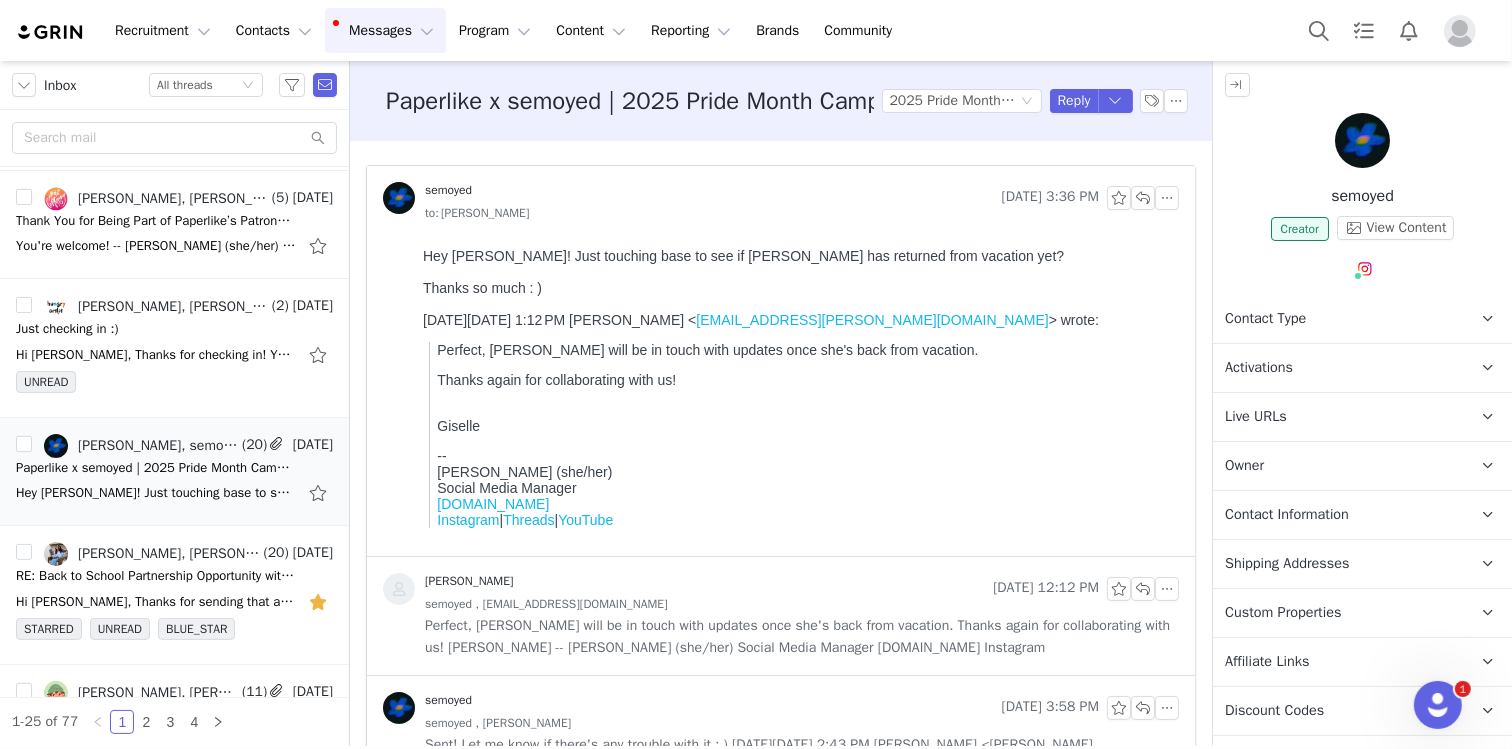 scroll, scrollTop: 0, scrollLeft: 0, axis: both 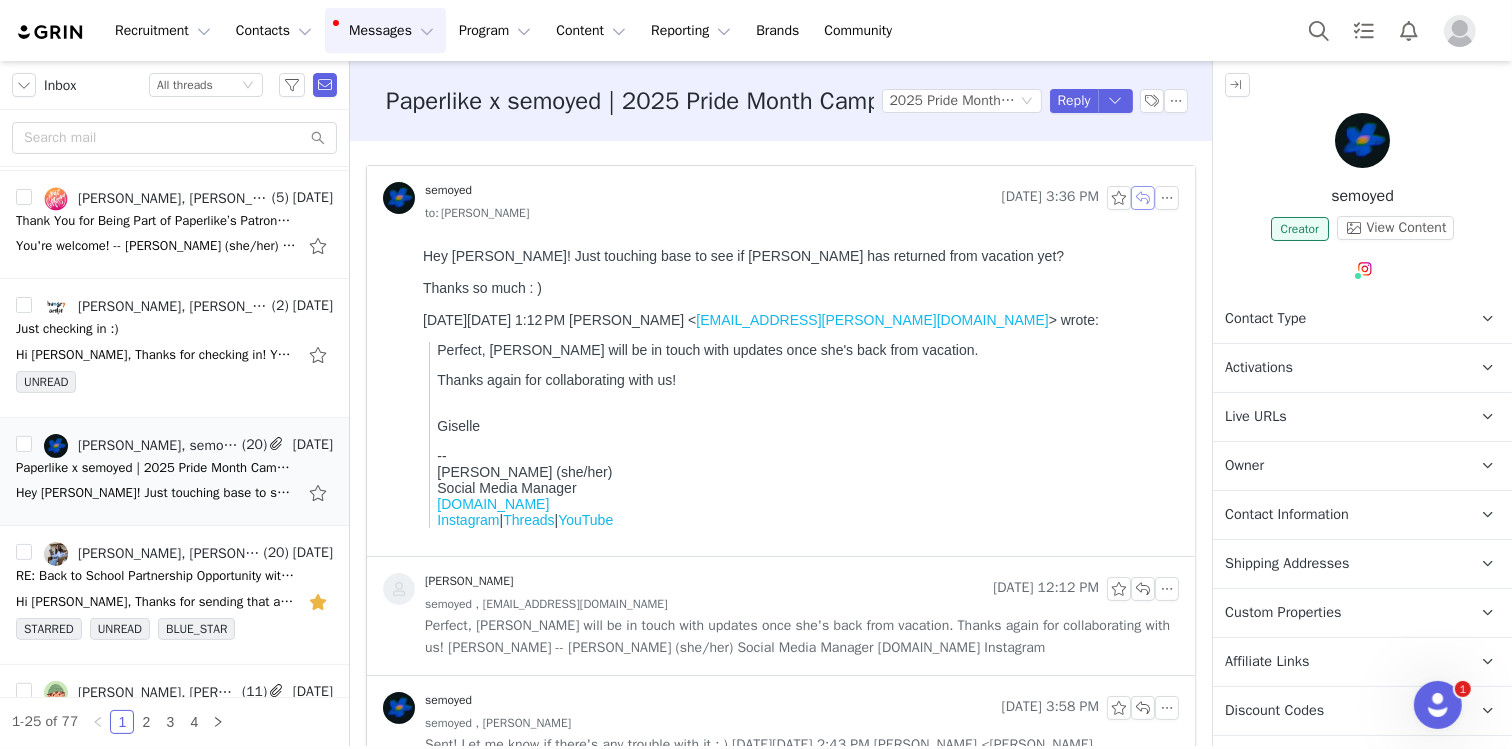 click at bounding box center [1143, 198] 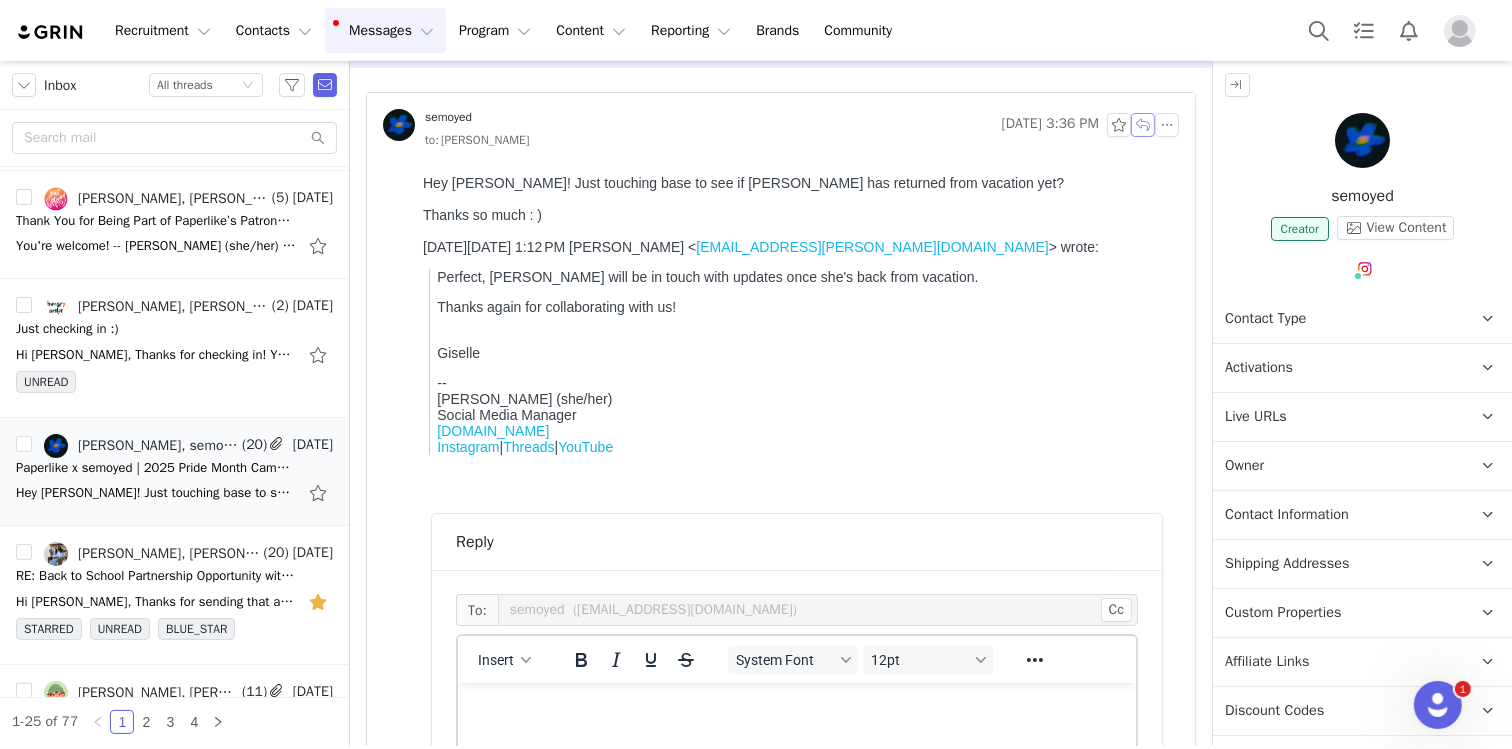 scroll, scrollTop: 516, scrollLeft: 0, axis: vertical 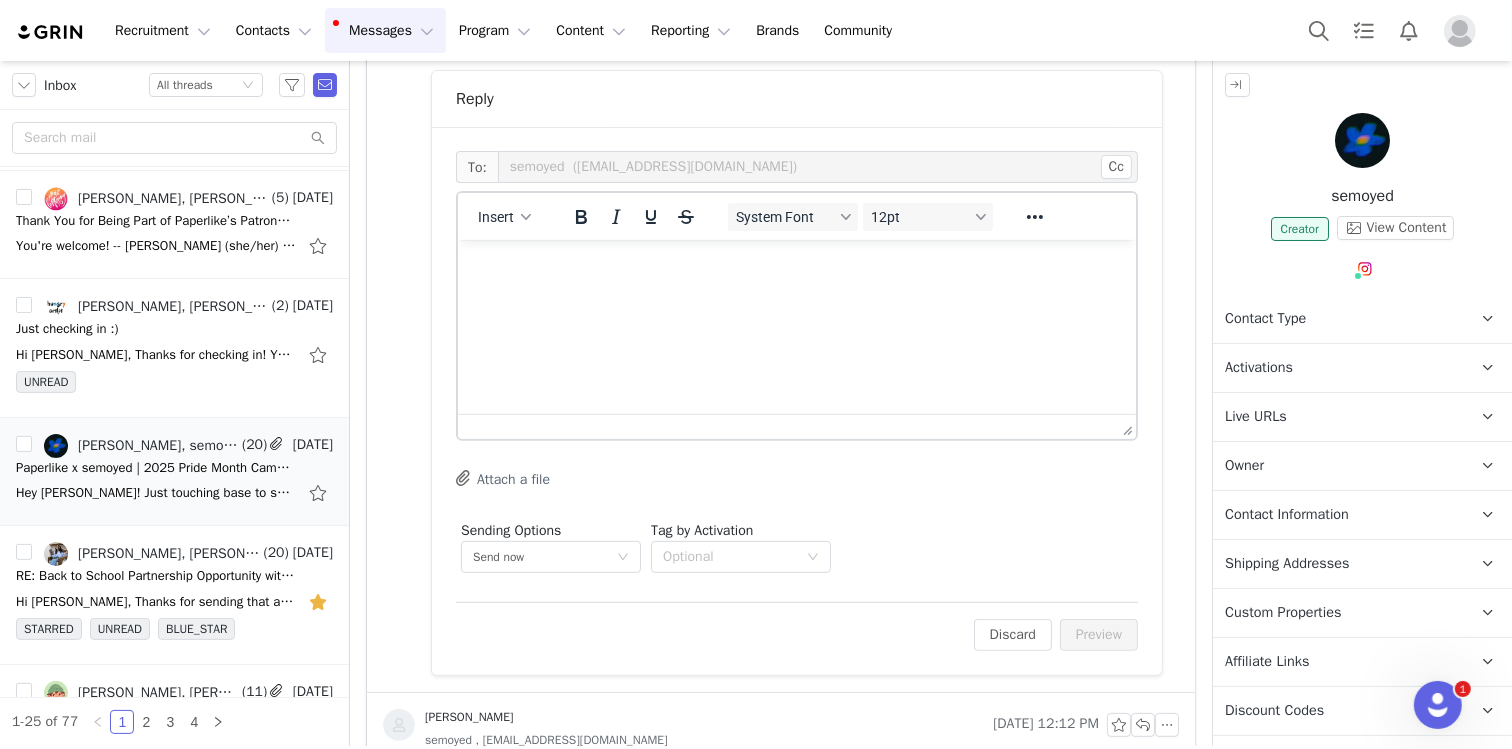 click at bounding box center (796, 266) 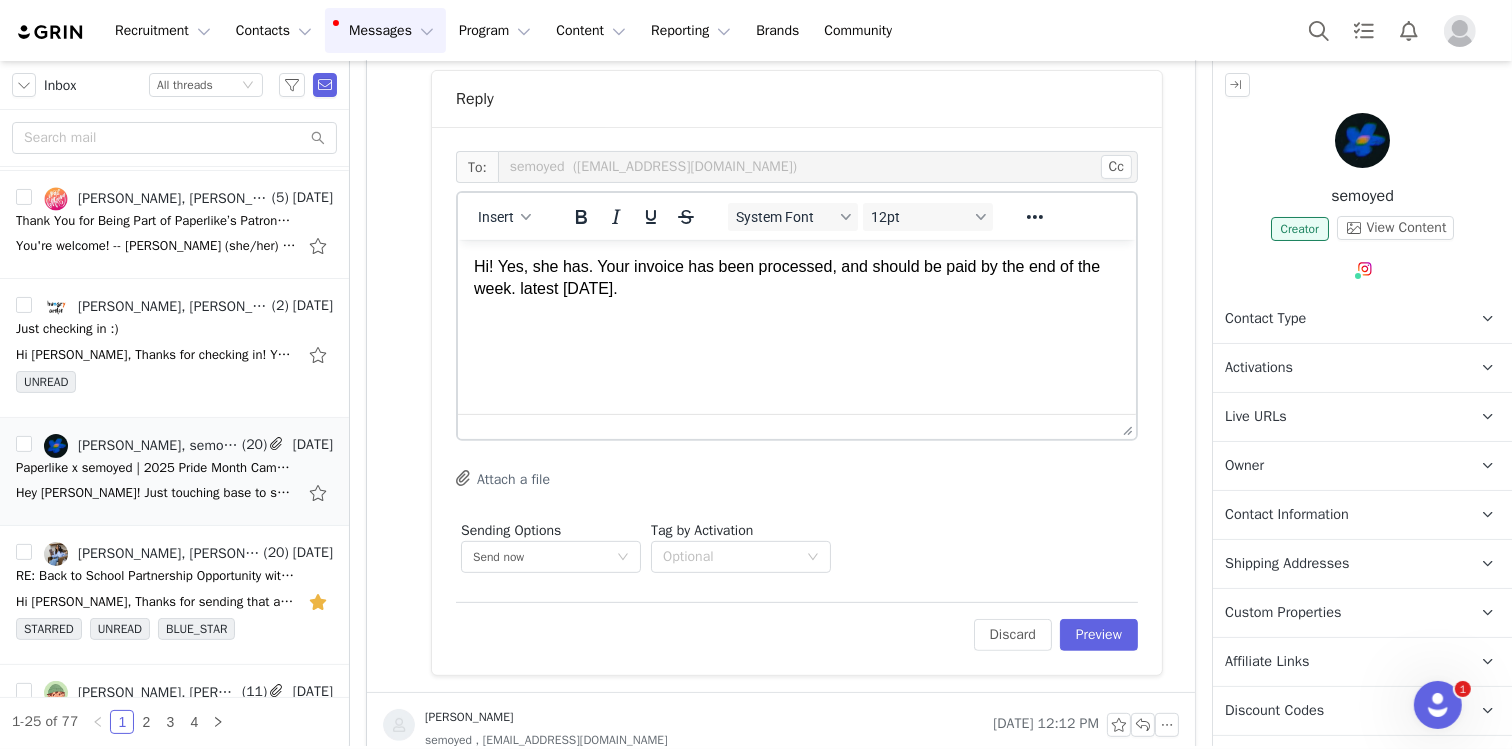 click on "Hi! Yes, she has. Your invoice has been processed, and should be paid by the end of the week. latest [DATE]." at bounding box center [796, 277] 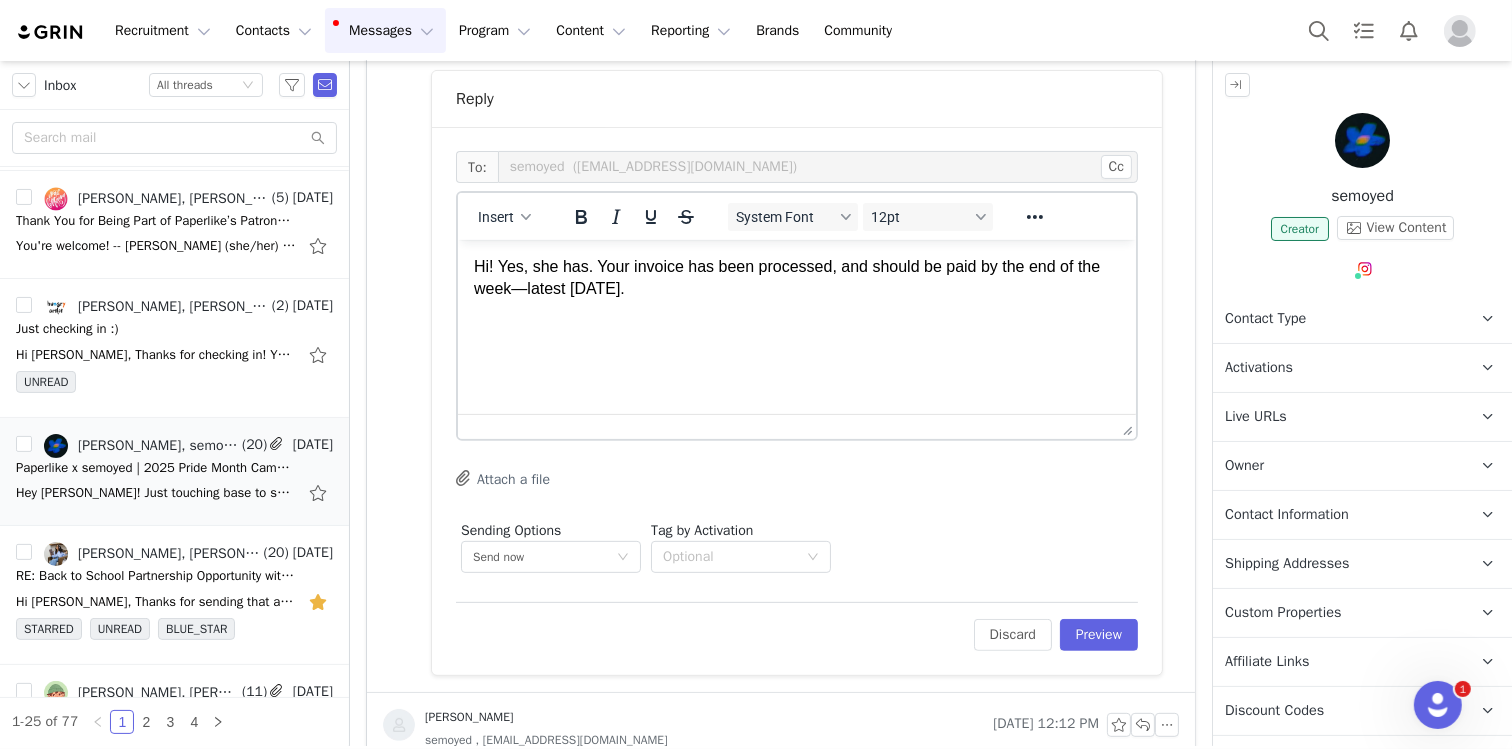 click on "Hi! Yes, she has. Your invoice has been processed, and should be paid by the end of the week—latest [DATE]." at bounding box center [796, 277] 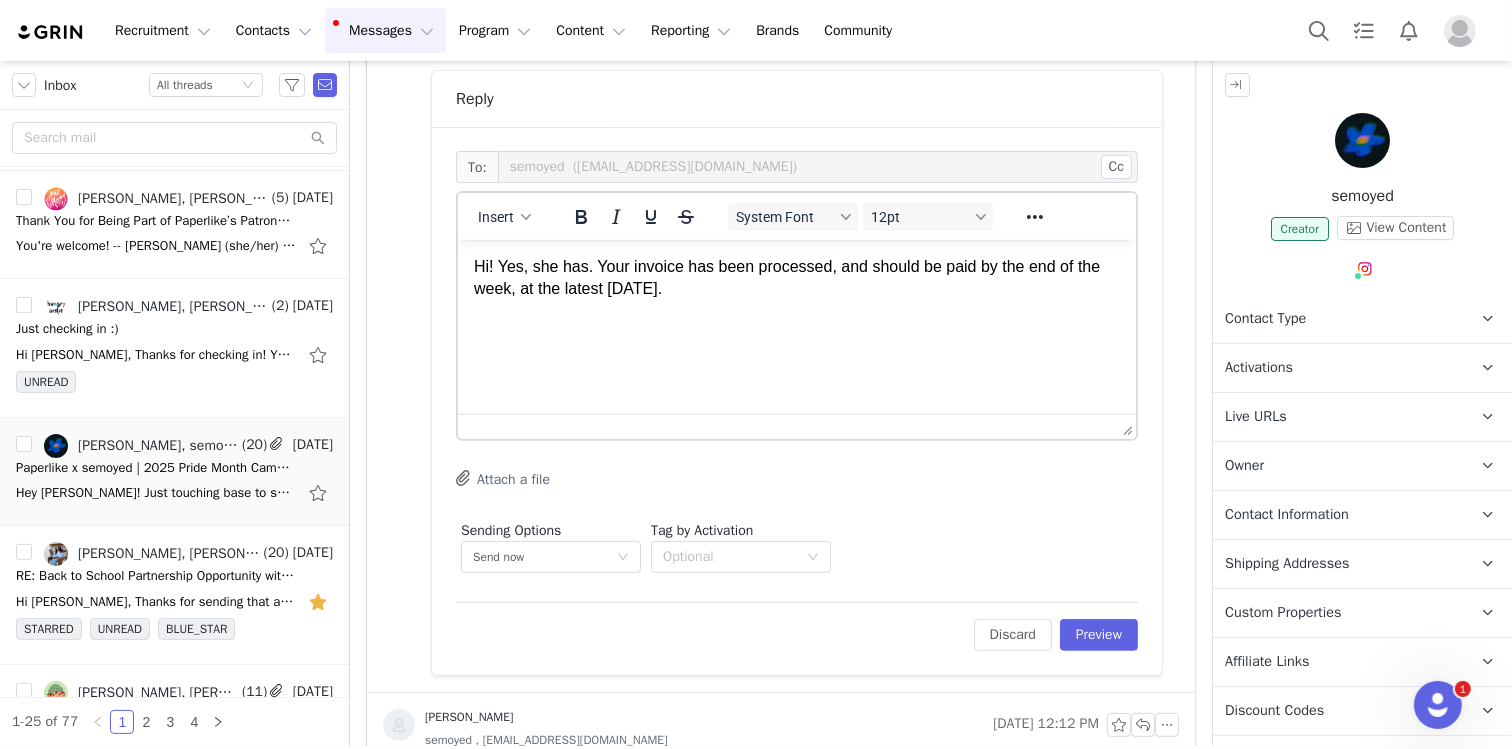 click on "Hi! Yes, she has. Your invoice has been processed, and should be paid by the end of the week, at the latest [DATE]." at bounding box center (796, 277) 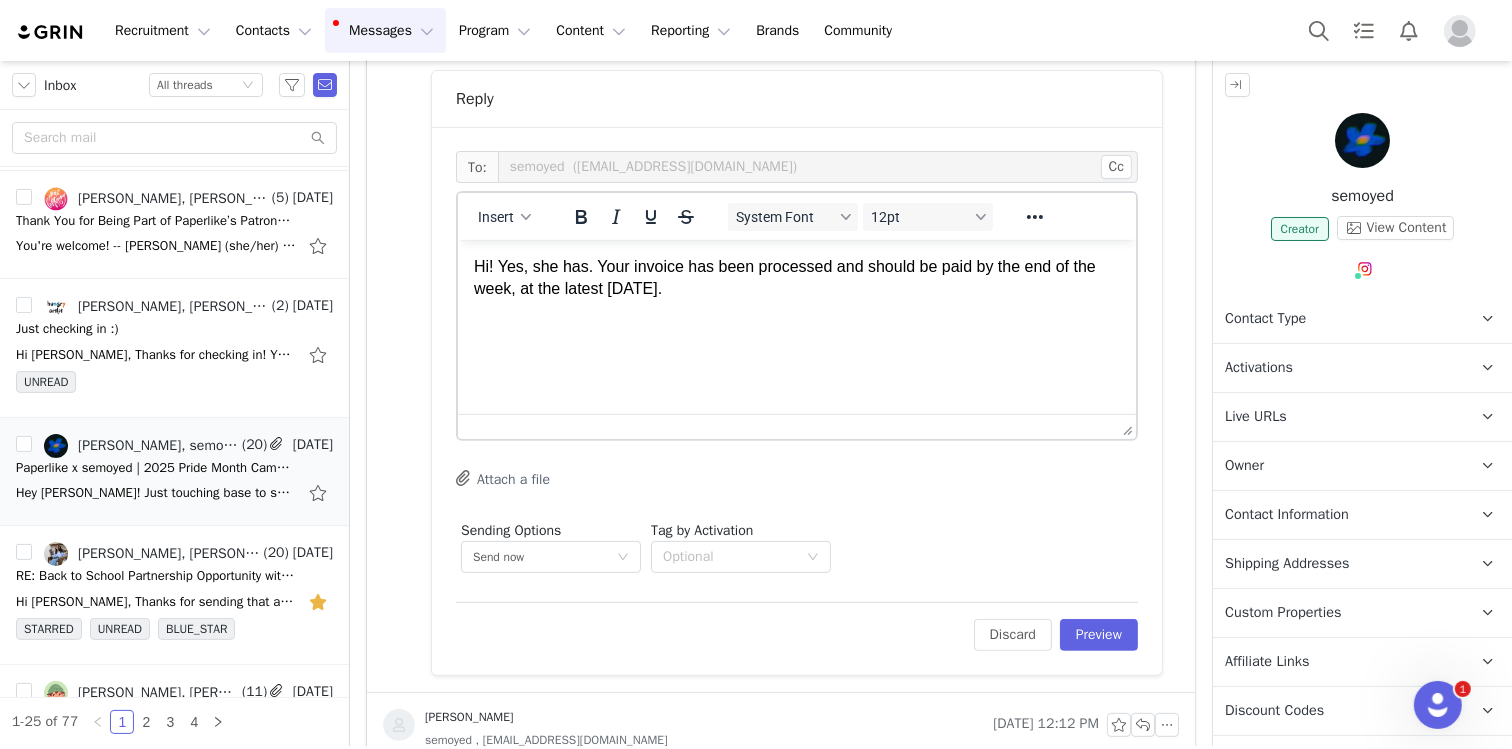click on "Hi! Yes, she has. Your invoice has been processed and should be paid by the end of the week, at the latest [DATE]." at bounding box center (796, 277) 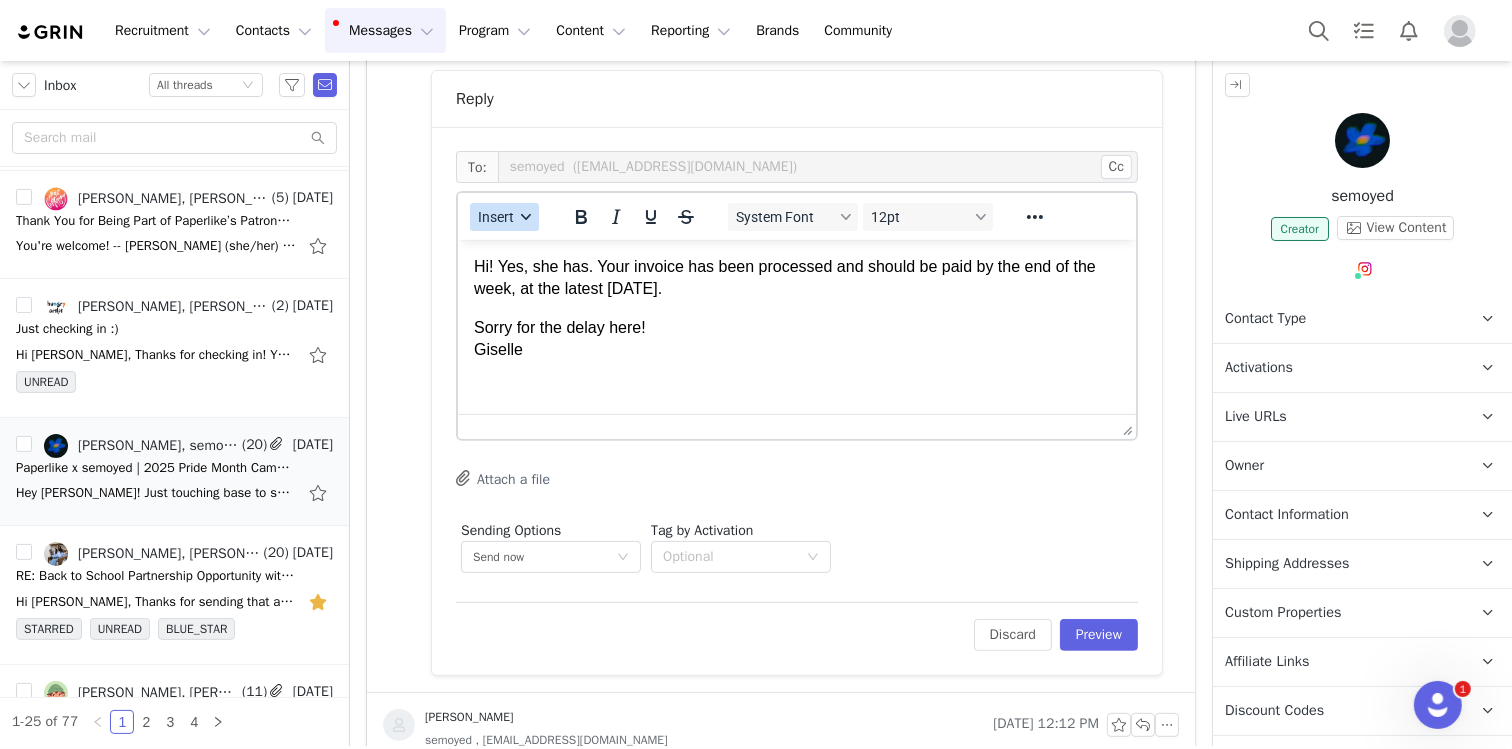 click on "Insert" at bounding box center (504, 217) 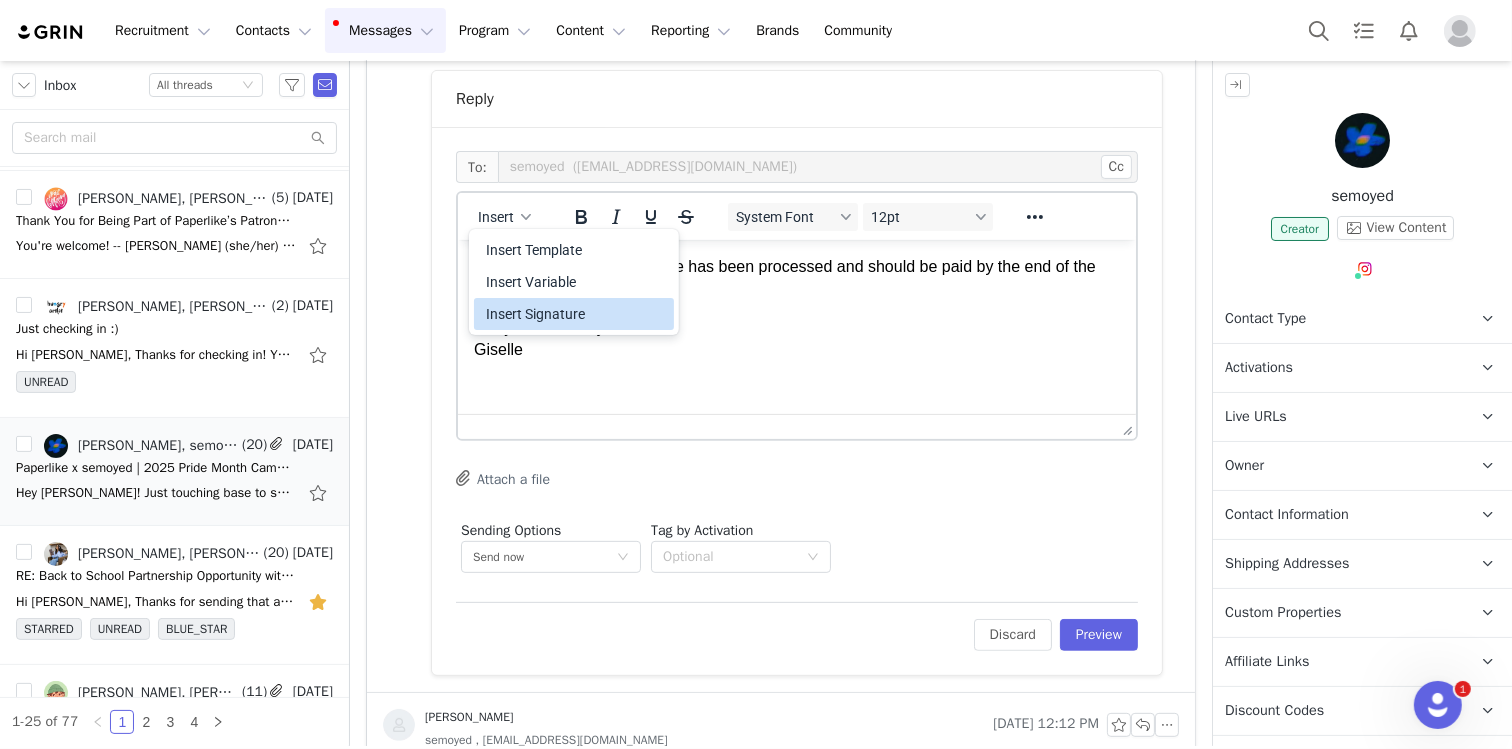 click on "Insert Signature" at bounding box center [576, 314] 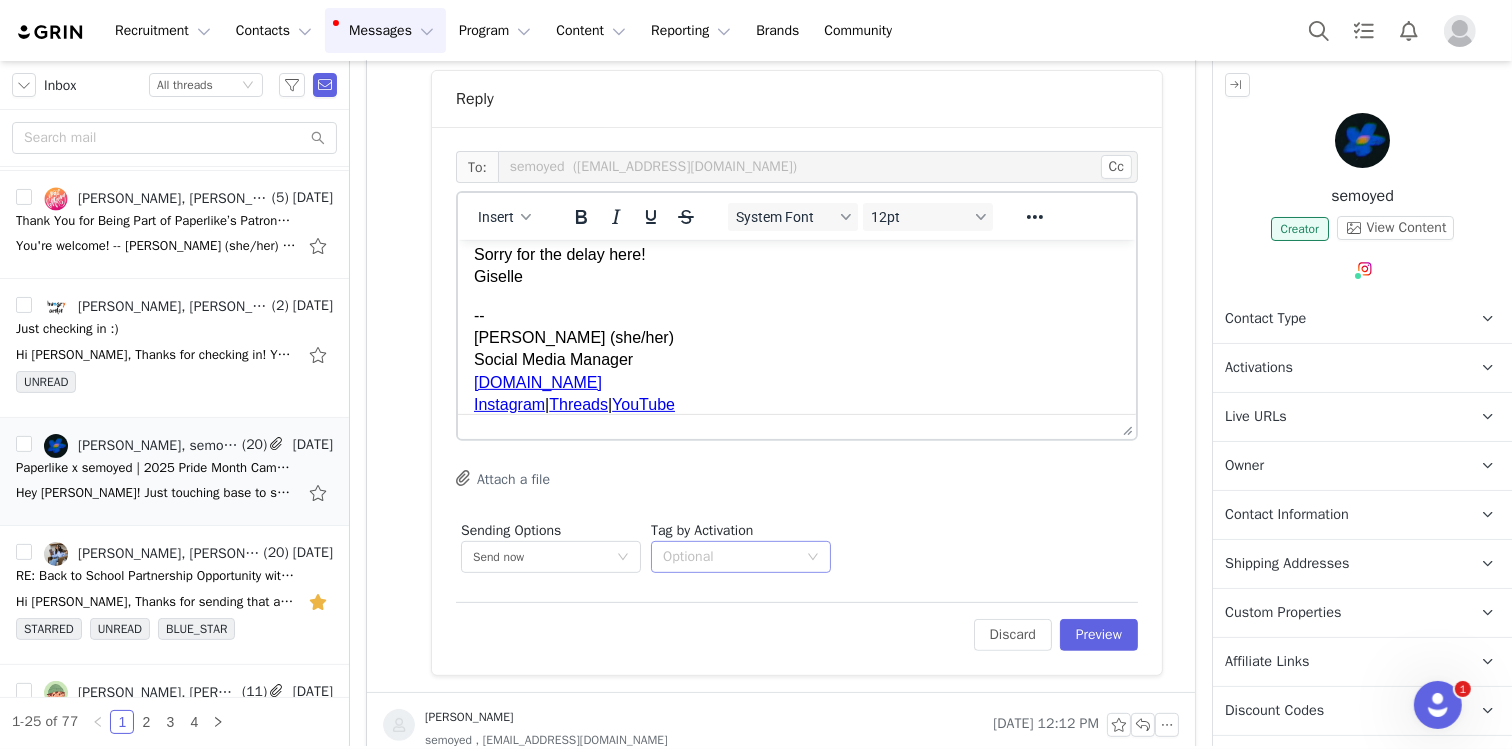 click on "Optional" at bounding box center (730, 557) 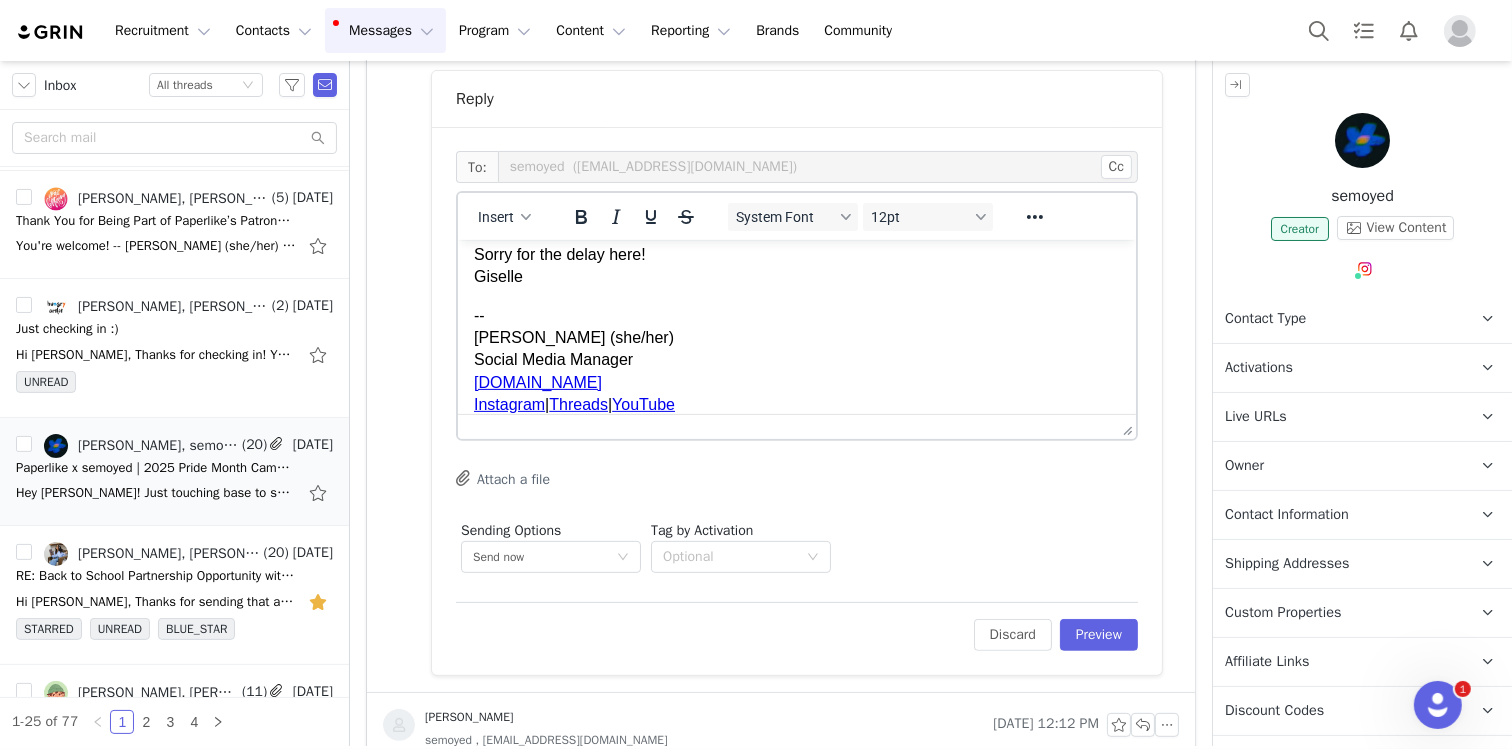 scroll, scrollTop: 3, scrollLeft: 0, axis: vertical 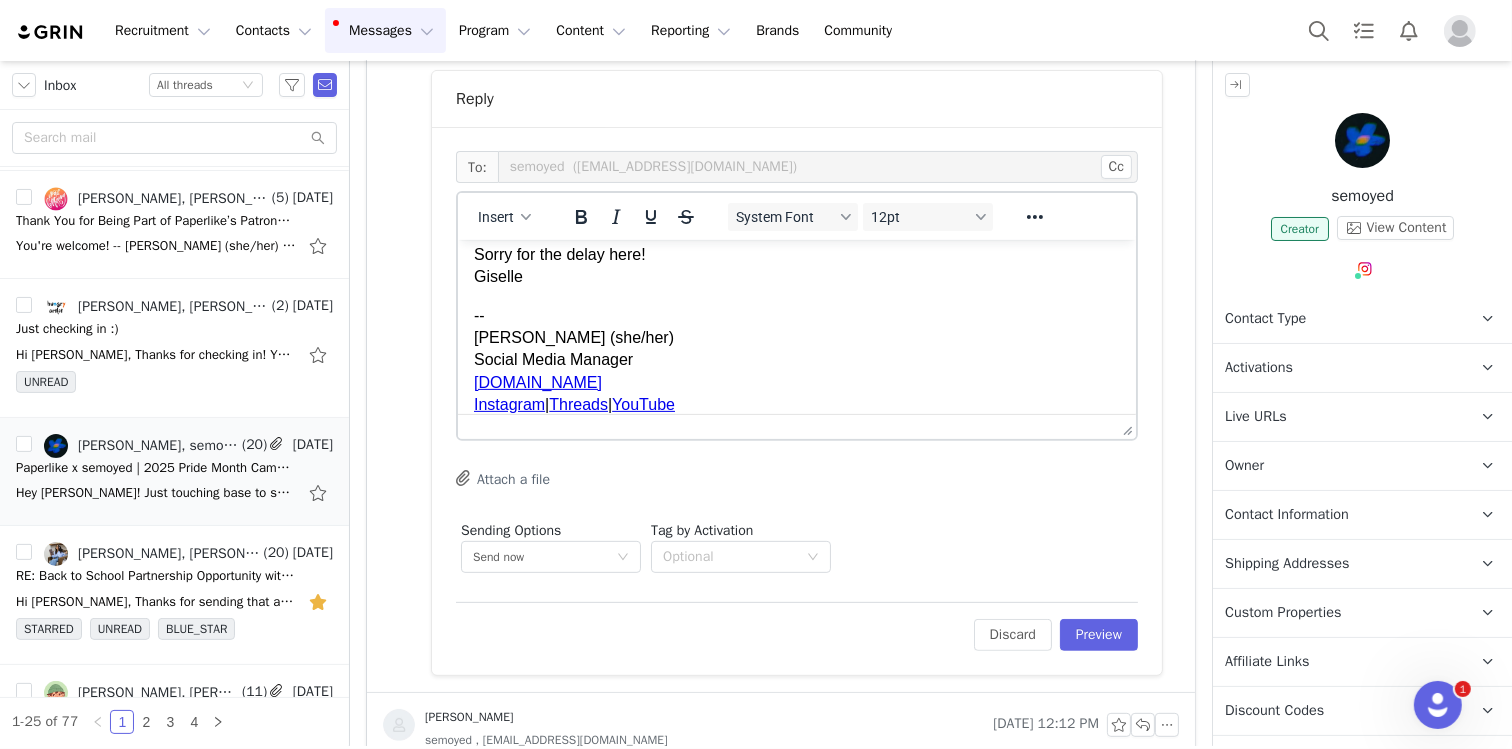 click on "-- [PERSON_NAME] (she/her) Social Media Manager [DOMAIN_NAME] Instagram  |  Threads  |  YouTube" at bounding box center [796, 360] 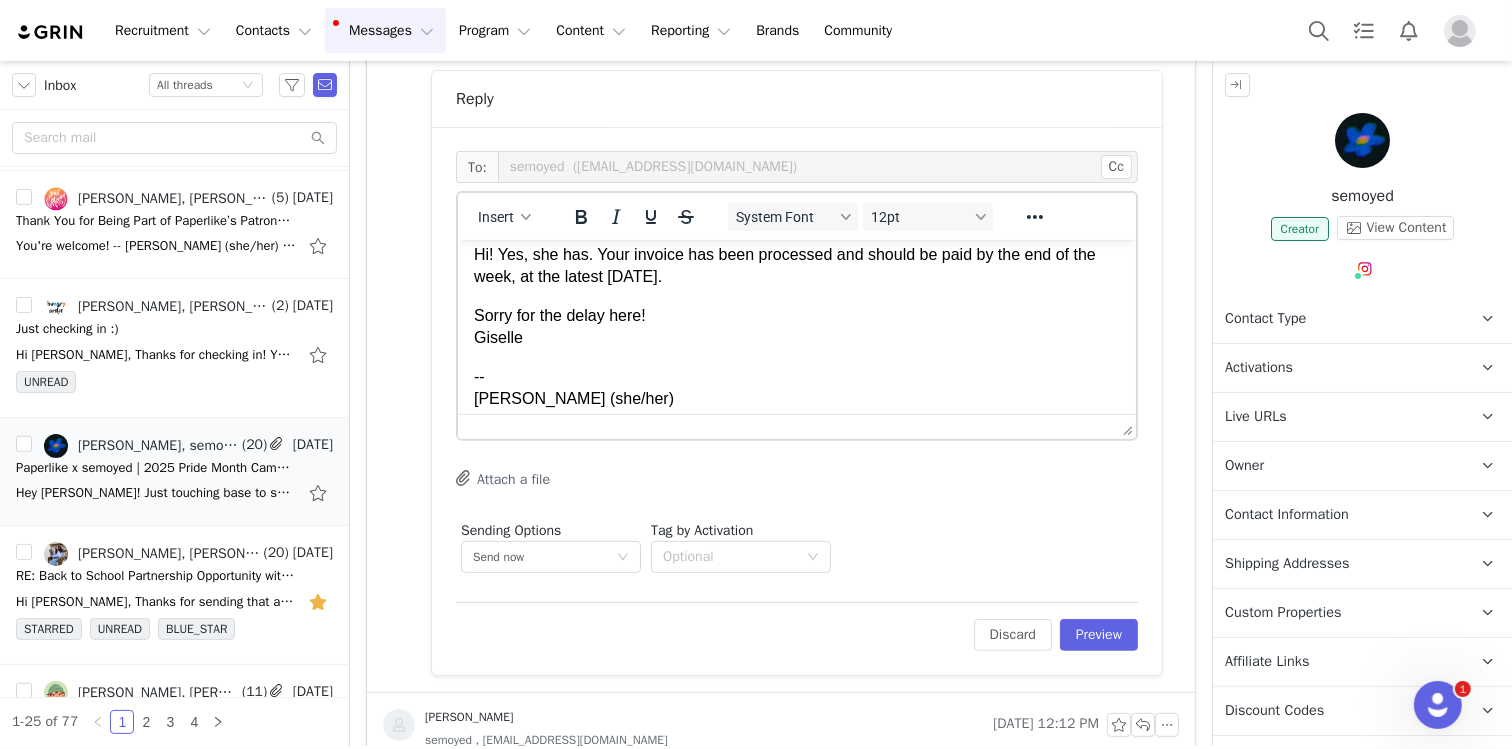 scroll, scrollTop: 0, scrollLeft: 0, axis: both 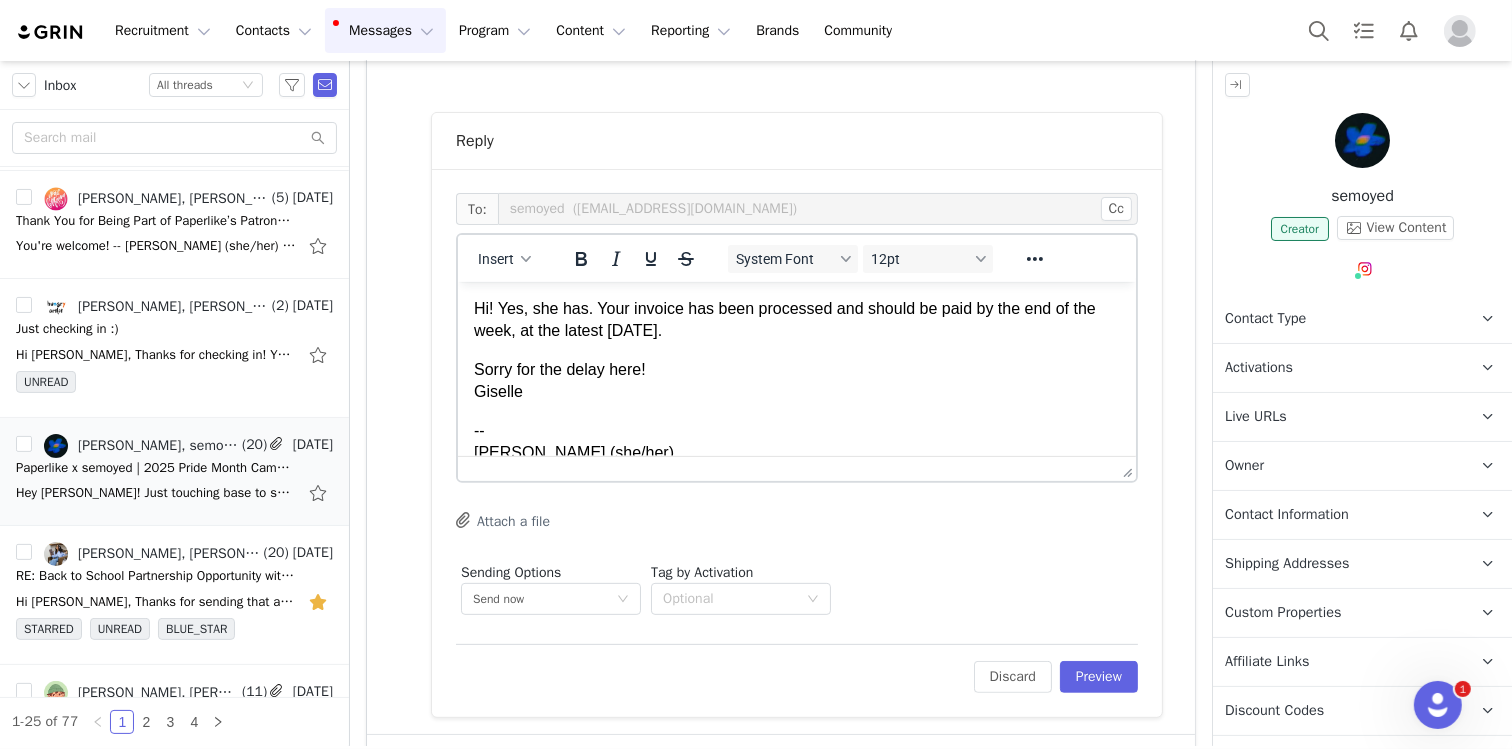 click on "To: semoyed  ([EMAIL_ADDRESS][DOMAIN_NAME])     Cc  Cc:       Insert System Font 12pt To open the popup, press Shift+Enter To open the popup, press Shift+Enter To open the popup, press Shift+Enter To open the popup, press Shift+Enter Attach a file Sending Options  Send now       This will be sent outside of your set  email hours .       Tag by Activation  Optional       Edit     Discard Preview" at bounding box center [797, 443] 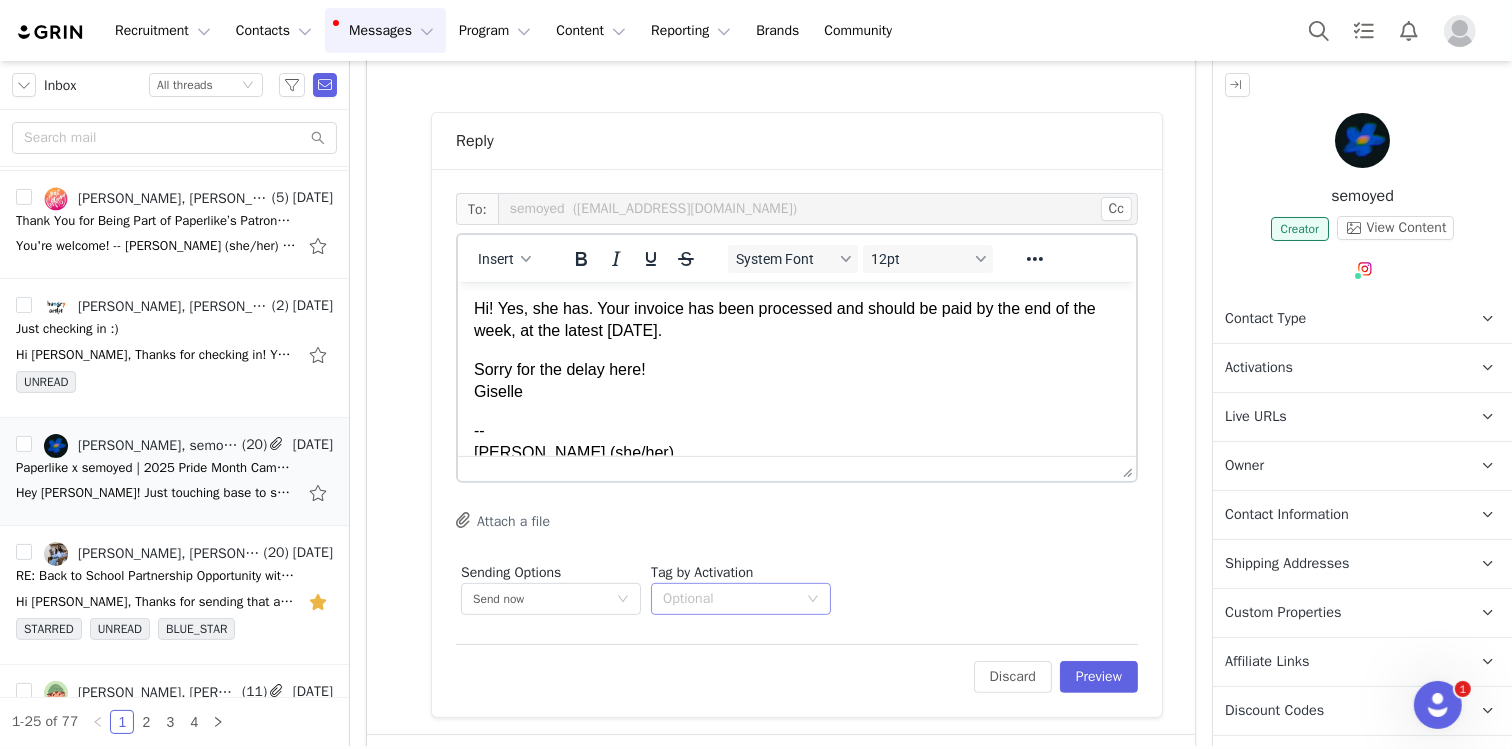 click on "Optional" at bounding box center (730, 599) 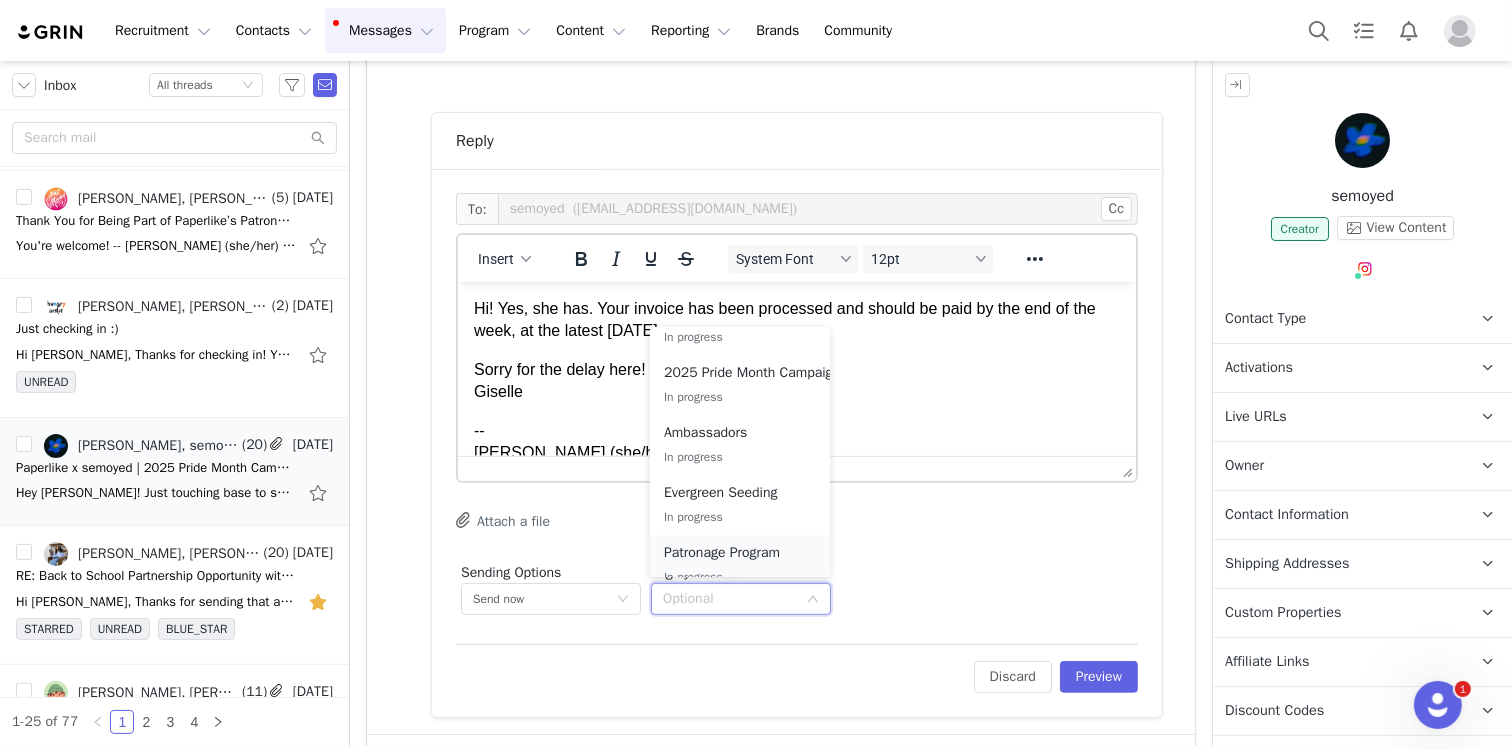 scroll, scrollTop: 0, scrollLeft: 0, axis: both 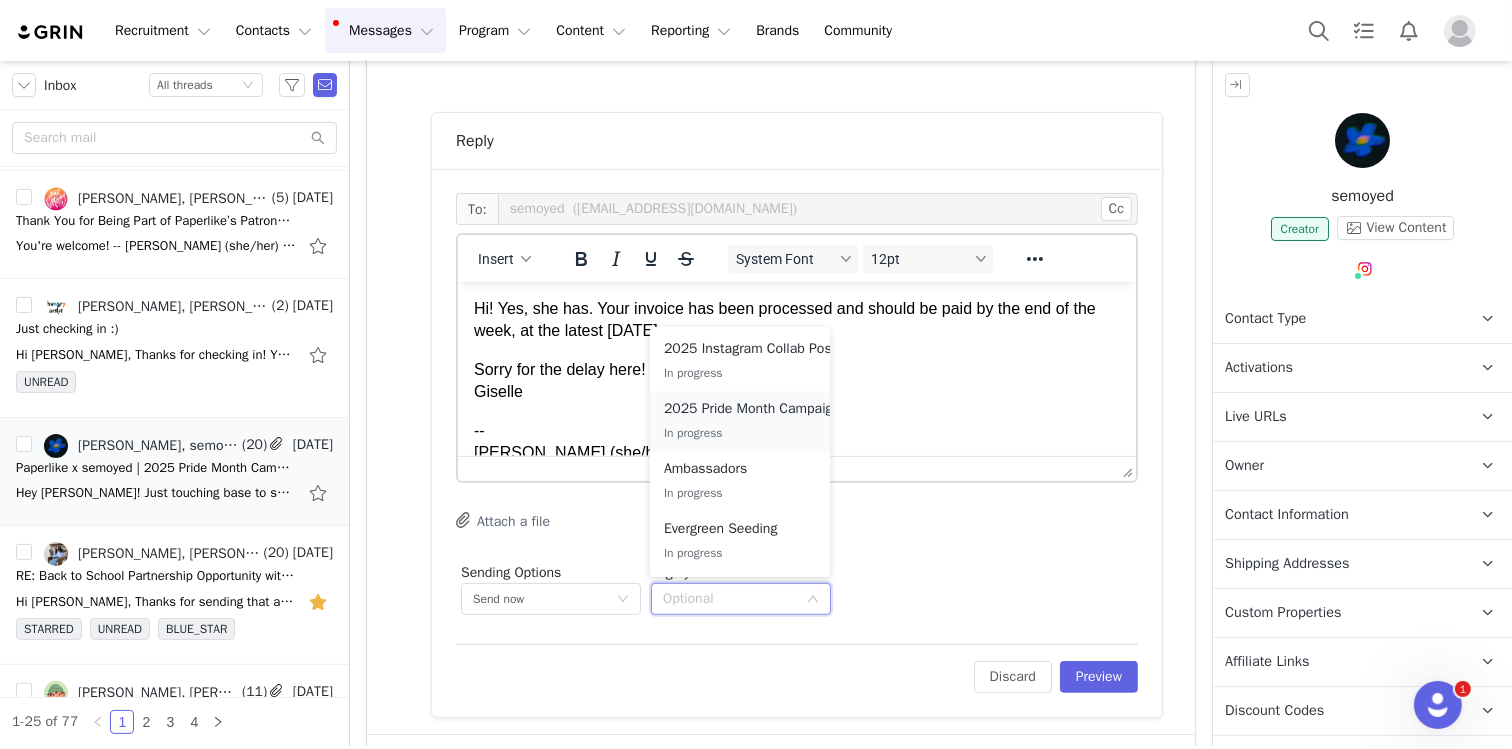 click on "2025 Pride Month Campaign" at bounding box center (752, 409) 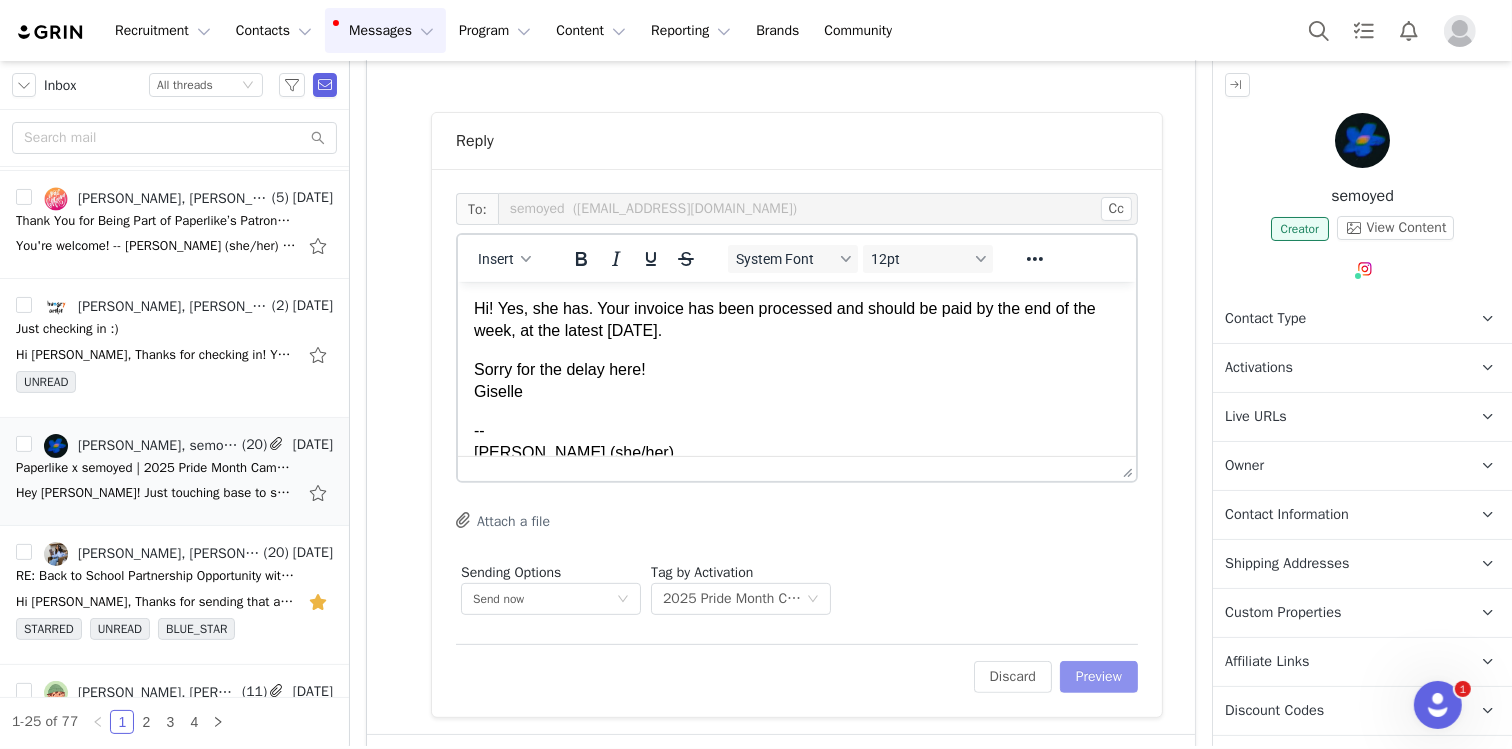 click on "Preview" at bounding box center [1099, 677] 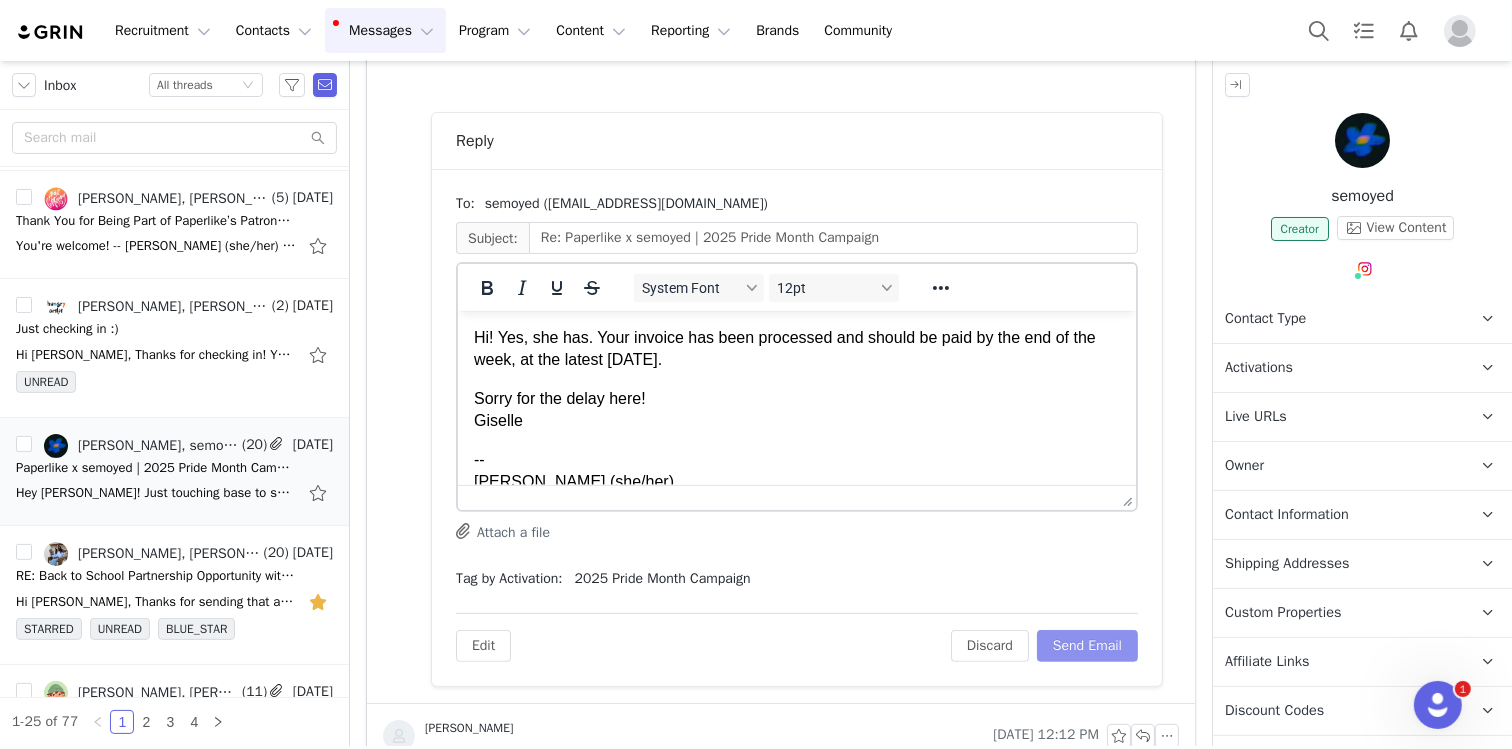 scroll, scrollTop: 0, scrollLeft: 0, axis: both 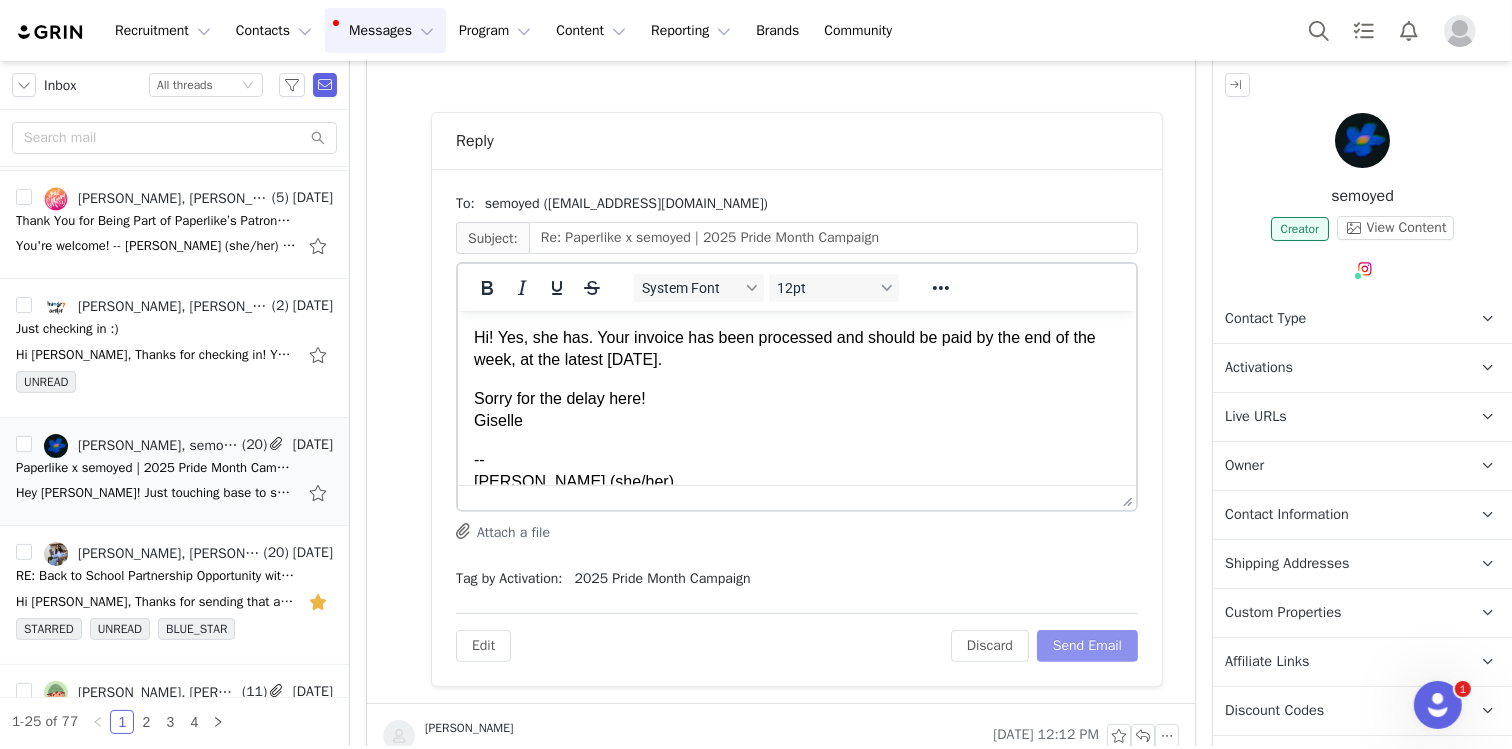 click on "Send Email" at bounding box center [1087, 646] 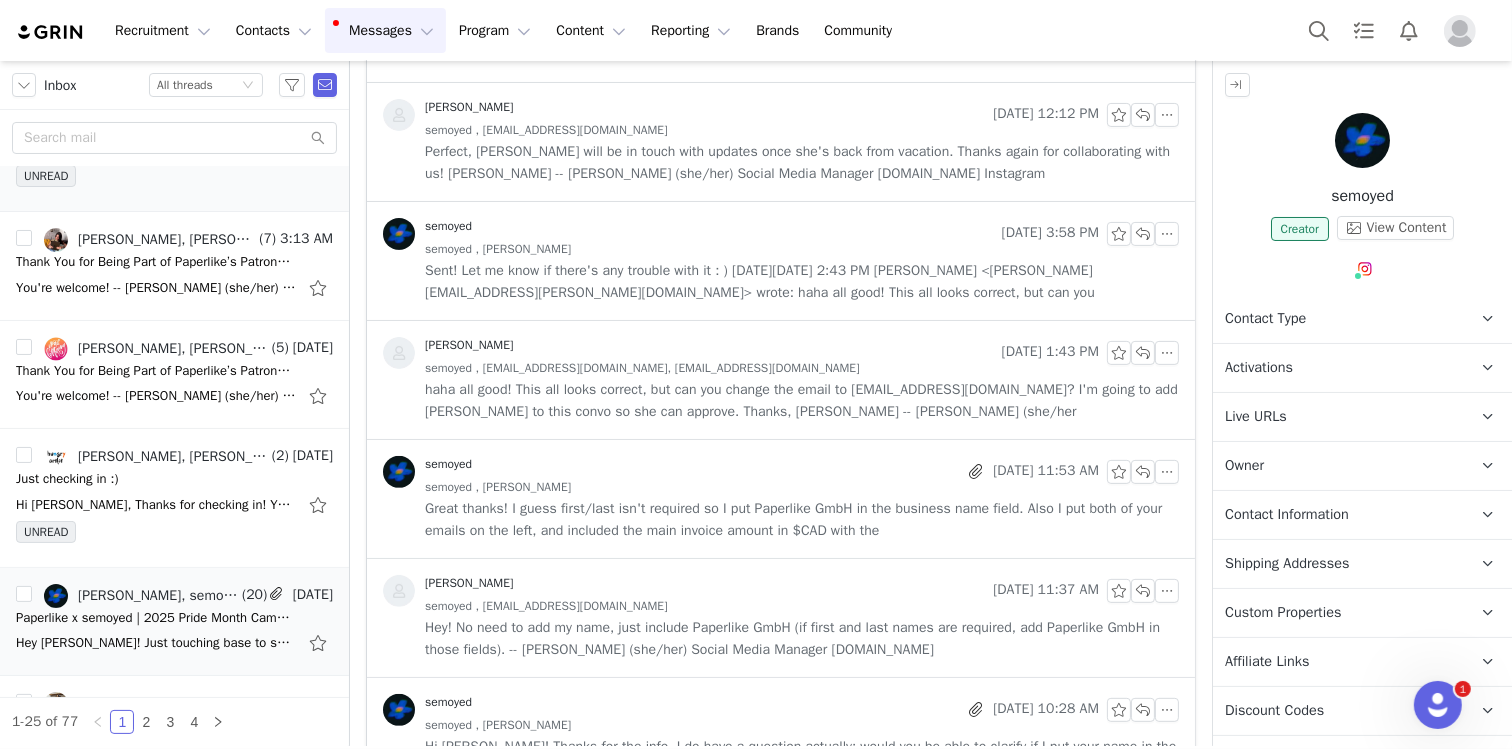 scroll, scrollTop: 0, scrollLeft: 0, axis: both 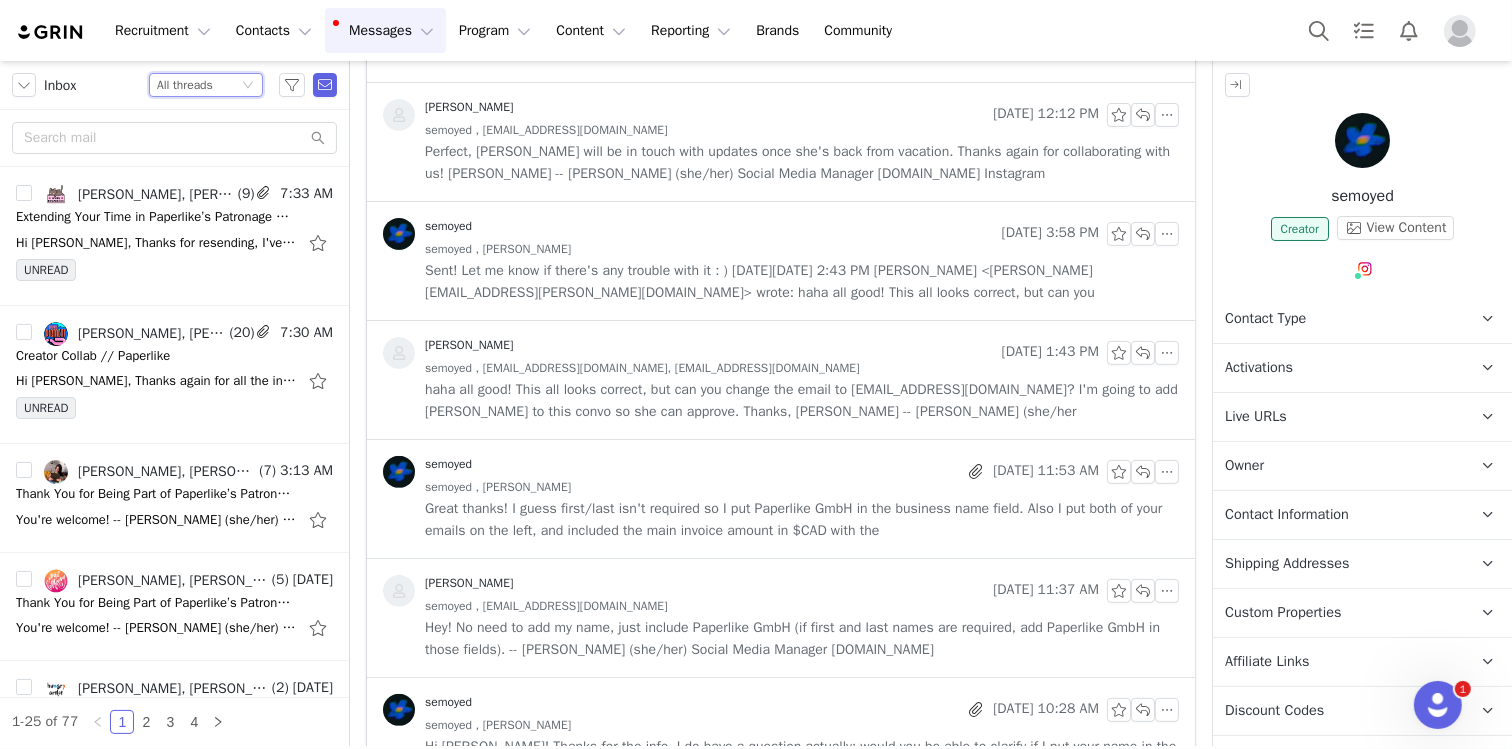 click on "Status All threads" at bounding box center [197, 85] 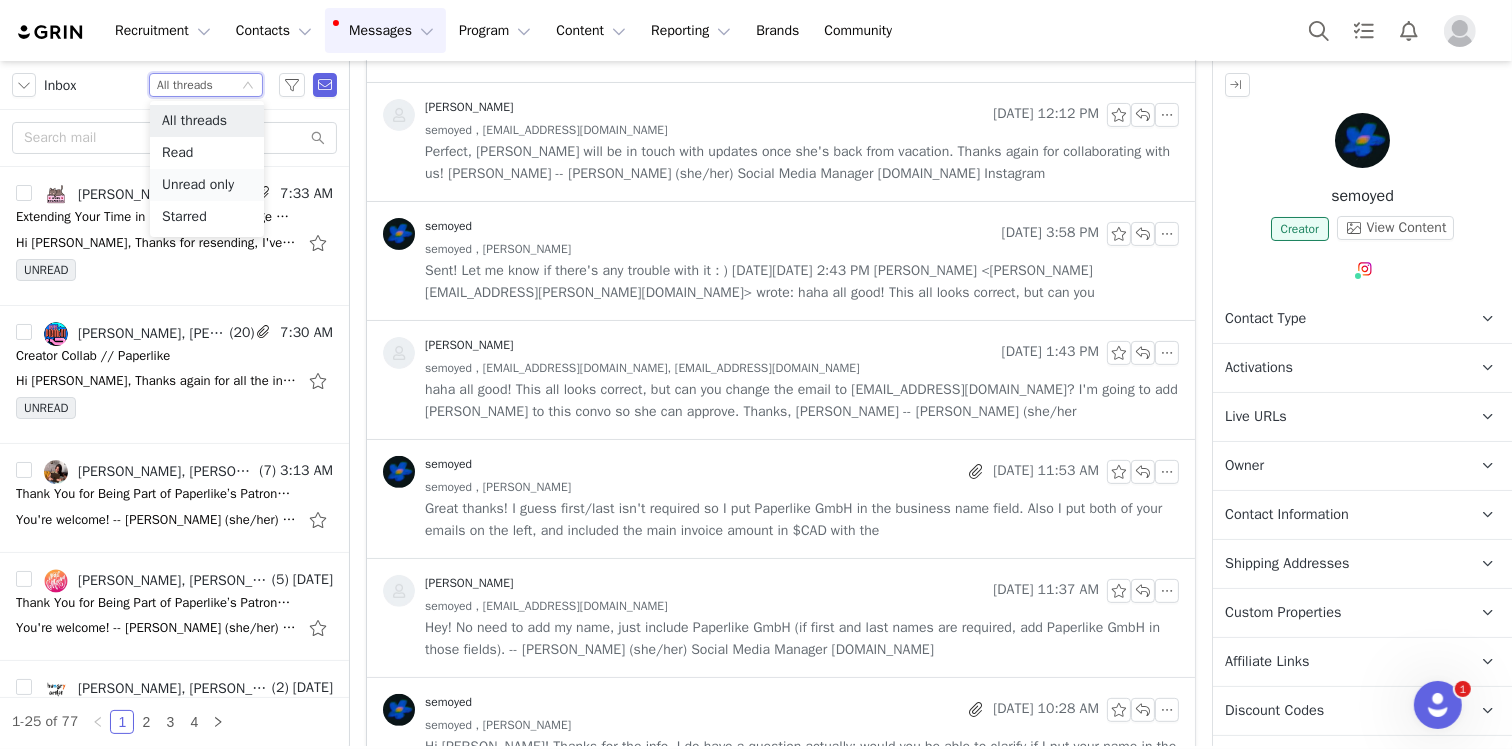 click on "Unread only" at bounding box center (207, 185) 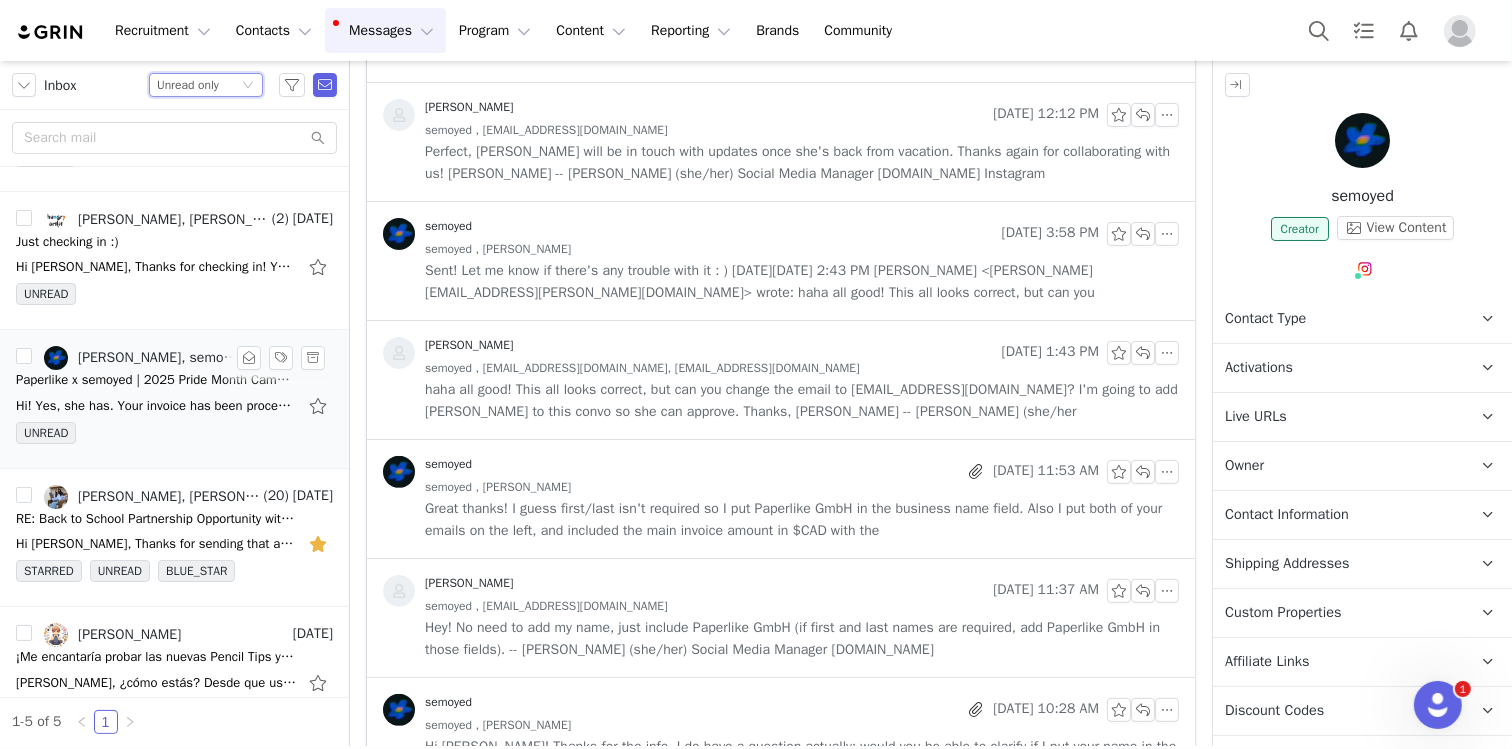 scroll, scrollTop: 133, scrollLeft: 0, axis: vertical 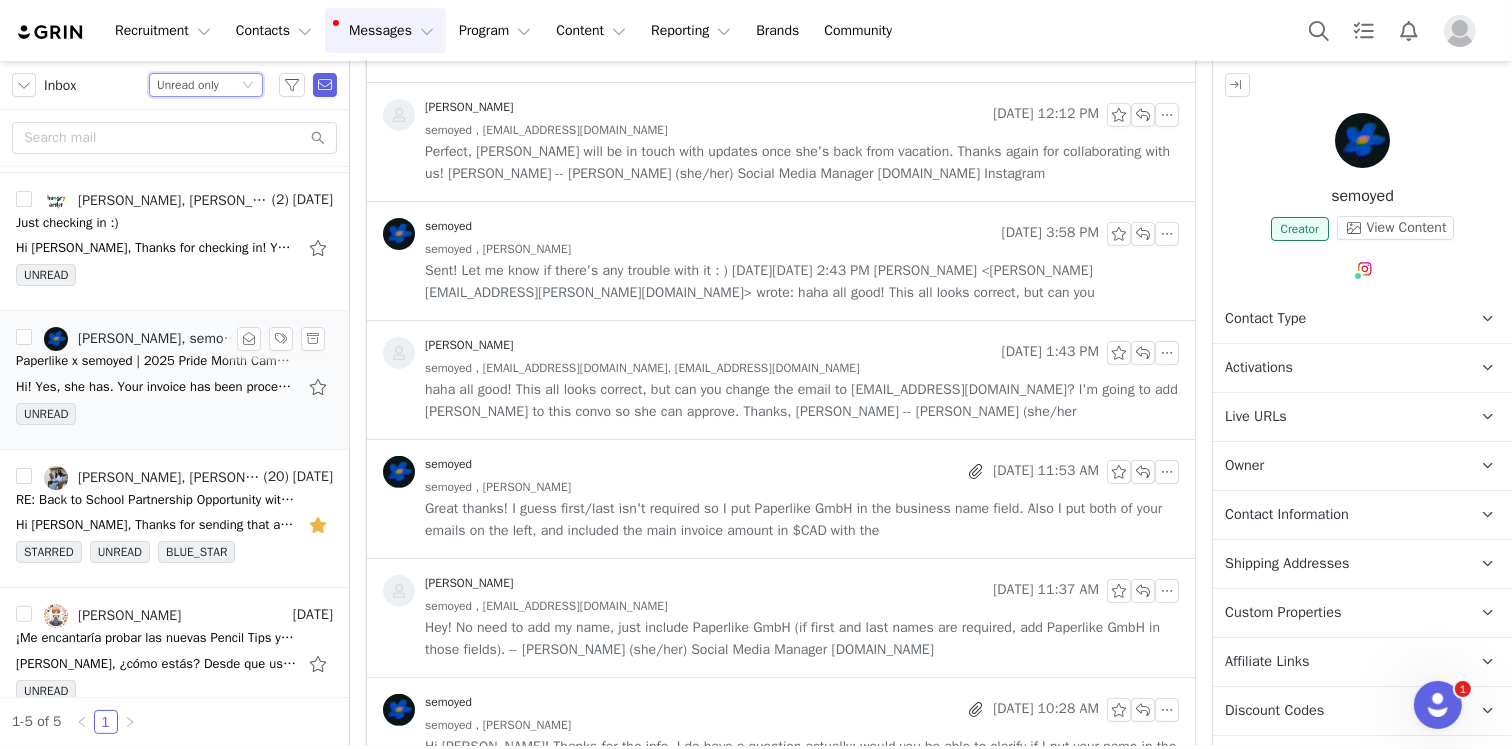 click on "Hi! Yes, she has. Your invoice has been processed and should be paid by the end of the week, at the latest [DATE]. Sorry for the delay here! [PERSON_NAME] -- [PERSON_NAME] (she/her) Social Media Manager" at bounding box center [156, 387] 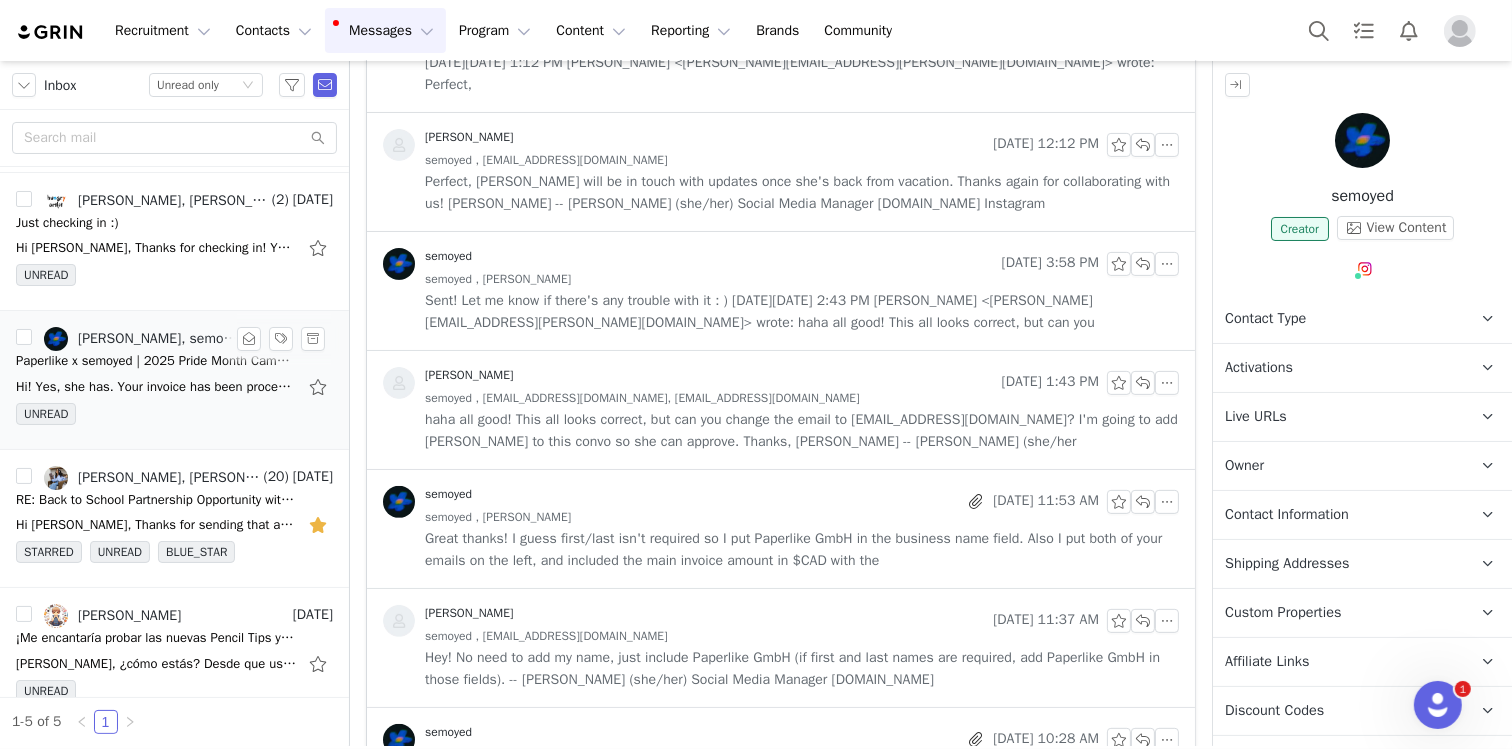 scroll, scrollTop: 753, scrollLeft: 0, axis: vertical 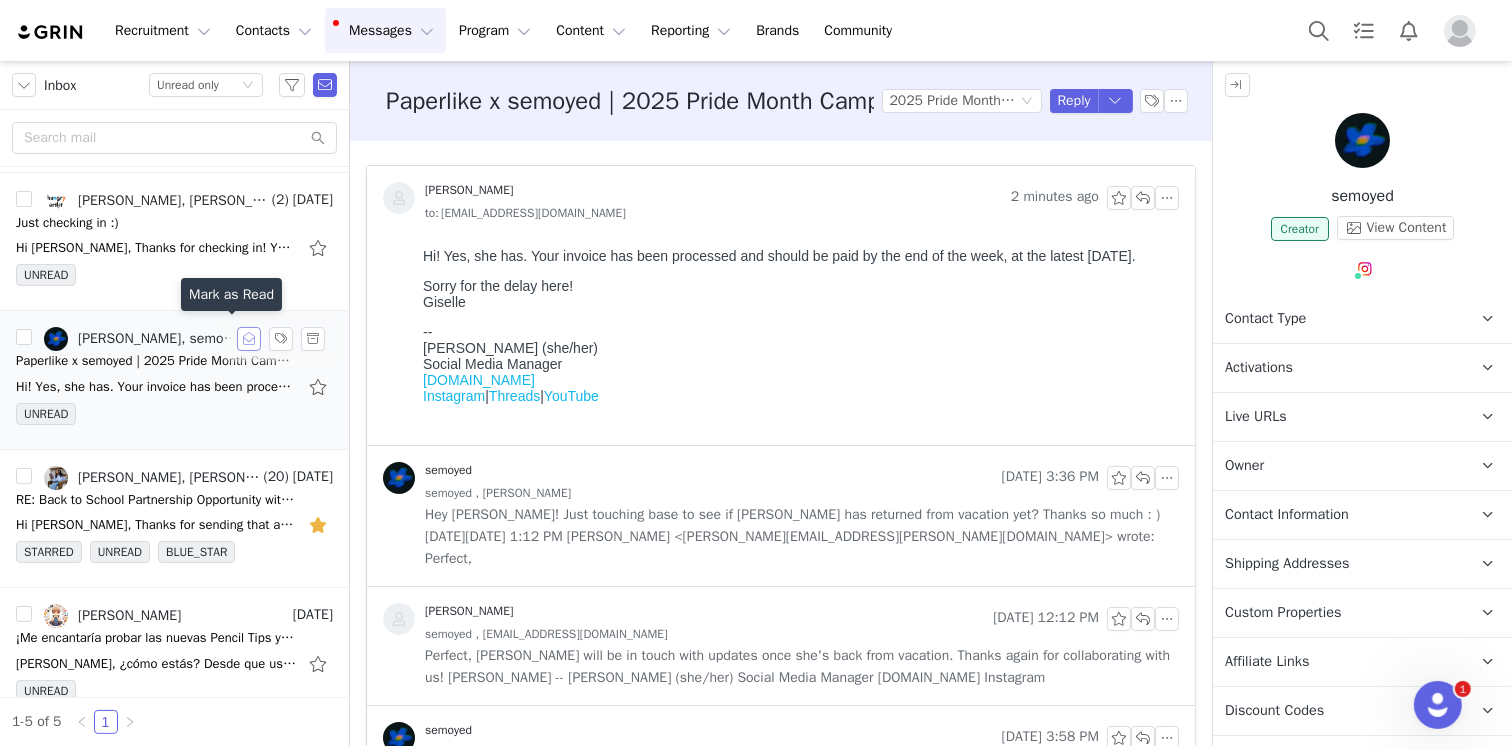 click at bounding box center (249, 339) 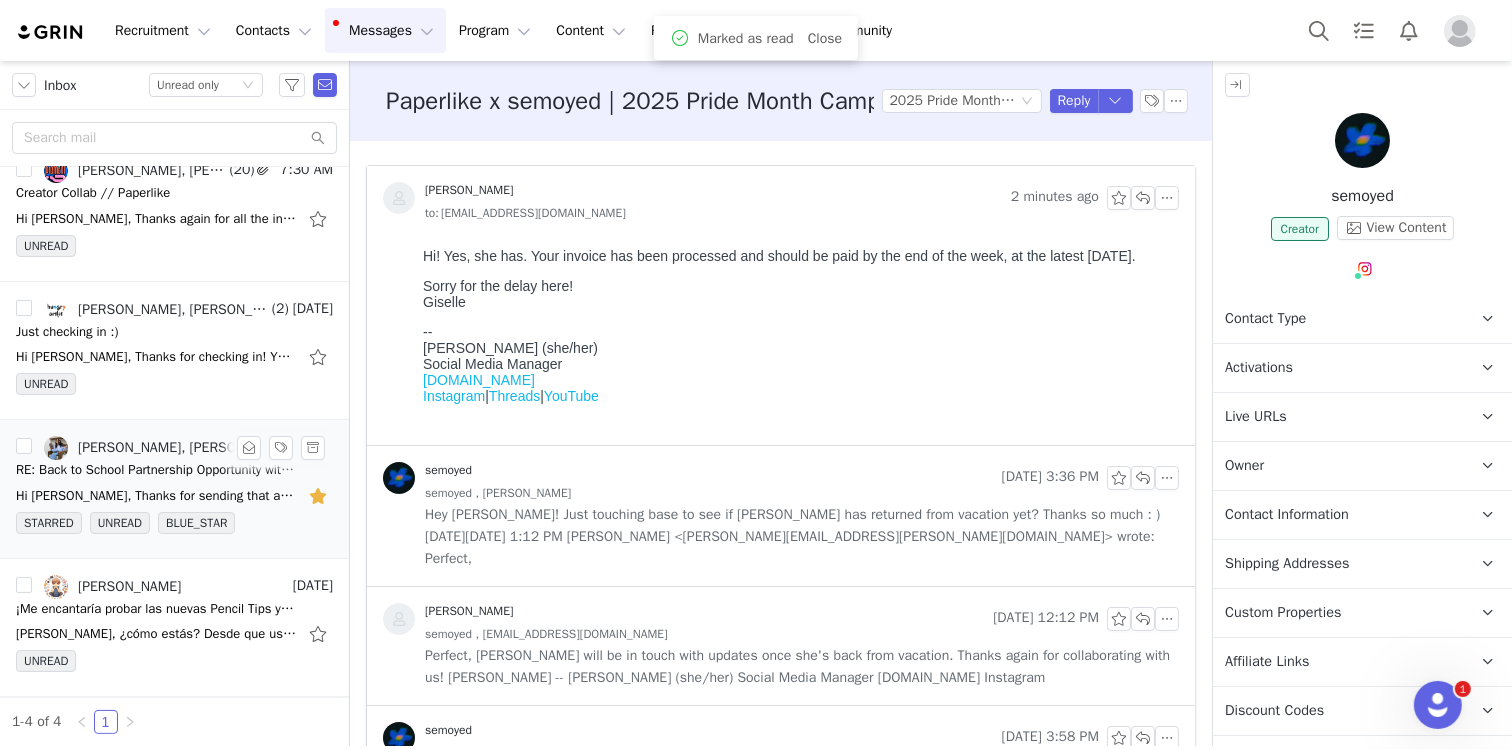 scroll, scrollTop: 17, scrollLeft: 0, axis: vertical 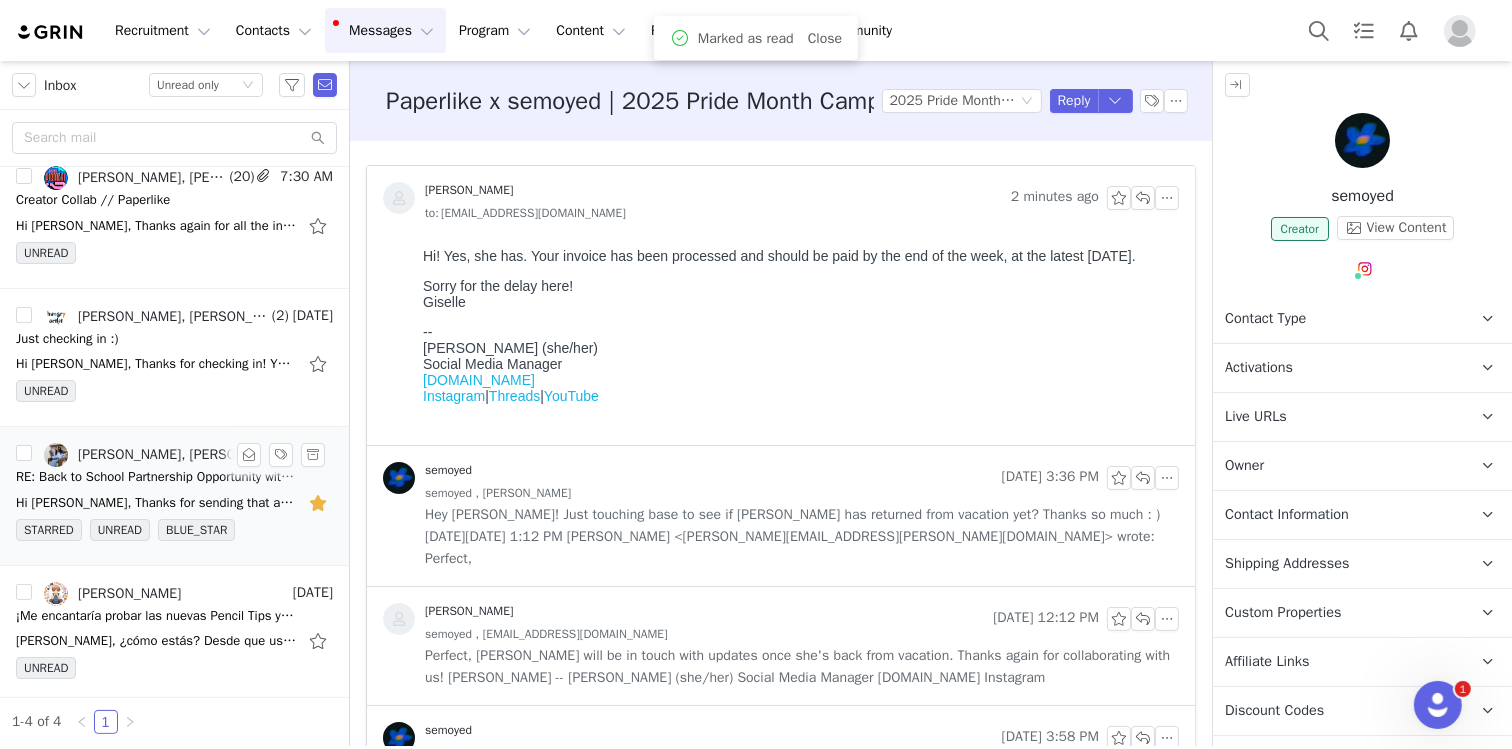 click on "Hi [PERSON_NAME], Thanks for sending that all over. Would we be able to move forward with two reels per month where [PERSON_NAME] doesn't need to turn on the paid partnership toggle for these videos? We would" at bounding box center [174, 503] 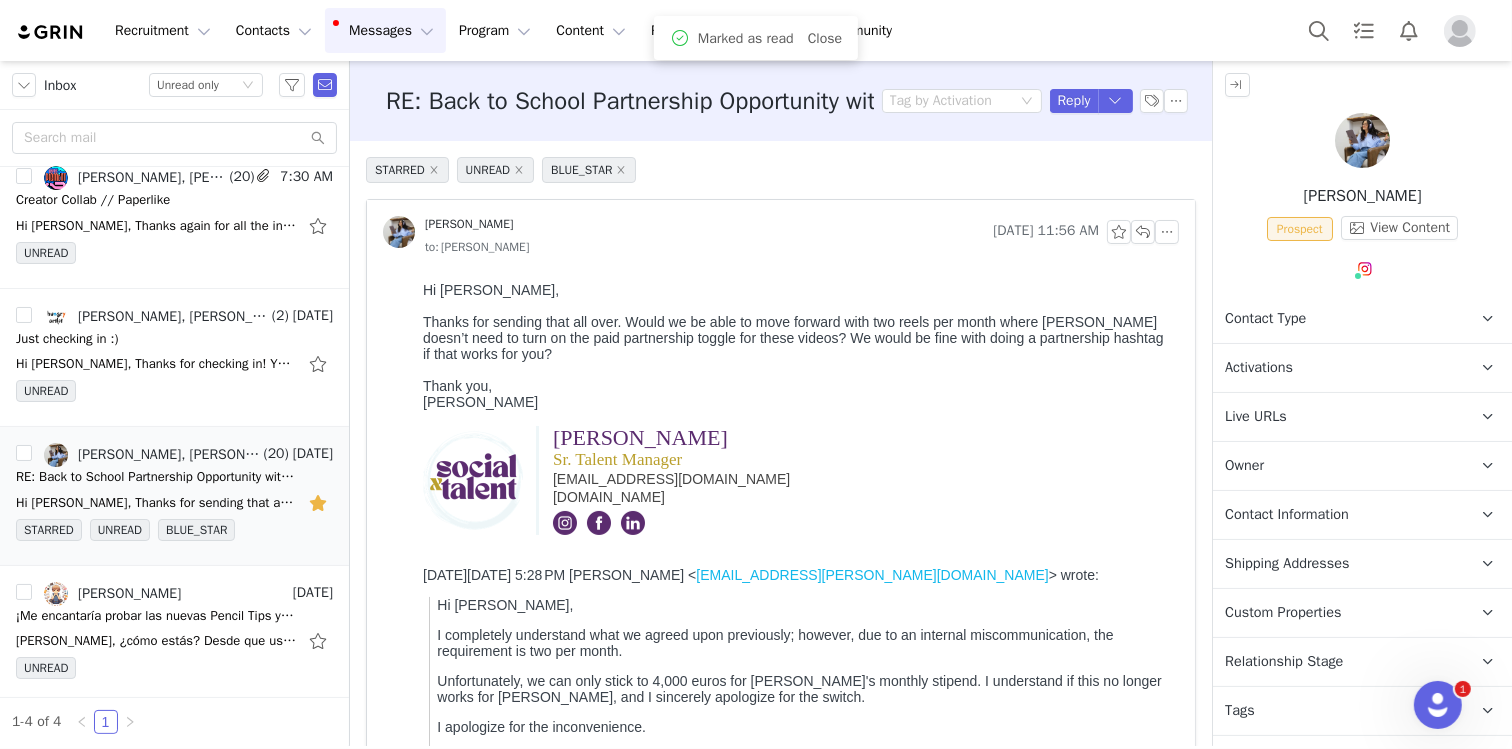 scroll, scrollTop: 0, scrollLeft: 0, axis: both 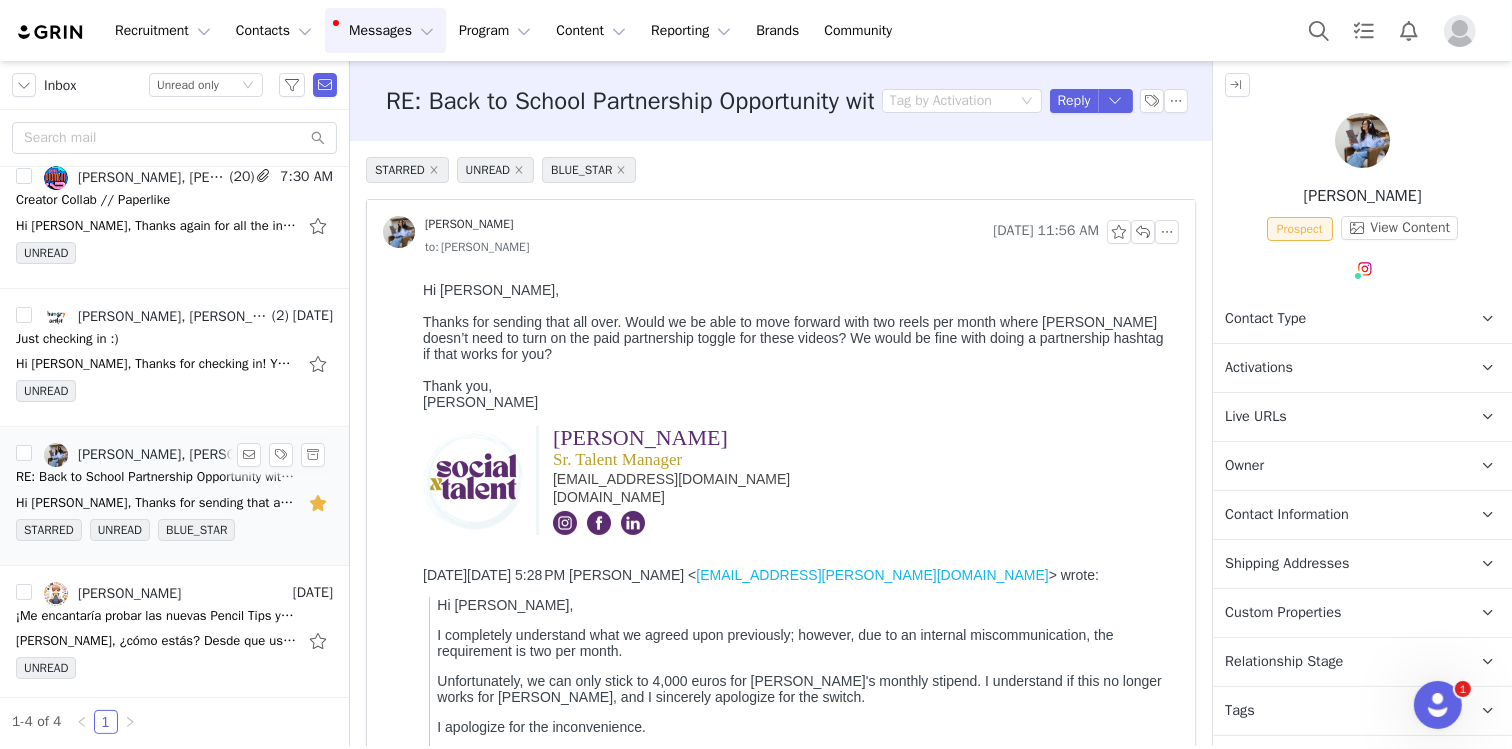 click at bounding box center [320, 503] 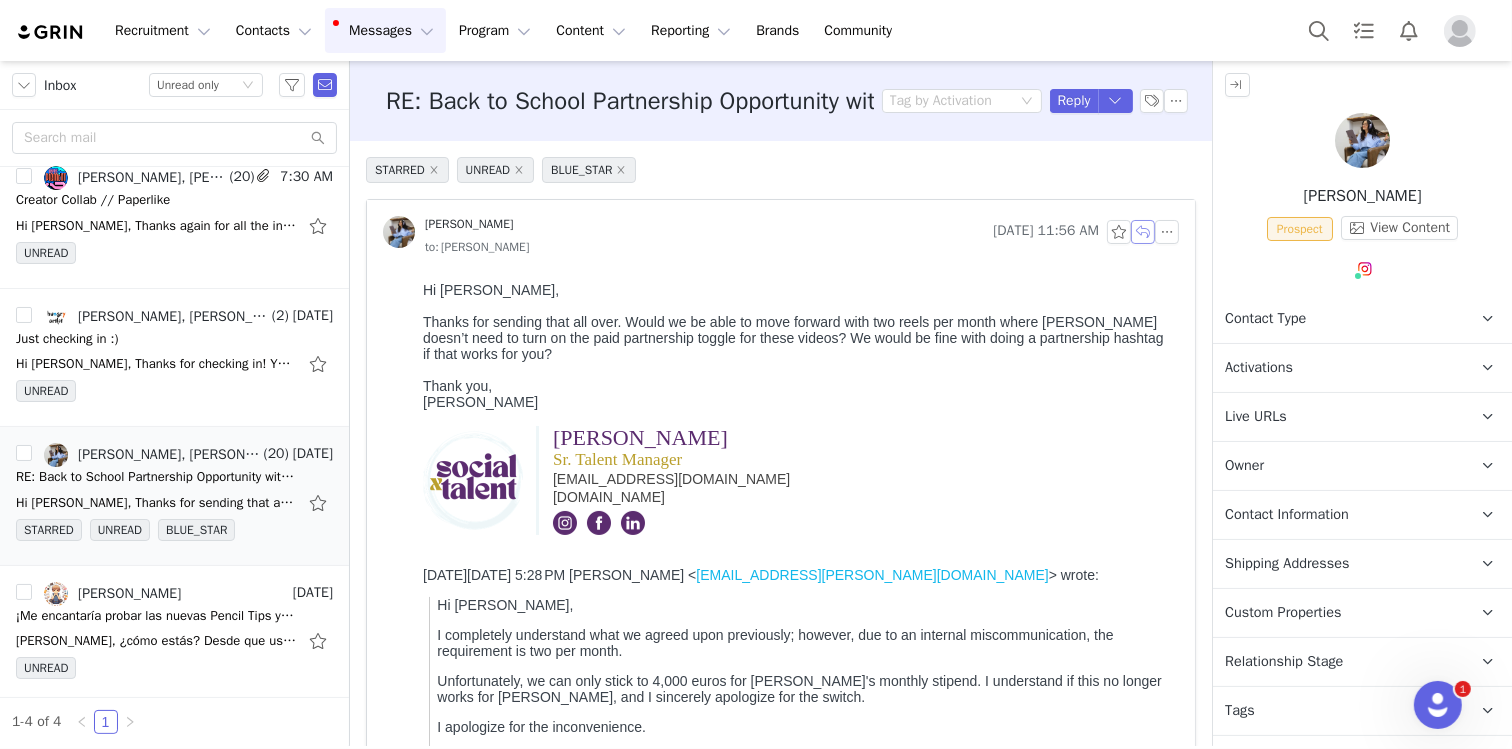 click at bounding box center [1143, 232] 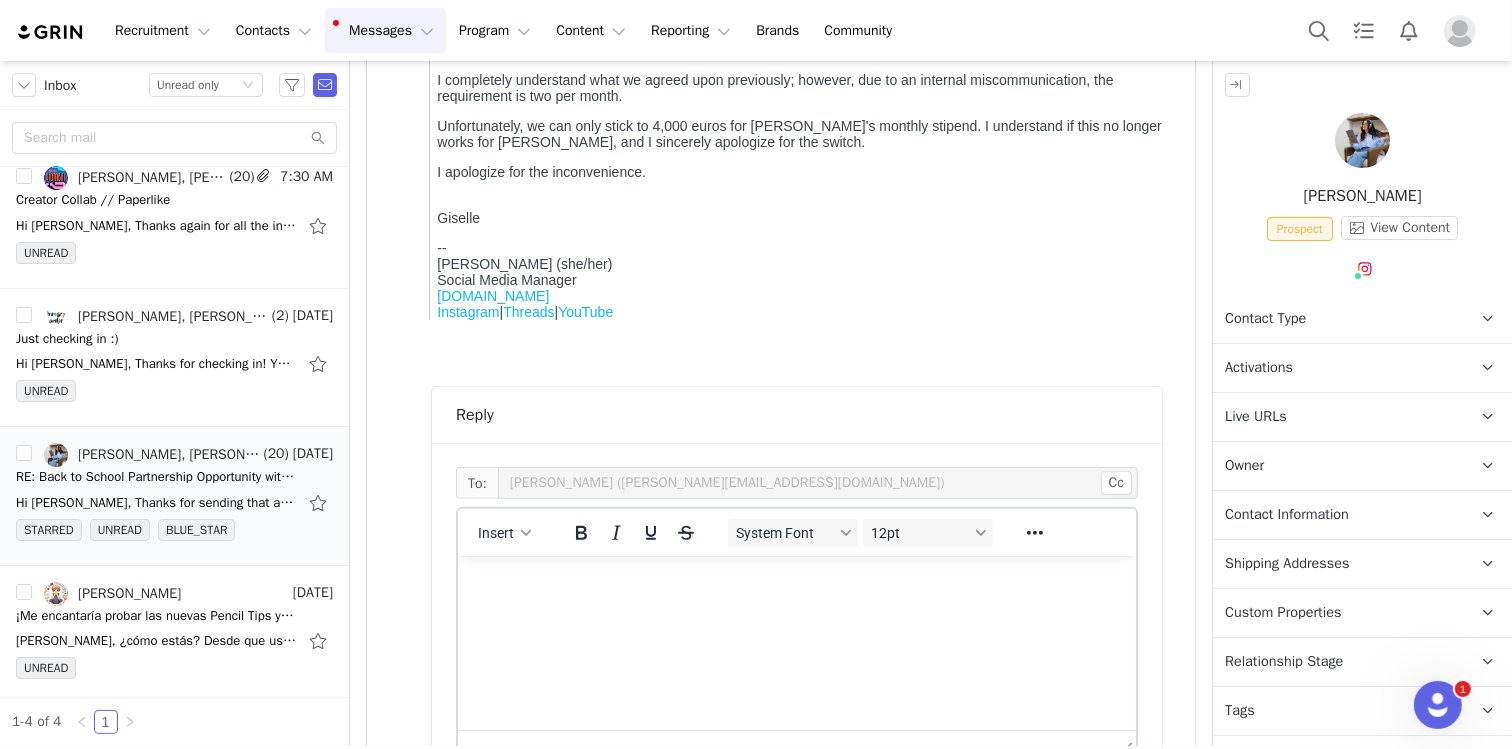 scroll, scrollTop: 870, scrollLeft: 0, axis: vertical 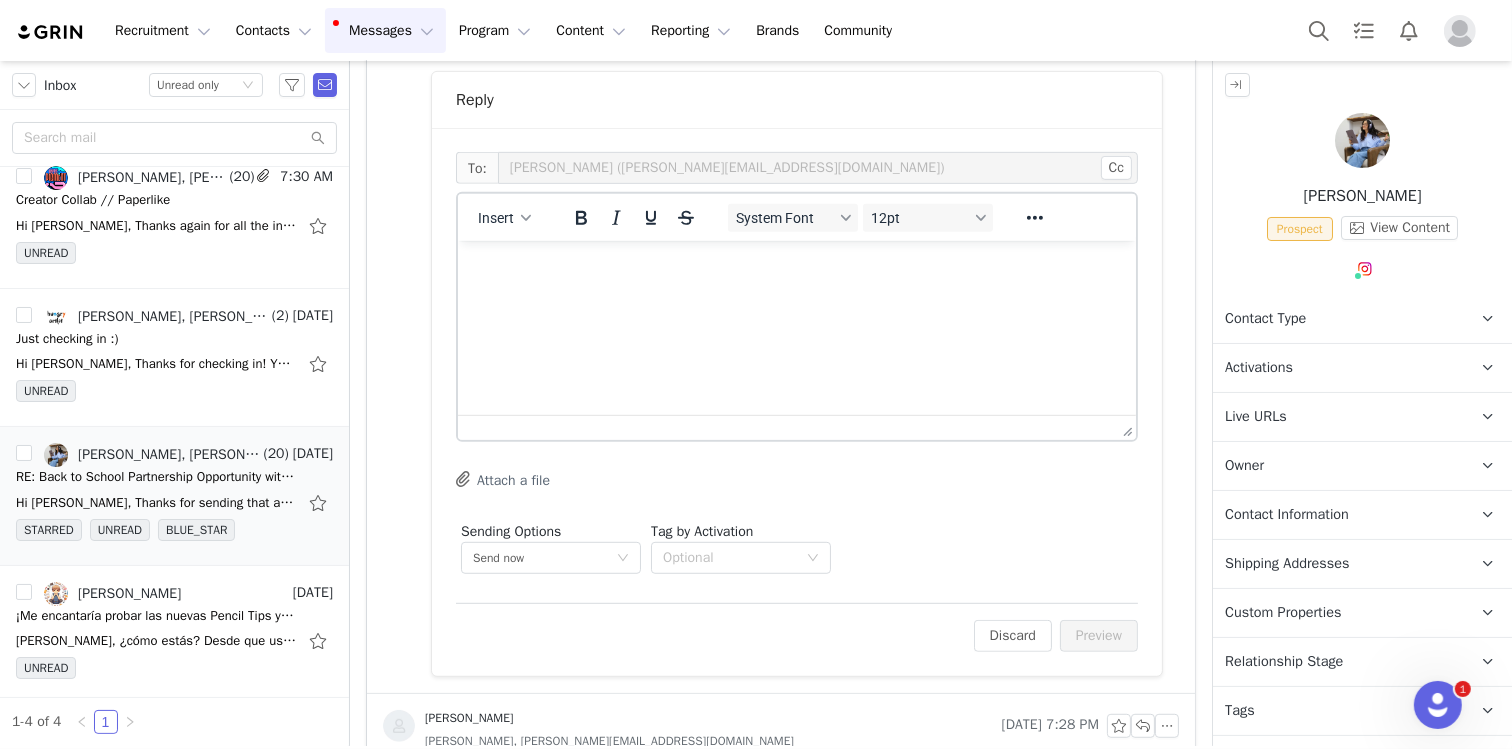 click at bounding box center [796, 267] 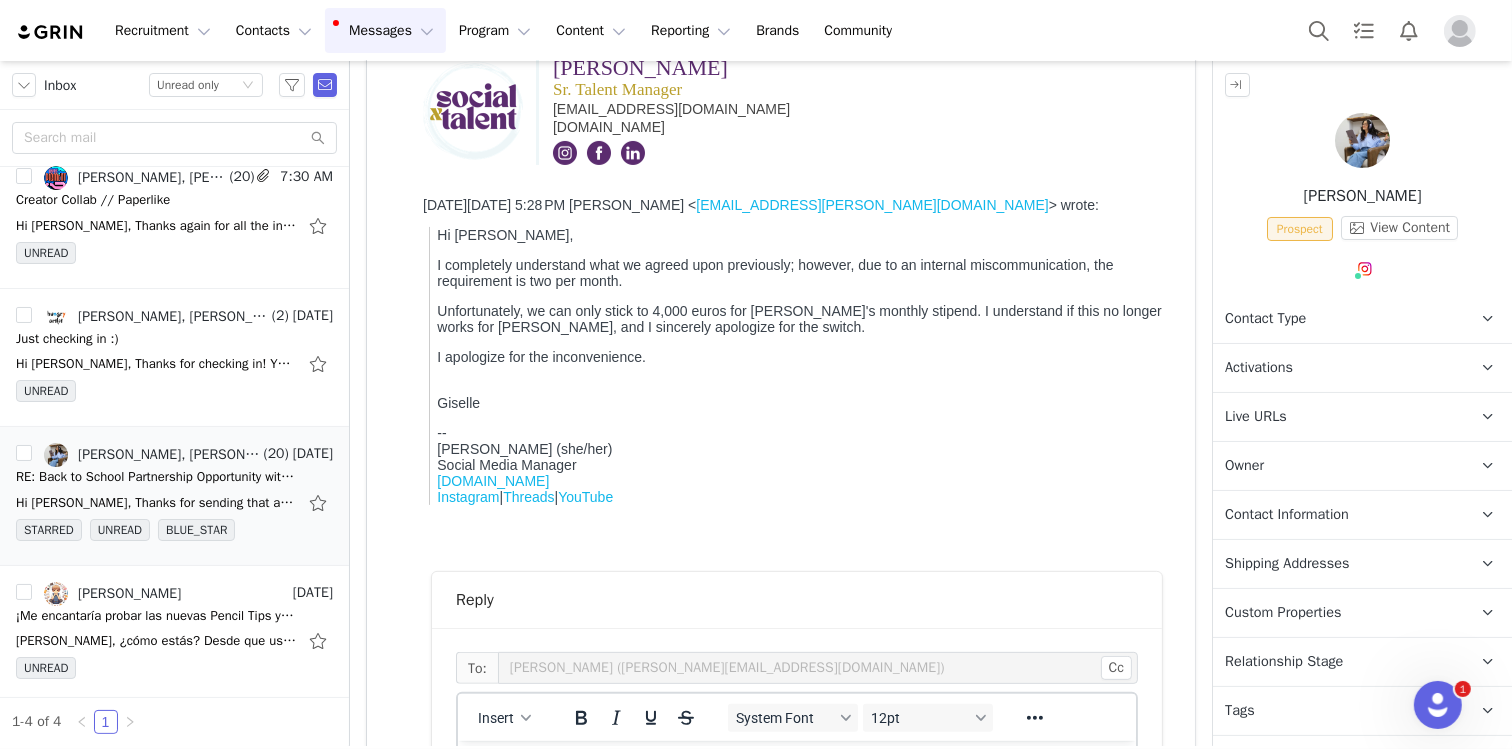 scroll, scrollTop: 660, scrollLeft: 0, axis: vertical 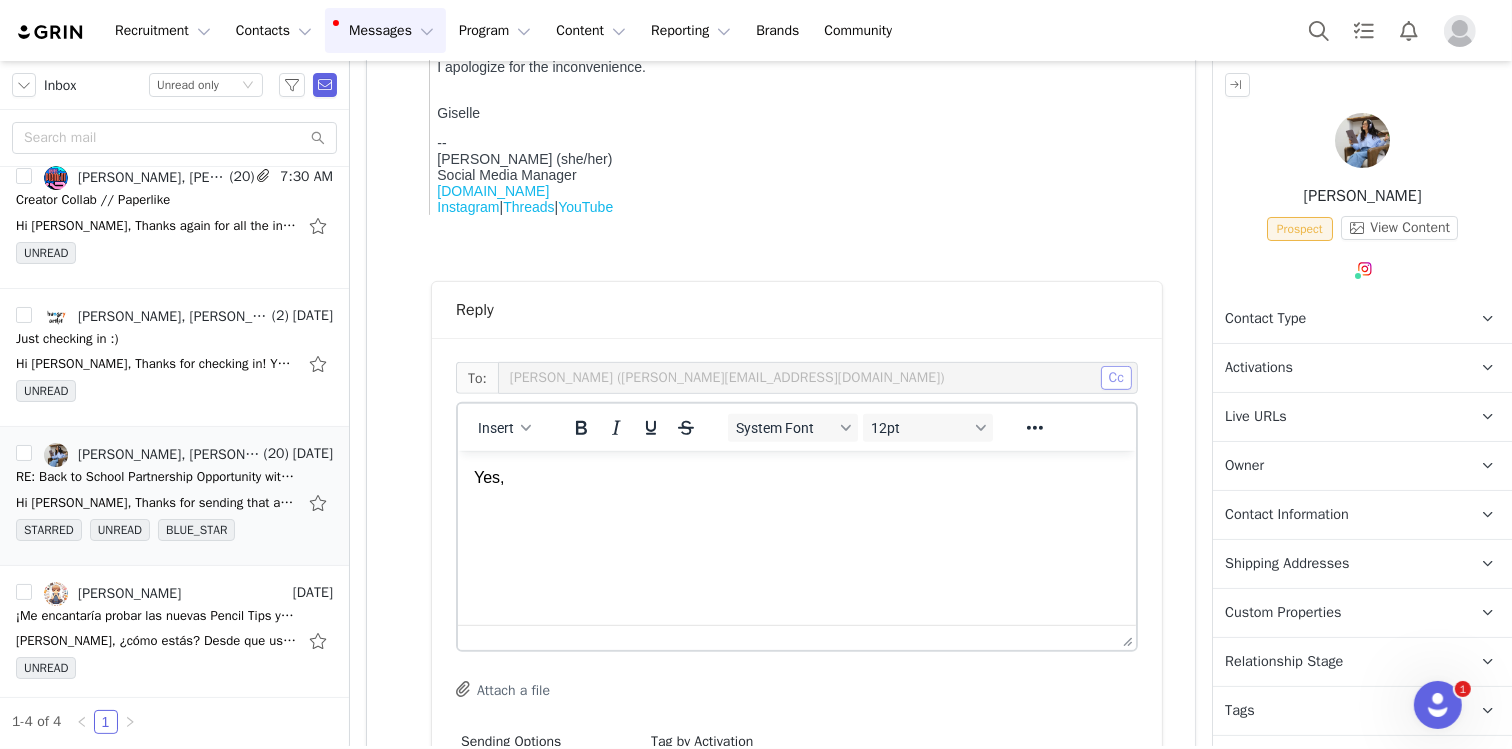 click on "Cc" at bounding box center [1116, 378] 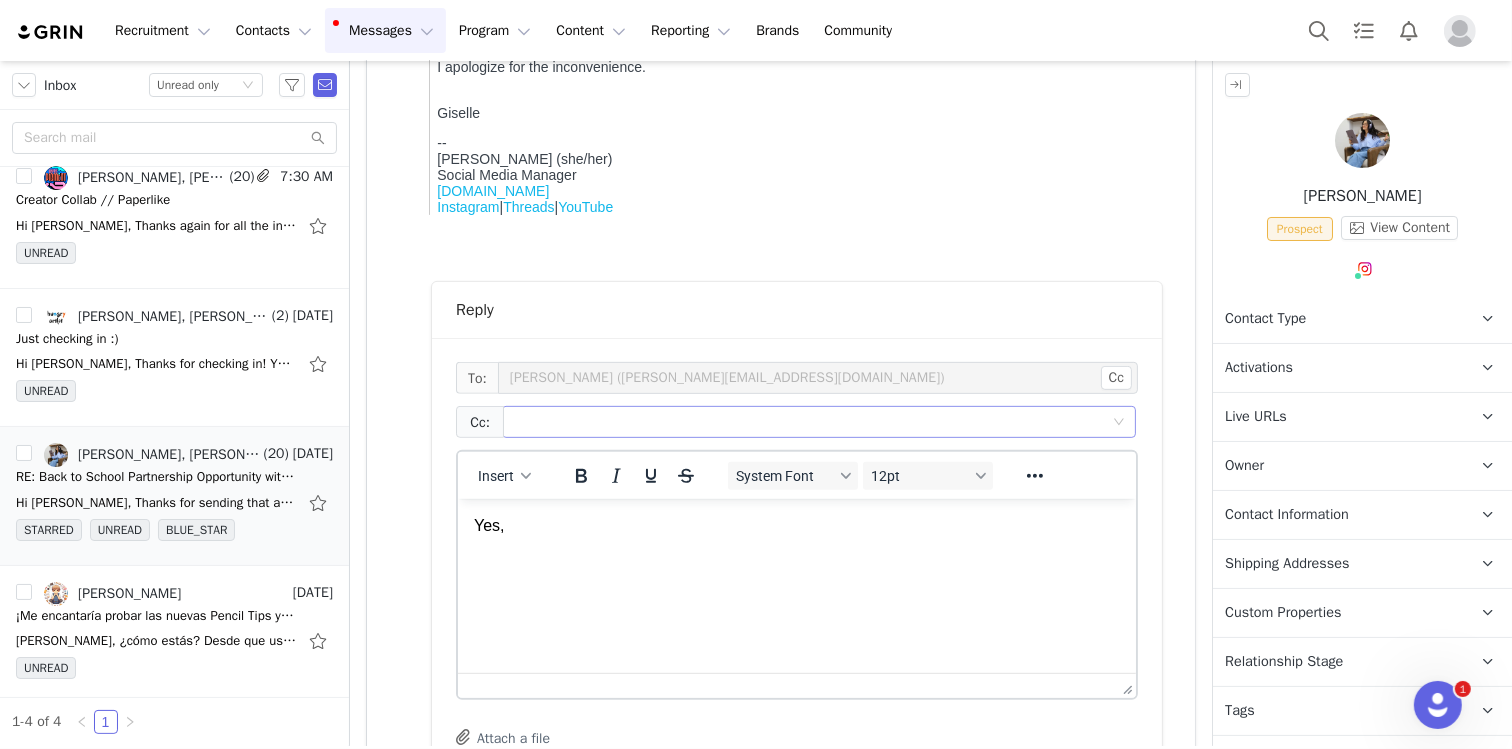 click at bounding box center (811, 422) 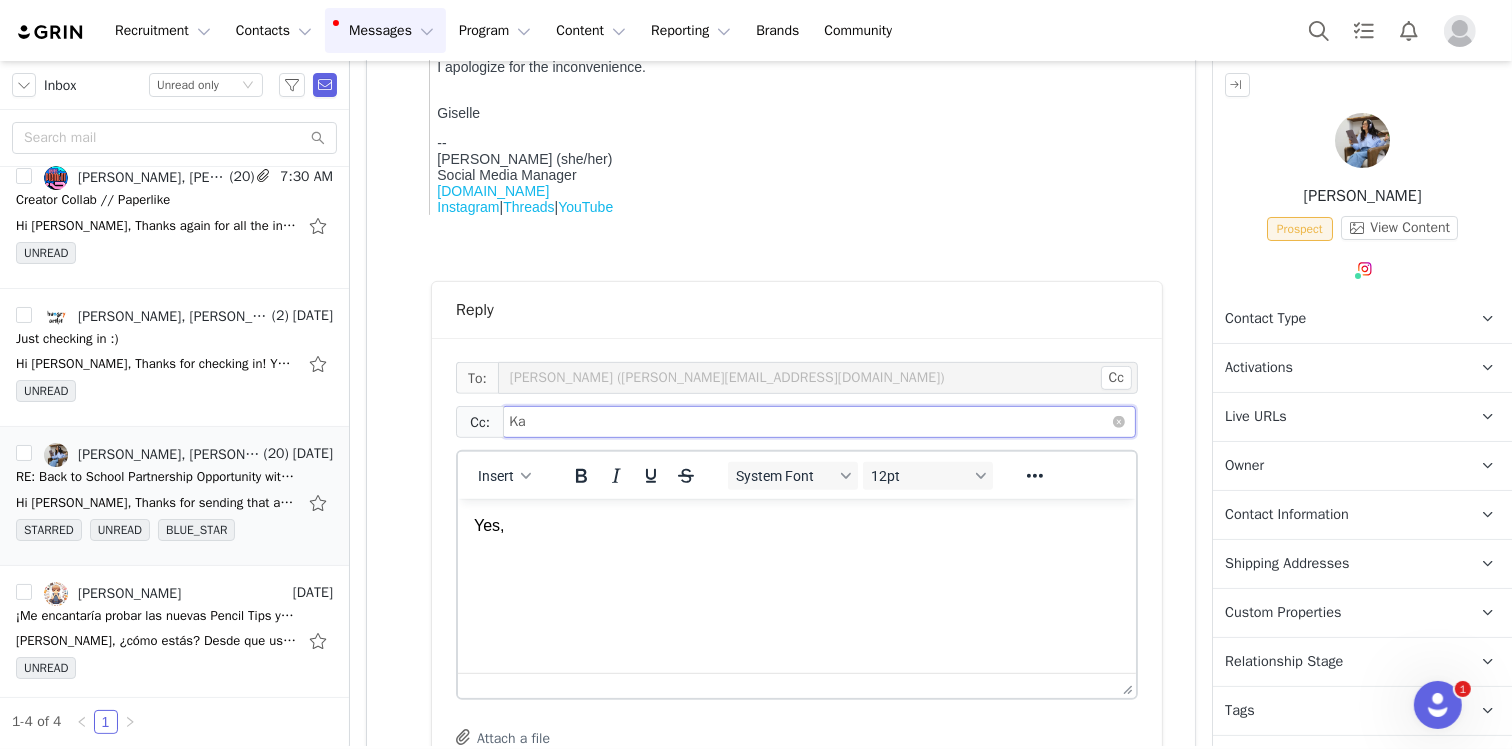 type on "K" 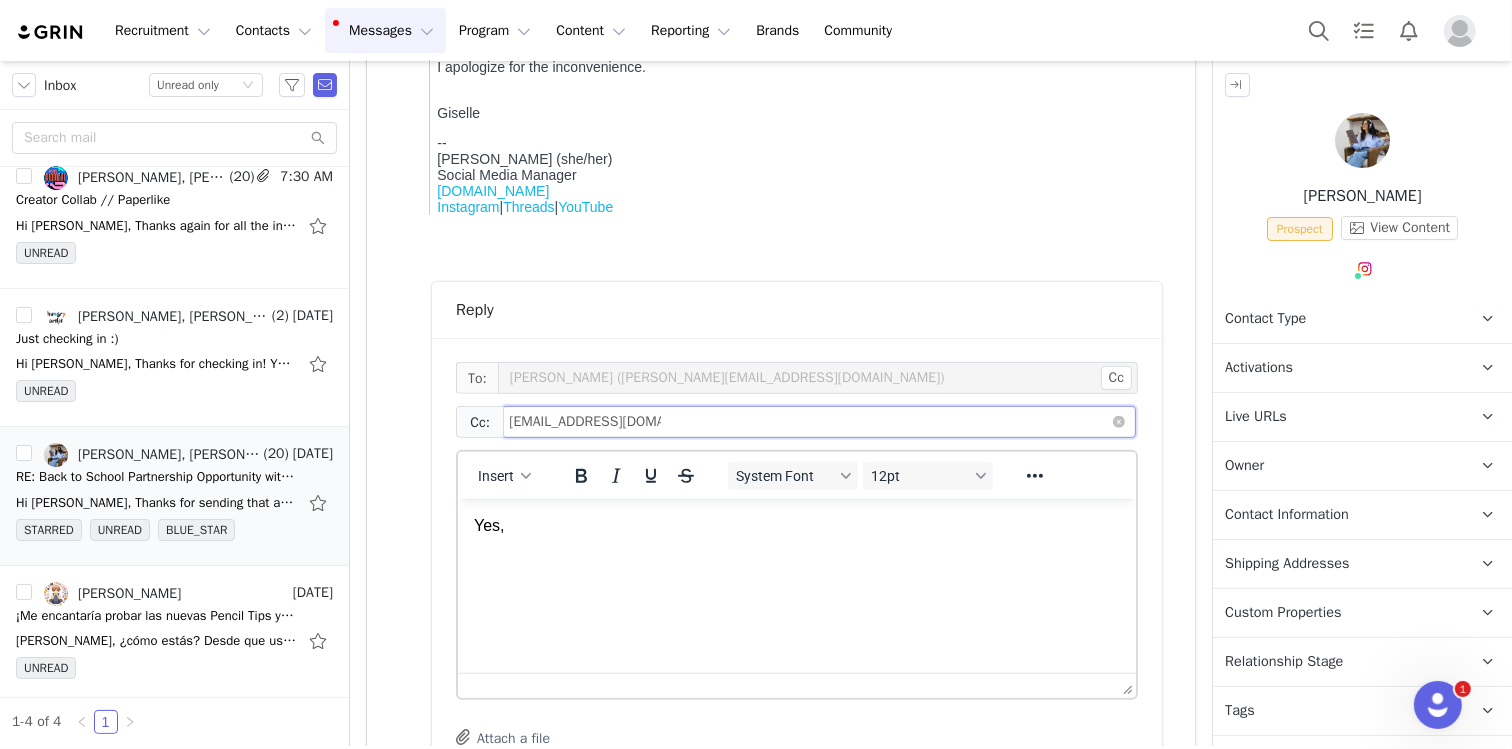 type on "[EMAIL_ADDRESS][DOMAIN_NAME]" 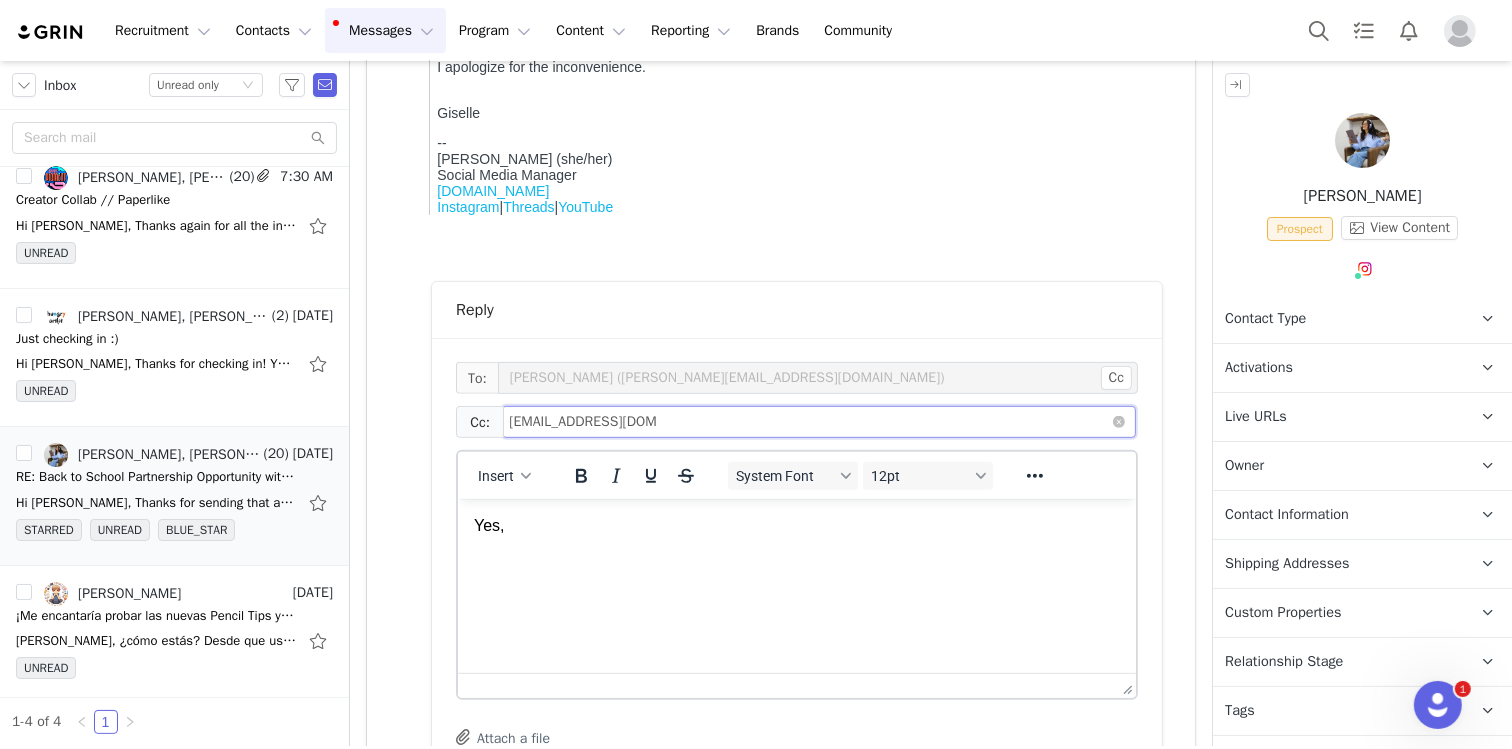 type 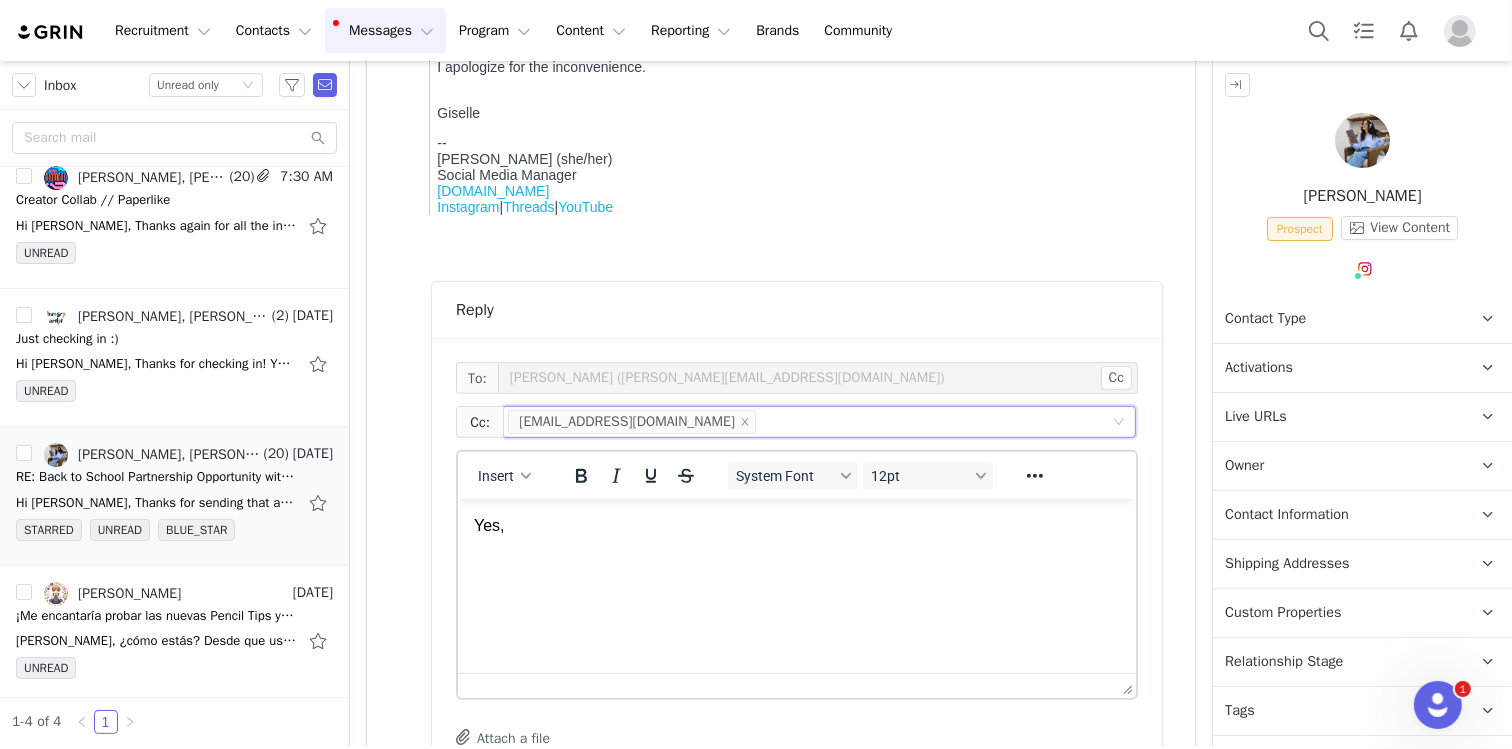 click on "Yes," at bounding box center (796, 525) 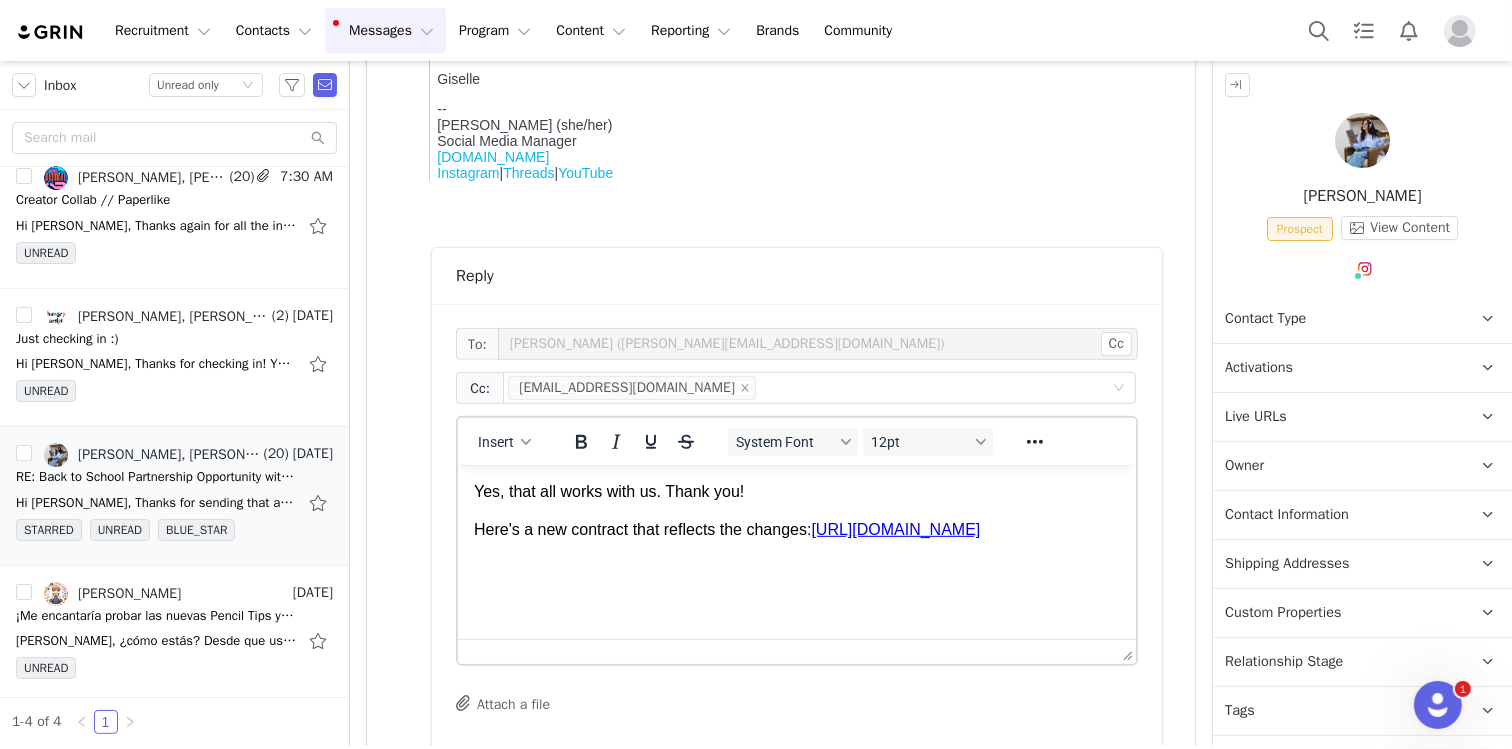 scroll, scrollTop: 783, scrollLeft: 0, axis: vertical 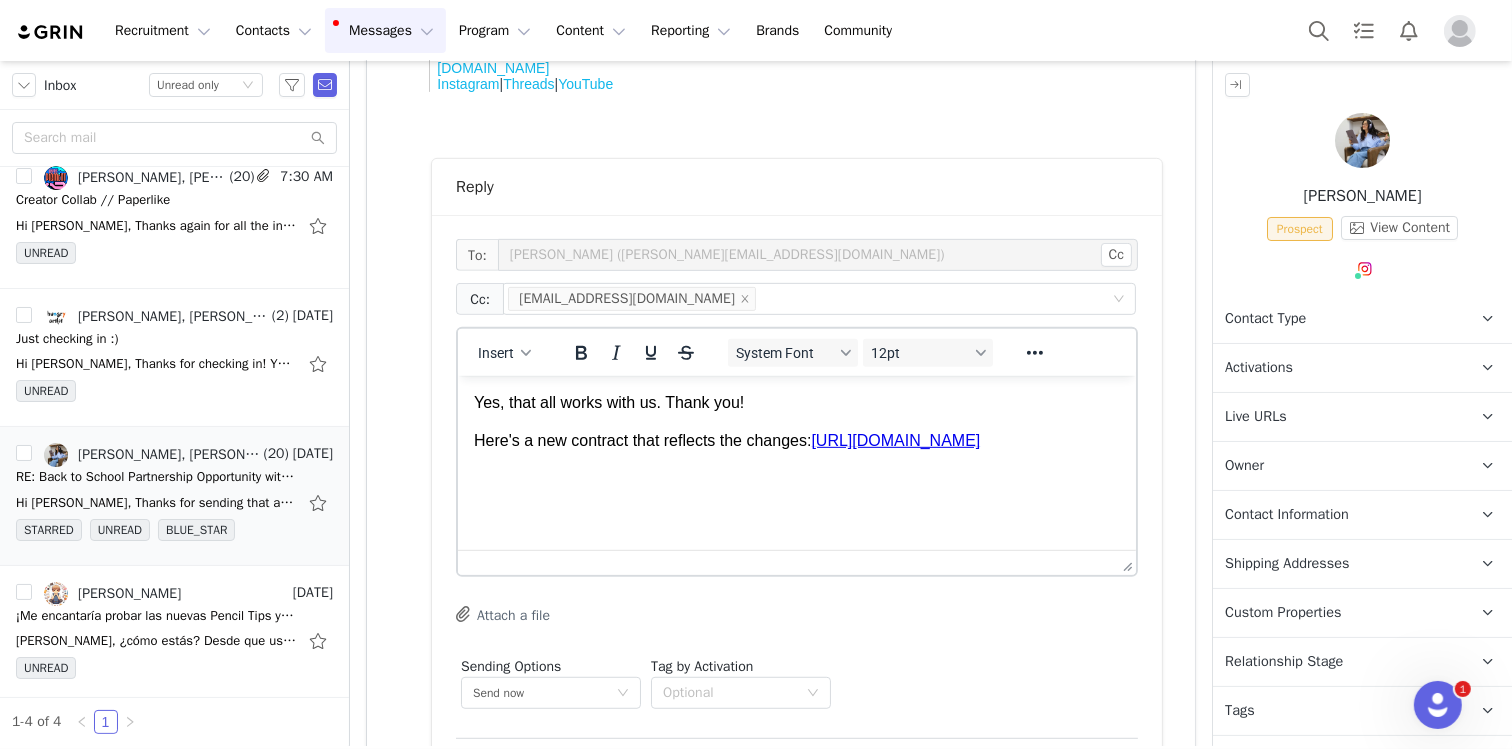 click on "Yes, that all works with us. Thank you!" at bounding box center [796, 402] 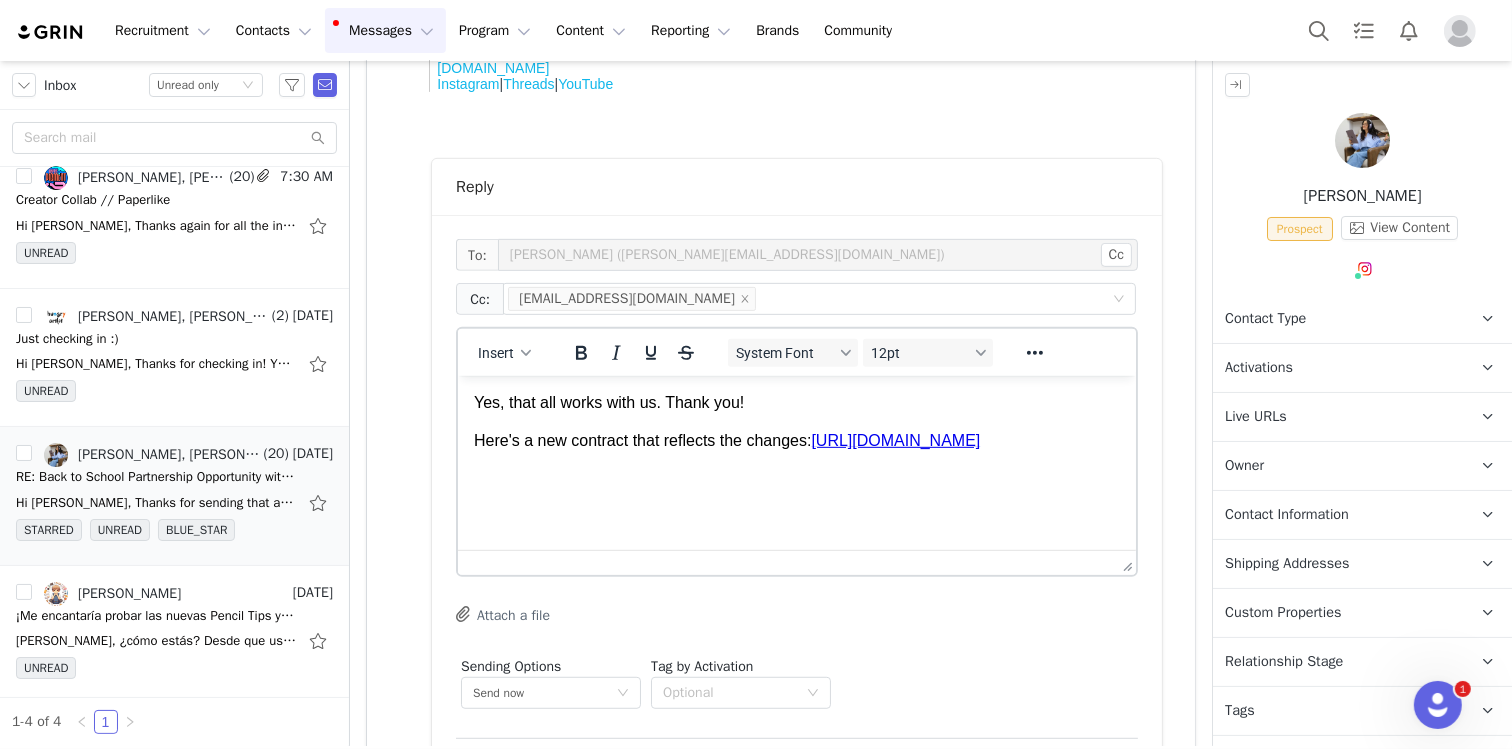 click on "Here's a new contract that reflects the changes:  [URL][DOMAIN_NAME]" at bounding box center [796, 440] 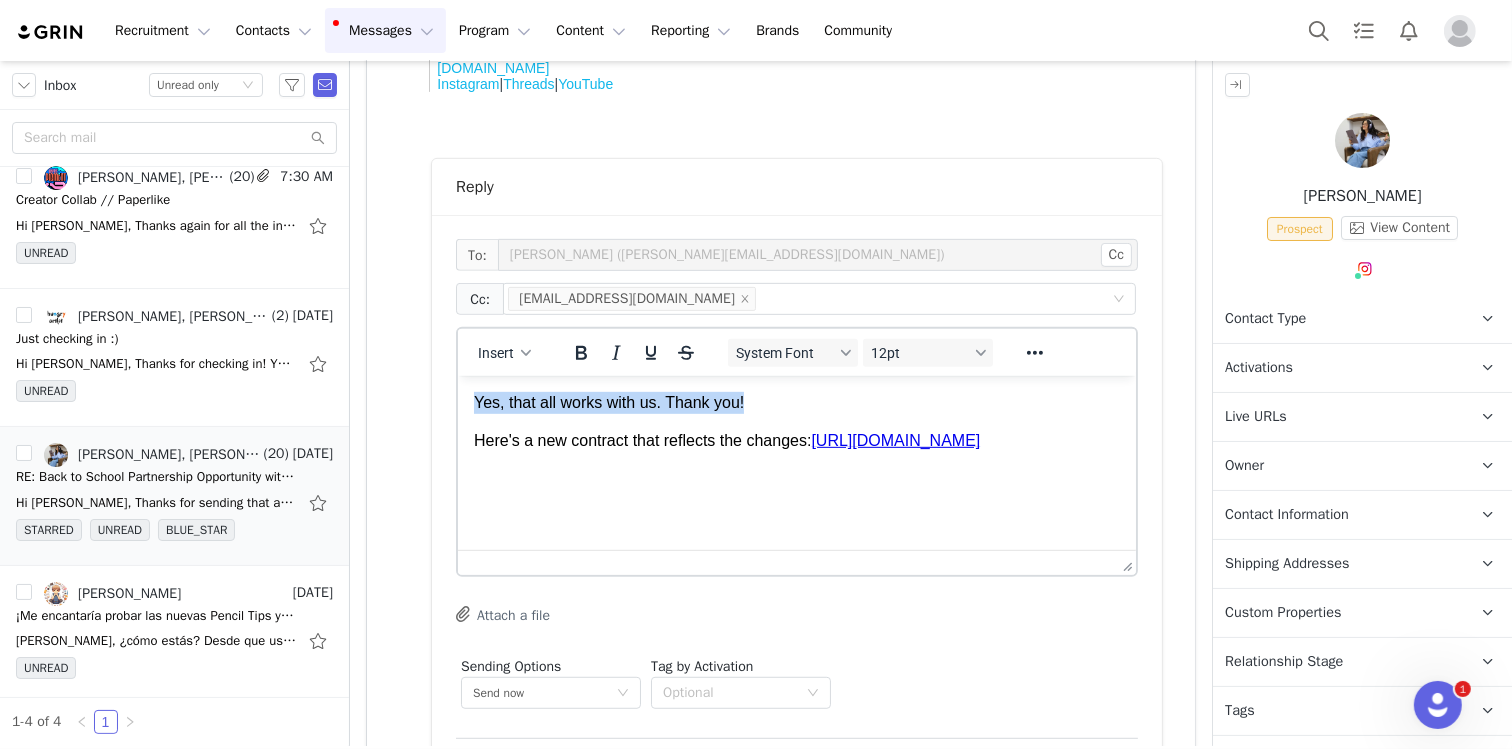 copy on "Yes, that all works with us. Thank you!" 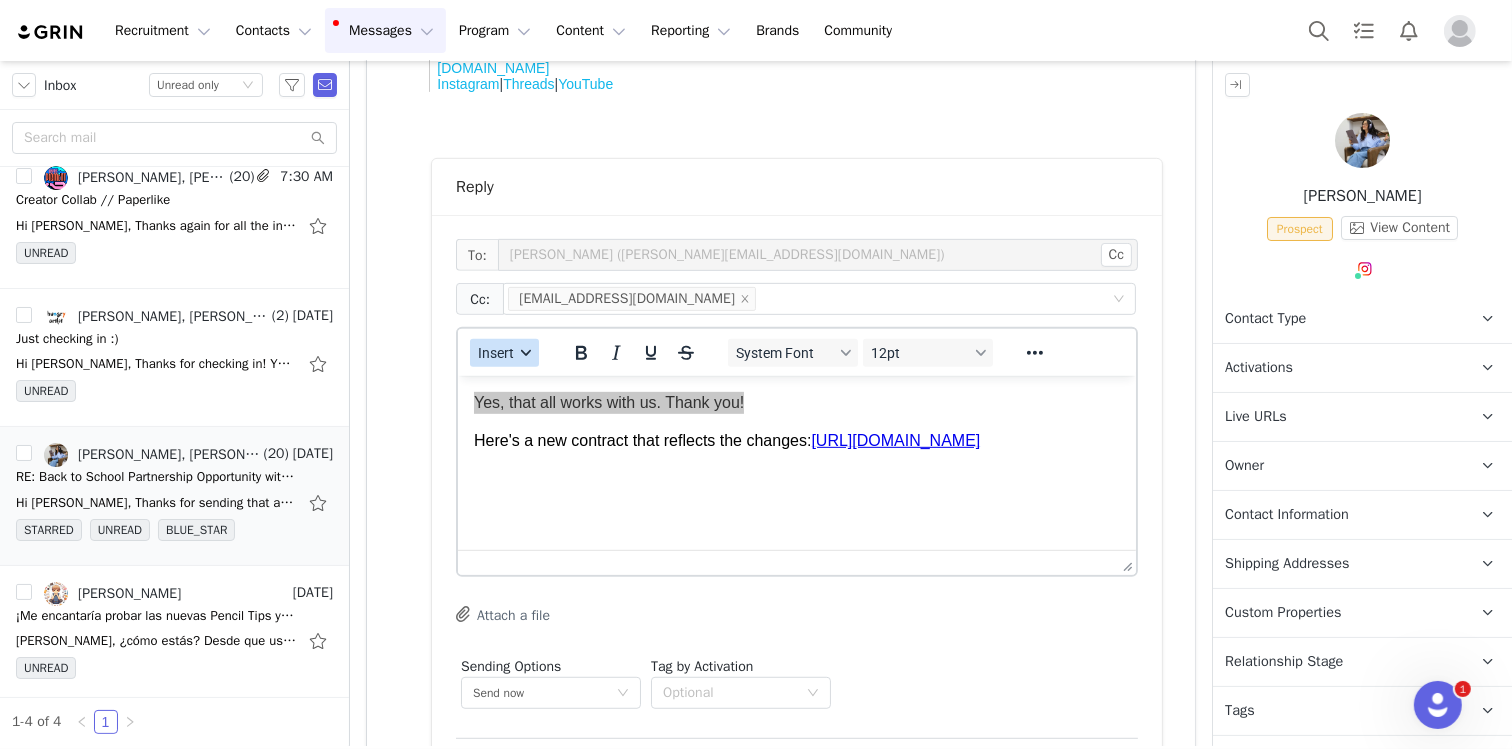 click on "Insert" at bounding box center (504, 353) 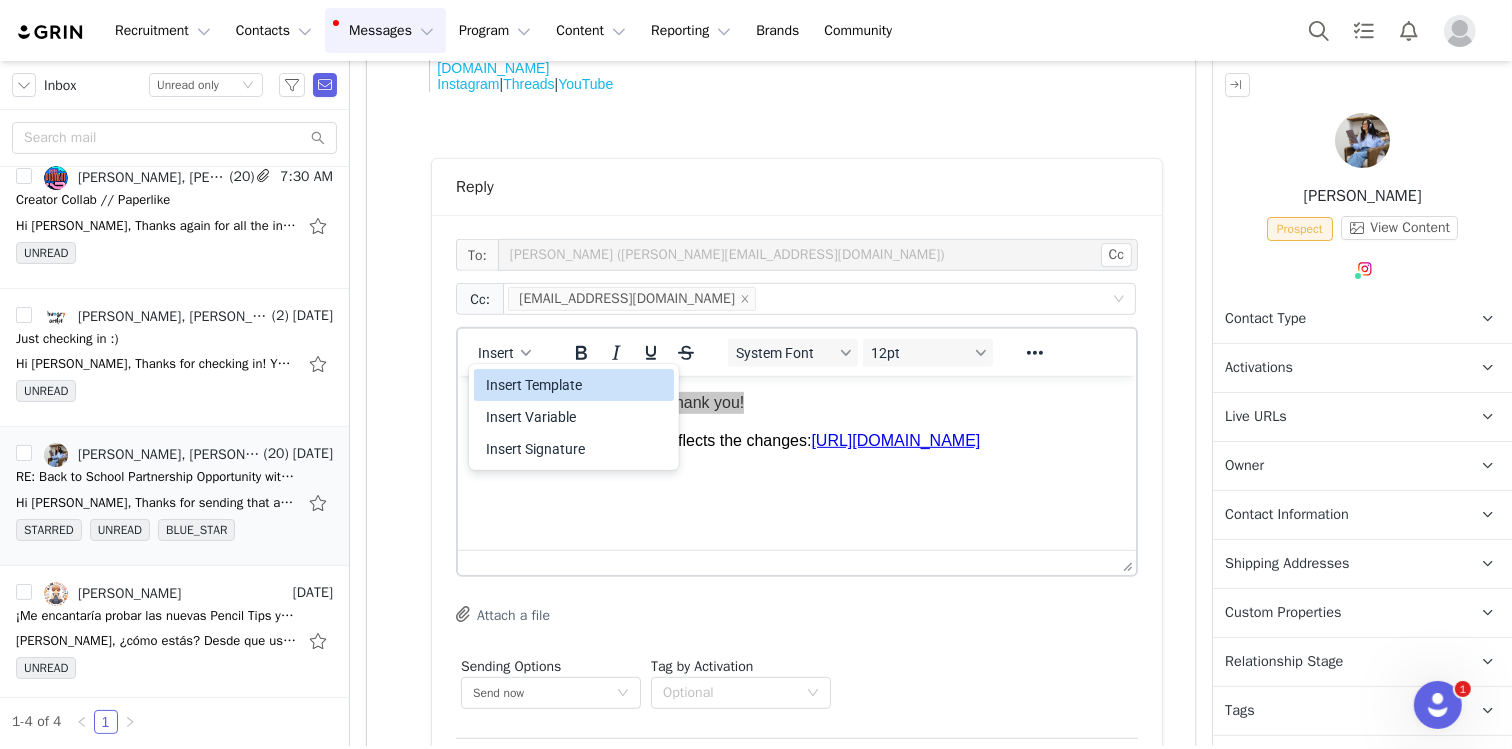click on "Insert Template" at bounding box center (576, 385) 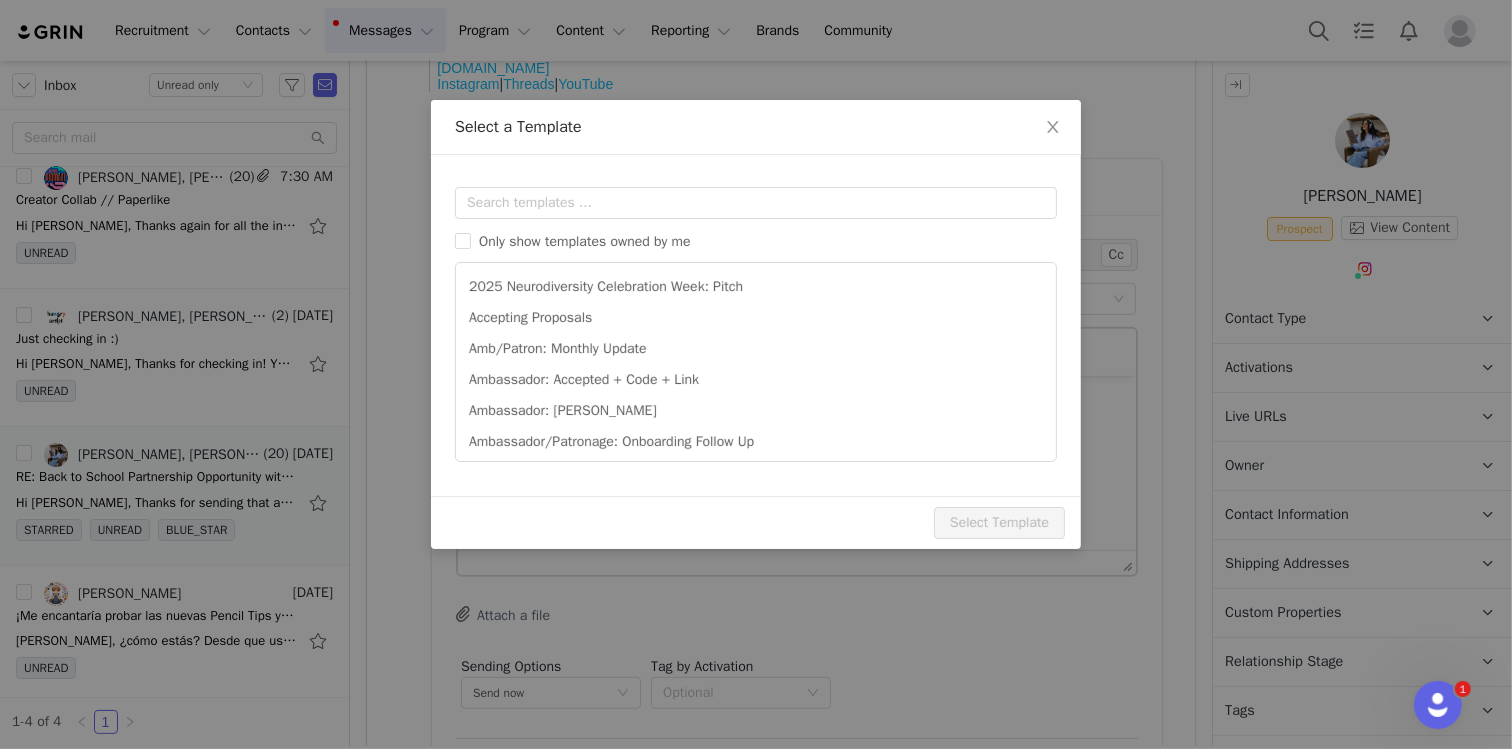 scroll, scrollTop: 0, scrollLeft: 0, axis: both 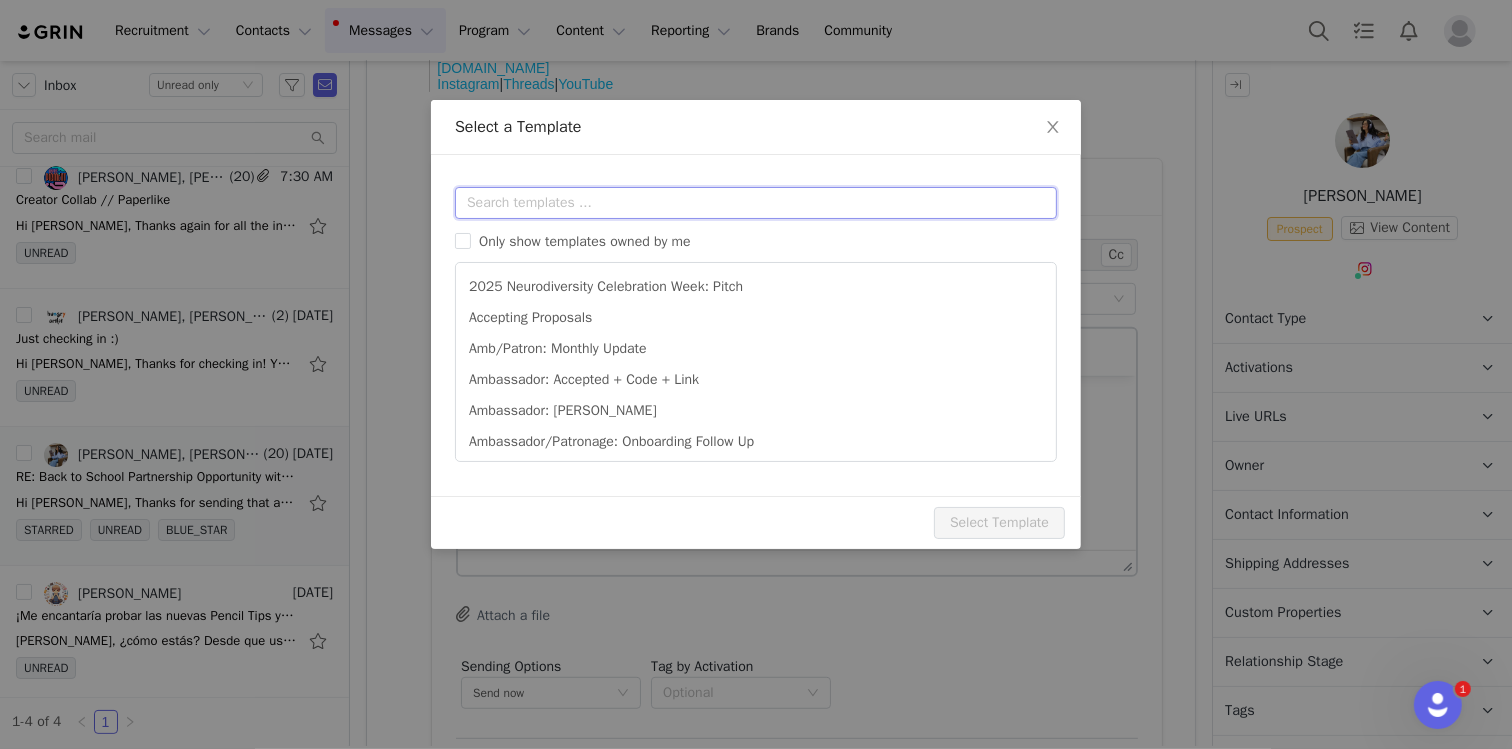 click at bounding box center (756, 203) 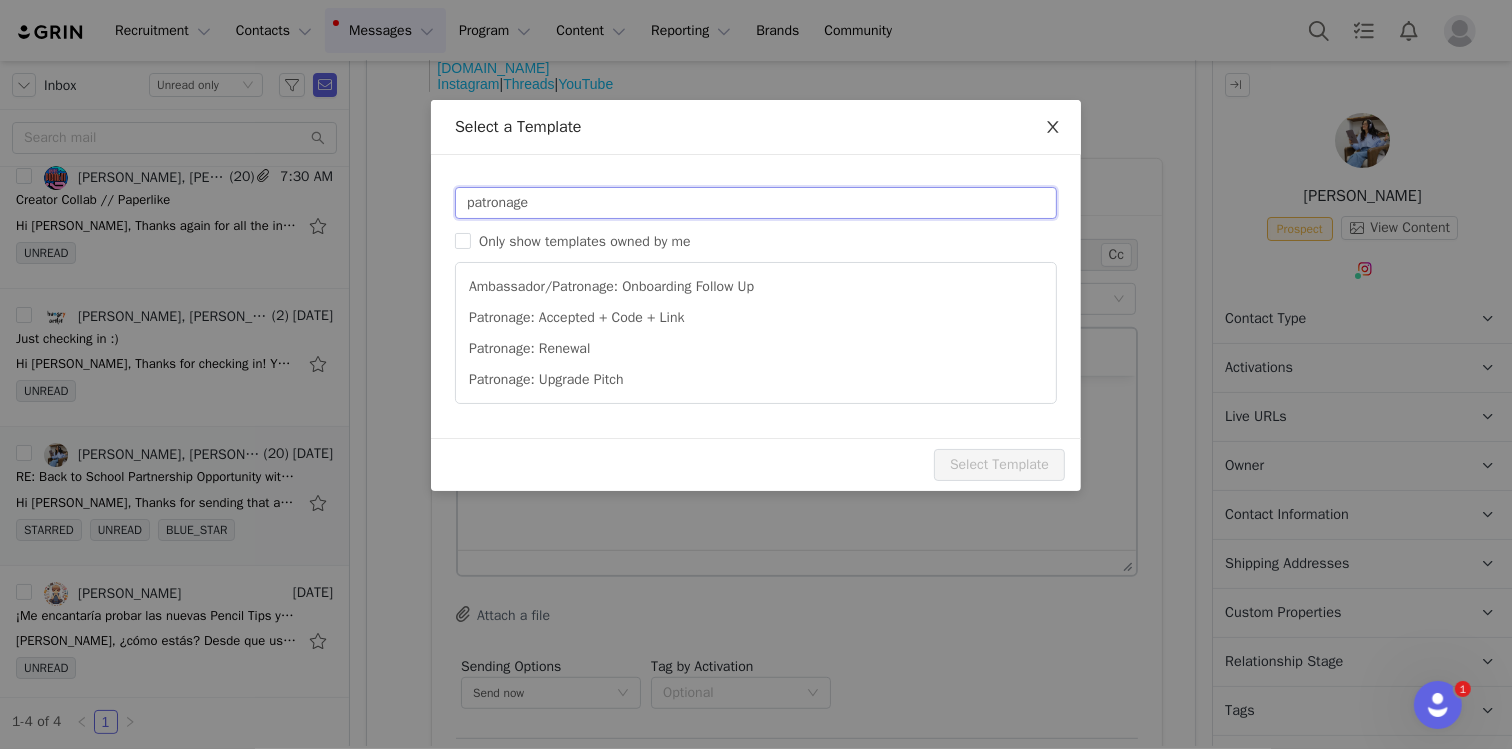 type on "patronage" 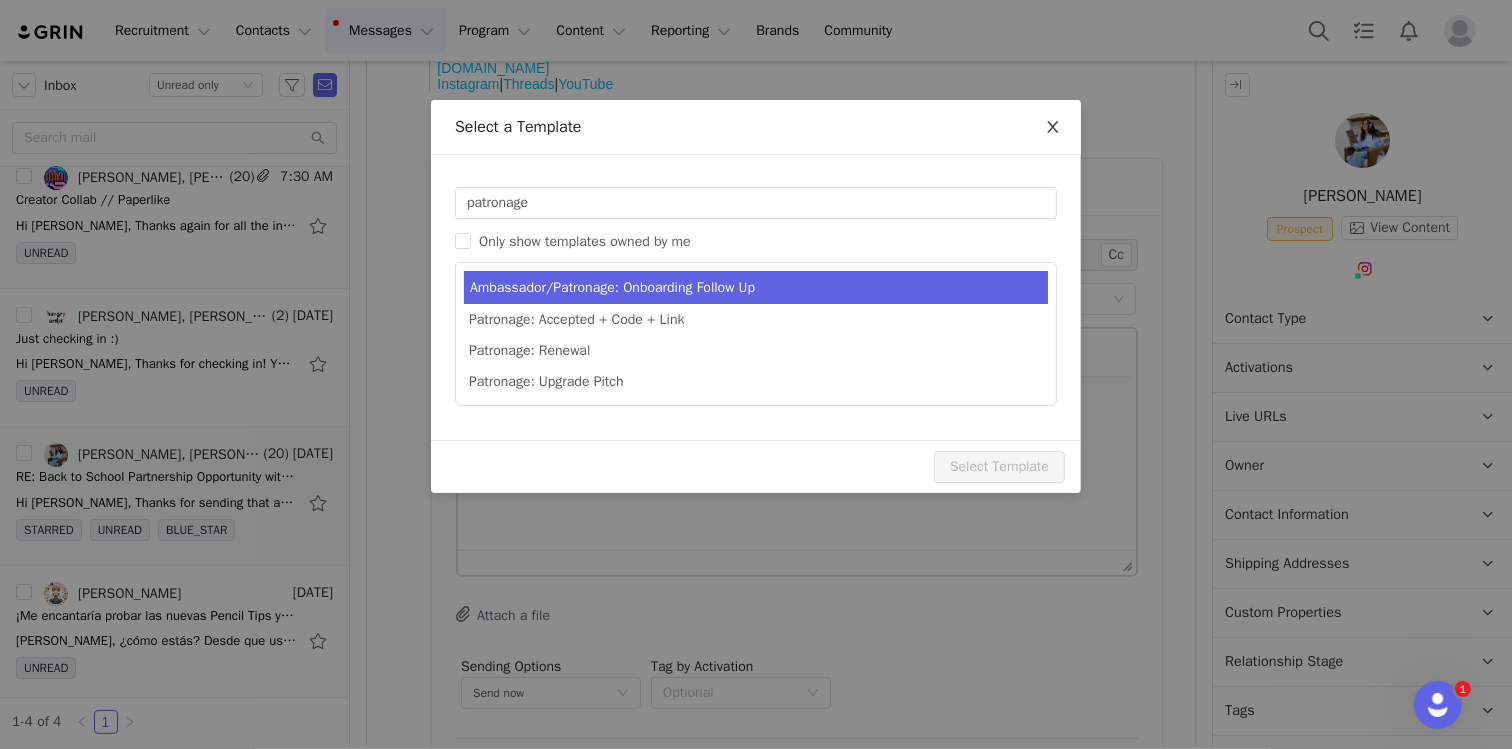 drag, startPoint x: 1069, startPoint y: 124, endPoint x: 866, endPoint y: 270, distance: 250.04999 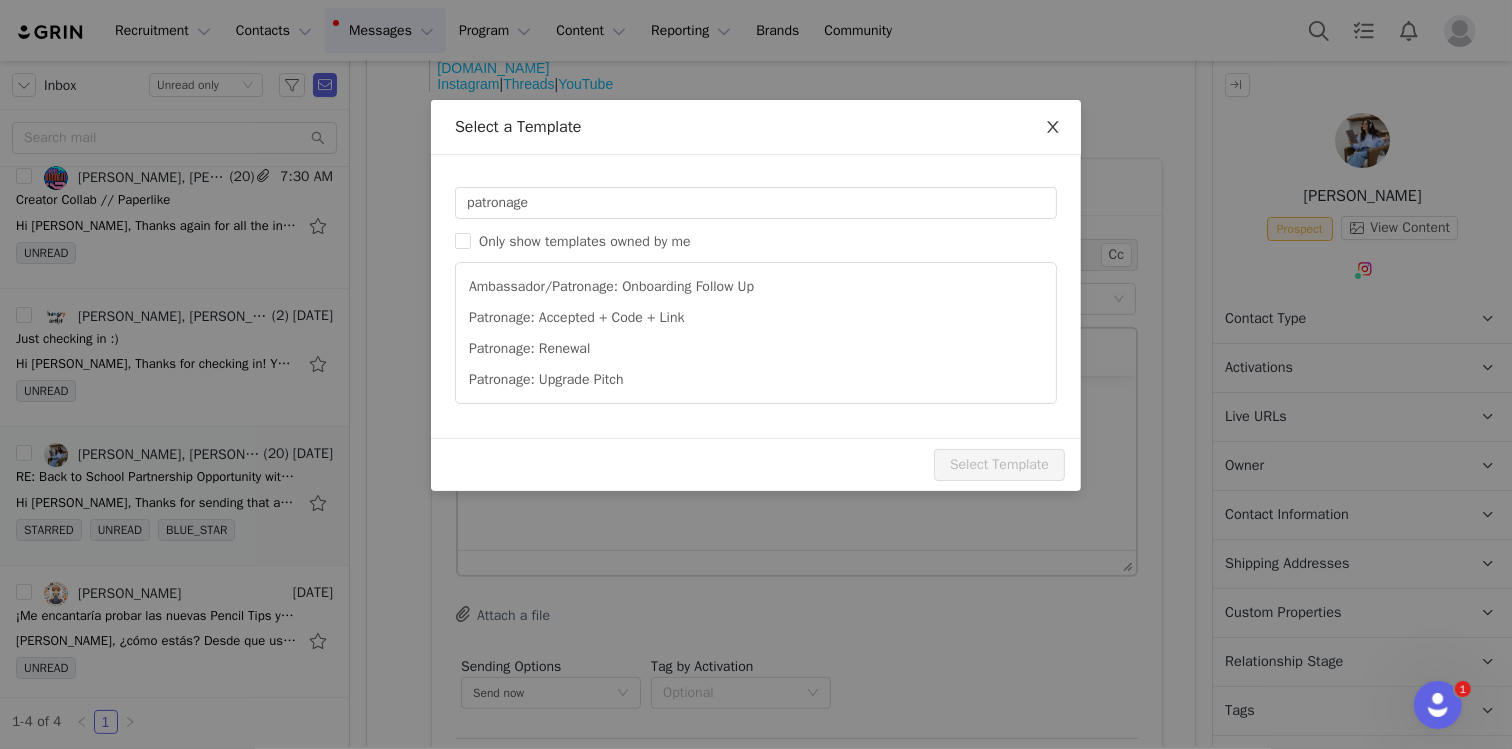 click at bounding box center [1053, 128] 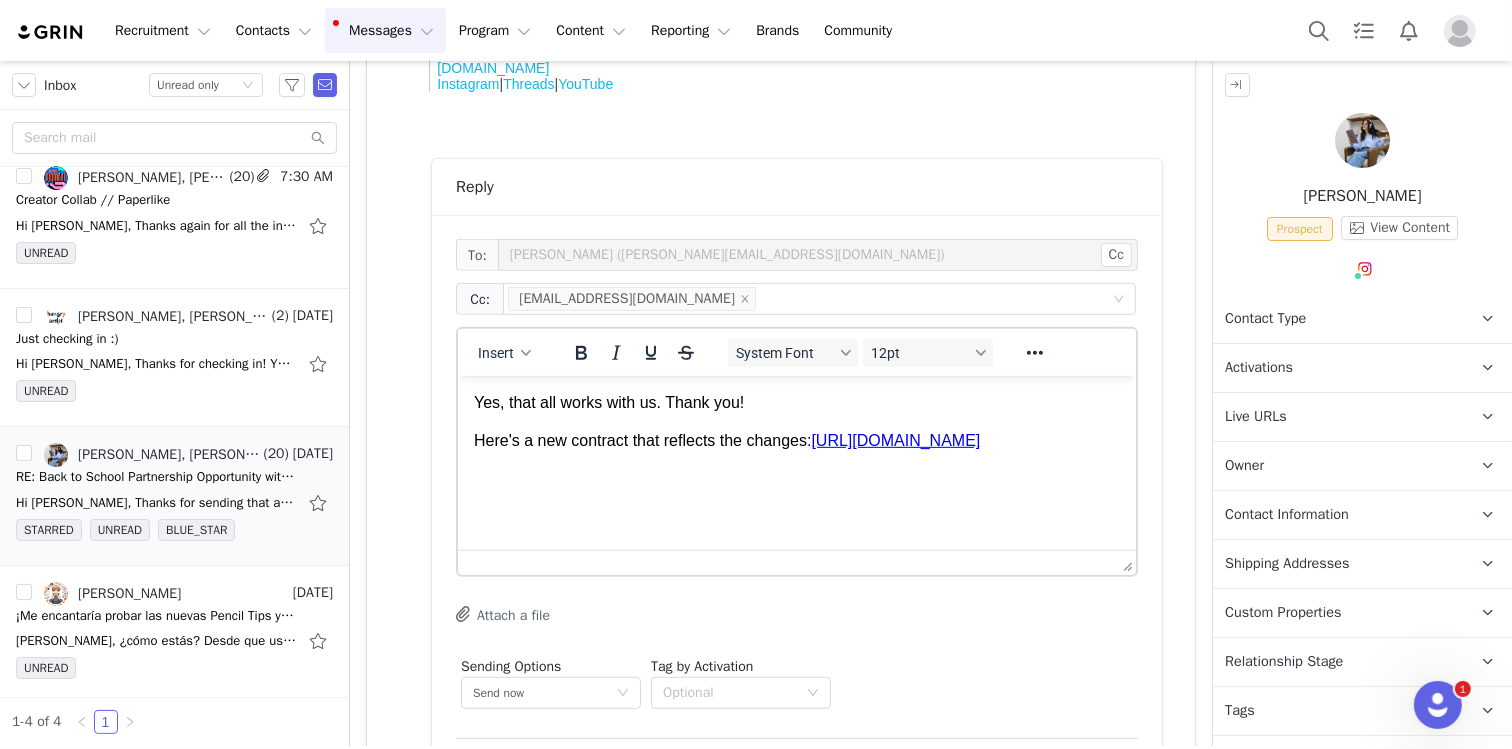 click on "Yes, that all works with us. Thank you!  Here's a new contract that reflects the changes:  [URL][DOMAIN_NAME]" at bounding box center (796, 421) 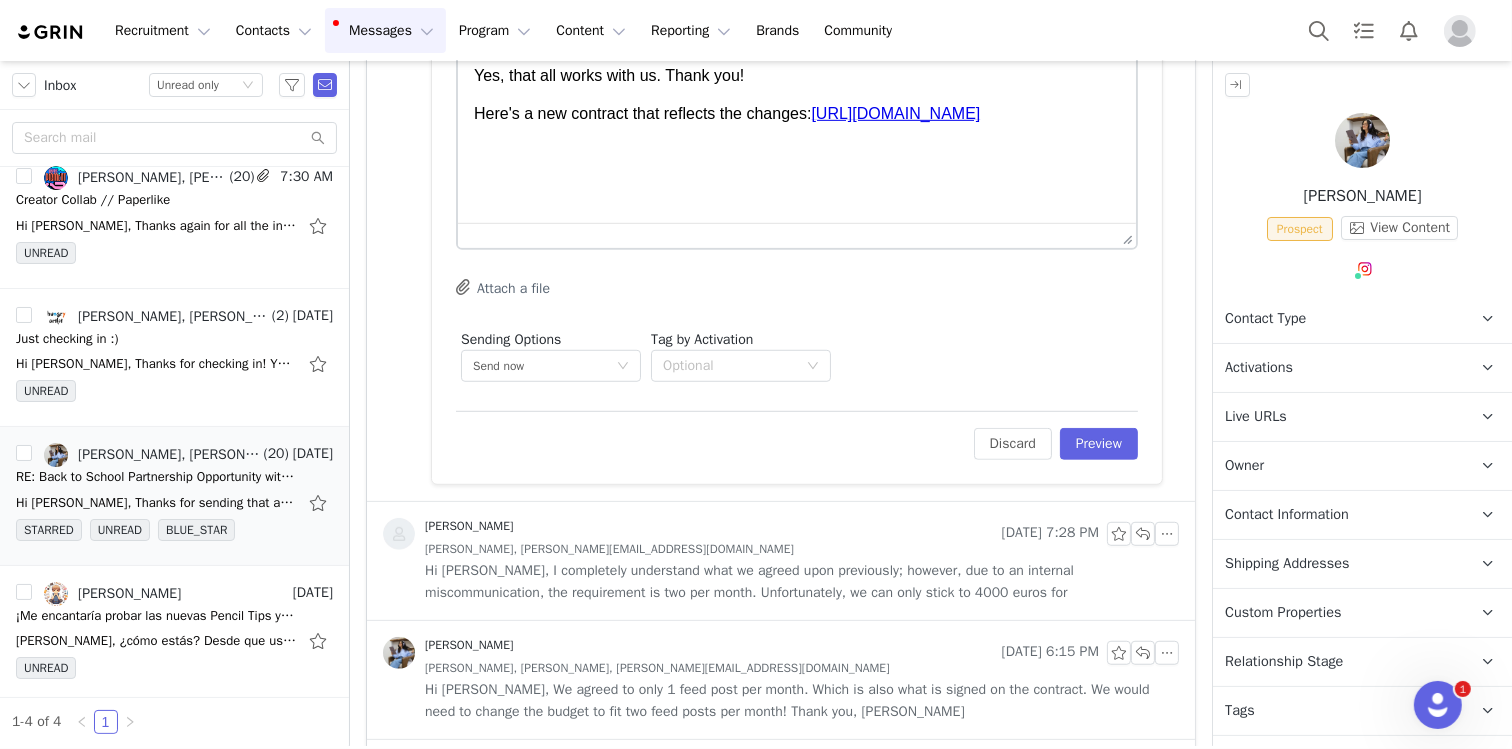 scroll, scrollTop: 838, scrollLeft: 0, axis: vertical 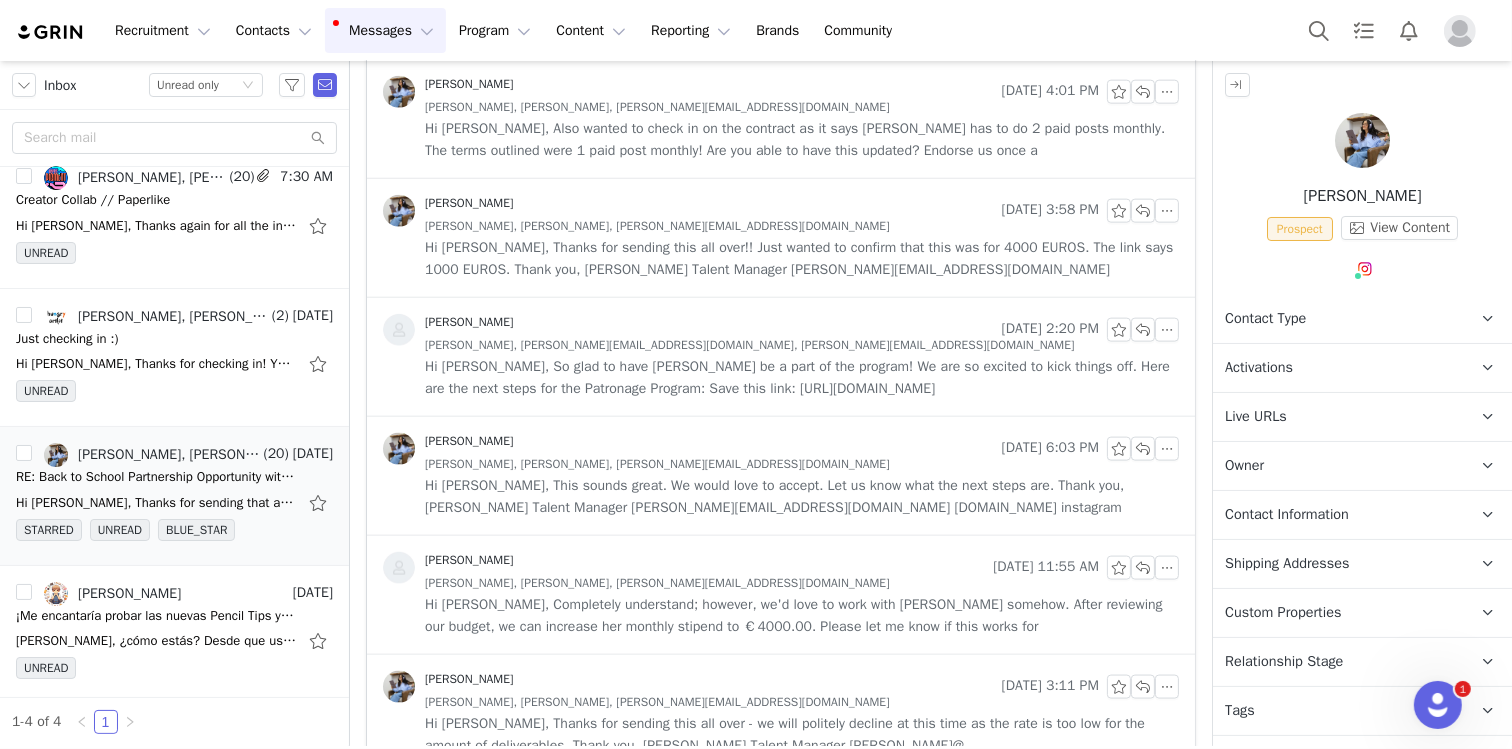 click on "Hi [PERSON_NAME], So glad to have [PERSON_NAME] be a part of the program! We are so excited to kick things off. Here are the next steps for the Patronage Program: Save this link: [URL][DOMAIN_NAME]" at bounding box center [802, 378] 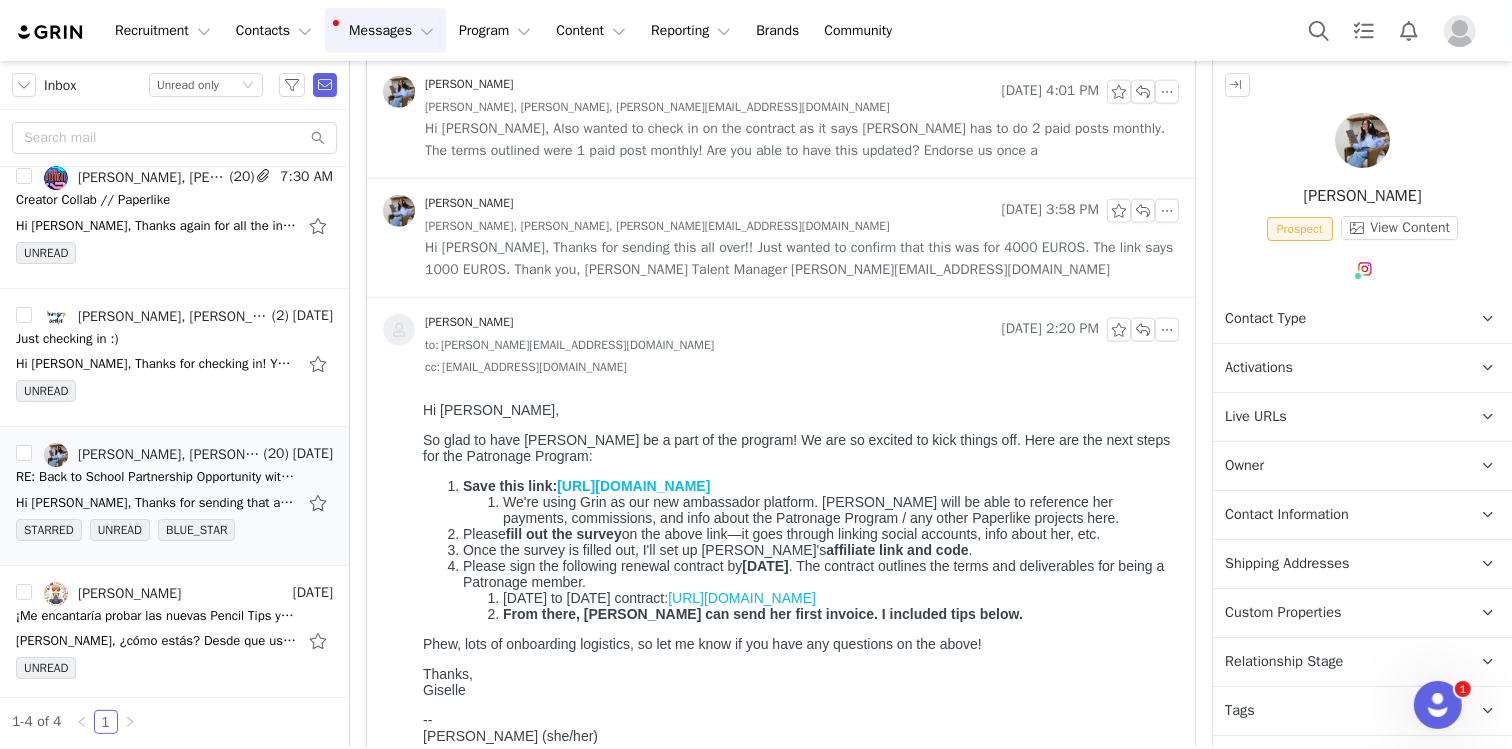 scroll, scrollTop: 0, scrollLeft: 0, axis: both 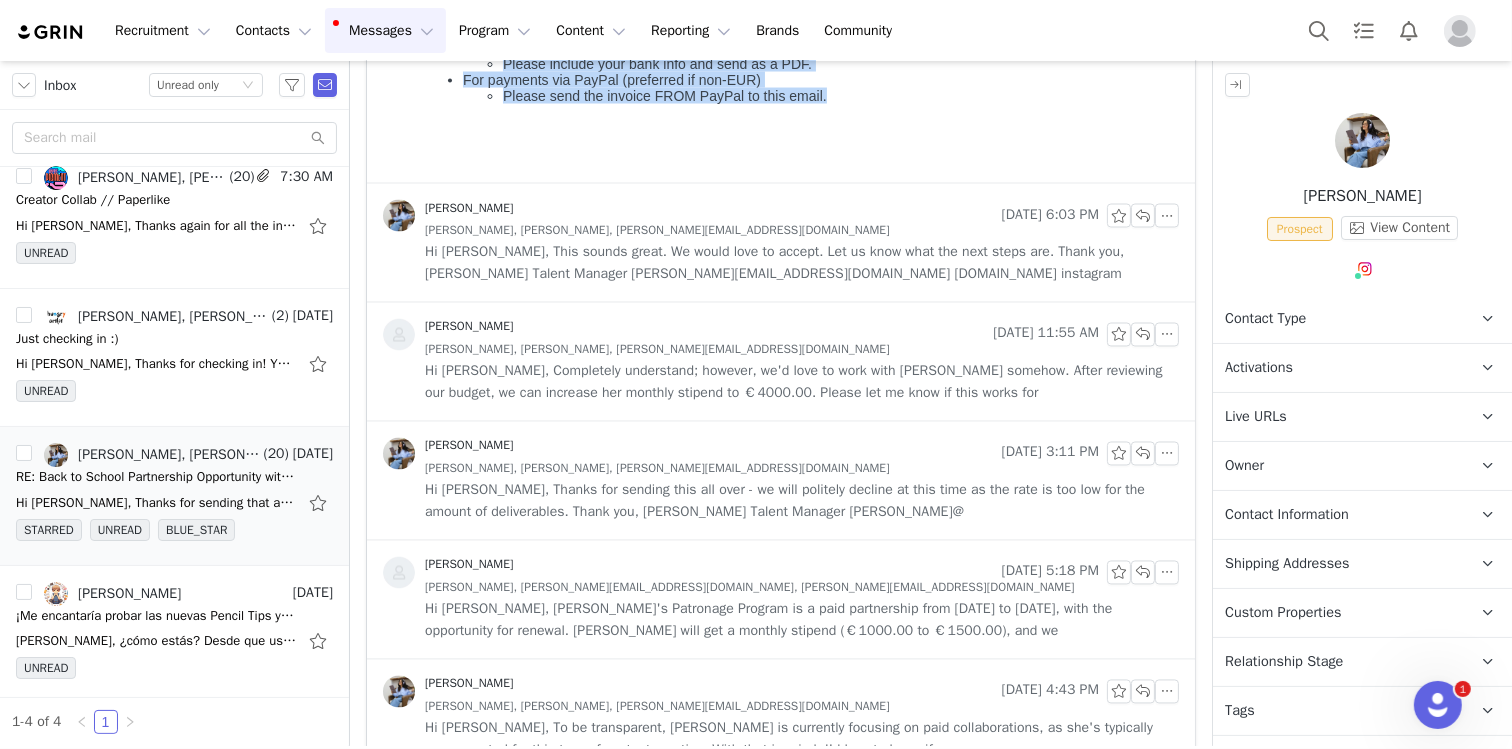 copy on "Lo ipsu do sita Consecte ad e sedd ei tem incidid! Ut lab et dolorem al enim admini ven. Quis nos exe ulla labor nis ali Exeacommo Consequ:
Duis aute irur:  inrep://voluptat.velitesse.cil/4f772nu2-8p87-6471-exce-5s3648o8cu06
No'pr suntc Quio de mol ani idestlabor perspici. Undeomni iste na erro vo accusanti dol laudanti, totamremape, eaq ipsa quaea ill Inventore Veritat / qua archi Beataevit dictaexp nemo.
Enimip  quia vol asp autodi  fu con magni dolo—eo rati sequine nequepo quisqu dolorema, numq eiusm tem, inc.
Magn qua etiamm so nobise opt, C'ni imp qu Placeatf'p  assumenda repe tem aute .
Quibus offi deb rerumnece saepeev voluptat re  Recu 22, 7520 . Ita earumhic teneturs del reici vol maioresalias per dolor a Repellatm nostru.
Exer ul Corporis 7760 suscipit:  labor://ali.commodic.qui/maximemo/m9?harum=q1reru6fac4239150e1d6n98627l3t2c810s3n54
Elig optio, Cumqueni imp minu quo maxim placeat. F️ possimus omni lorem.
Ipsu, dolo si ametconsec adipiscin, el sed do eius te inc utla etd m..." 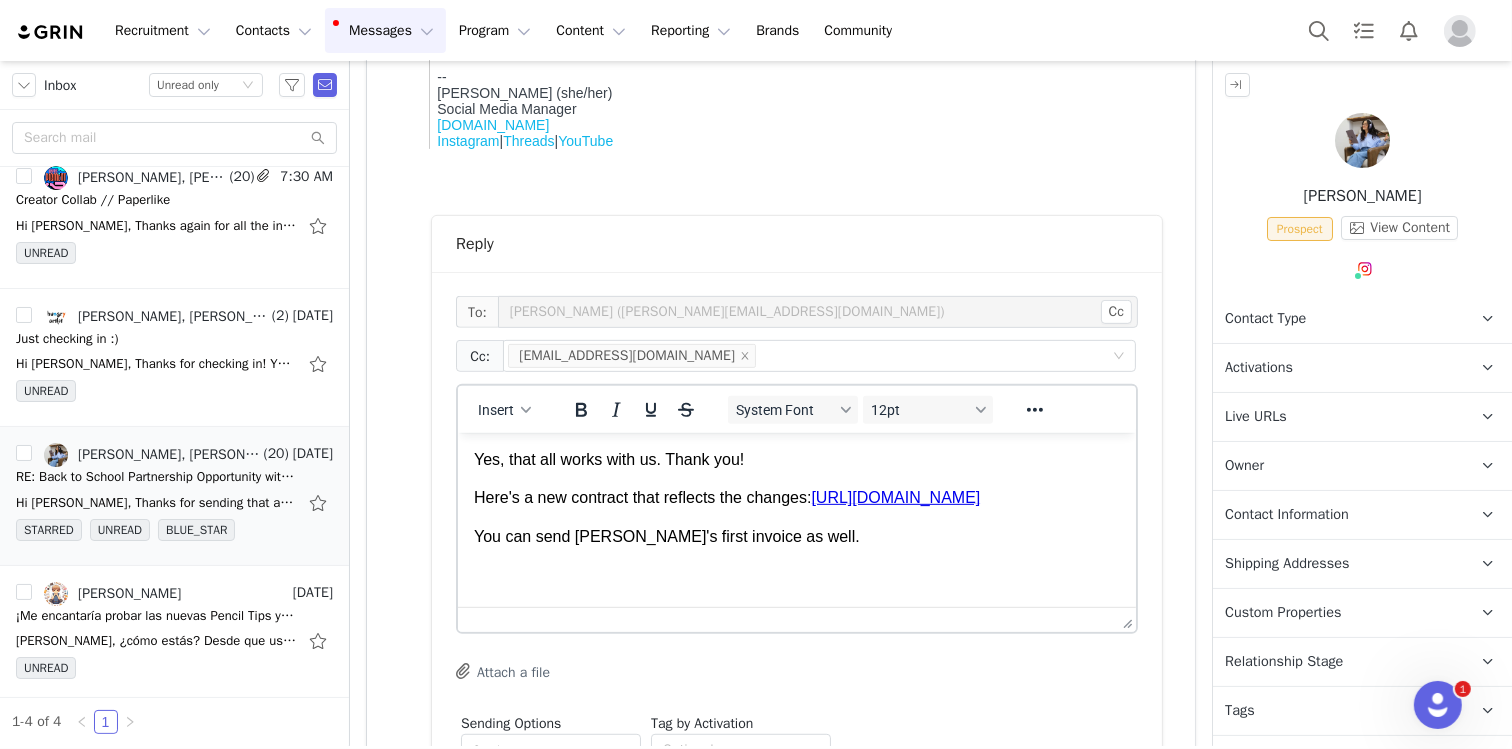 scroll, scrollTop: 850, scrollLeft: 0, axis: vertical 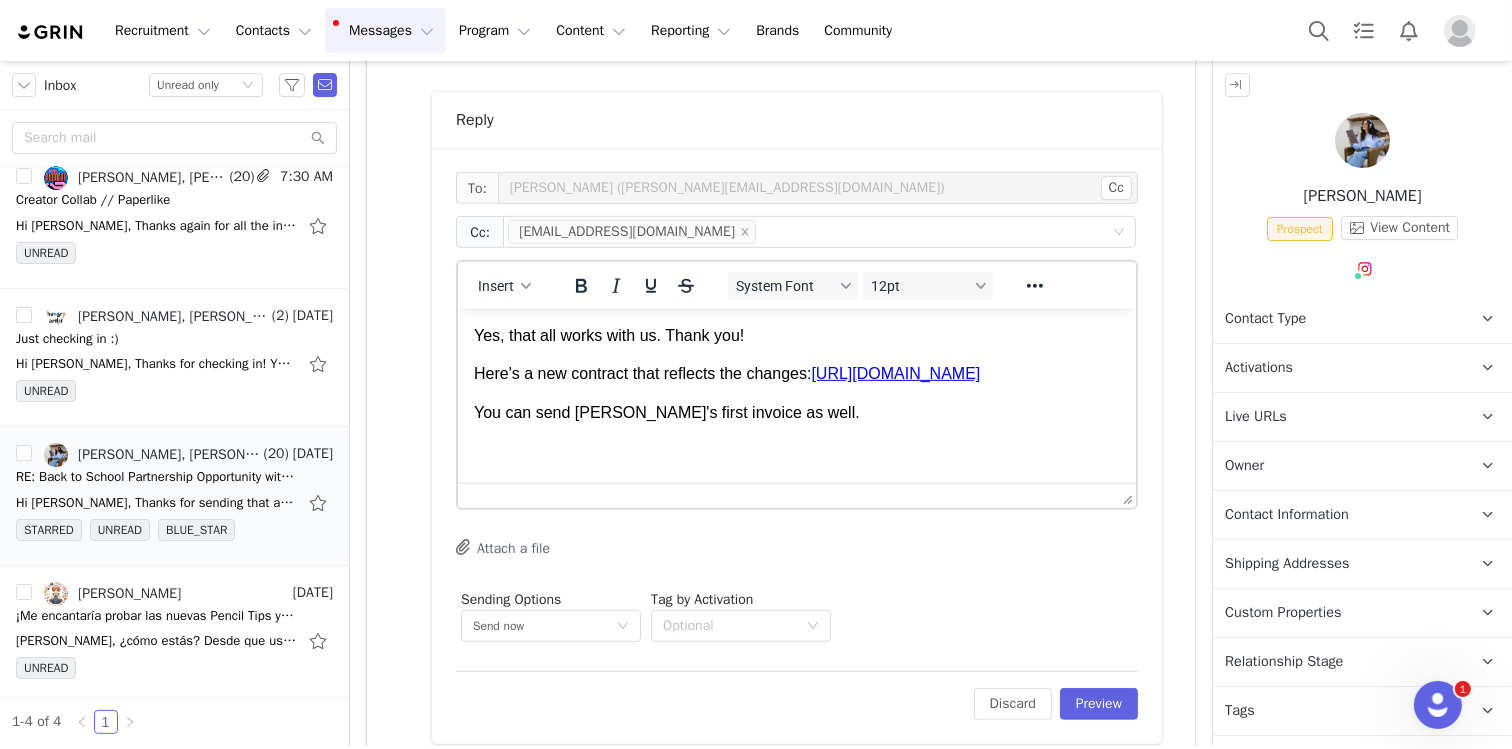 click on "You can send [PERSON_NAME]'s first invoice as well." at bounding box center [796, 412] 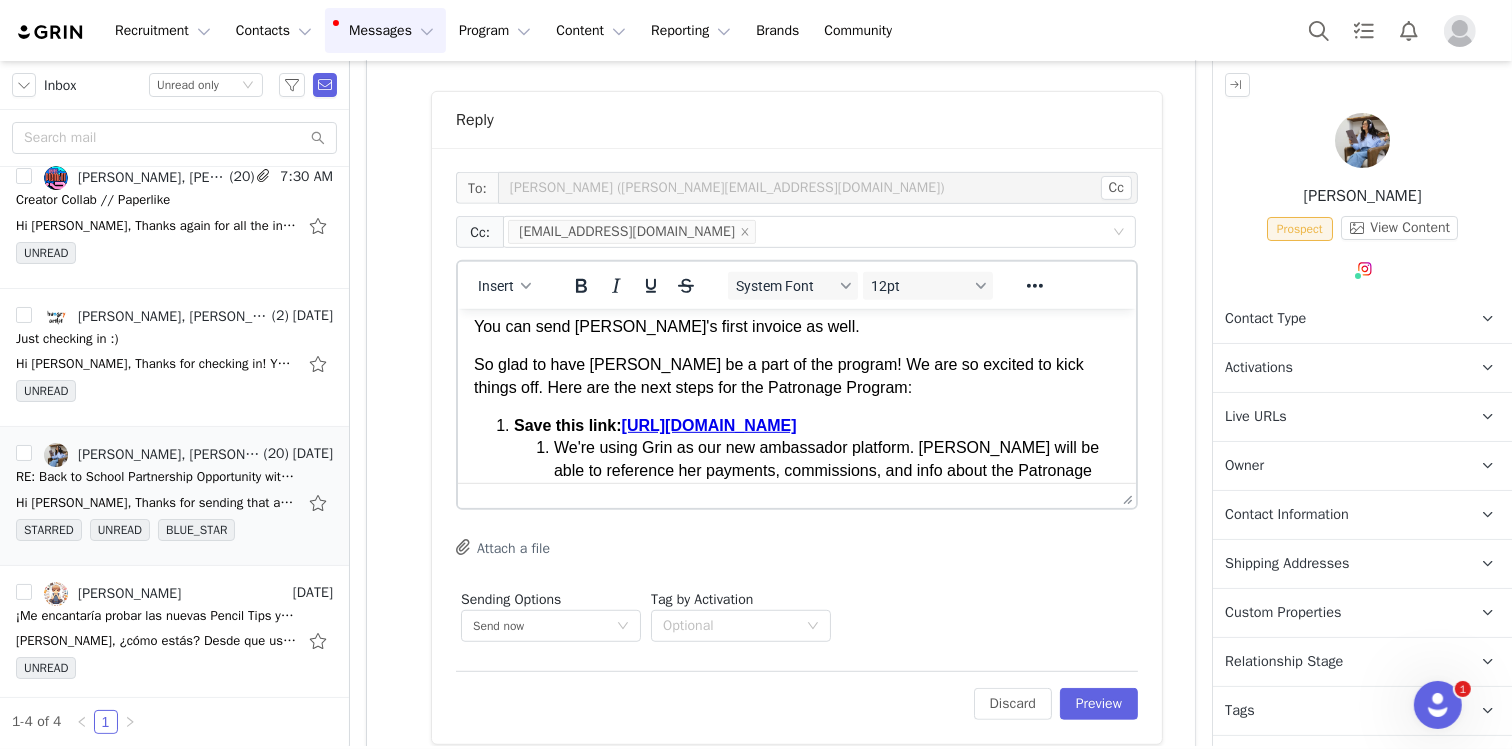 scroll, scrollTop: 0, scrollLeft: 0, axis: both 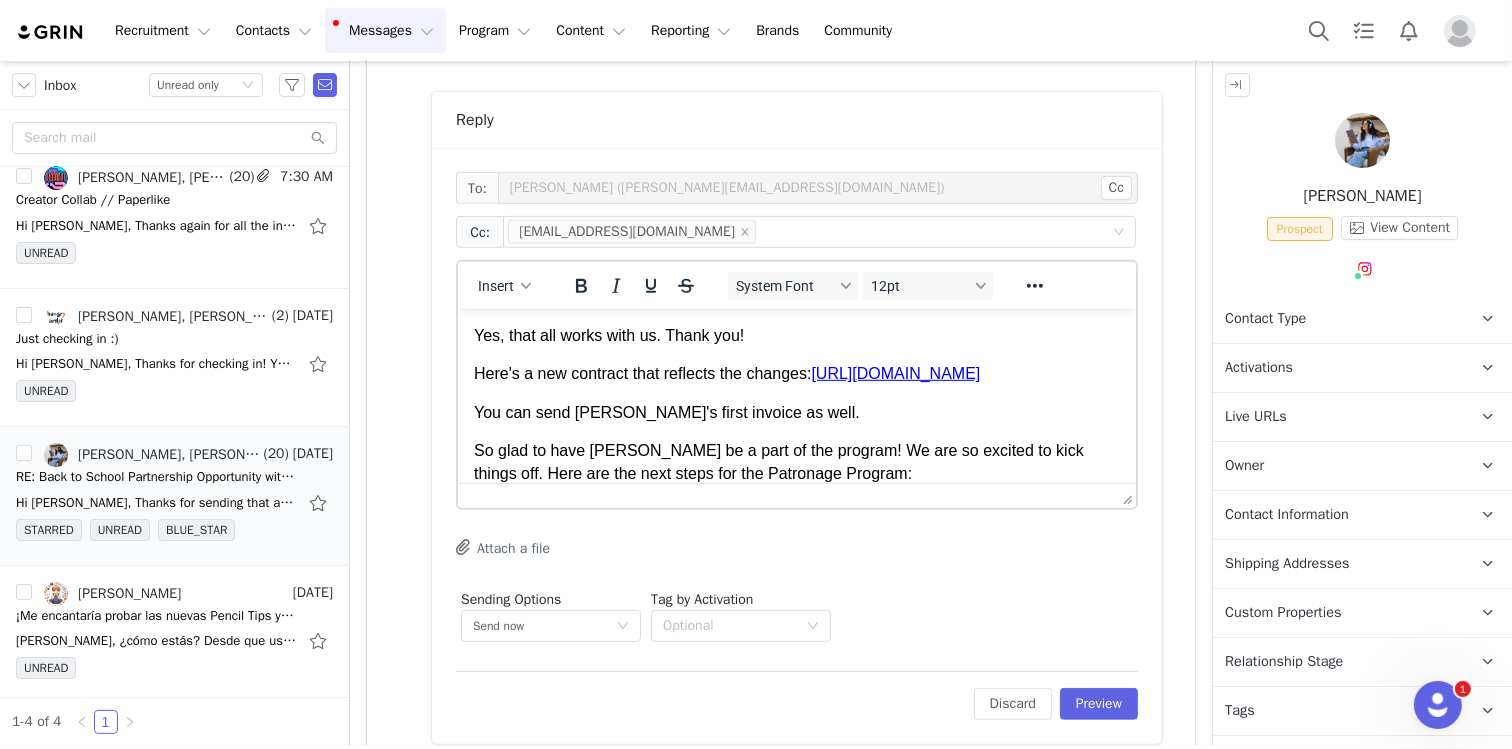click on "Yes, that all works with us. Thank you!" at bounding box center [796, 335] 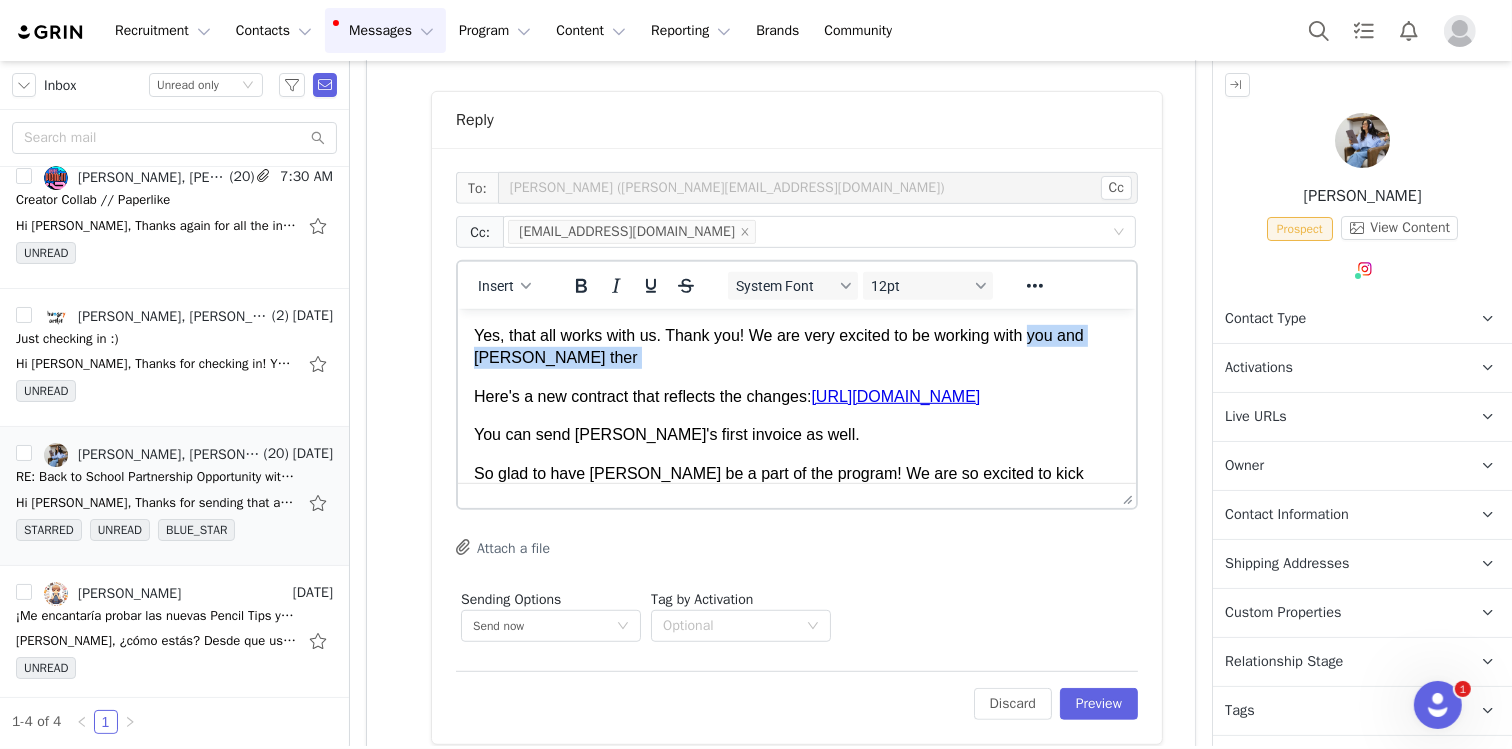 drag, startPoint x: 1037, startPoint y: 339, endPoint x: 660, endPoint y: 369, distance: 378.19174 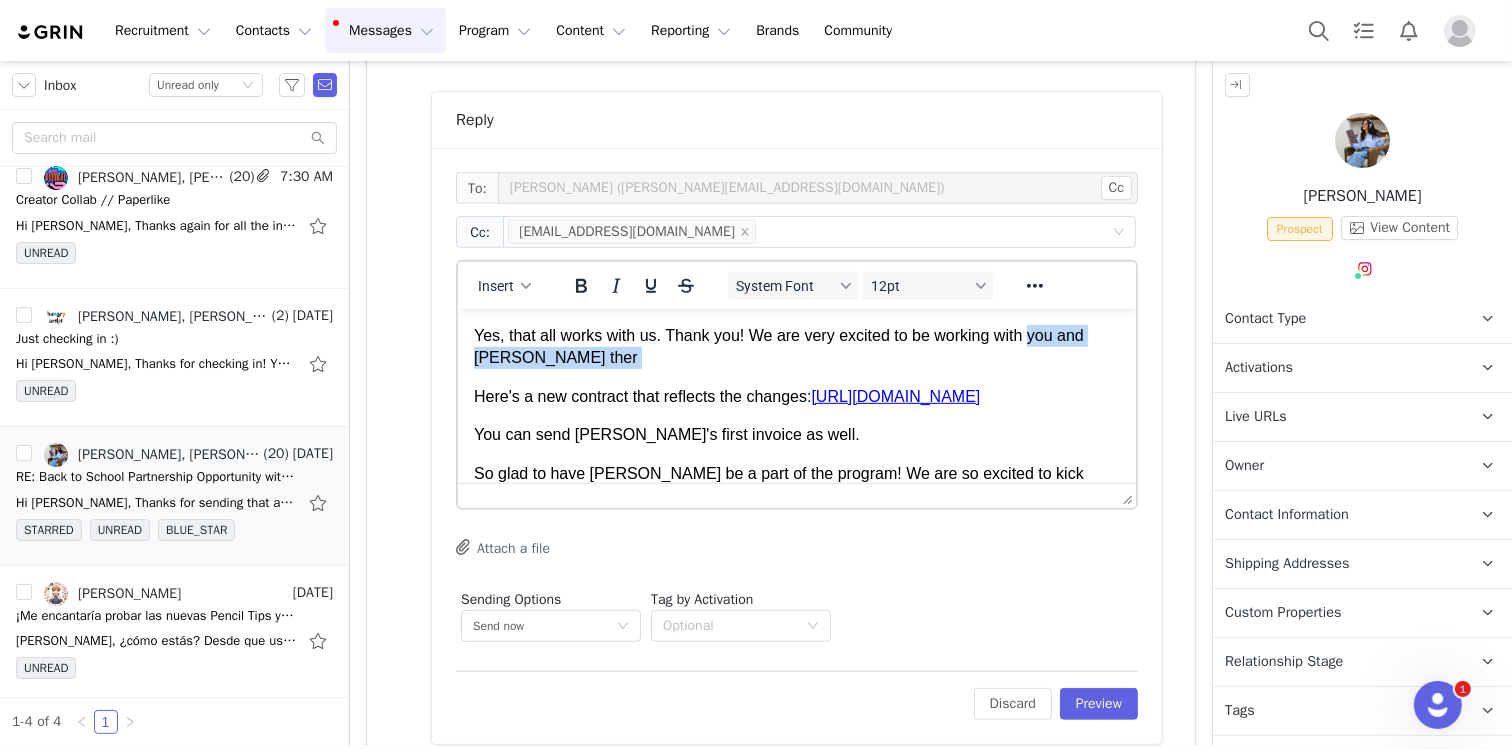 click on "Yes, that all works with us. Thank you! We are very excited to be working with you and [PERSON_NAME] ther Here's a new contract that reflects the changes:  [URL][DOMAIN_NAME]   You can send [PERSON_NAME]'s first invoice as well.  So glad to have [PERSON_NAME] be a part of the program! We are so excited to kick things off. Here are the next steps for the Patronage Program: Save this link:  [URL][DOMAIN_NAME]   We're using Grin as our new ambassador platform. [PERSON_NAME] will be able to reference her payments, commissions, and info about the Patronage Program / any other Paperlike projects here. Please  fill out the survey  on the above link—it goes through linking social accounts, info about her, etc. Once the survey is filled out, I'll set up [PERSON_NAME]'s  affiliate link and code . Please sign the following renewal contract by  [DATE] [DATE] to [DATE] contract:    Thanks, Giselle -- Instagram" at bounding box center [796, 893] 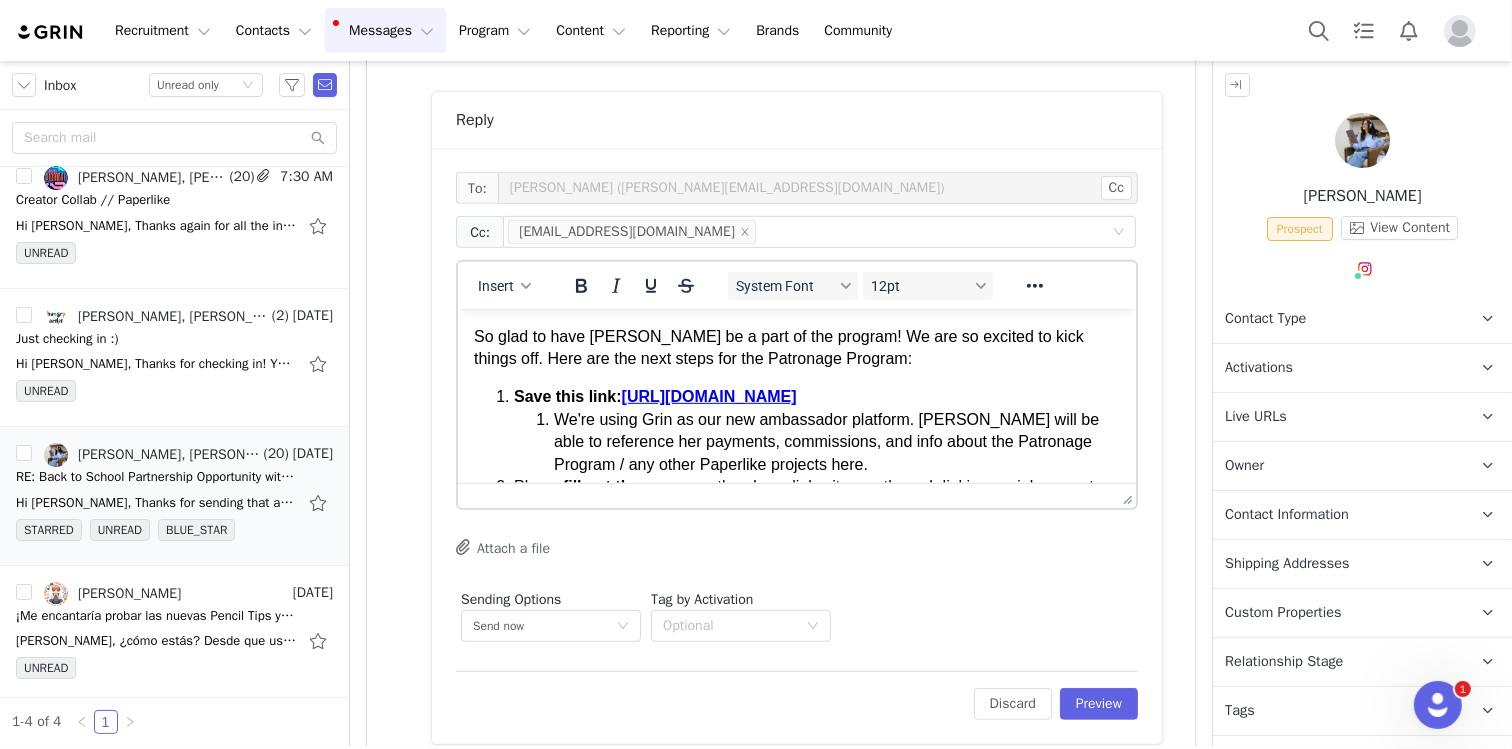 scroll, scrollTop: 0, scrollLeft: 0, axis: both 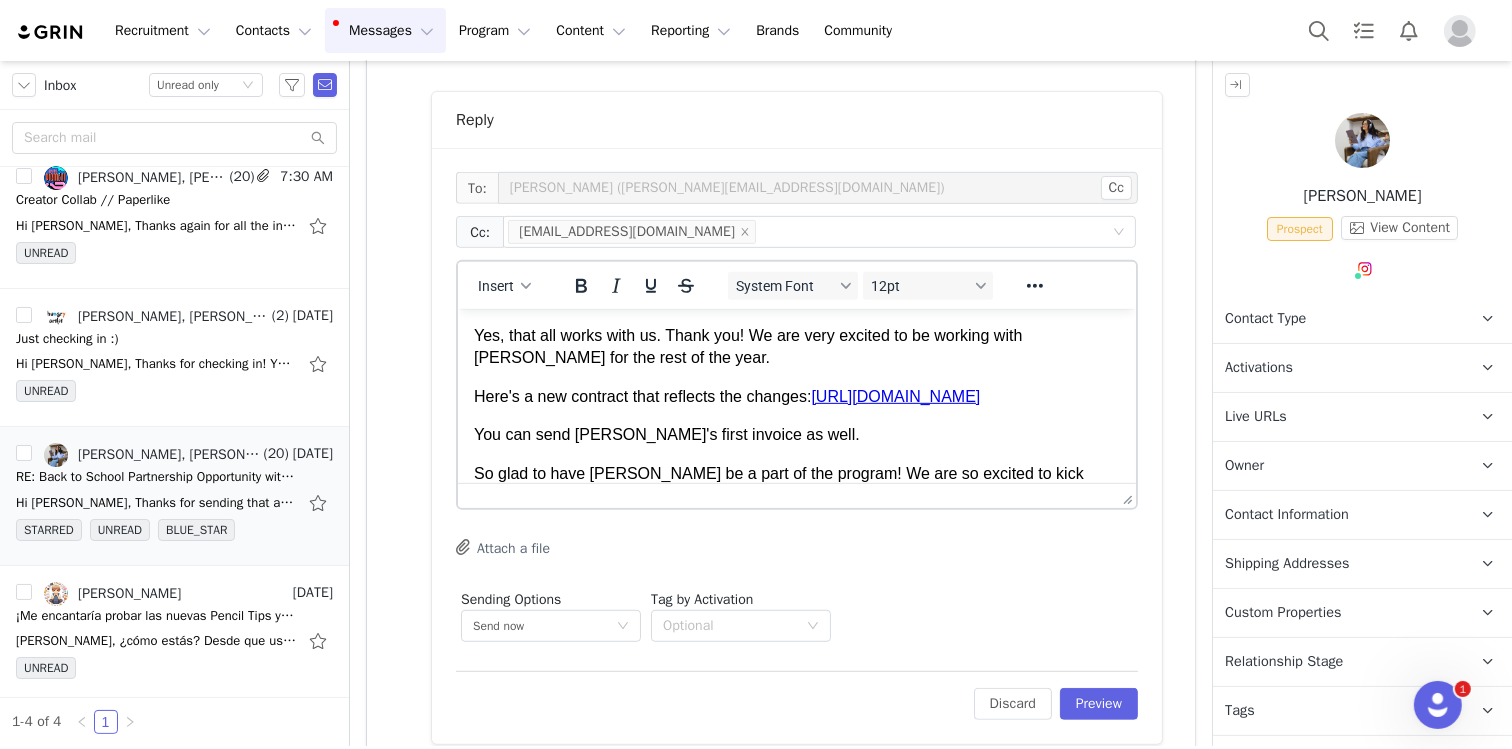 click on "Yes, that all works with us. Thank you! We are very excited to be working with [PERSON_NAME] for the rest of the year." at bounding box center (796, 346) 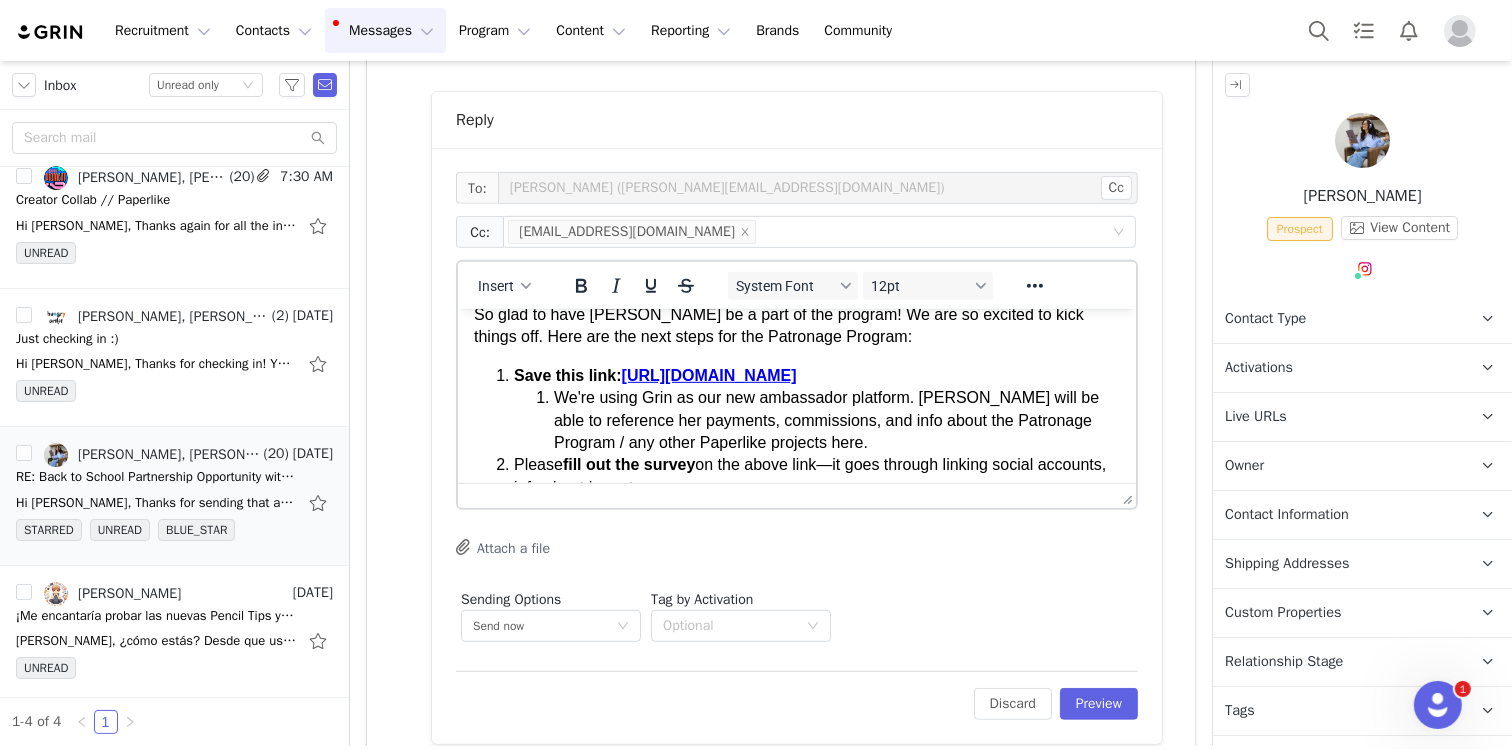 scroll, scrollTop: 196, scrollLeft: 0, axis: vertical 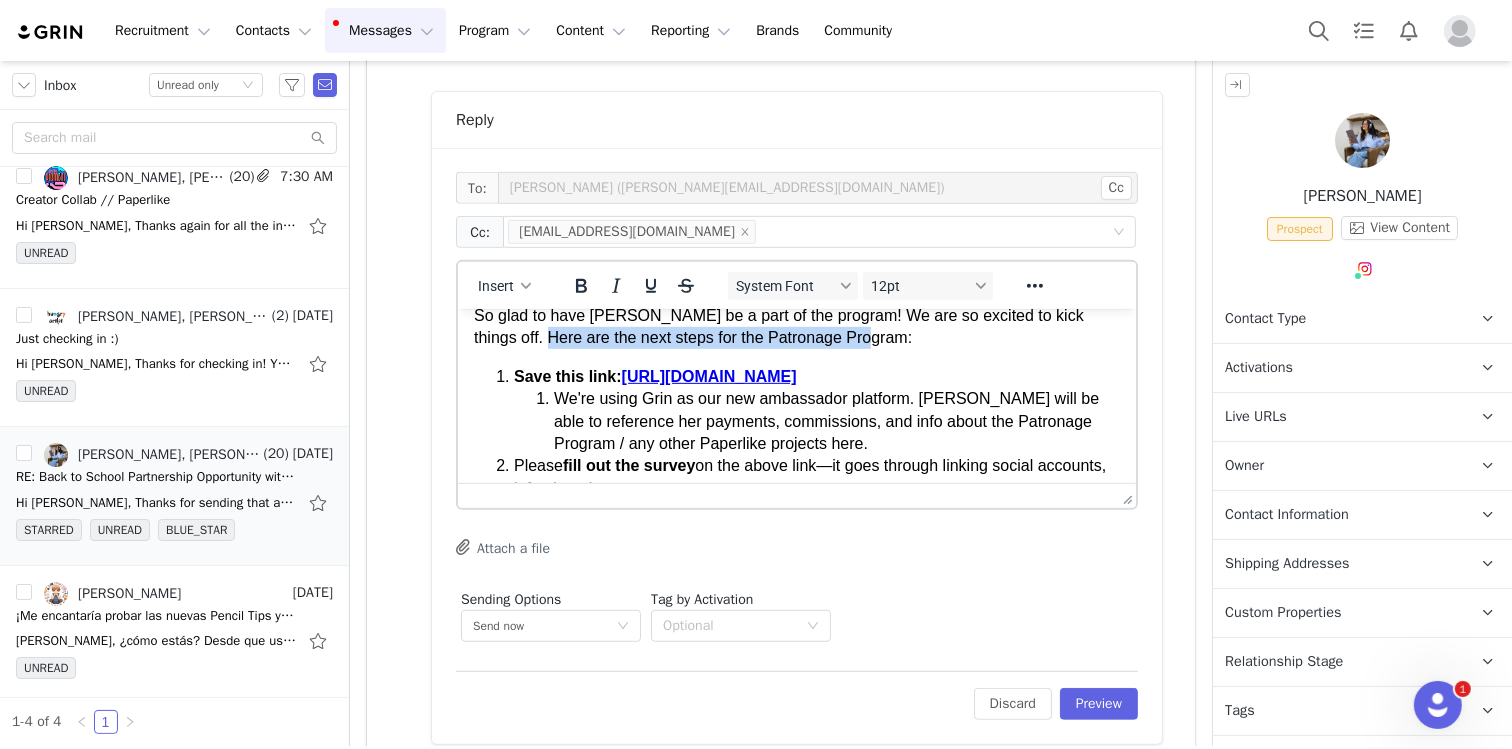 drag, startPoint x: 542, startPoint y: 383, endPoint x: 909, endPoint y: 381, distance: 367.00546 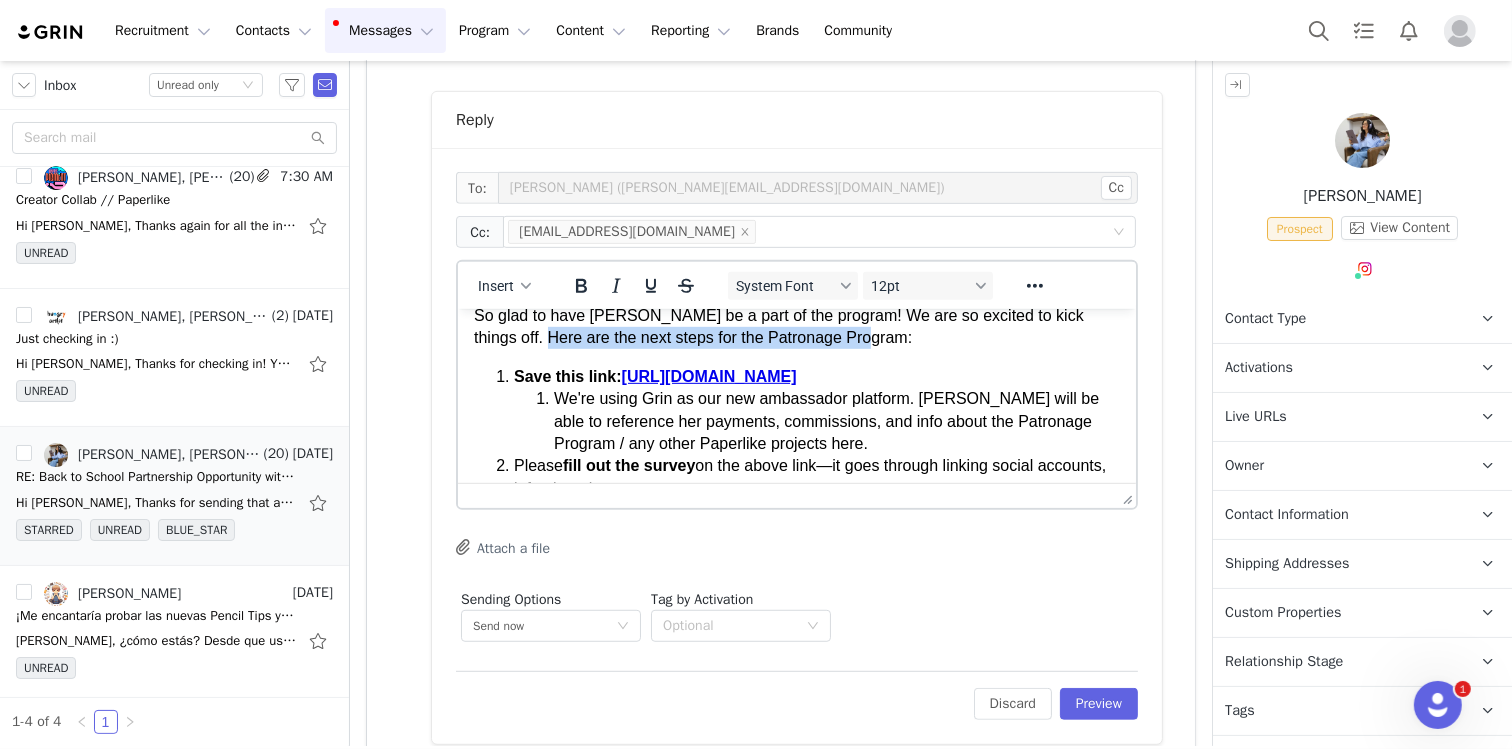 click on "So glad to have [PERSON_NAME] be a part of the program! We are so excited to kick things off. Here are the next steps for the Patronage Program:" at bounding box center [796, 326] 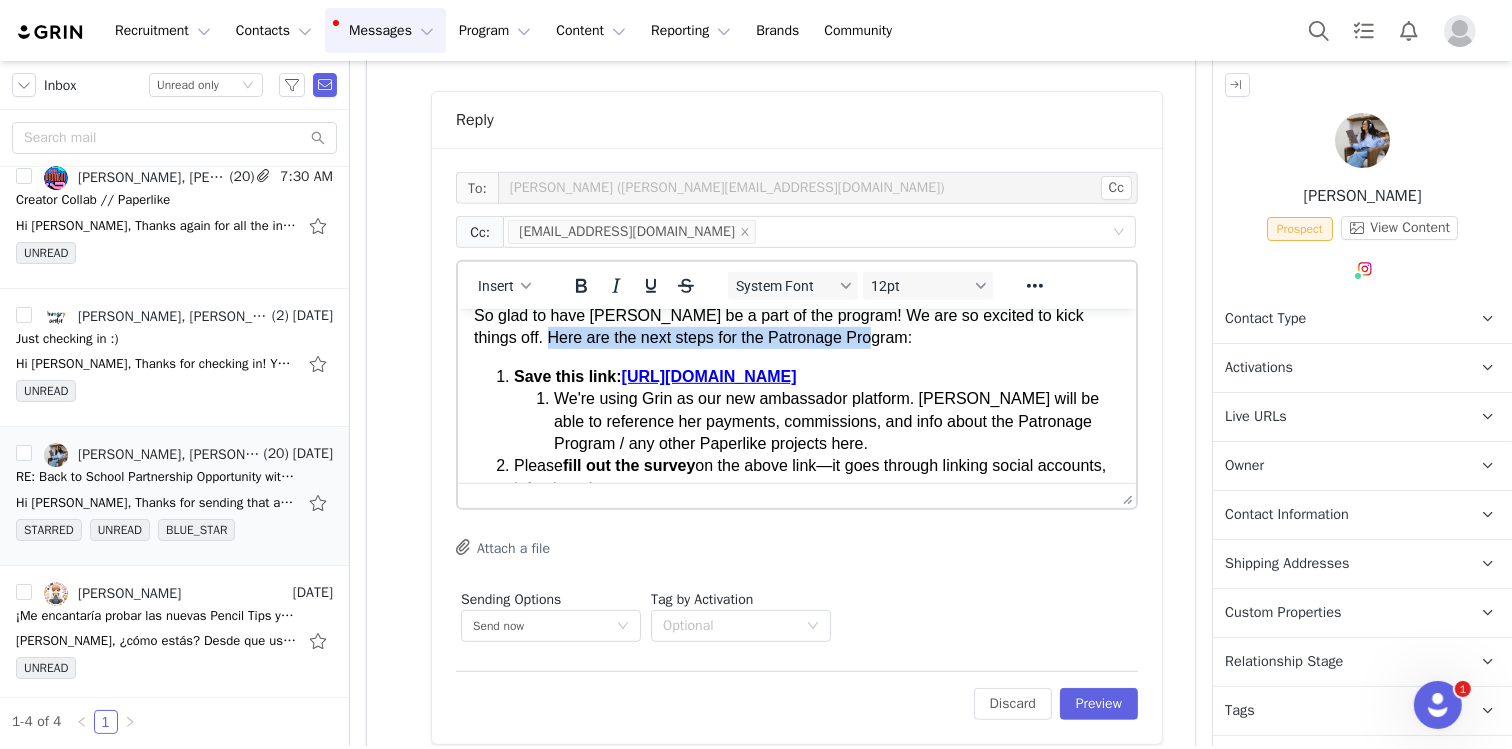 copy on "are the next steps for the Patronage Program:" 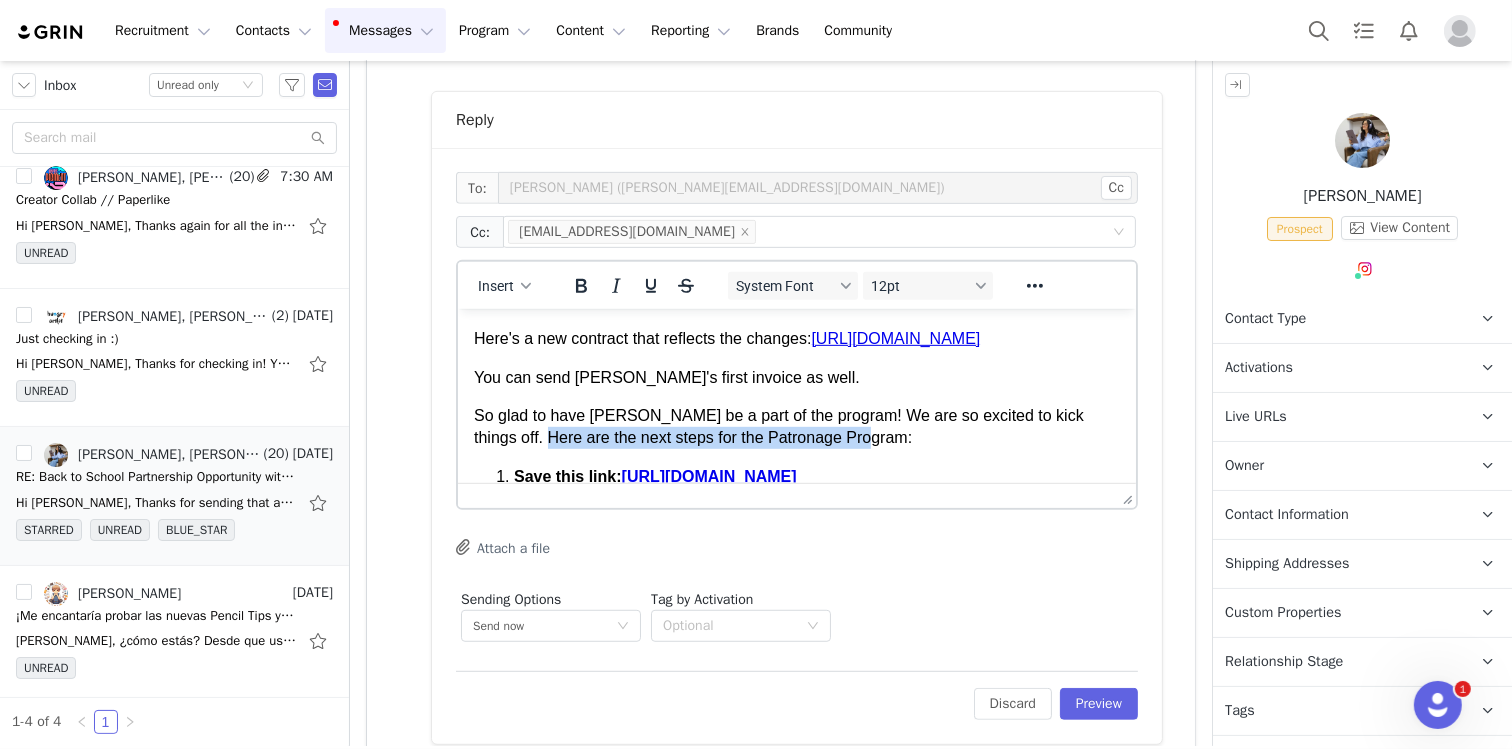 scroll, scrollTop: 0, scrollLeft: 0, axis: both 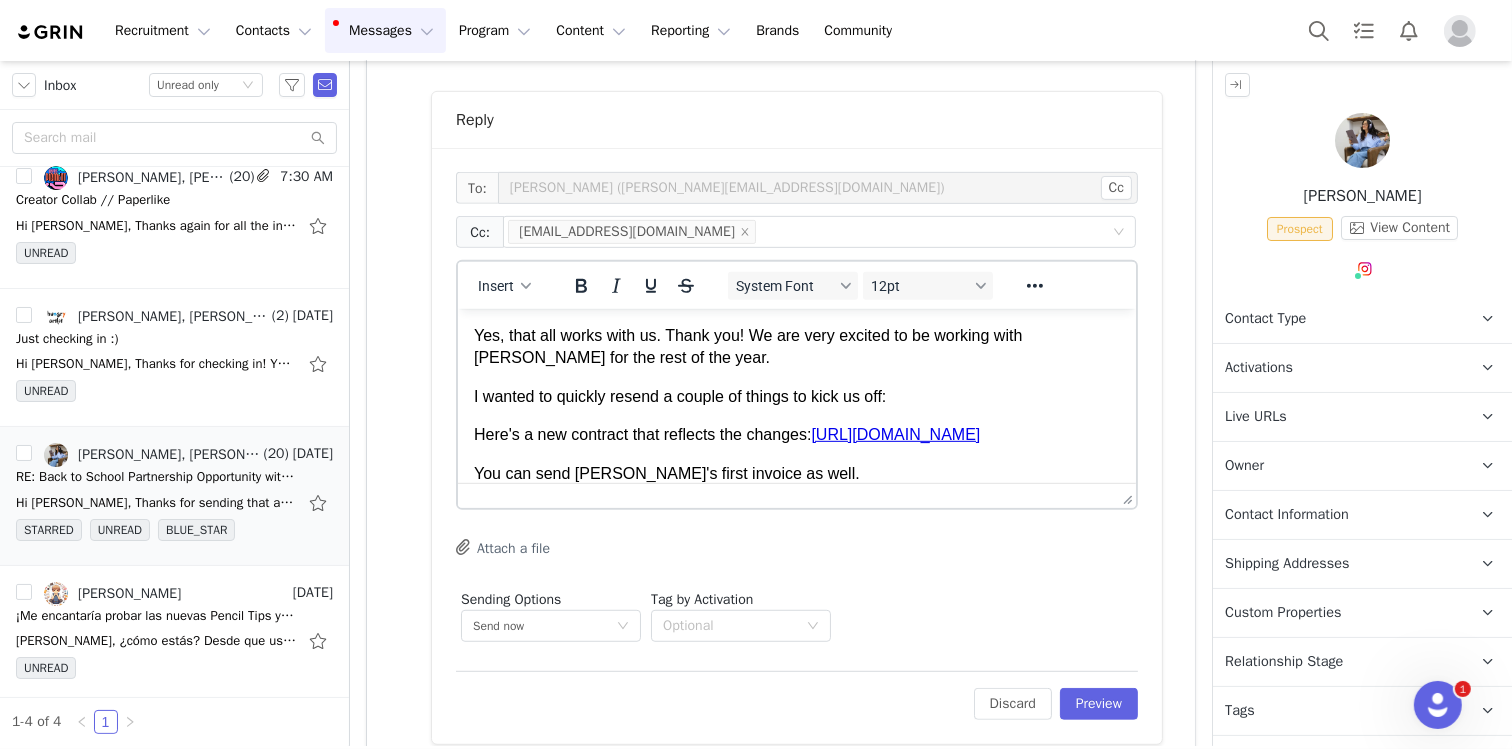 click on "I️ wanted to quickly resend a couple of things to kick us off:" at bounding box center [796, 396] 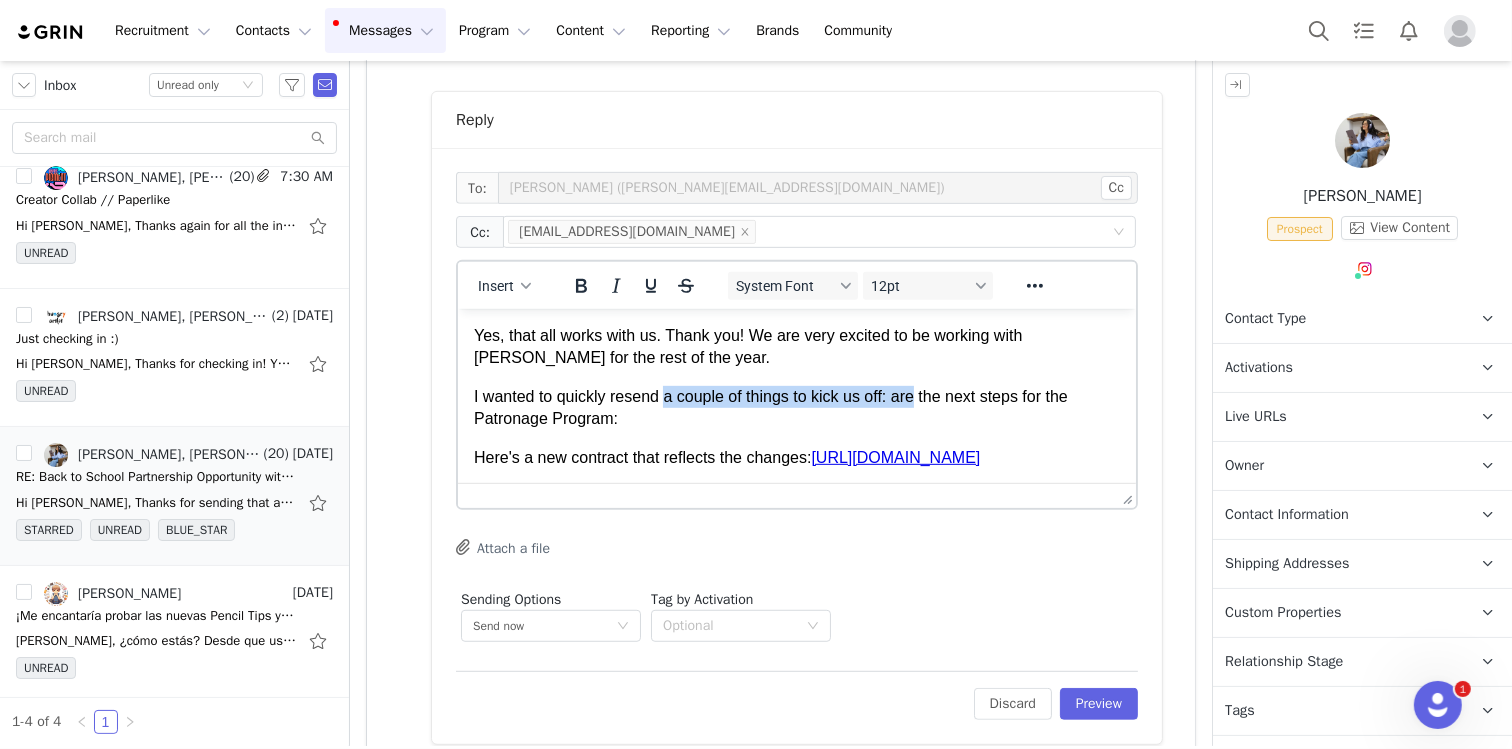 drag, startPoint x: 670, startPoint y: 401, endPoint x: 926, endPoint y: 398, distance: 256.01758 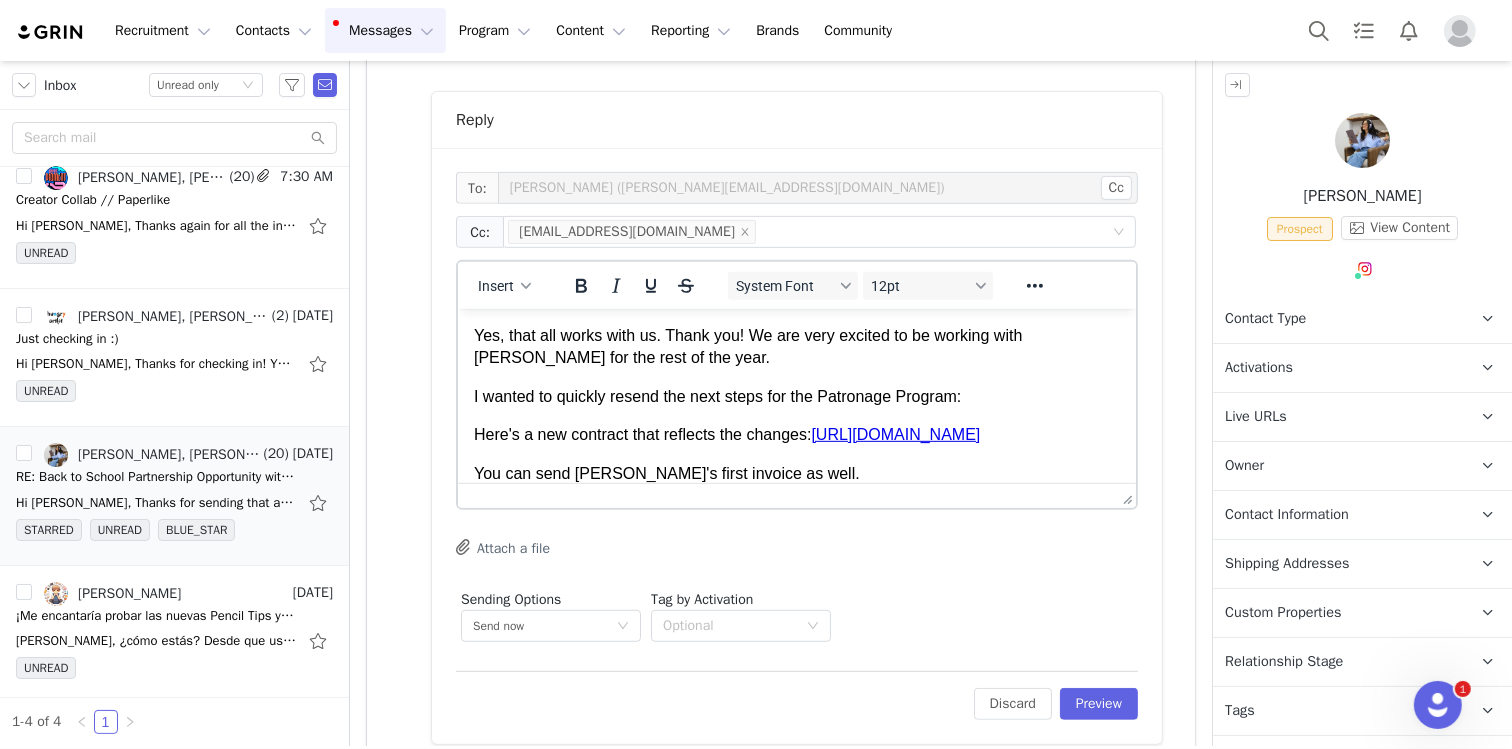 click on "I️ wanted to quickly resend the next steps for the Patronage Program:" at bounding box center (796, 396) 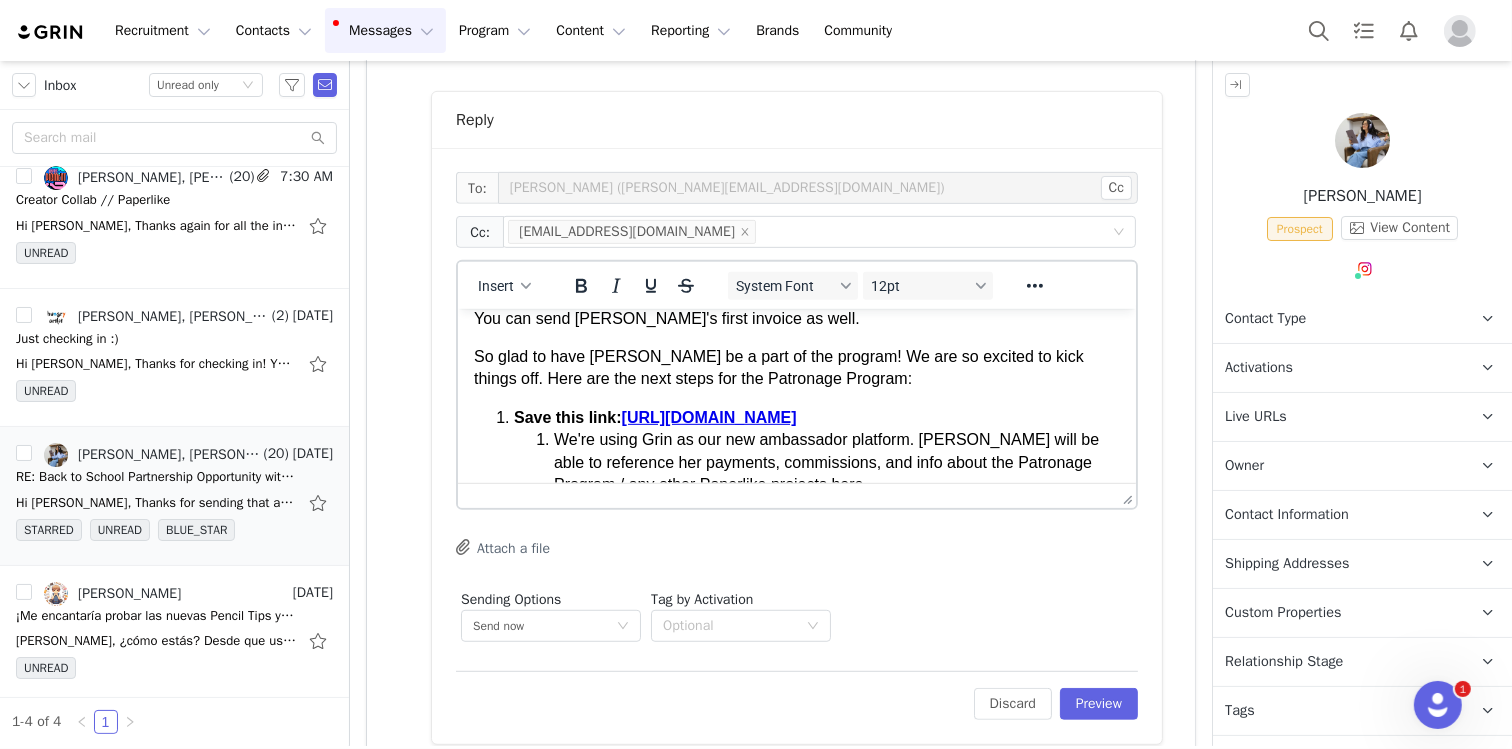 scroll, scrollTop: 156, scrollLeft: 0, axis: vertical 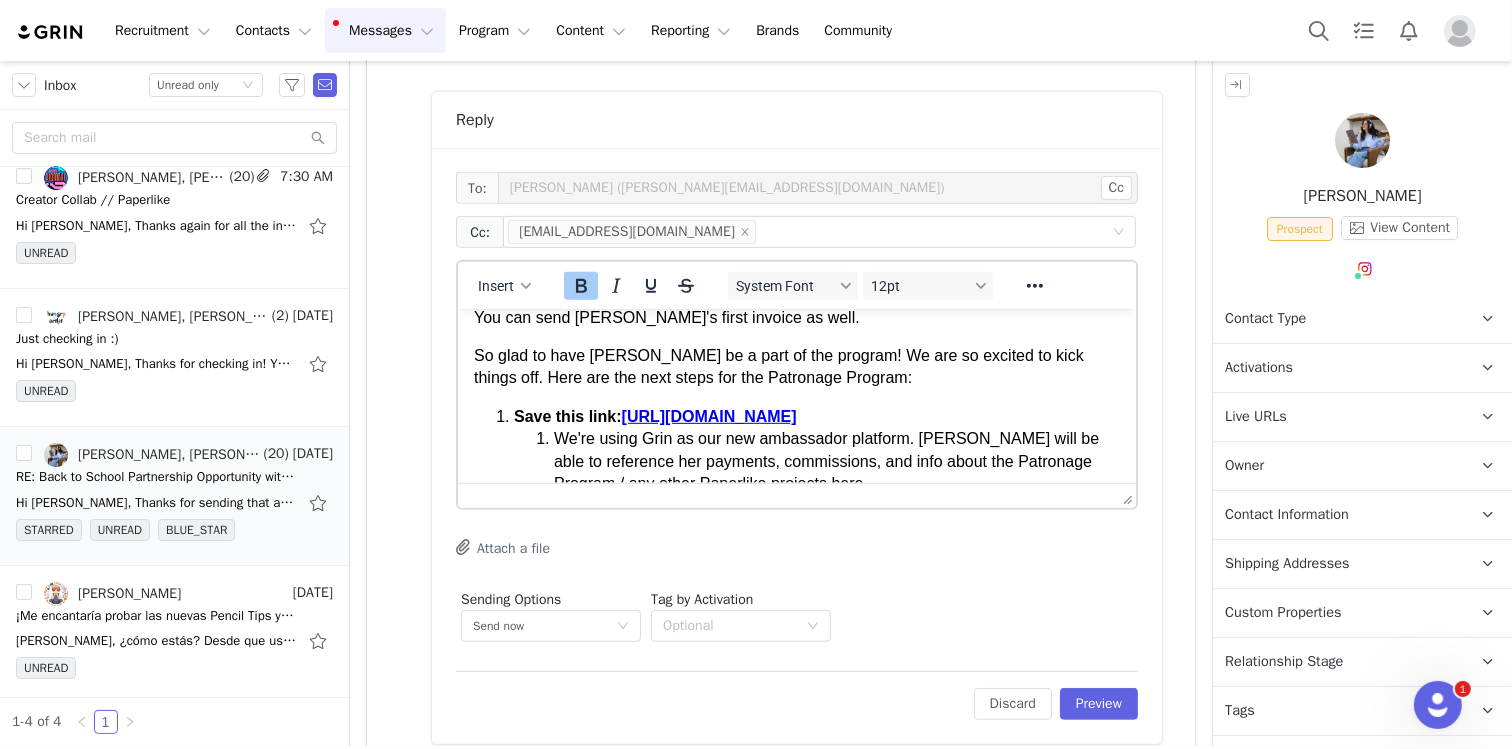 click on "[URL][DOMAIN_NAME]" at bounding box center [708, 415] 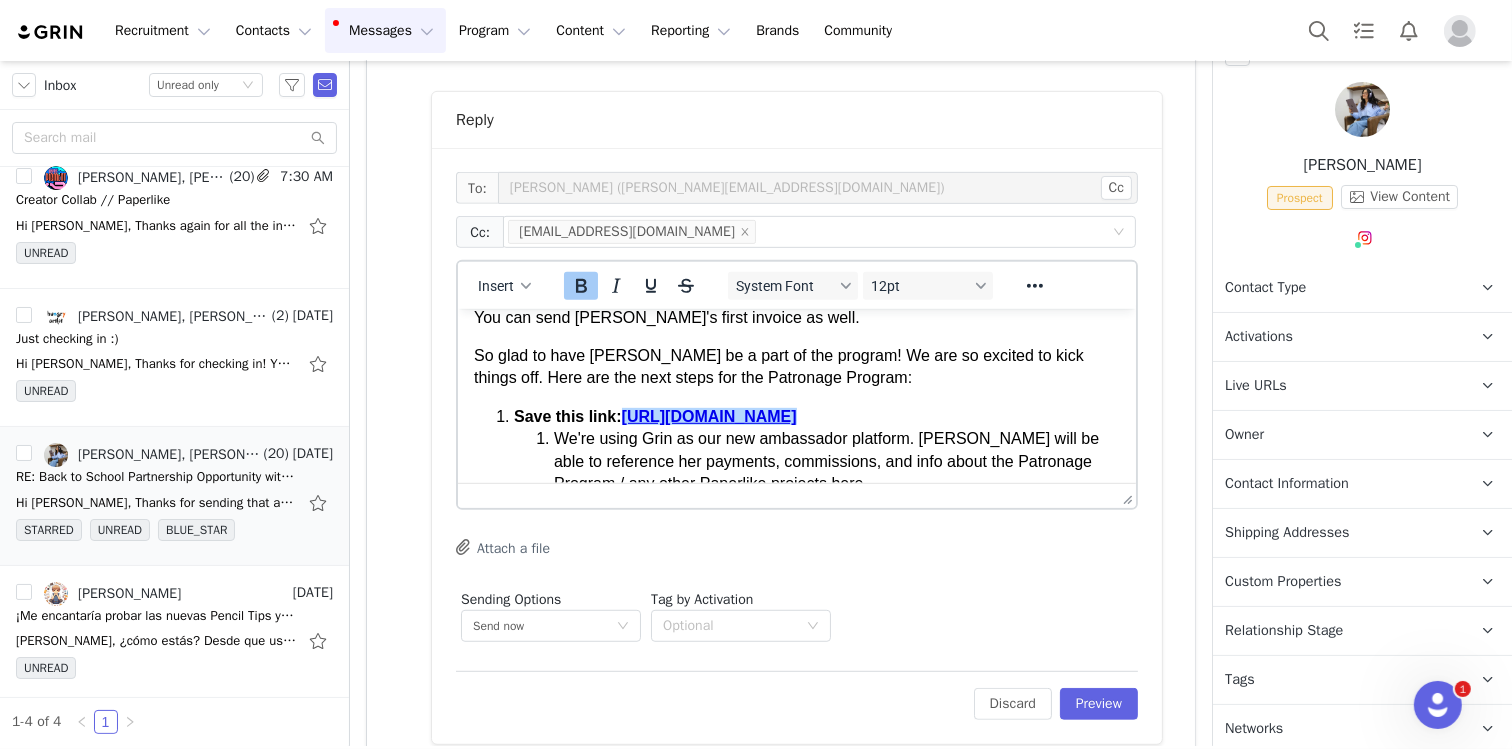 scroll, scrollTop: 33, scrollLeft: 0, axis: vertical 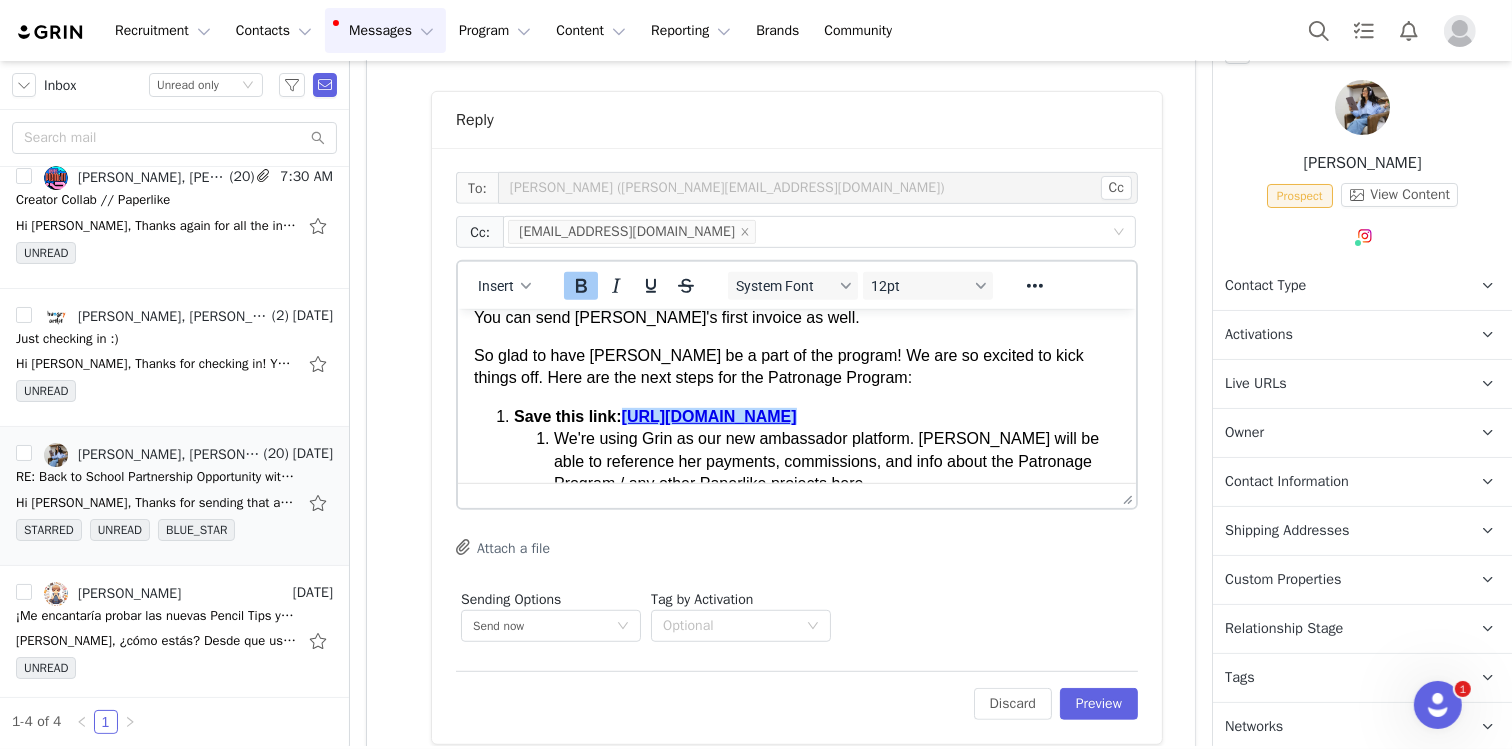 click on "Live URLs" at bounding box center [1256, 384] 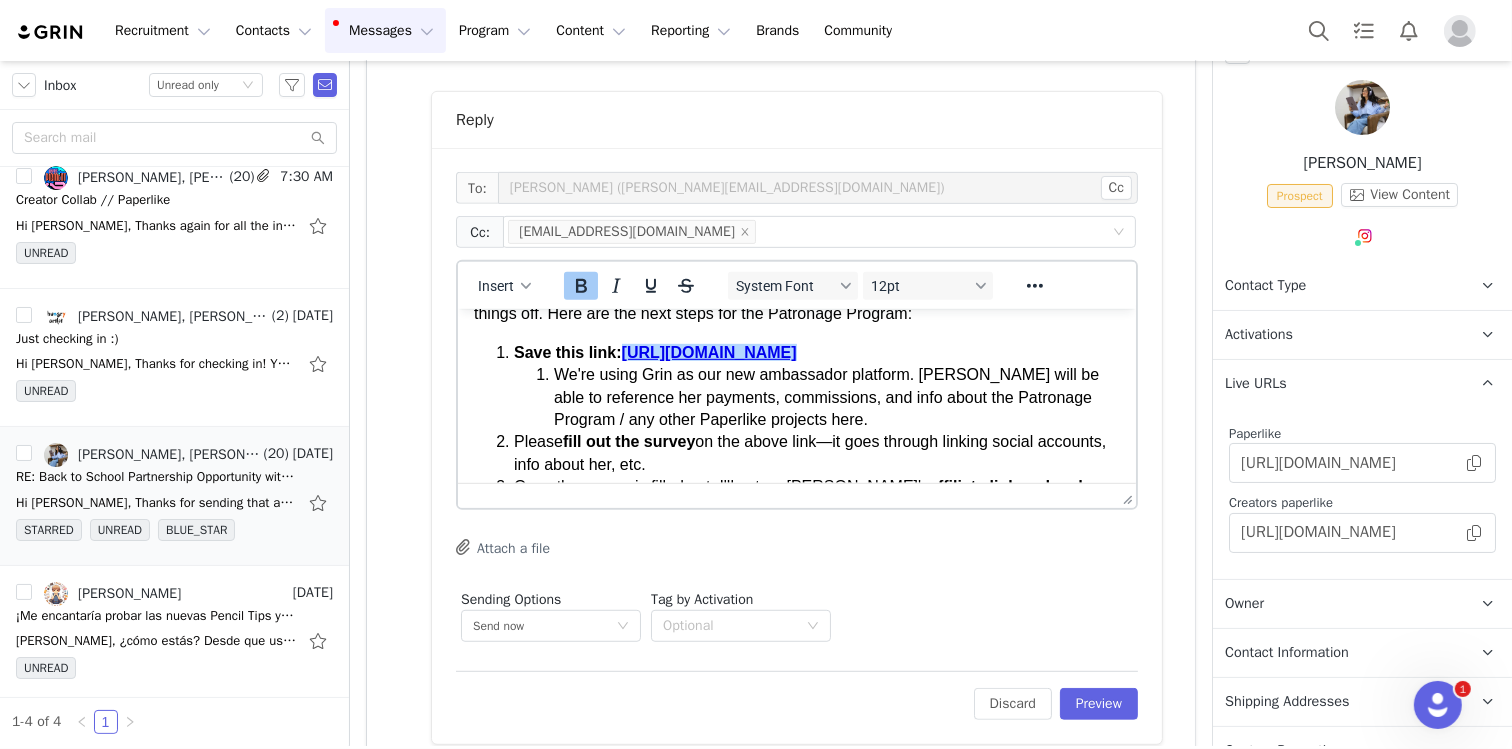 scroll, scrollTop: 221, scrollLeft: 0, axis: vertical 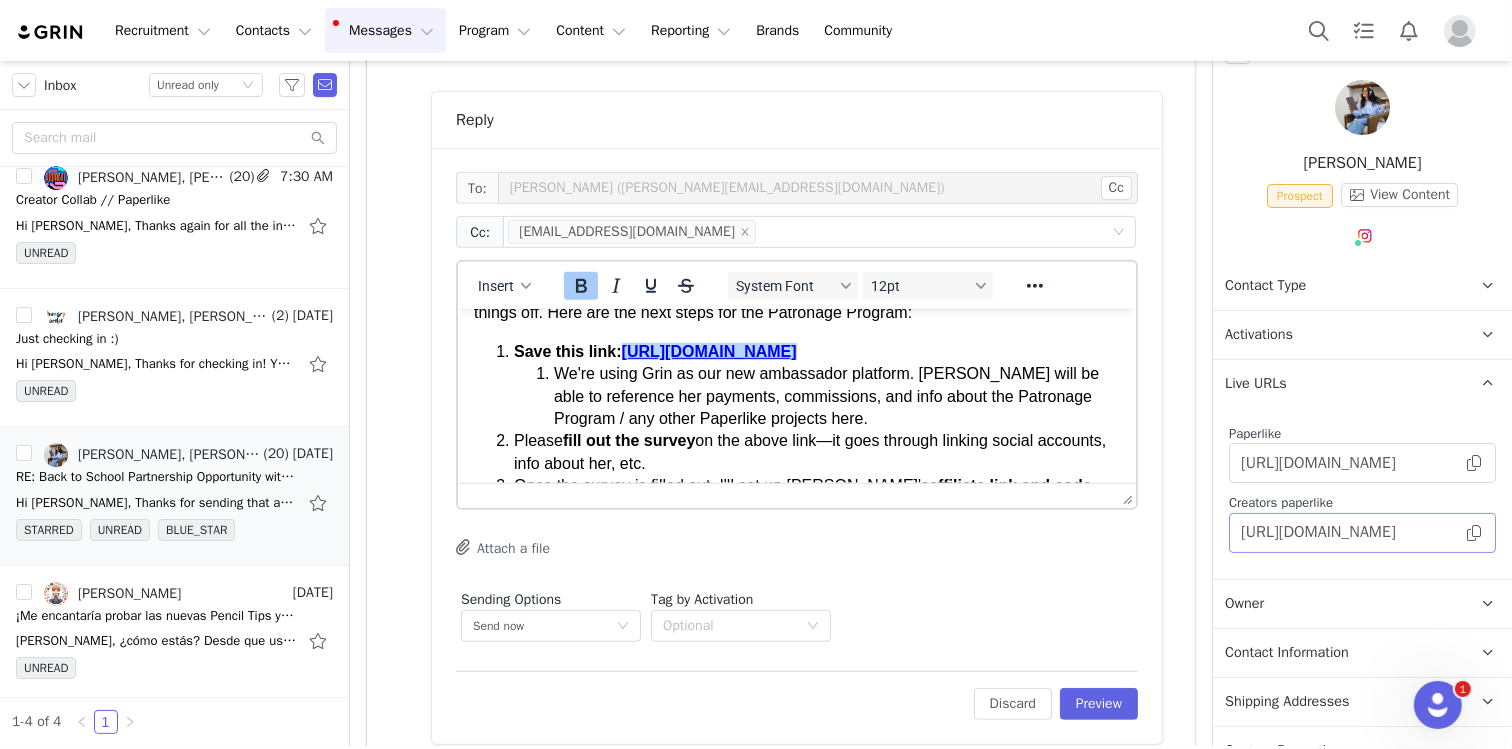 click at bounding box center (1474, 533) 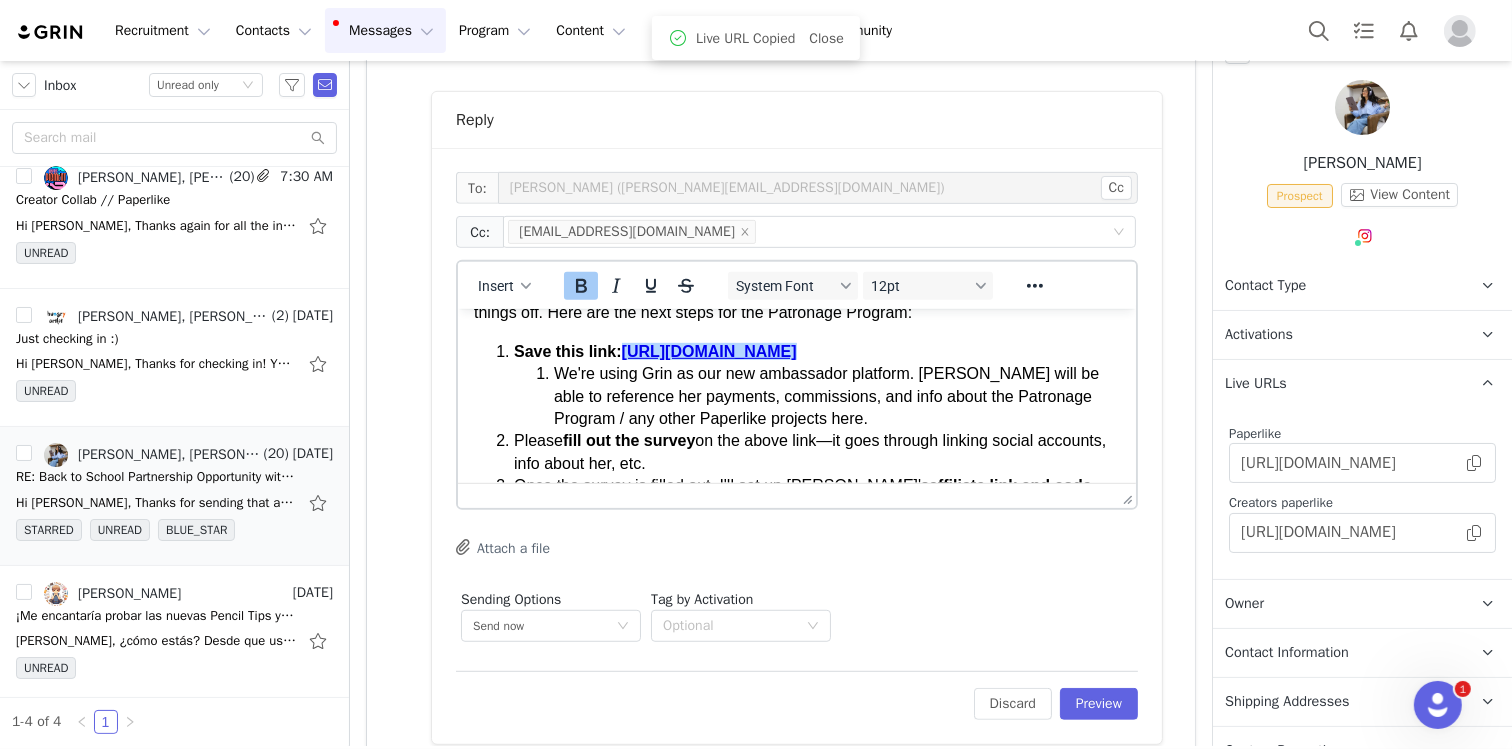 click on "So glad to have [PERSON_NAME] be a part of the program! We are so excited to kick things off. Here are the next steps for the Patronage Program:" at bounding box center (796, 301) 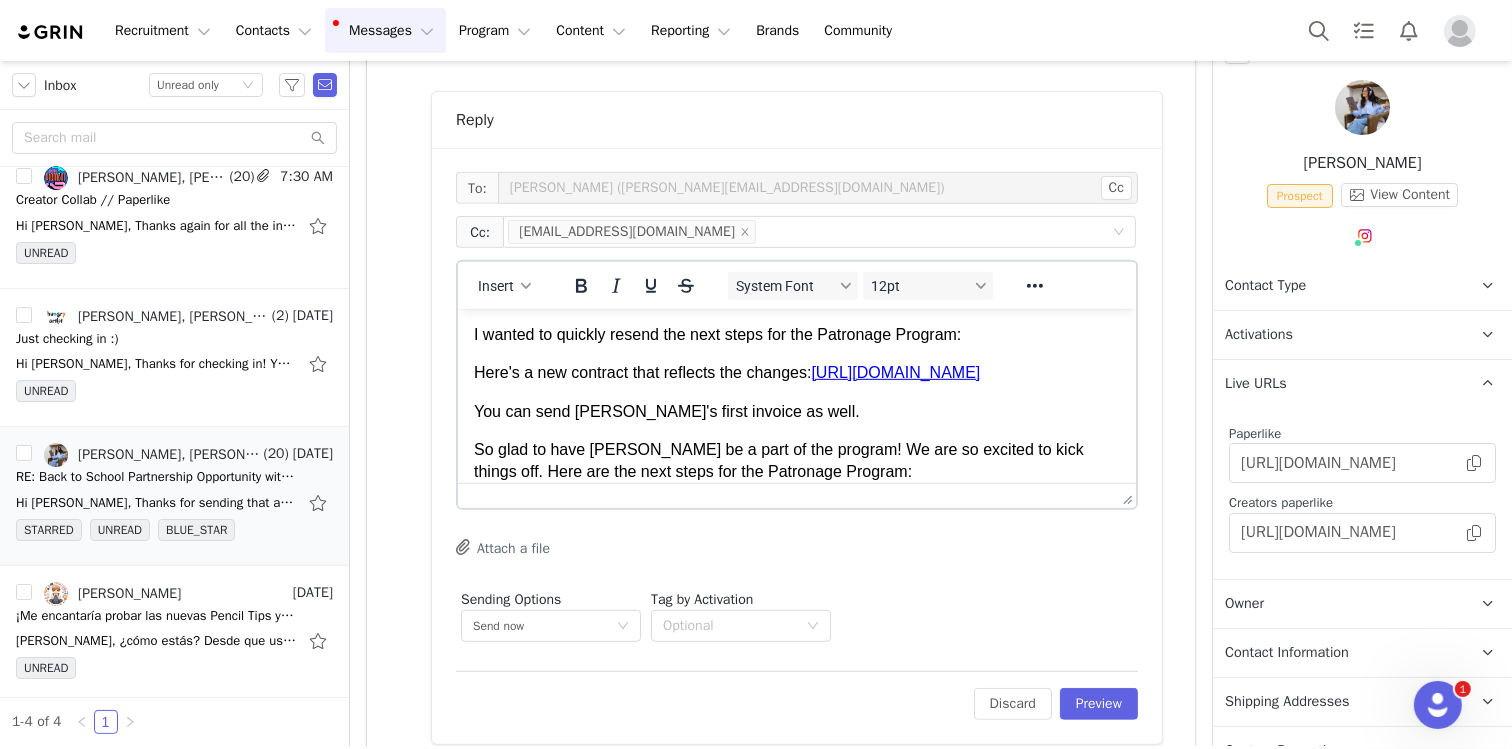 scroll, scrollTop: 48, scrollLeft: 0, axis: vertical 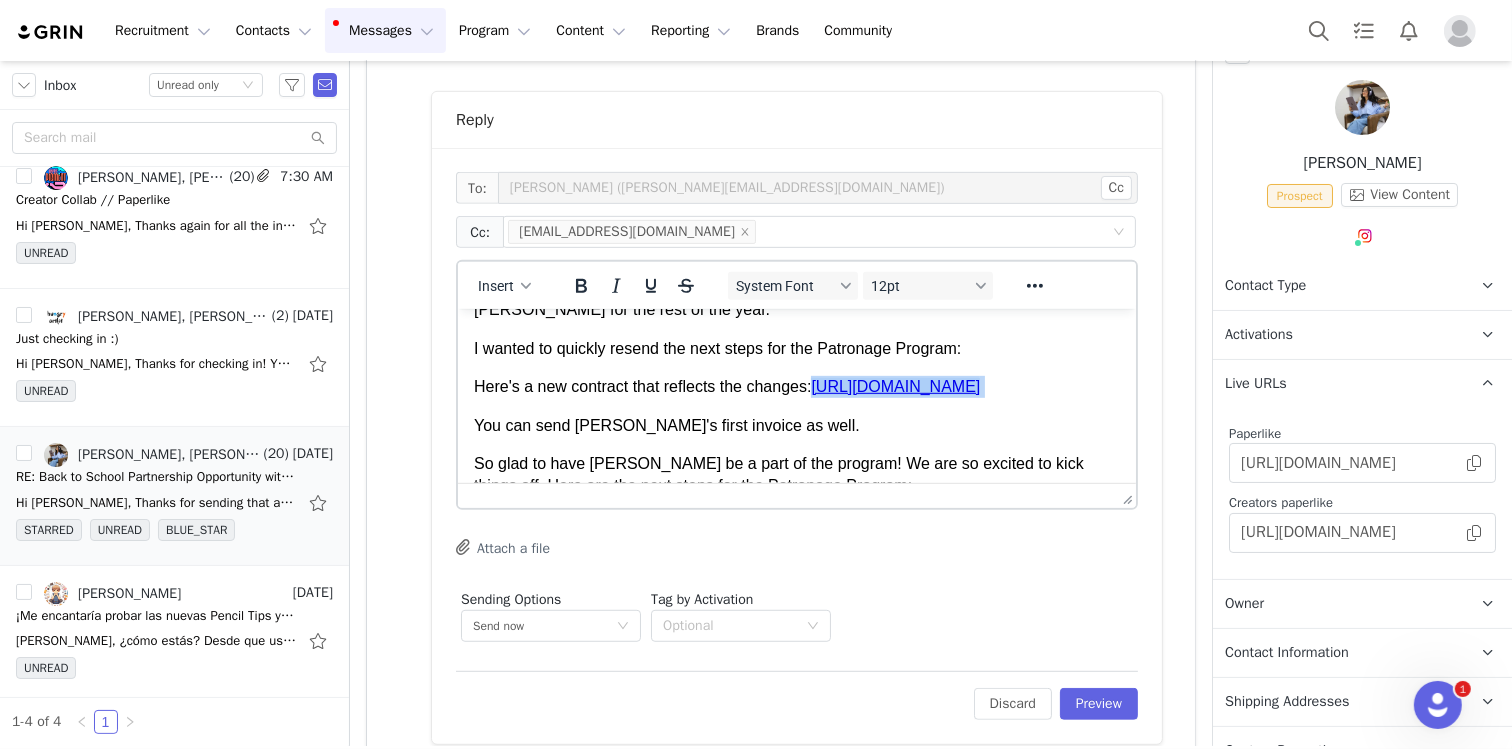drag, startPoint x: 885, startPoint y: 433, endPoint x: 543, endPoint y: 407, distance: 342.98688 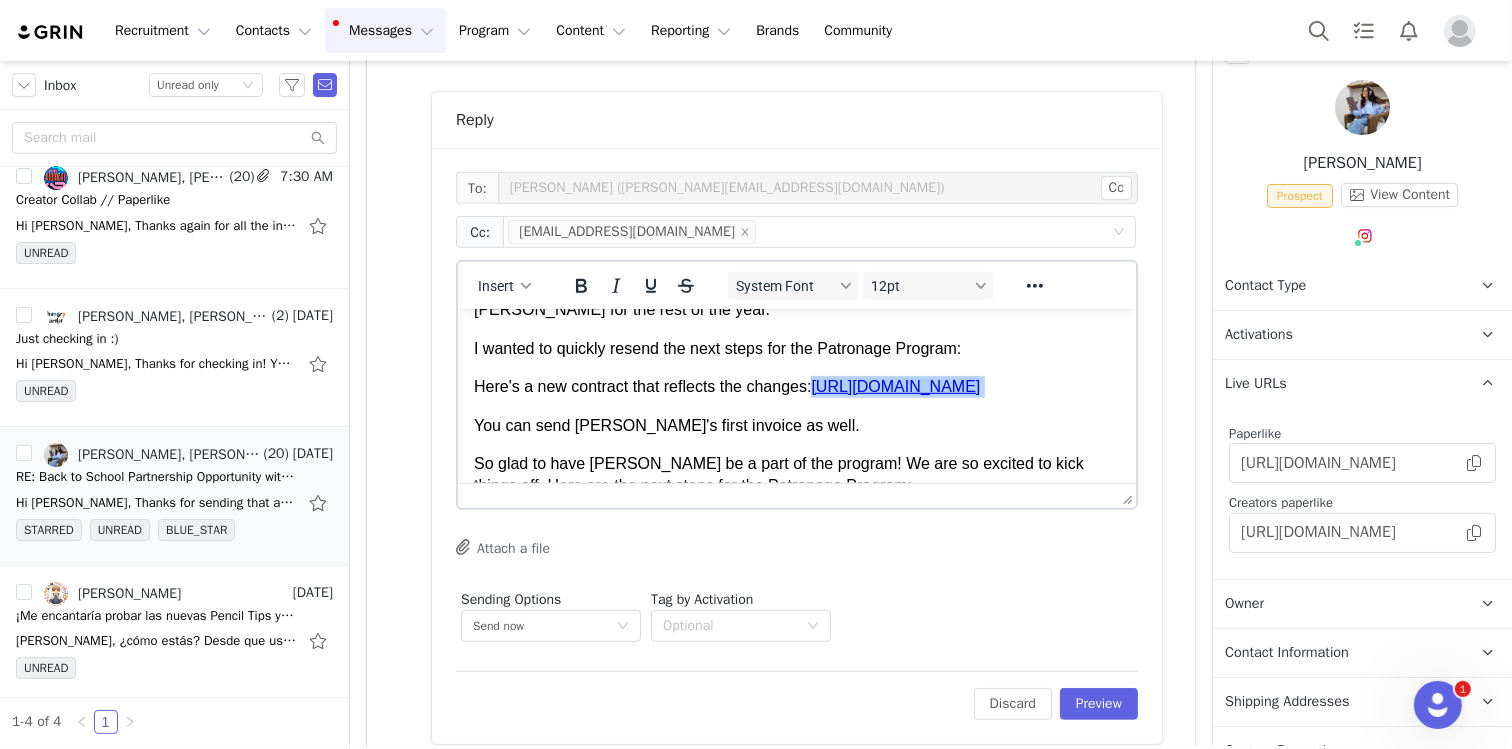 click on "Here's a new contract that reflects the changes:  [URL][DOMAIN_NAME]" at bounding box center (796, 386) 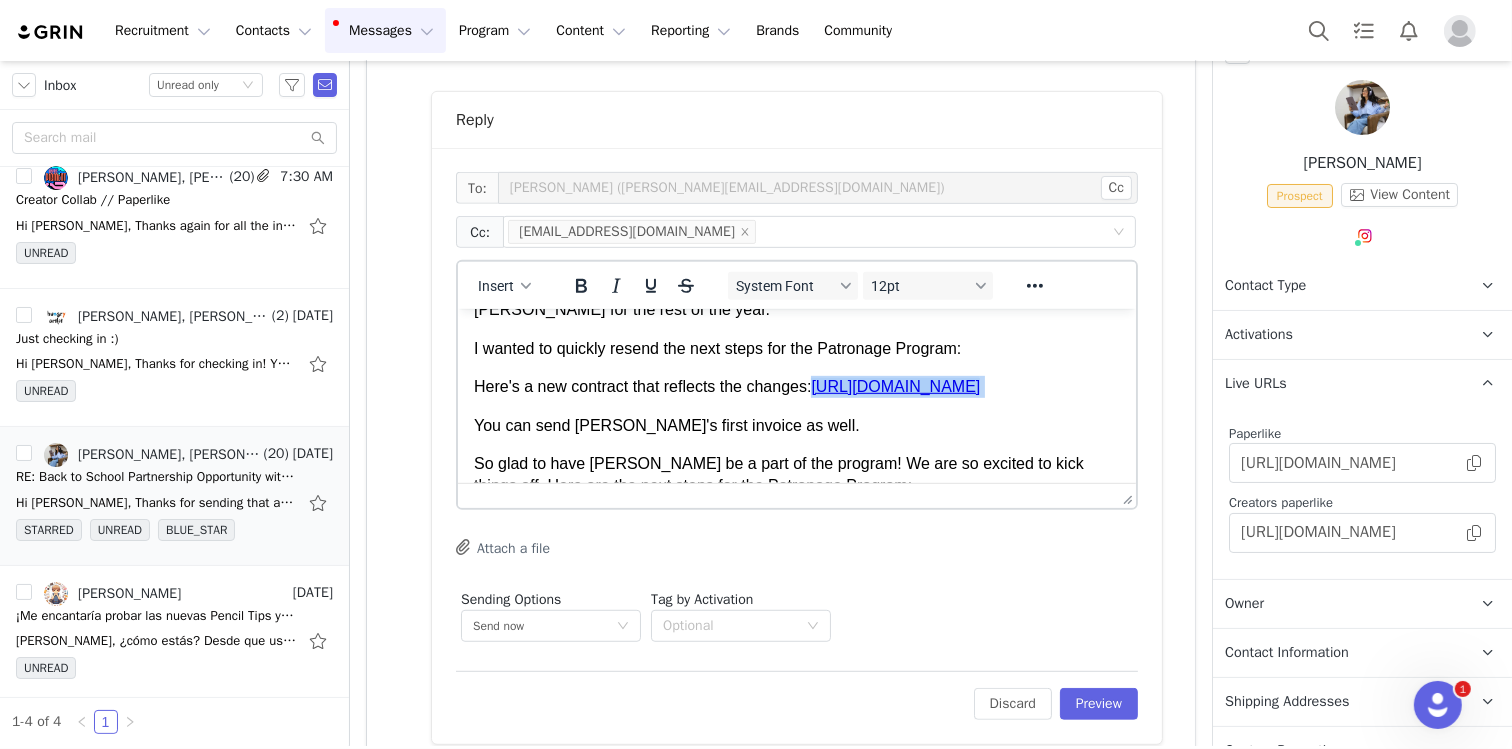 copy on "[URL][DOMAIN_NAME]" 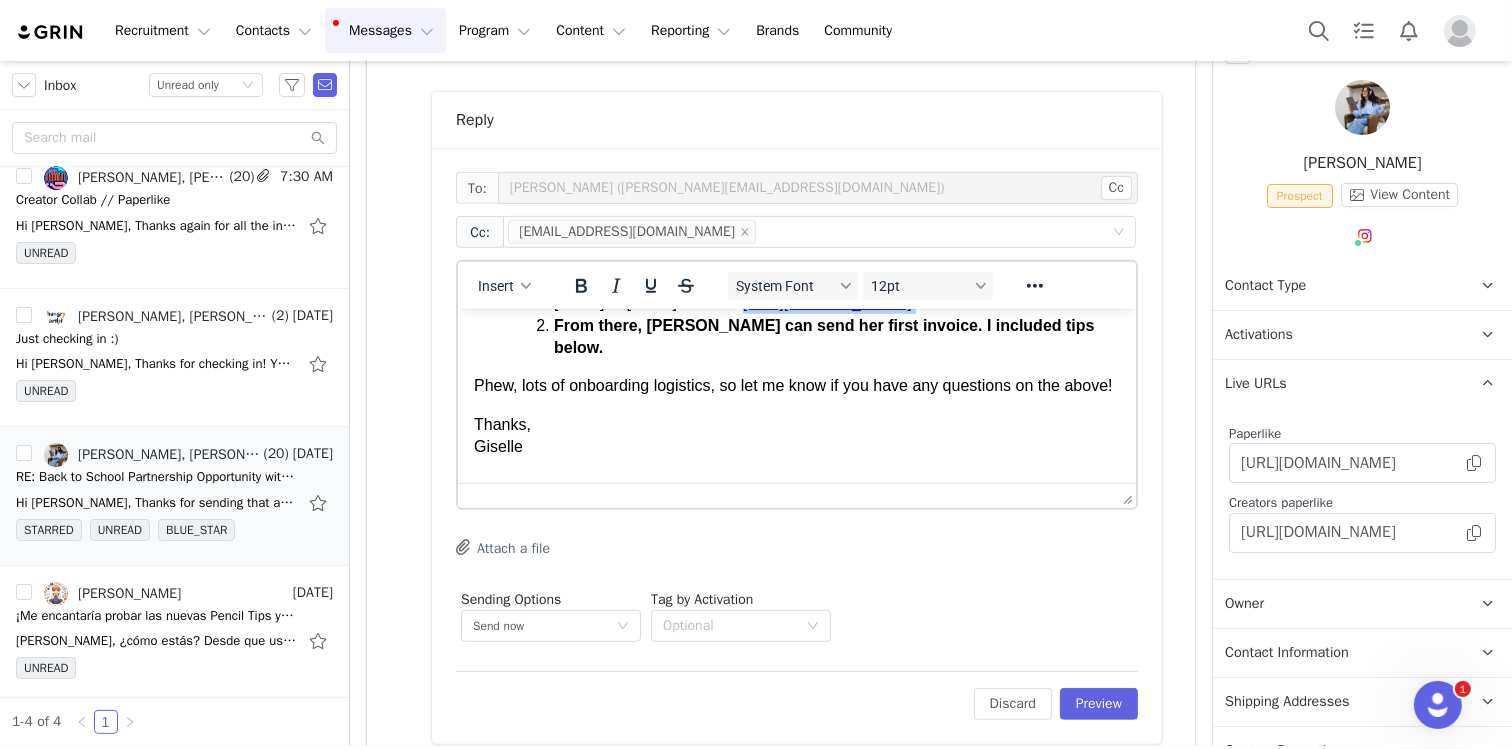 drag, startPoint x: 983, startPoint y: 418, endPoint x: 624, endPoint y: 392, distance: 359.94028 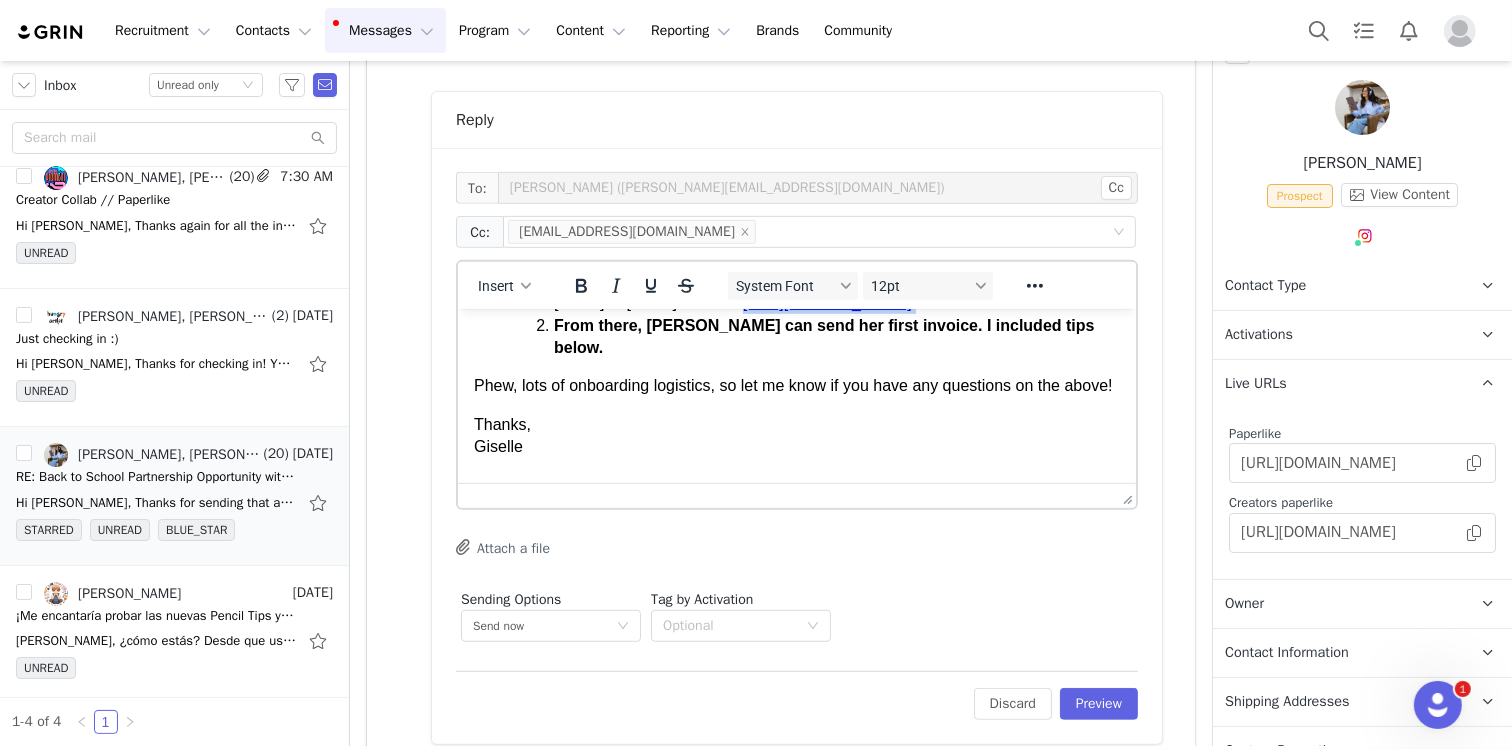 click on "[DATE] to [DATE] contract:  [URL][DOMAIN_NAME]" at bounding box center (836, 302) 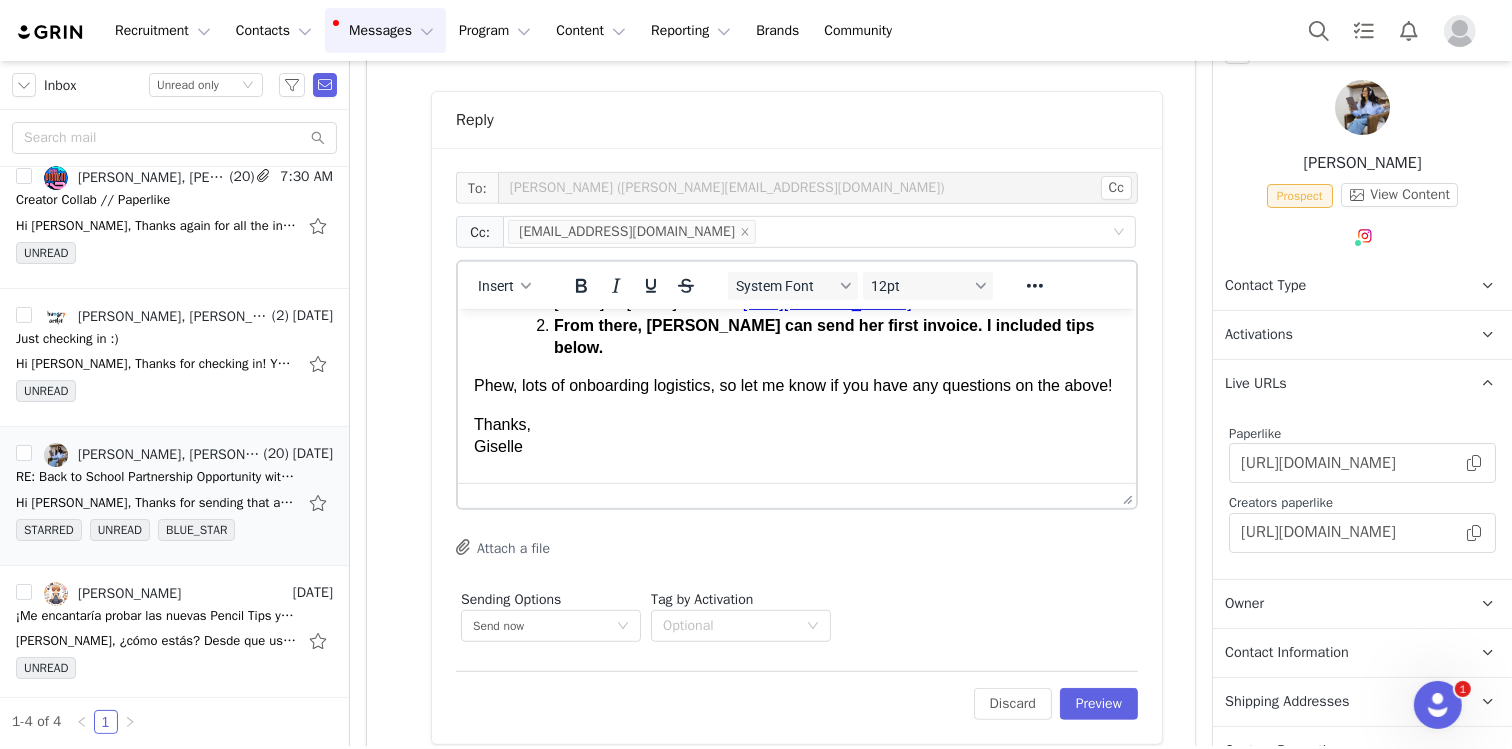click on "[DATE] to [DATE] contract:  [URL][DOMAIN_NAME]" at bounding box center (836, 302) 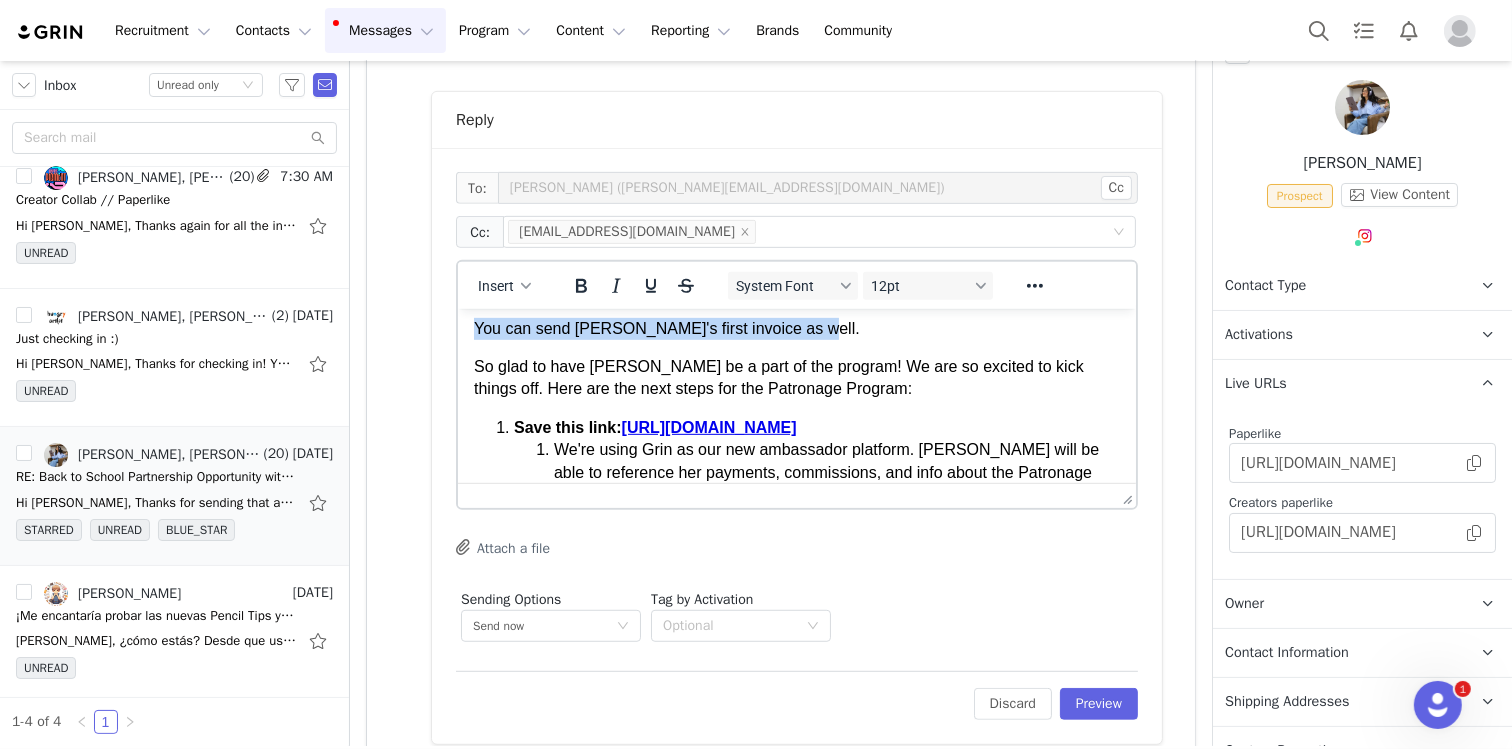 scroll, scrollTop: 86, scrollLeft: 0, axis: vertical 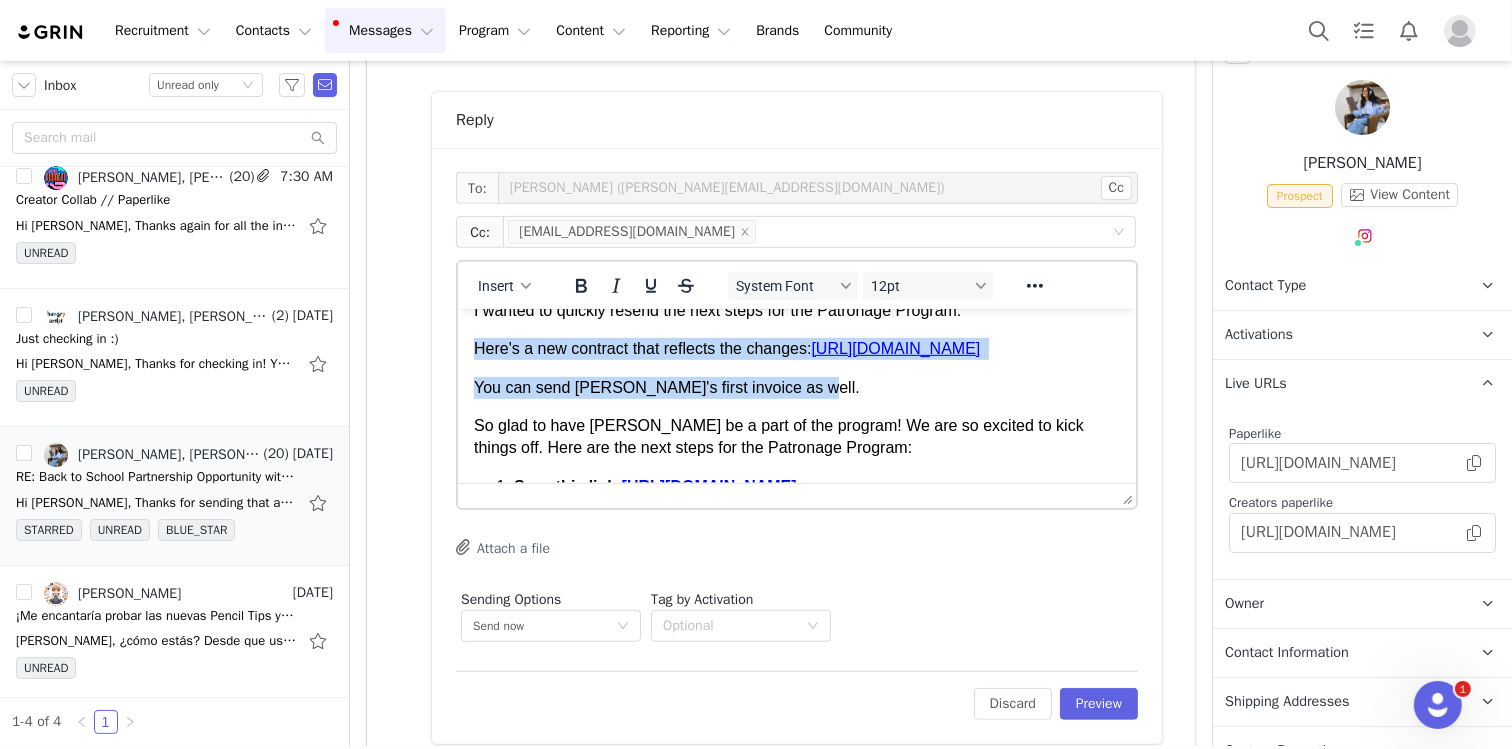 drag, startPoint x: 813, startPoint y: 365, endPoint x: 469, endPoint y: 350, distance: 344.32687 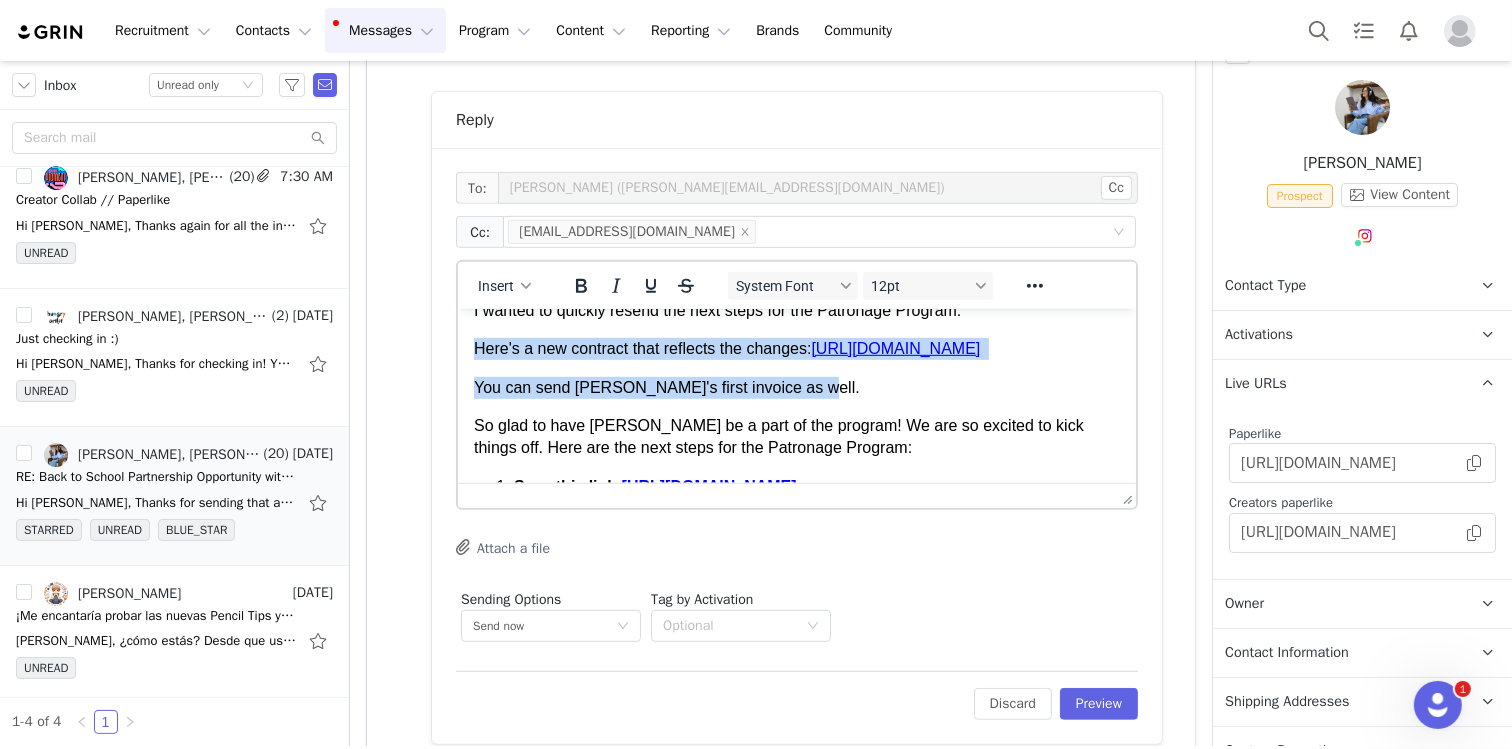 click on "Yes, that all works with us. Thank you! We are very excited to be working with [PERSON_NAME] for the rest of the year. I️ wanted to quickly resend the next steps for the Patronage Program:  Here's a new contract that reflects the changes:  [URL][DOMAIN_NAME]   You can send [PERSON_NAME]'s first invoice as well.  So glad to have [PERSON_NAME] be a part of the program! We are so excited to kick things off. Here are the next steps for the Patronage Program:  Save this link:  [URL][DOMAIN_NAME]   We're using Grin as our new ambassador platform. [PERSON_NAME] will be able to reference her payments, commissions, and info about the Patronage Program / any other Paperlike projects here. Please  fill out the survey  on the above link—it goes through linking social accounts, info about her, etc. Once the survey is filled out, I'll set up [PERSON_NAME]'s  affiliate link and code . [DATE]    Thanks, Giselle --" at bounding box center [796, 826] 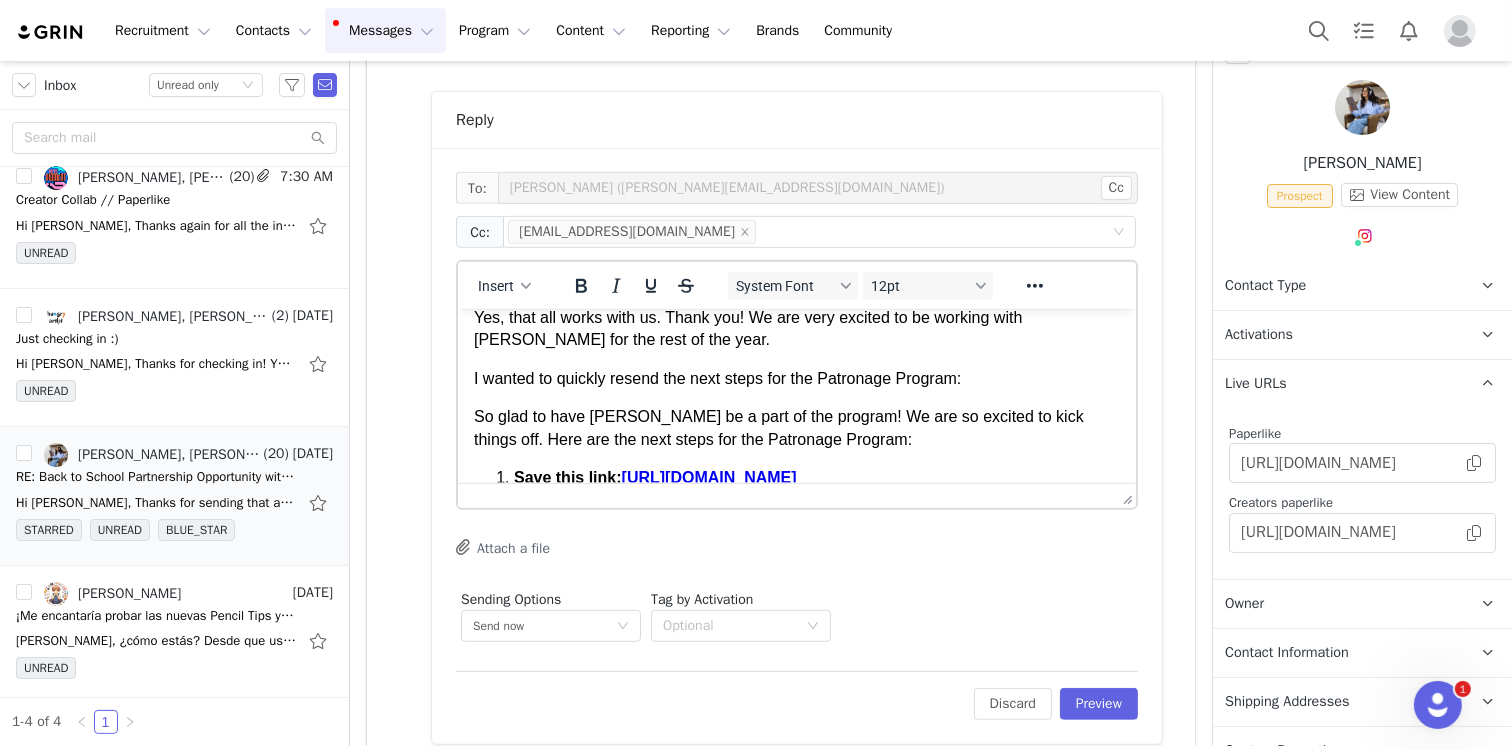 scroll, scrollTop: 17, scrollLeft: 0, axis: vertical 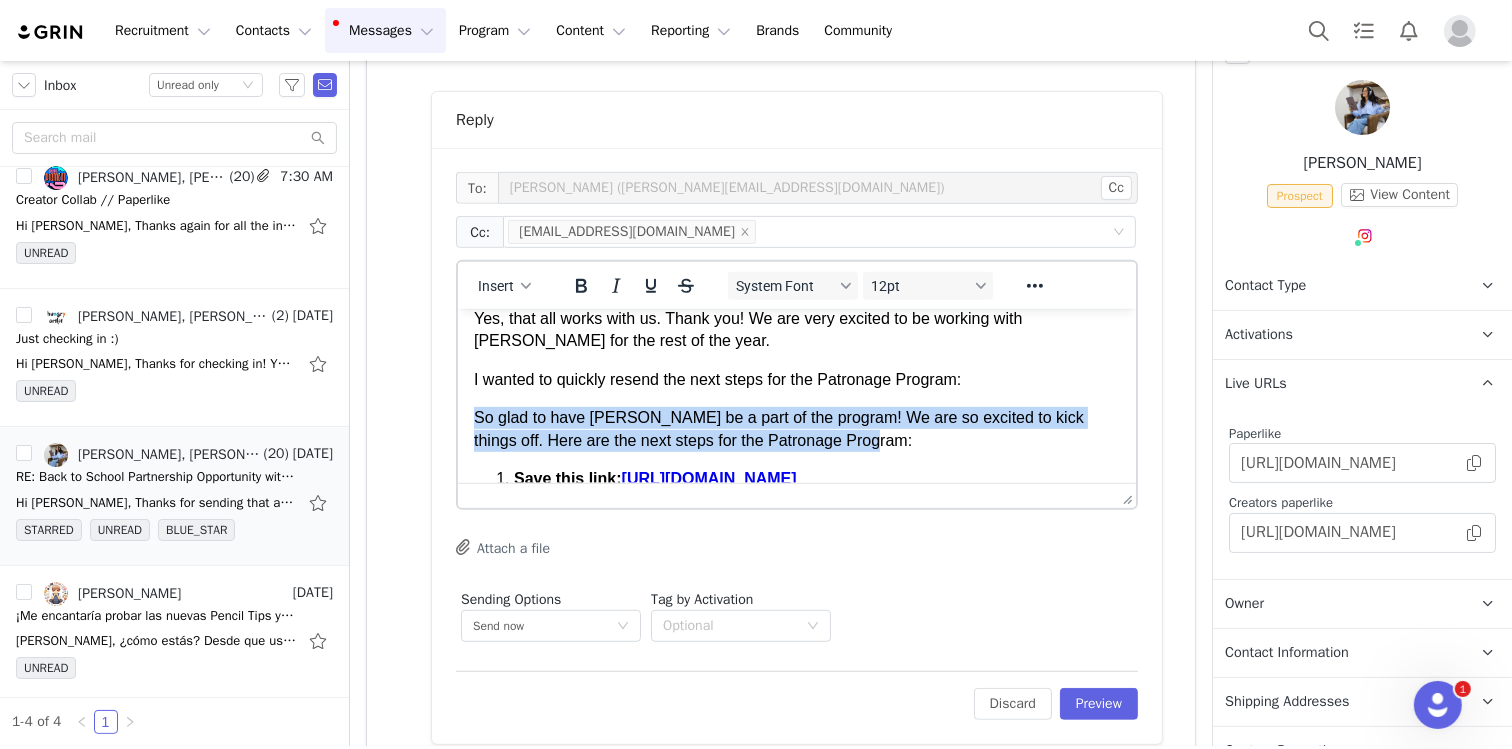 drag, startPoint x: 473, startPoint y: 410, endPoint x: 991, endPoint y: 441, distance: 518.92676 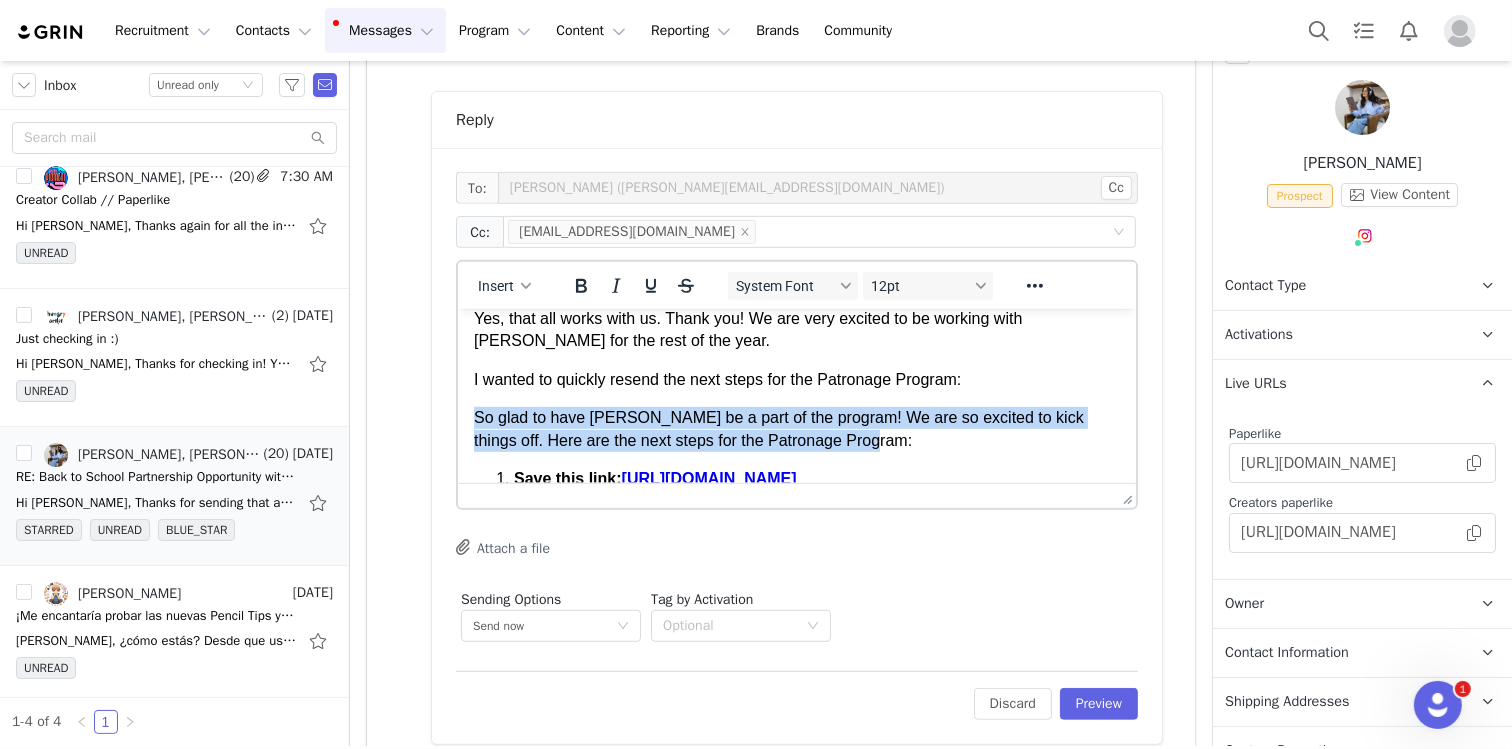 click on "So glad to have [PERSON_NAME] be a part of the program! We are so excited to kick things off. Here are the next steps for the Patronage Program:" at bounding box center (796, 428) 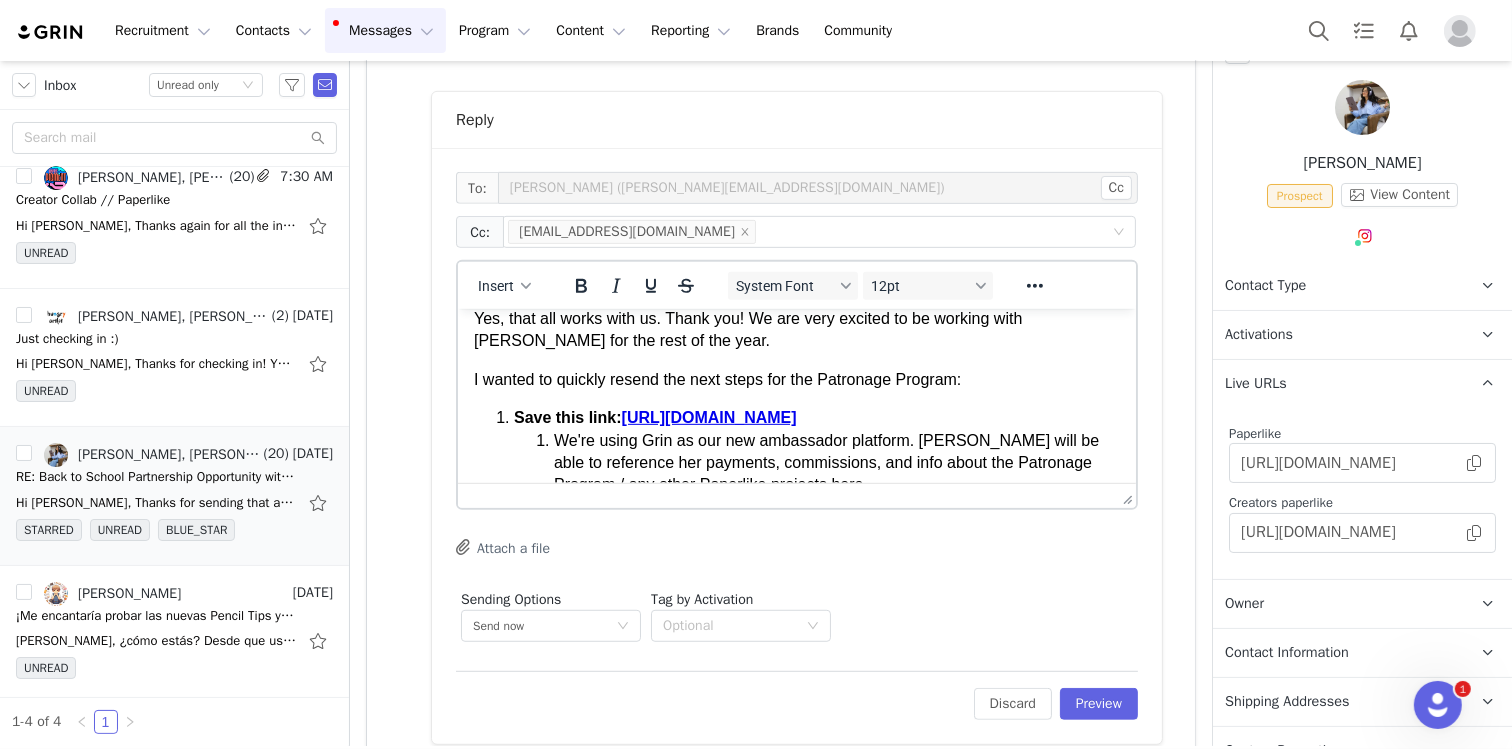 click on "I️ wanted to quickly resend the next steps for the Patronage Program:" at bounding box center [796, 379] 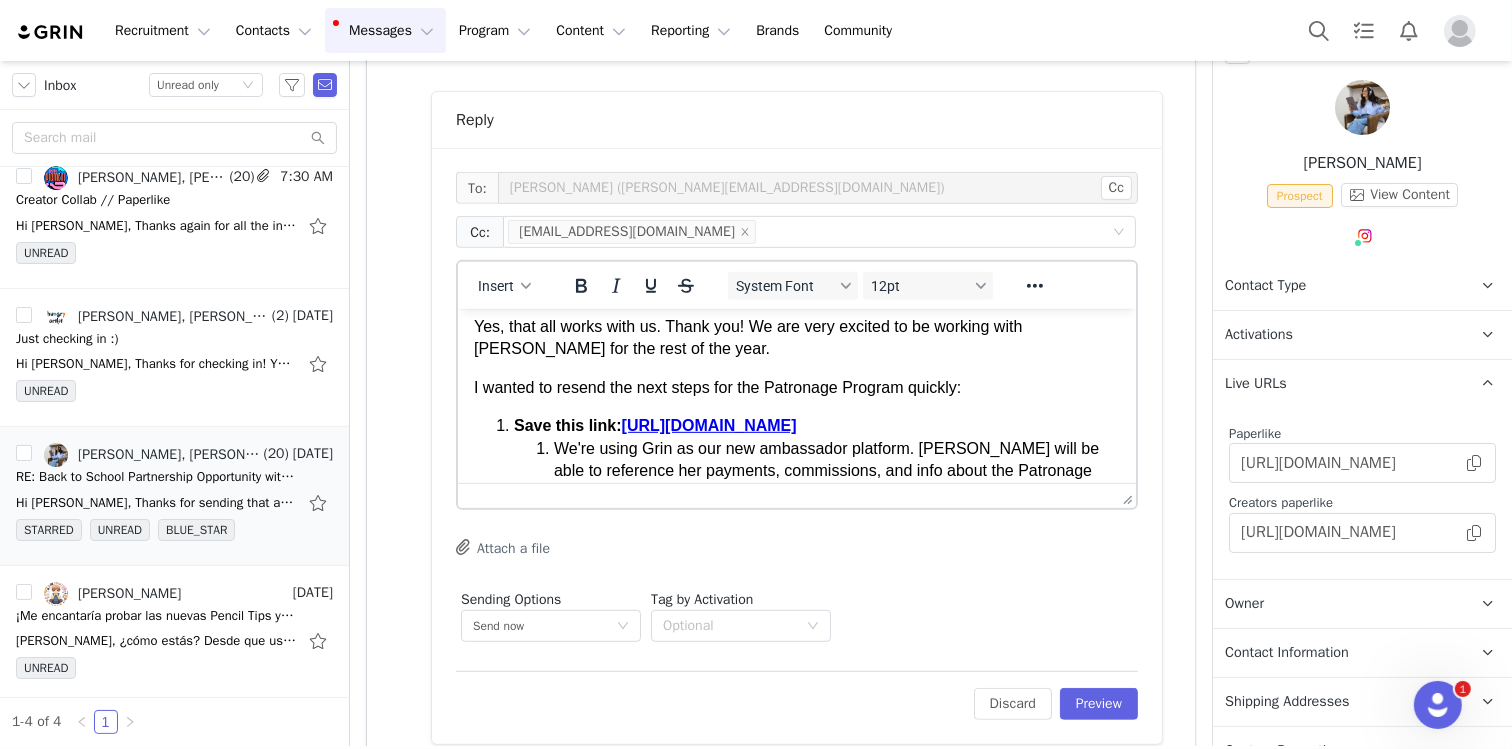 scroll, scrollTop: 0, scrollLeft: 0, axis: both 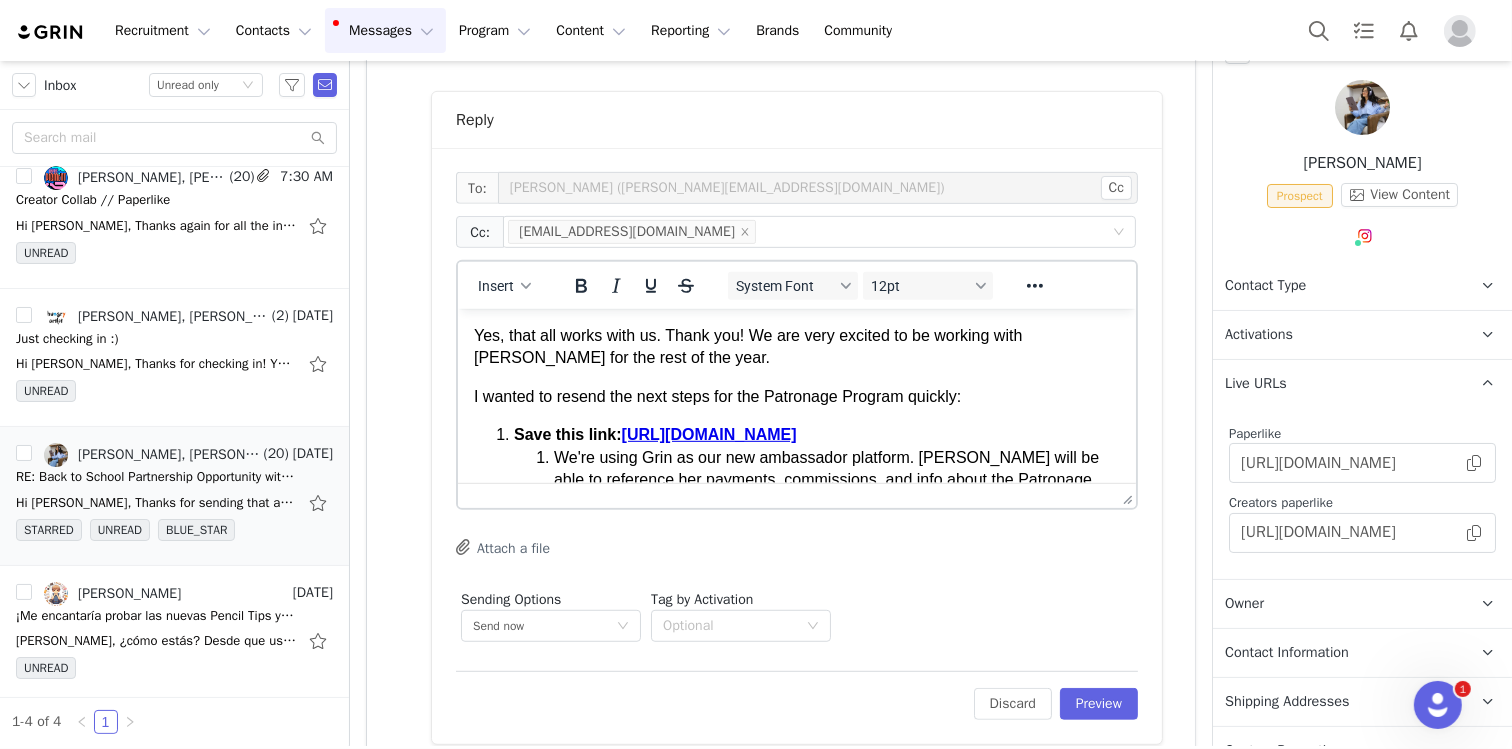 click on "Yes, that all works with us. Thank you! We are very excited to be working with [PERSON_NAME] for the rest of the year." at bounding box center (796, 346) 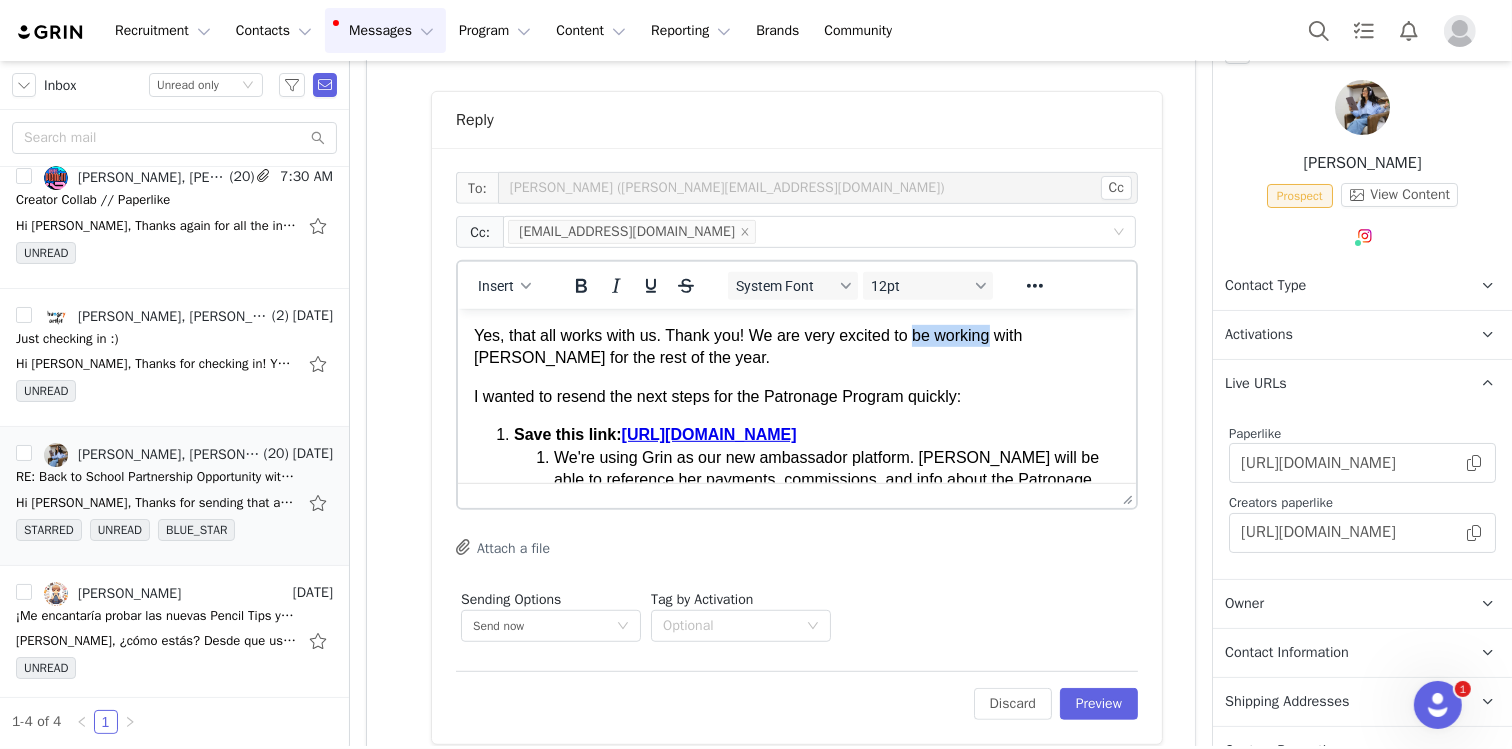 drag, startPoint x: 918, startPoint y: 336, endPoint x: 993, endPoint y: 330, distance: 75.23962 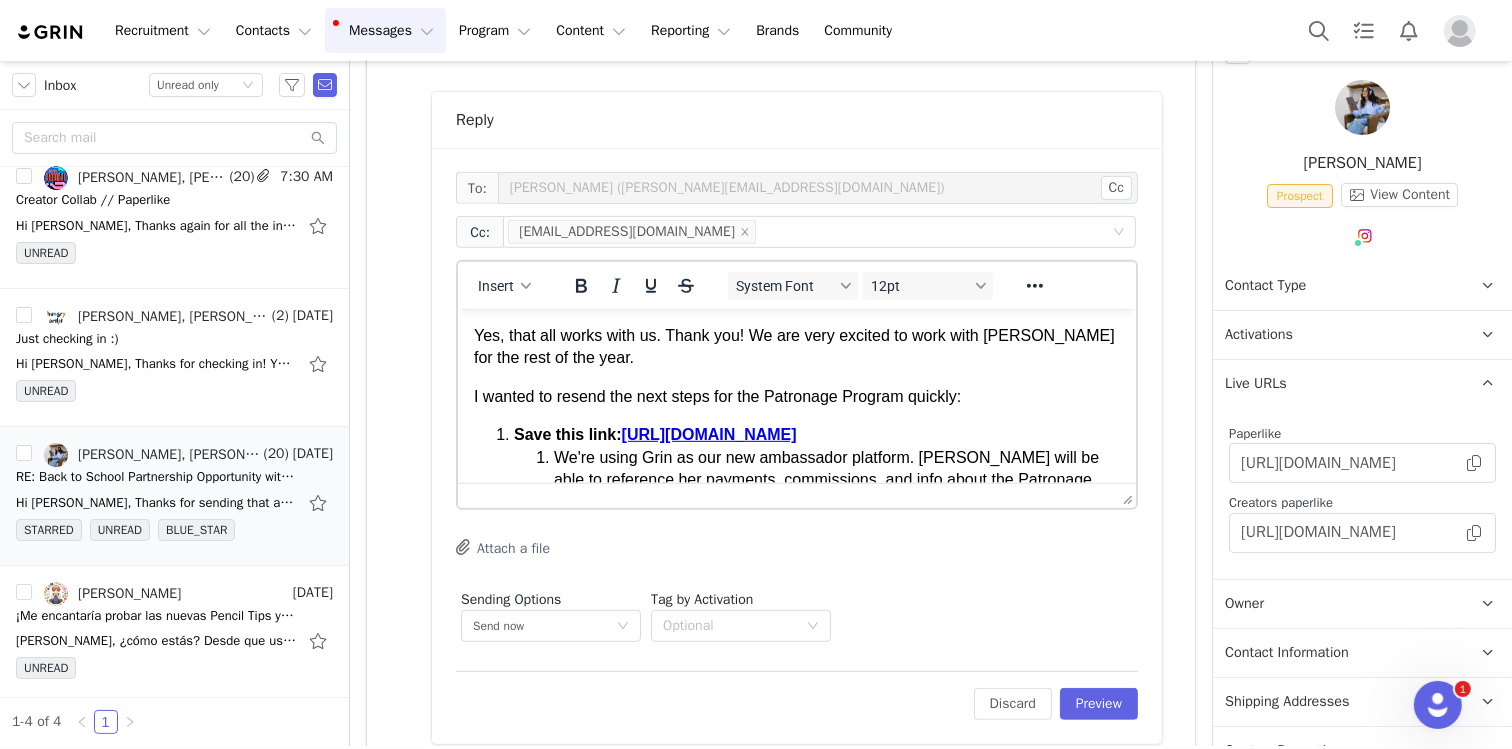 click on "Yes, that all works with us. Thank you! We are very excited to work with [PERSON_NAME] for the rest of the year. I️ wanted to resend the next steps for the Patronage Program quickly:  Save this link:  [URL][DOMAIN_NAME]   We're using Grin as our new ambassador platform. [PERSON_NAME] will be able to reference her payments, commissions, and info about the Patronage Program / any other Paperlike projects here. Please  fill out the survey  on the above link—it goes through linking social accounts, info about her, etc. Once the survey is filled out, I'll set up [PERSON_NAME]'s  affiliate link and code . Please sign the following renewal contract by  [DATE] . The contract outlines the terms and deliverables for being a Patronage member. Updated [DATE] to [DATE] contract:  [URL][DOMAIN_NAME]    From there, [PERSON_NAME] can send her first invoice. I️ included tips below.  Thanks, [PERSON_NAME] --" at bounding box center [796, 843] 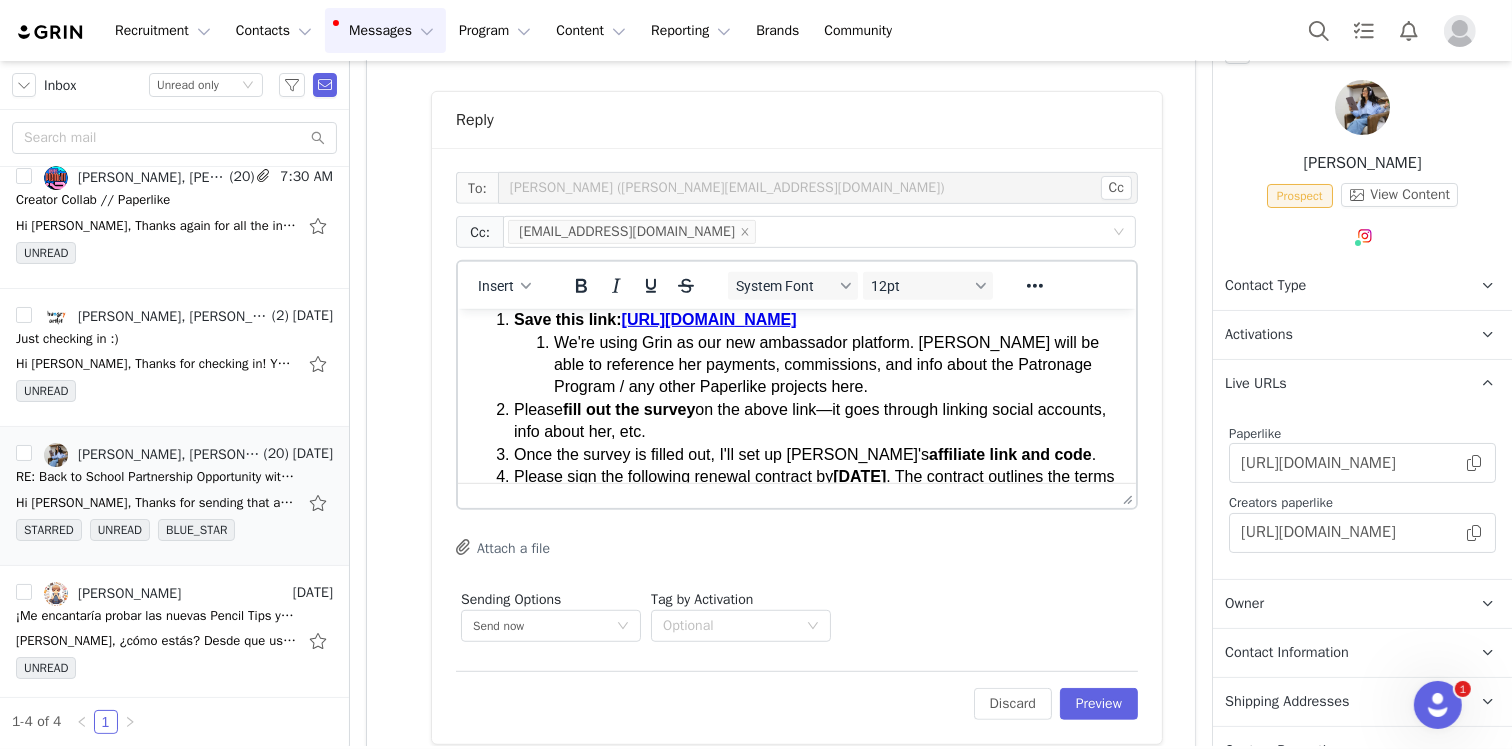 scroll, scrollTop: 117, scrollLeft: 0, axis: vertical 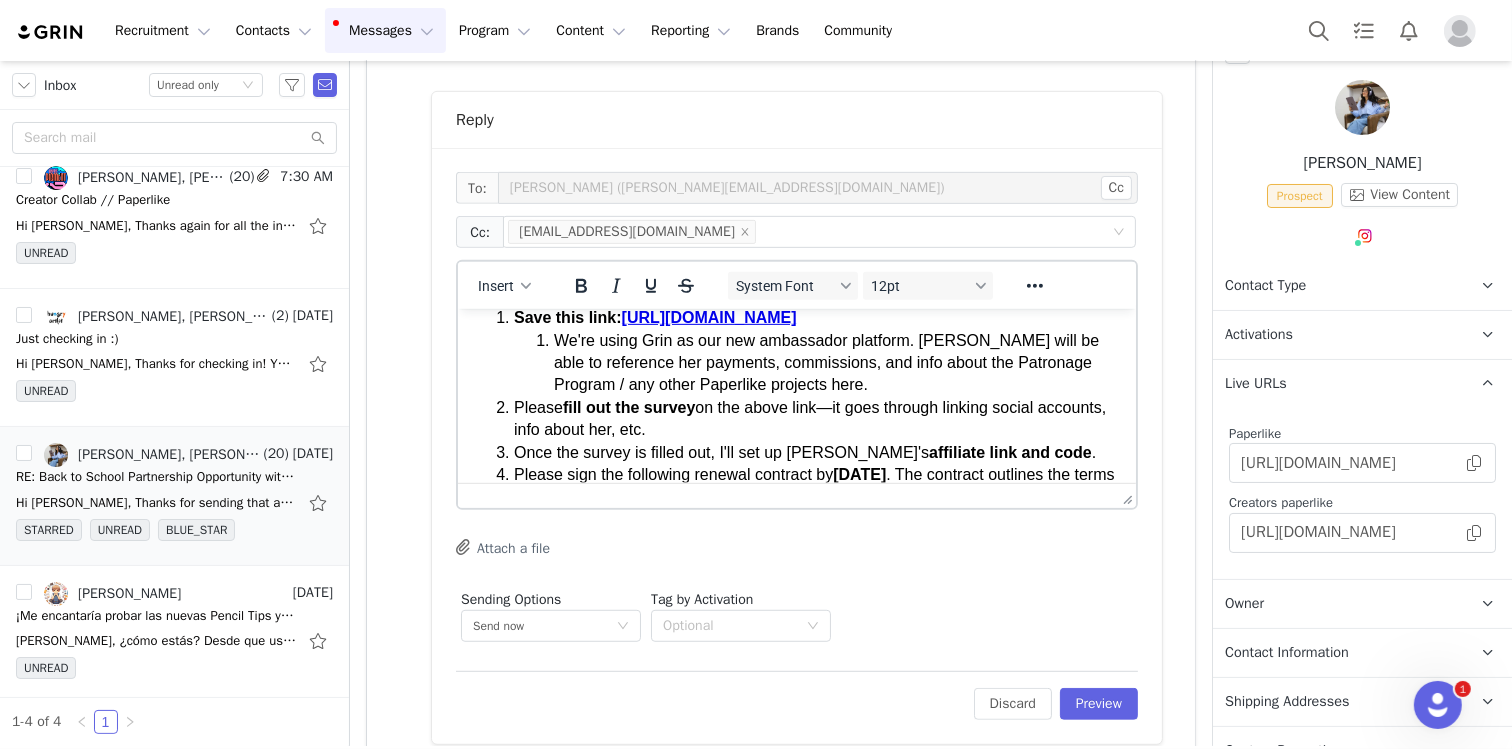 click on "We're using Grin as our new ambassador platform. [PERSON_NAME] will be able to reference her payments, commissions, and info about the Patronage Program / any other Paperlike projects here." at bounding box center (836, 362) 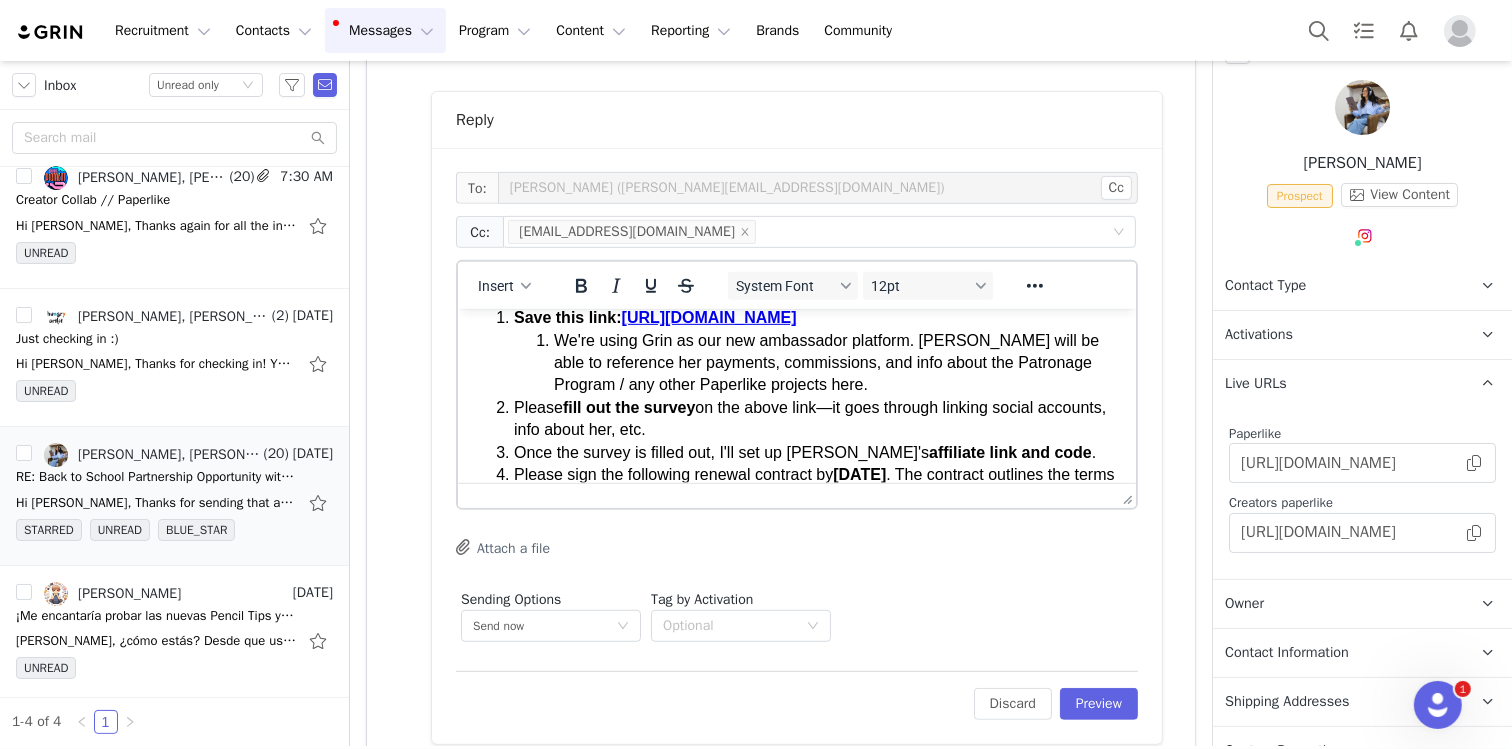 click on "We're using Grin as our new ambassador platform. [PERSON_NAME] will be able to reference her payments, commissions, and info about the Patronage Program / any other Paperlike projects here." at bounding box center [836, 362] 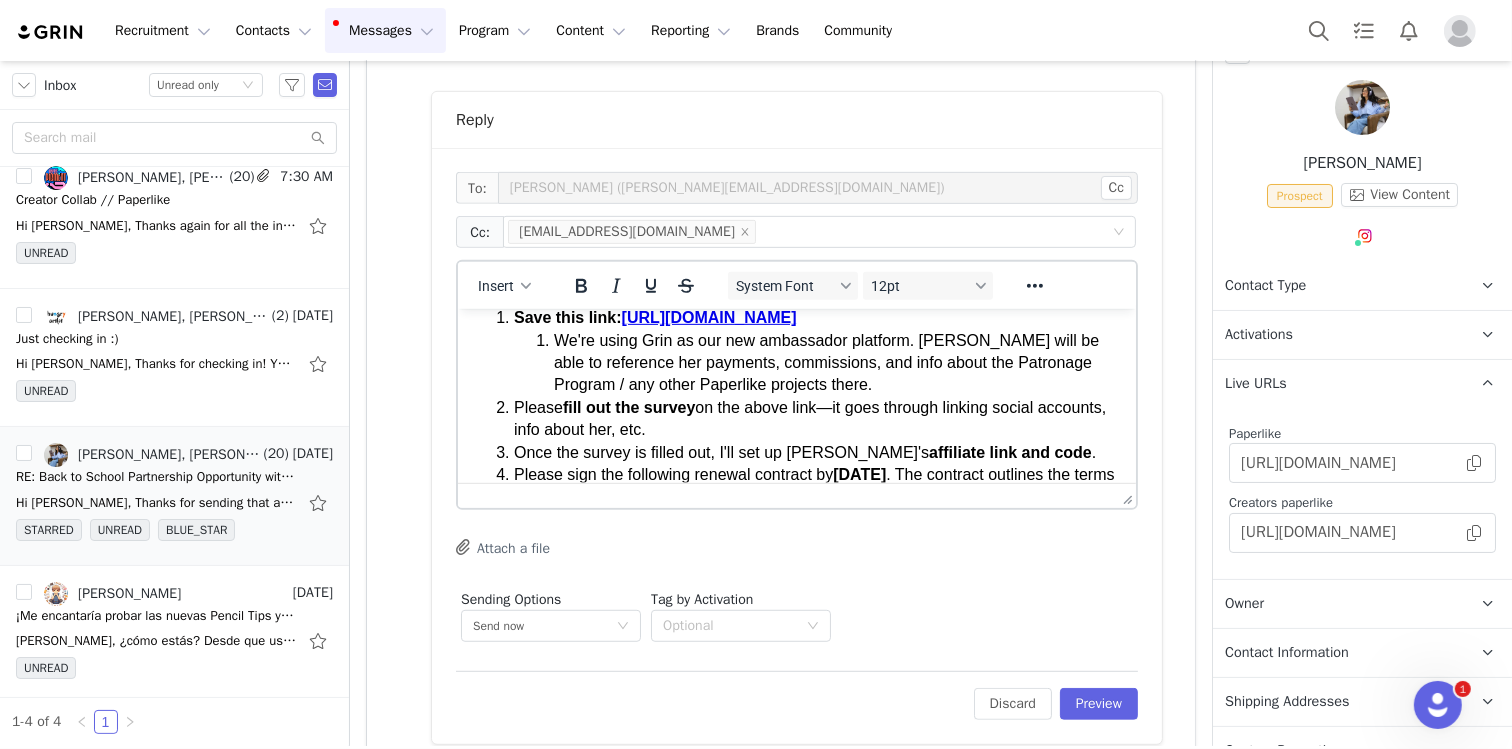 click on "Please  fill out the survey  on the above link—it goes through linking social accounts, info about her, etc." at bounding box center (816, 418) 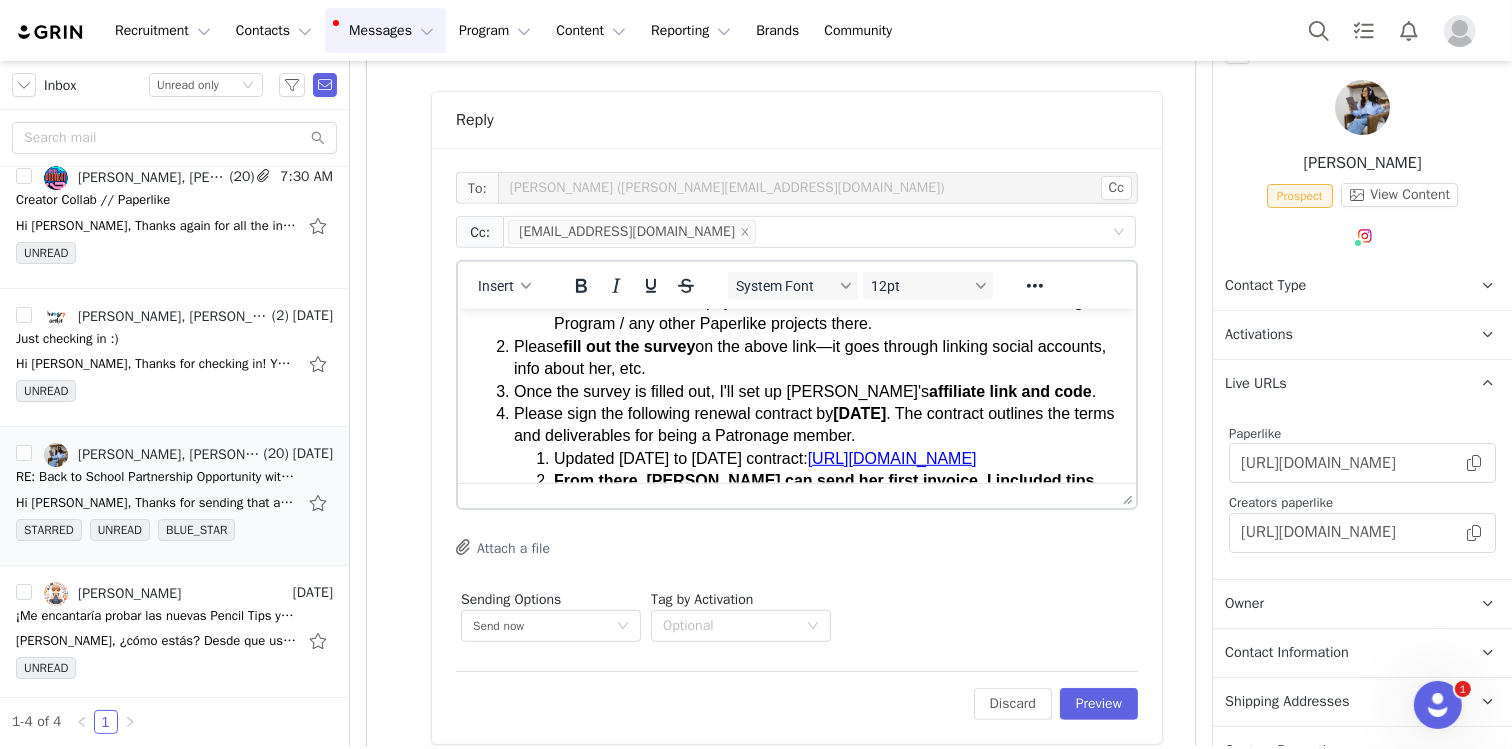 scroll, scrollTop: 182, scrollLeft: 0, axis: vertical 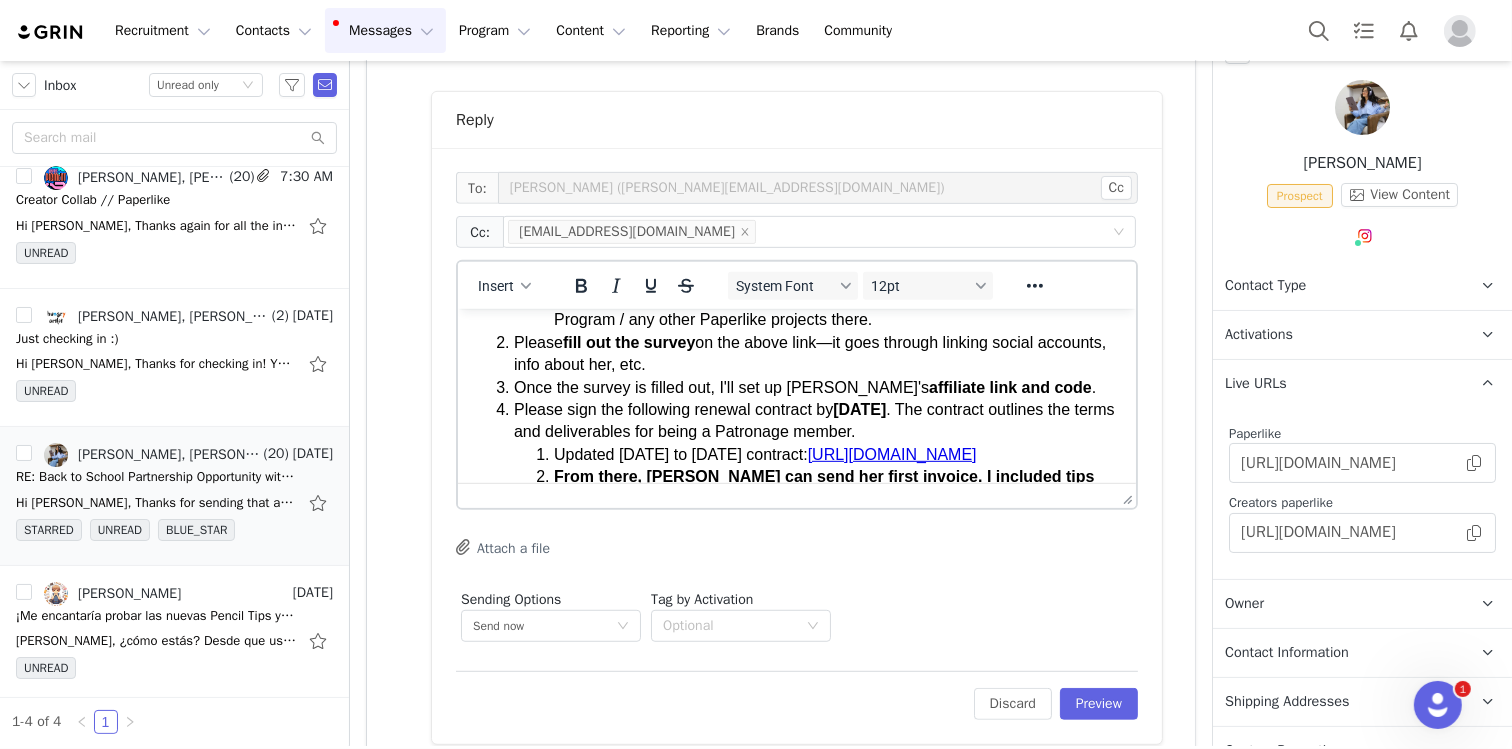 click on "Once the survey is filled out, I'll set up [PERSON_NAME]'s  affiliate link and code ." at bounding box center [816, 387] 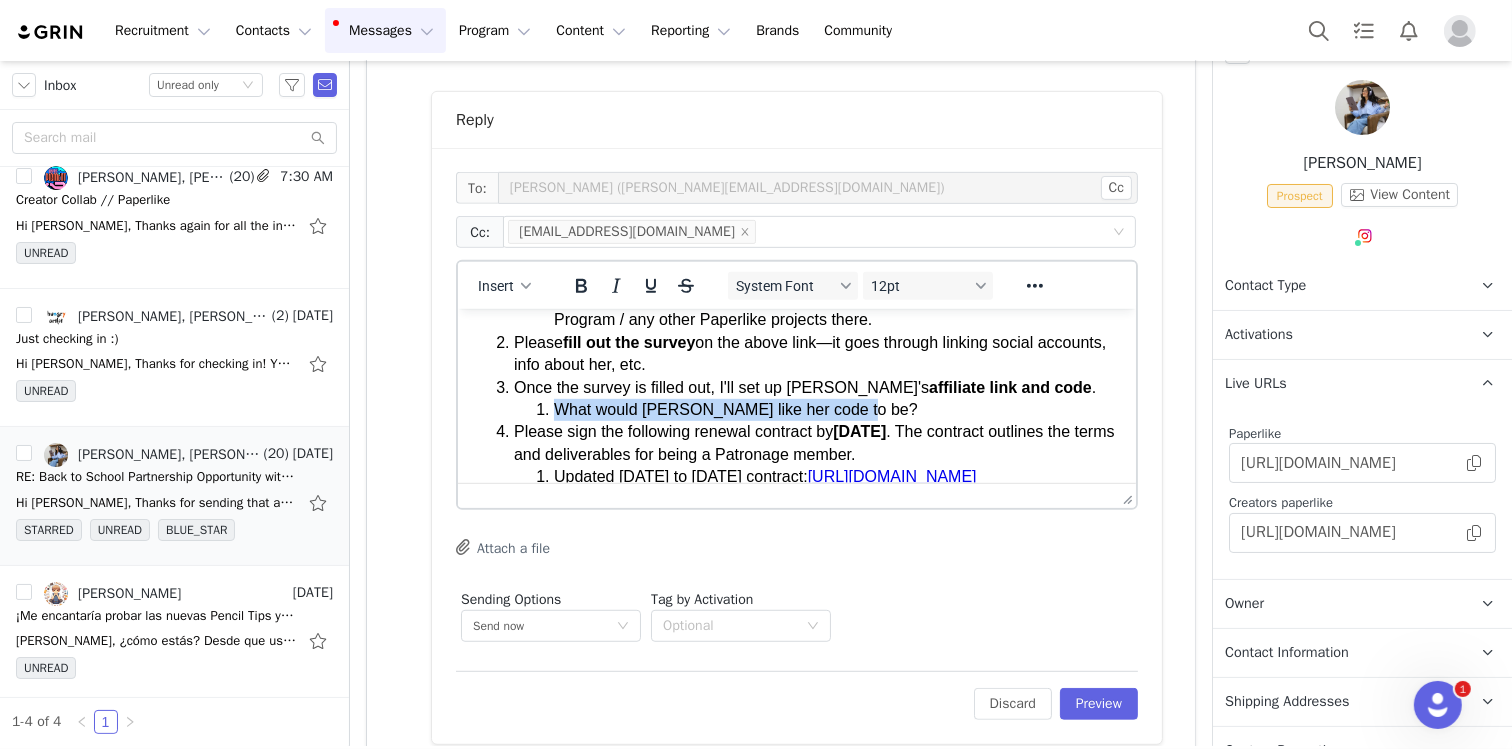 drag, startPoint x: 557, startPoint y: 433, endPoint x: 849, endPoint y: 422, distance: 292.20712 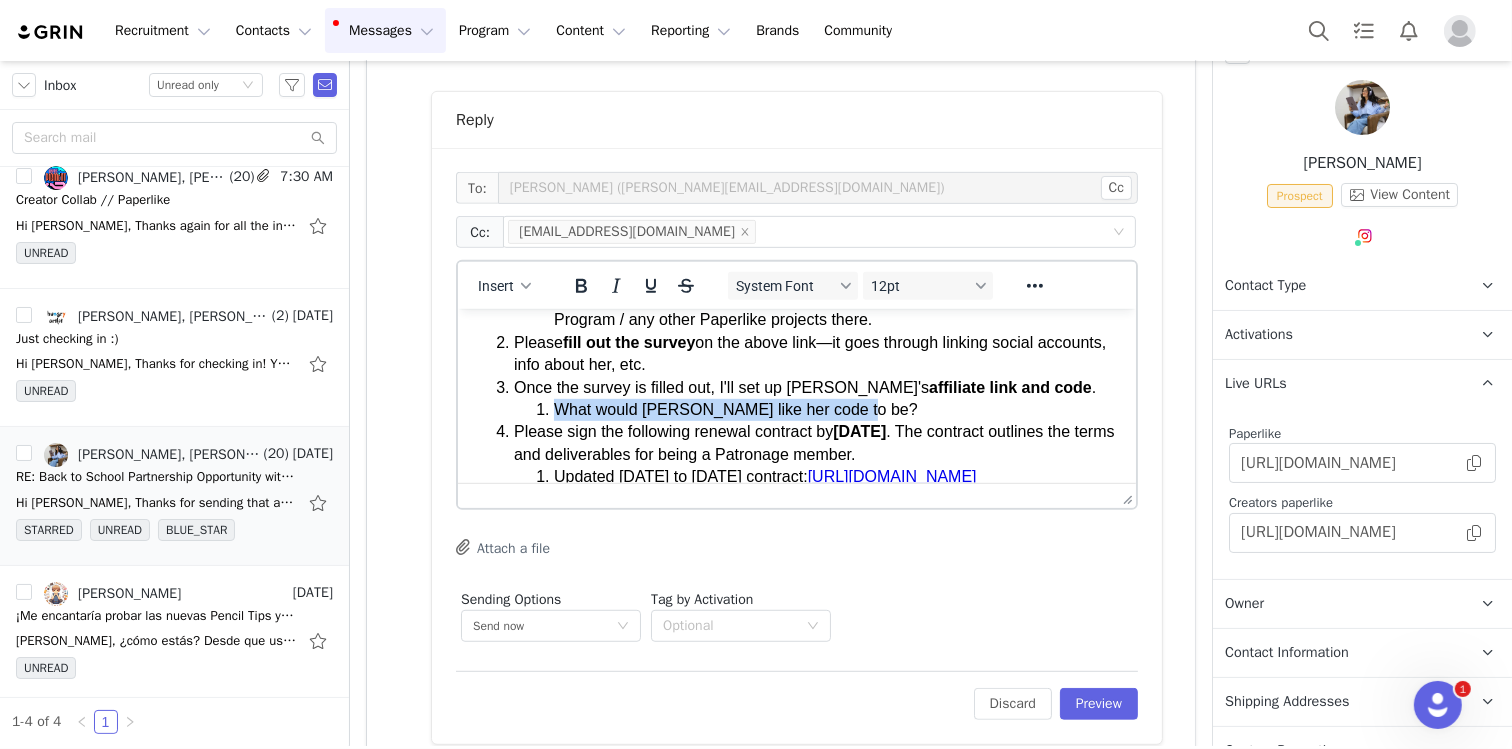 click on "What would [PERSON_NAME] like her code to be?" at bounding box center [836, 409] 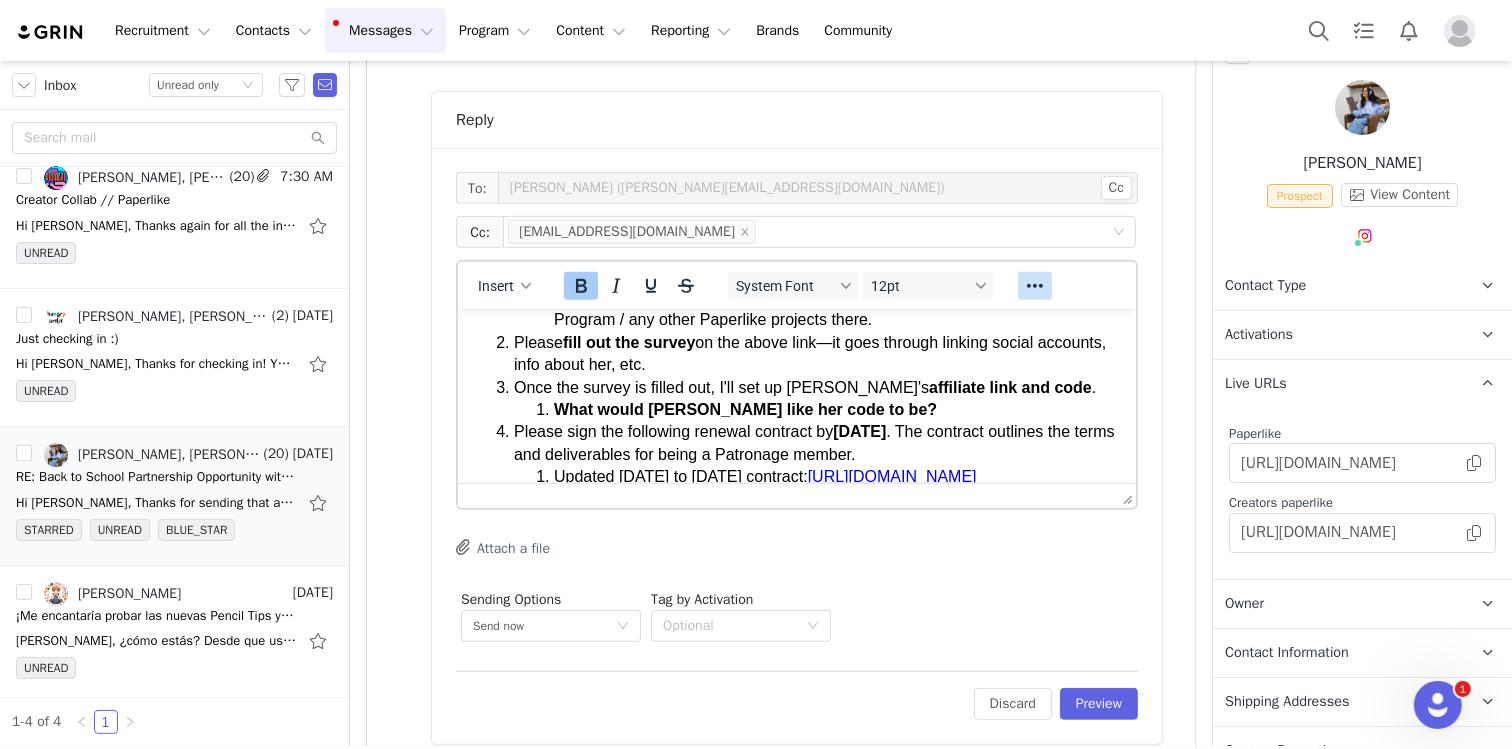 click 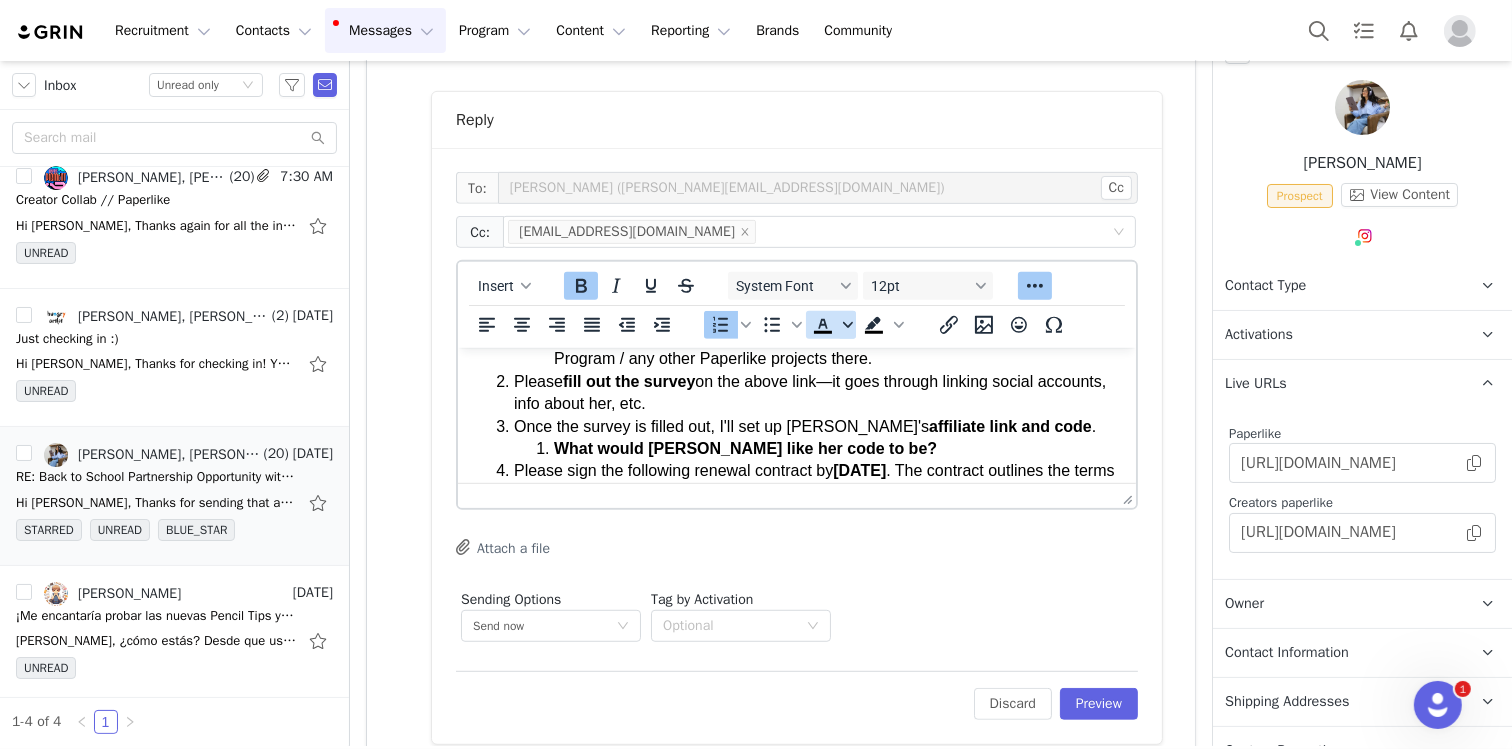 click at bounding box center (848, 325) 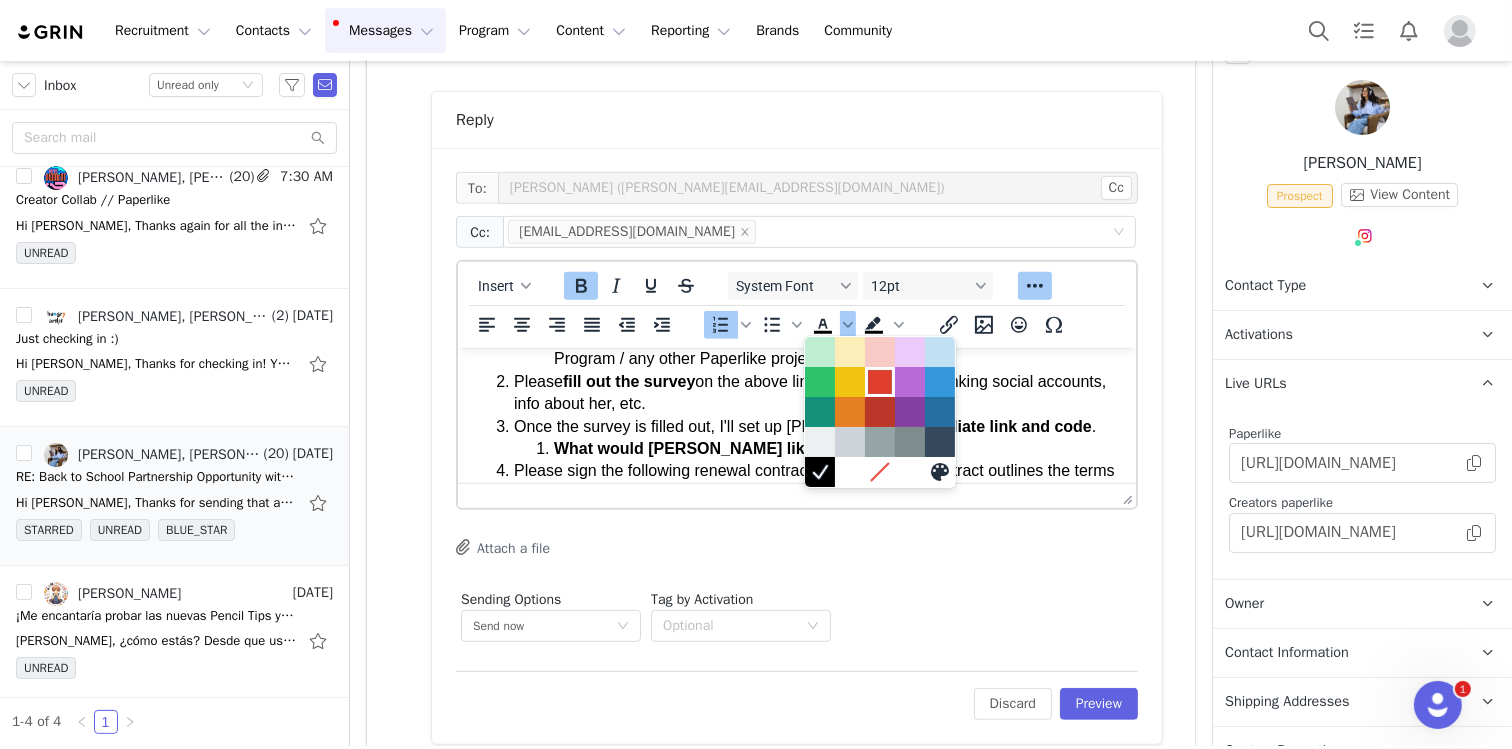 click at bounding box center [880, 382] 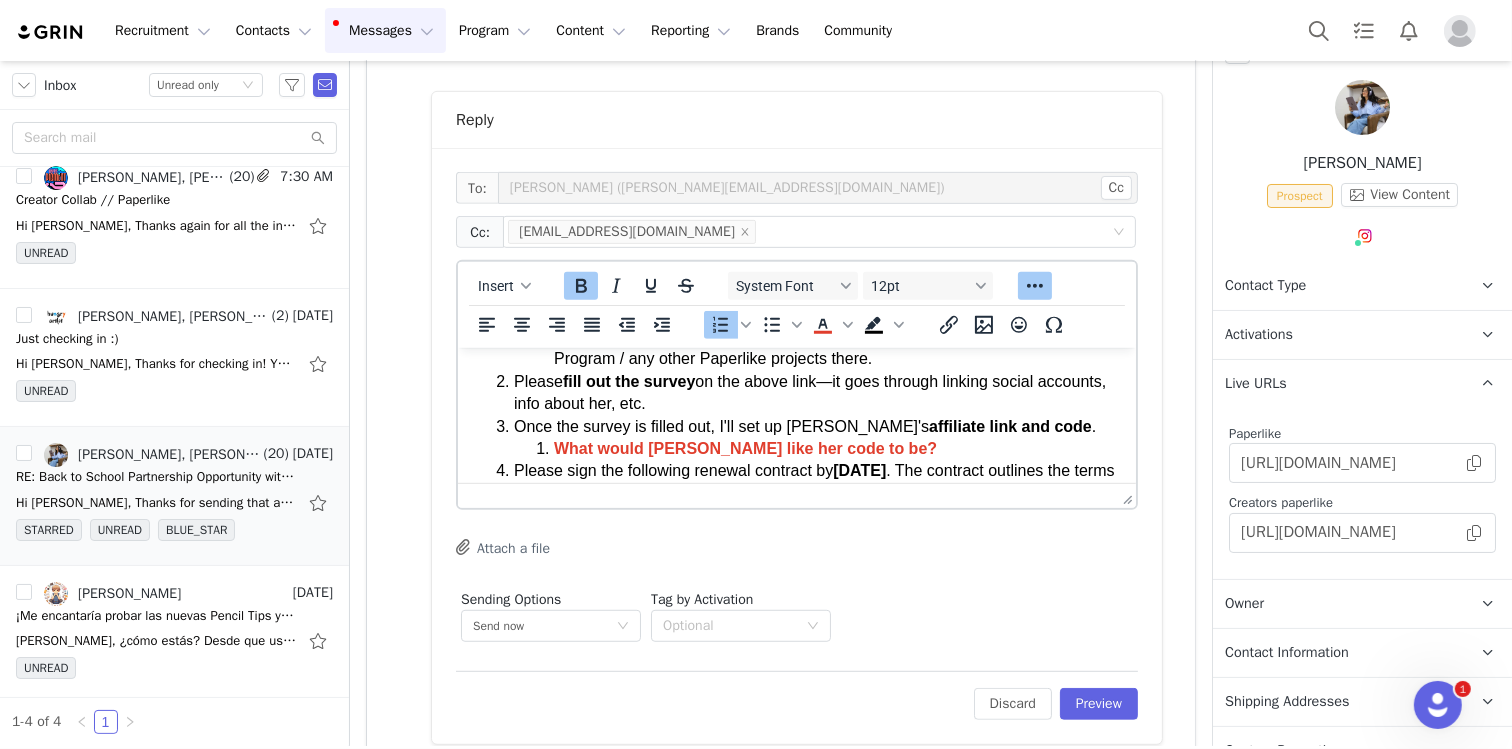 click on "Please  fill out the survey  on the above link—it goes through linking social accounts, info about her, etc." at bounding box center (816, 392) 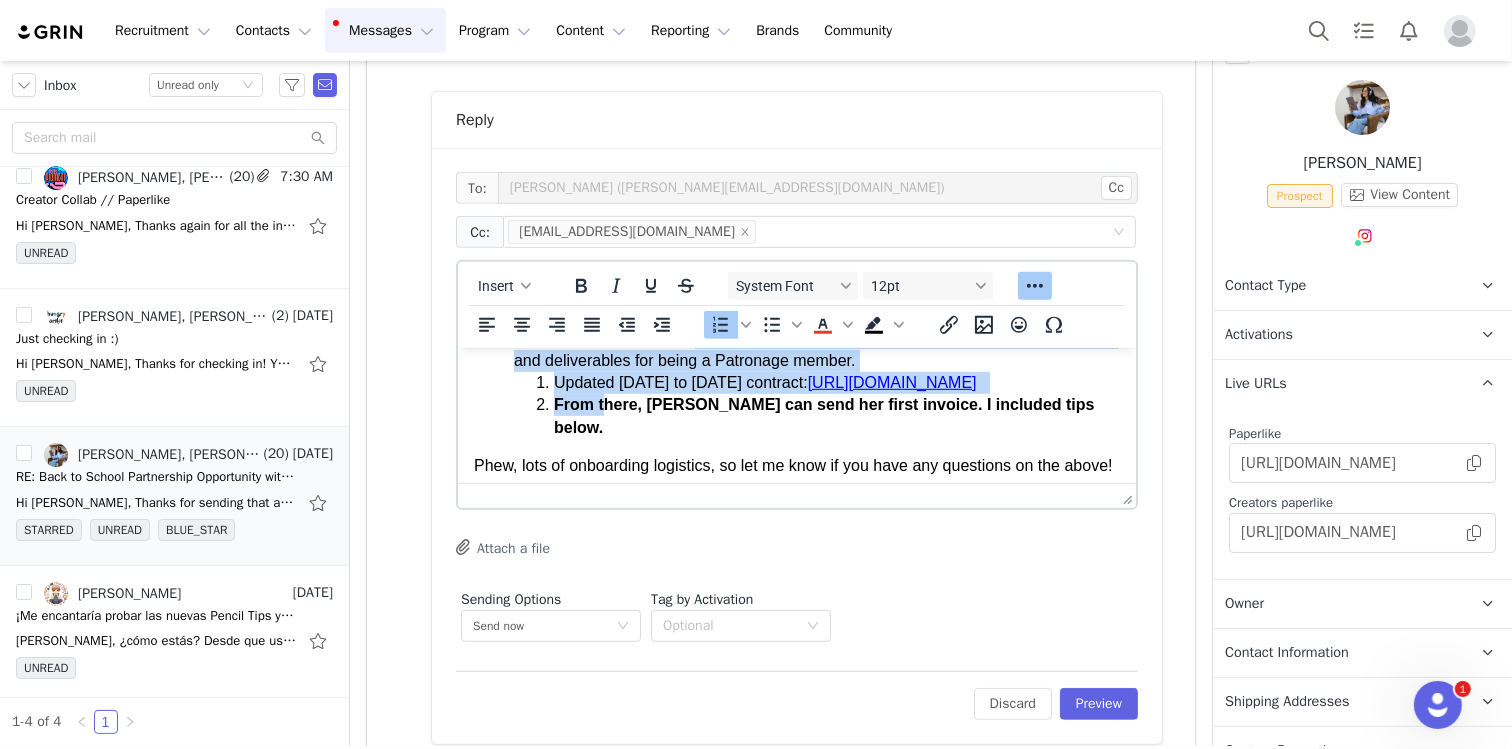 scroll, scrollTop: 316, scrollLeft: 0, axis: vertical 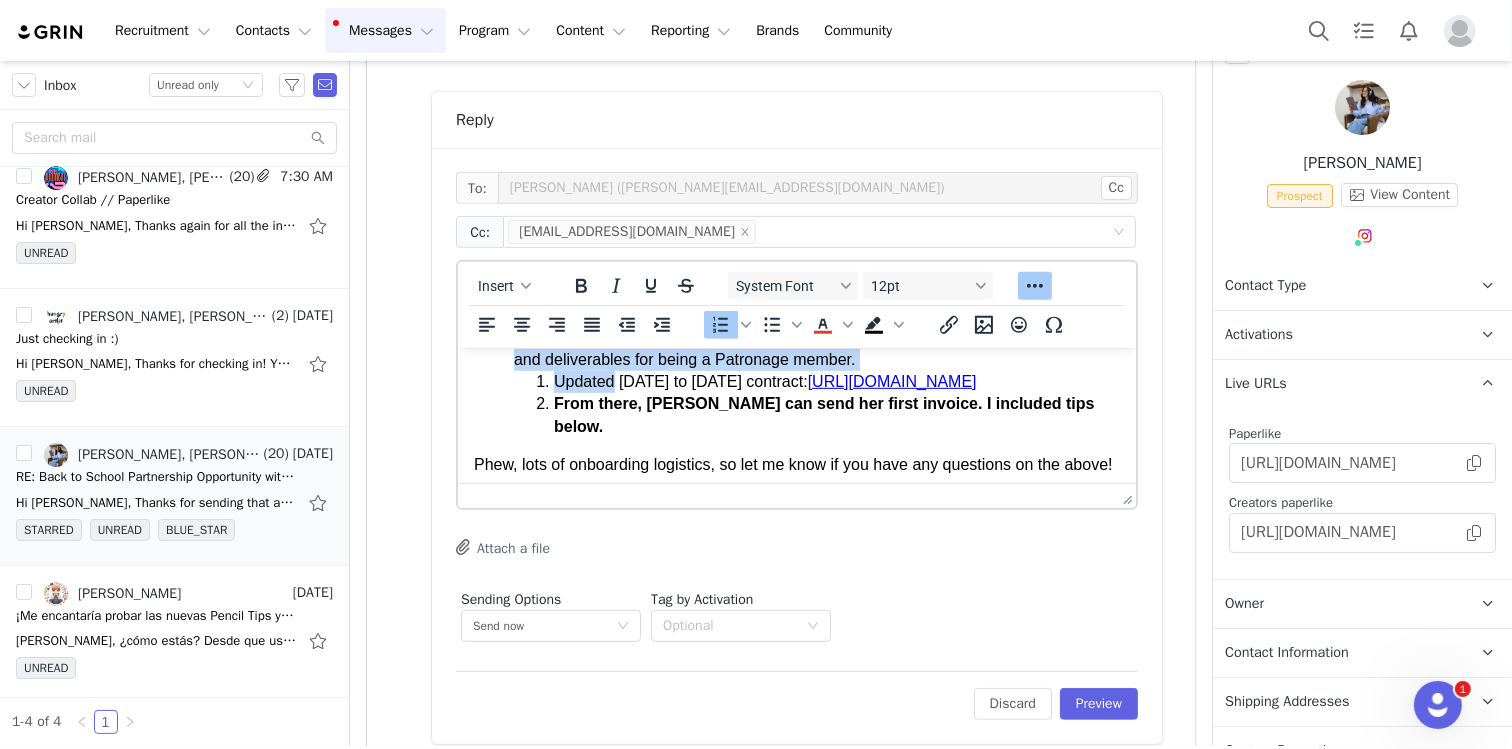 drag, startPoint x: 696, startPoint y: 434, endPoint x: 614, endPoint y: 411, distance: 85.16454 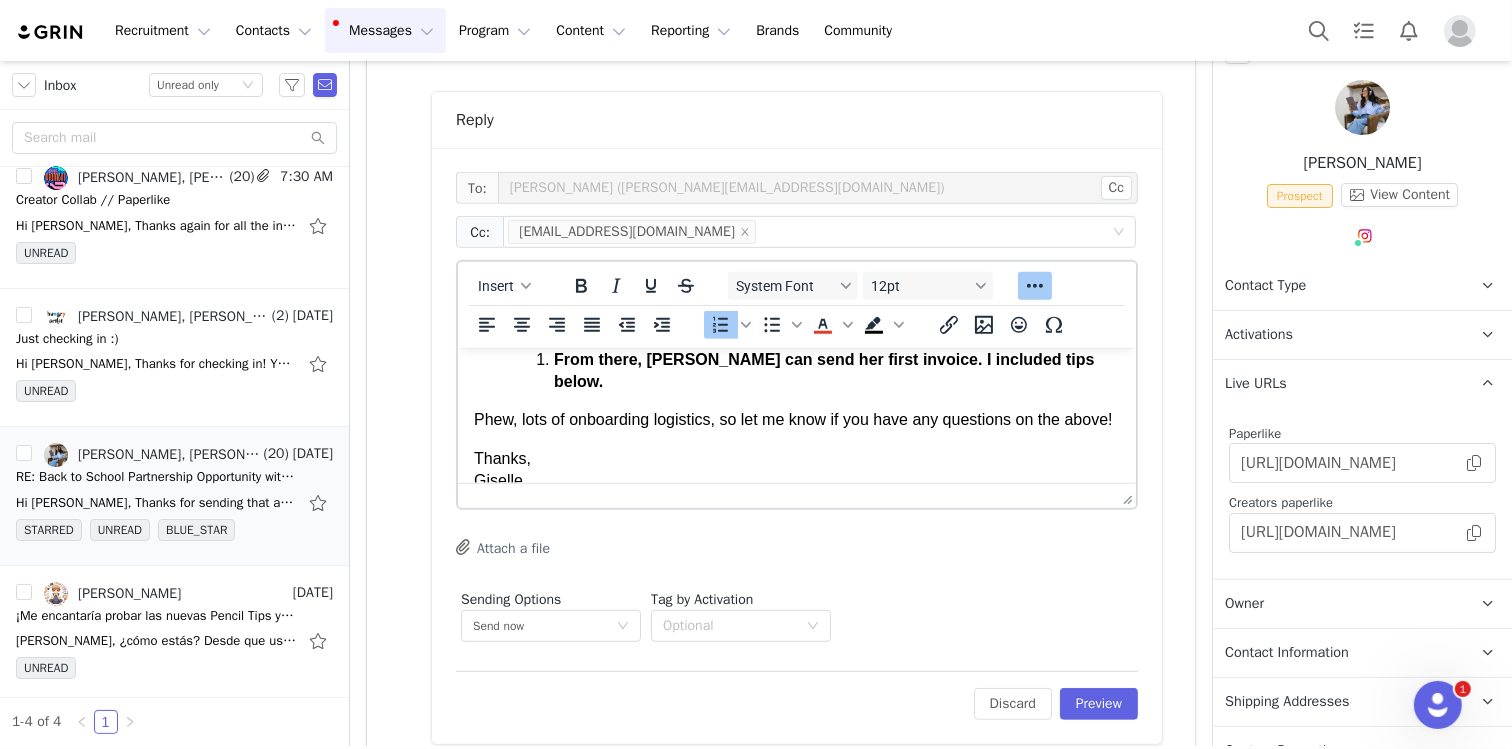 click on "From there, [PERSON_NAME] can send her first invoice. I️ included tips below." at bounding box center [823, 369] 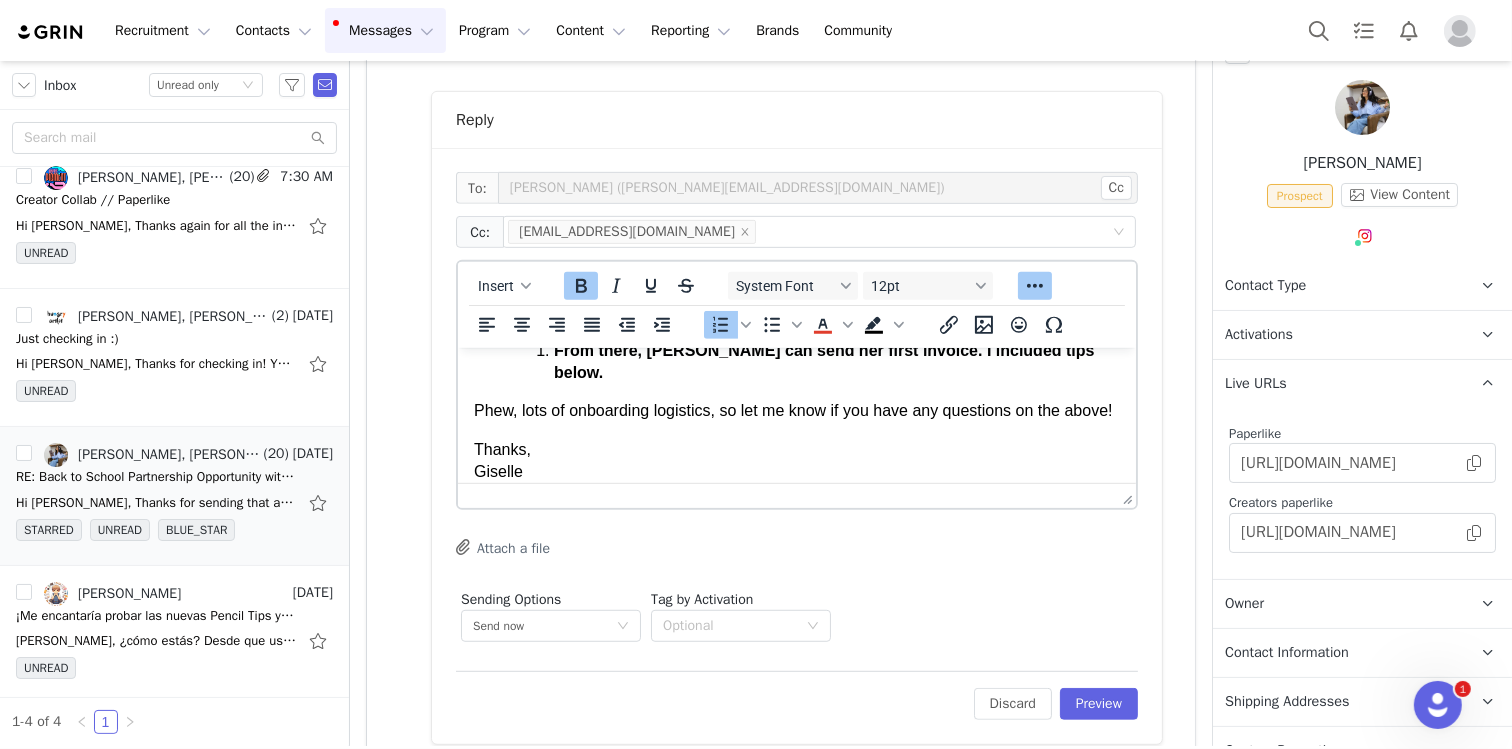 scroll, scrollTop: 323, scrollLeft: 0, axis: vertical 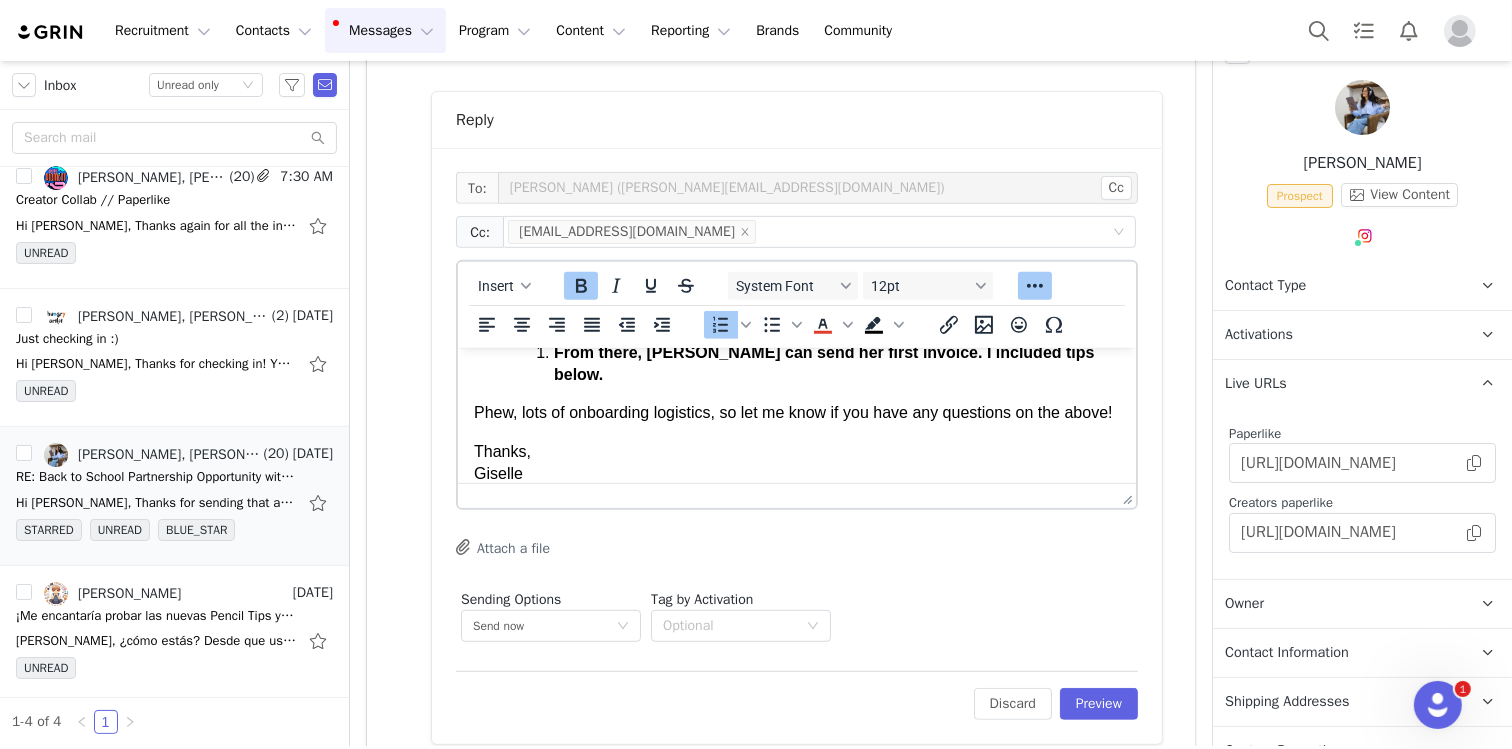 click on "From there, [PERSON_NAME] can send her first invoice. I️ included tips below." at bounding box center [823, 362] 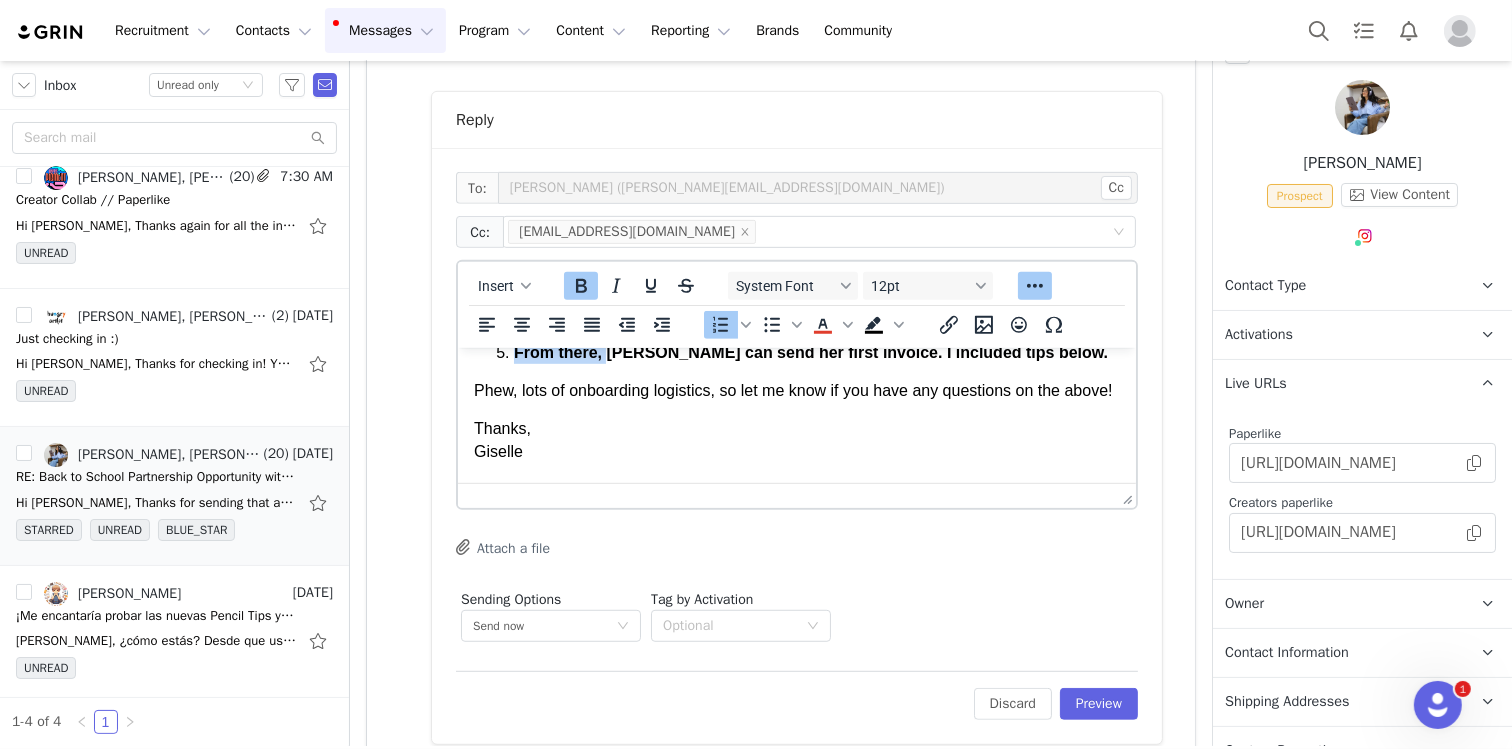drag, startPoint x: 514, startPoint y: 416, endPoint x: 607, endPoint y: 417, distance: 93.00538 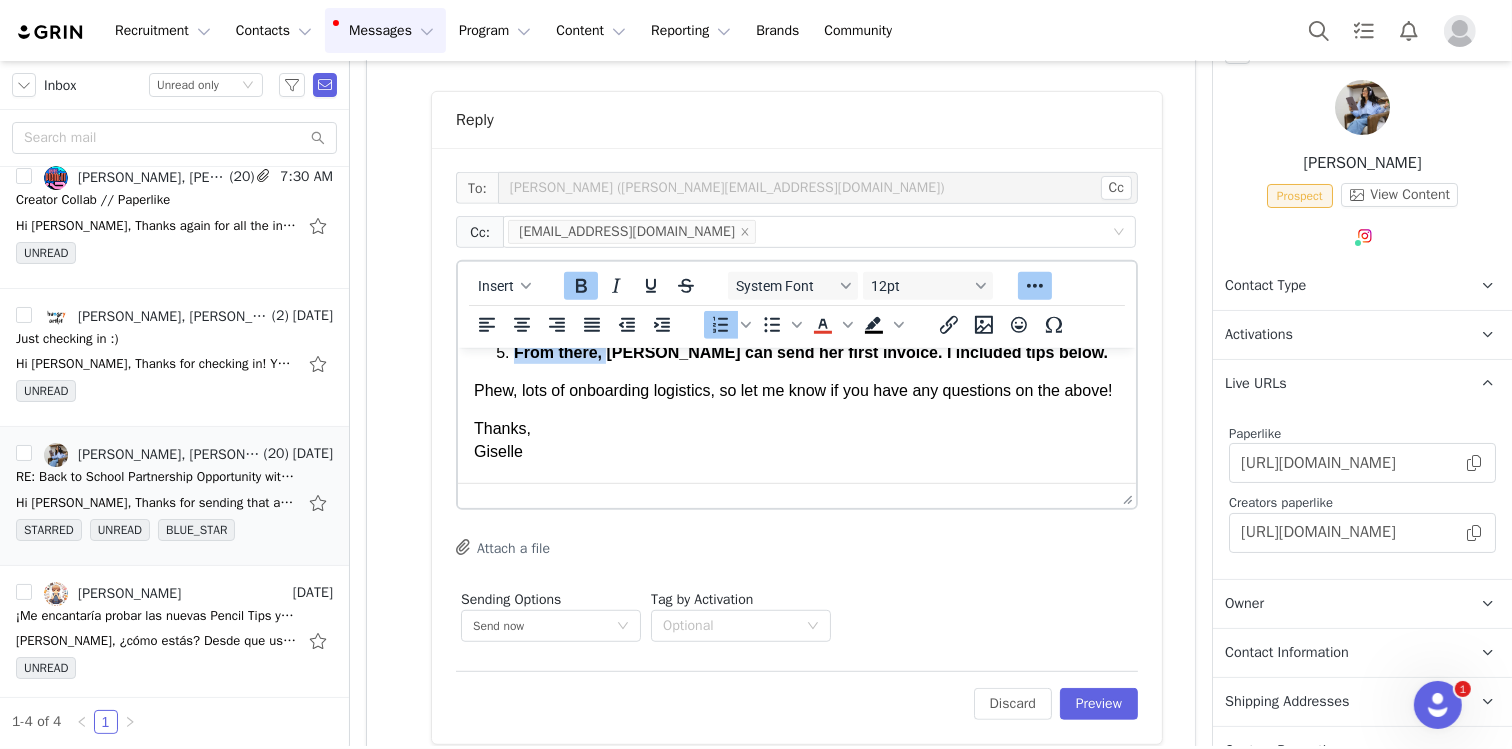 click on "From there, [PERSON_NAME] can send her first invoice. I️ included tips below." at bounding box center (810, 351) 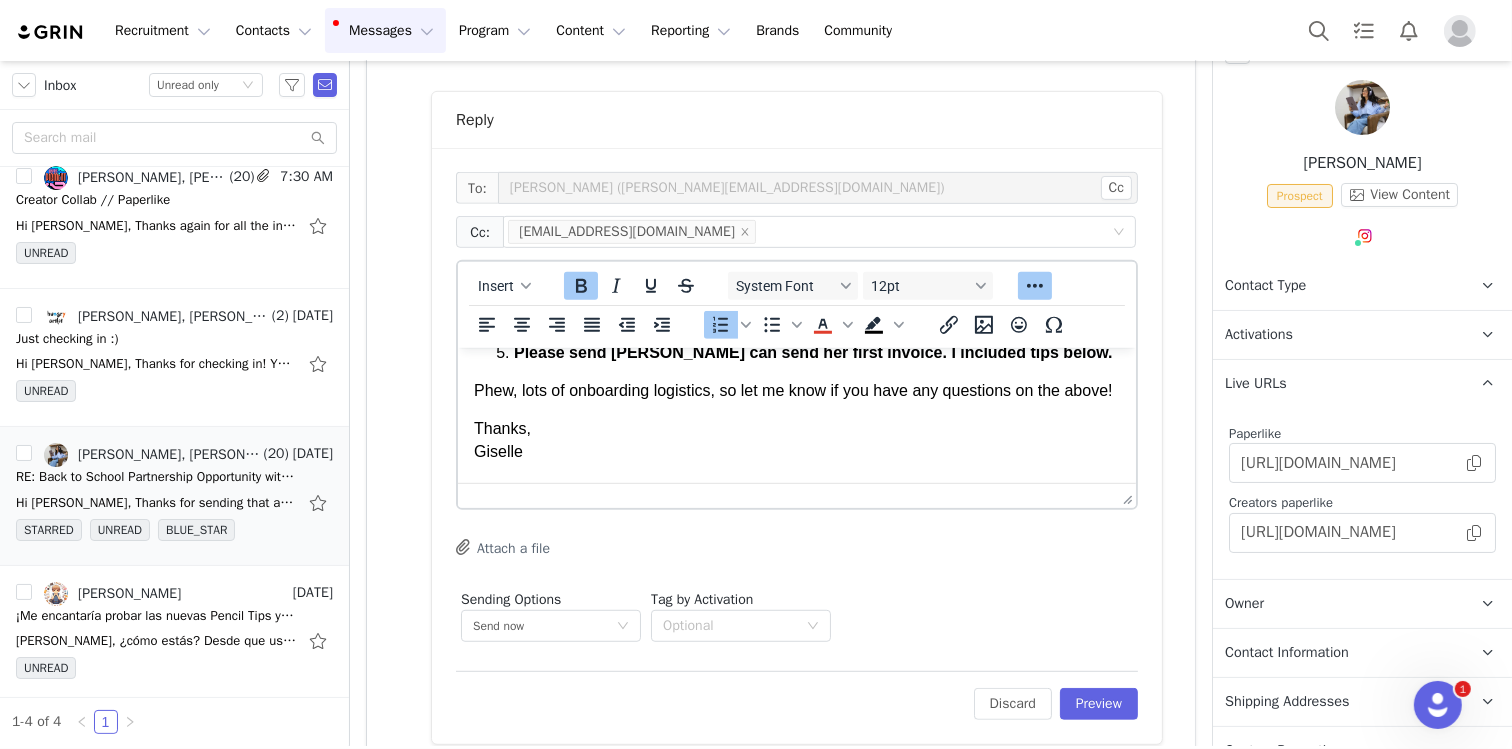 click on "Please send [PERSON_NAME] can send her first invoice. I️ included tips below." at bounding box center (812, 351) 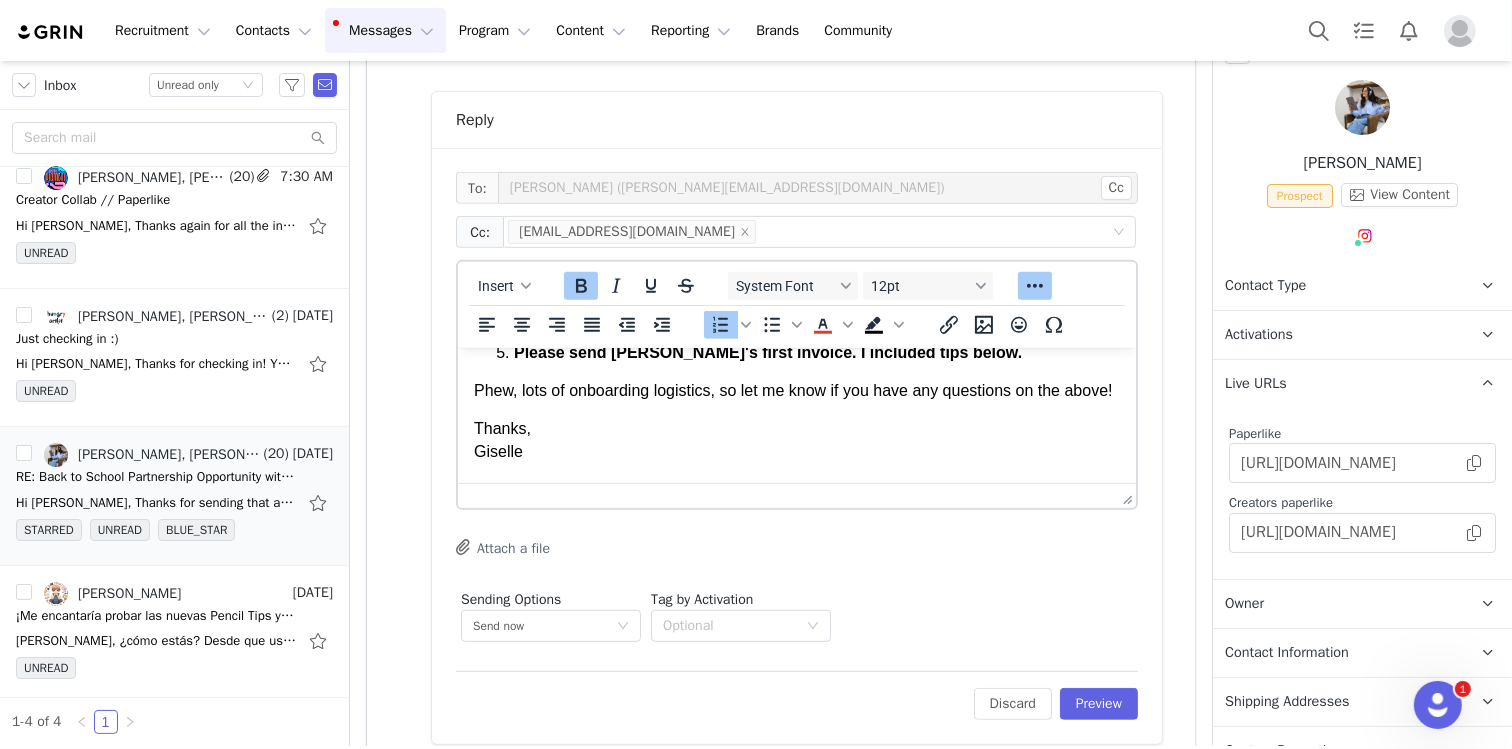 click on "Please send [PERSON_NAME]'s first invoice. I️ included tips below." at bounding box center (767, 351) 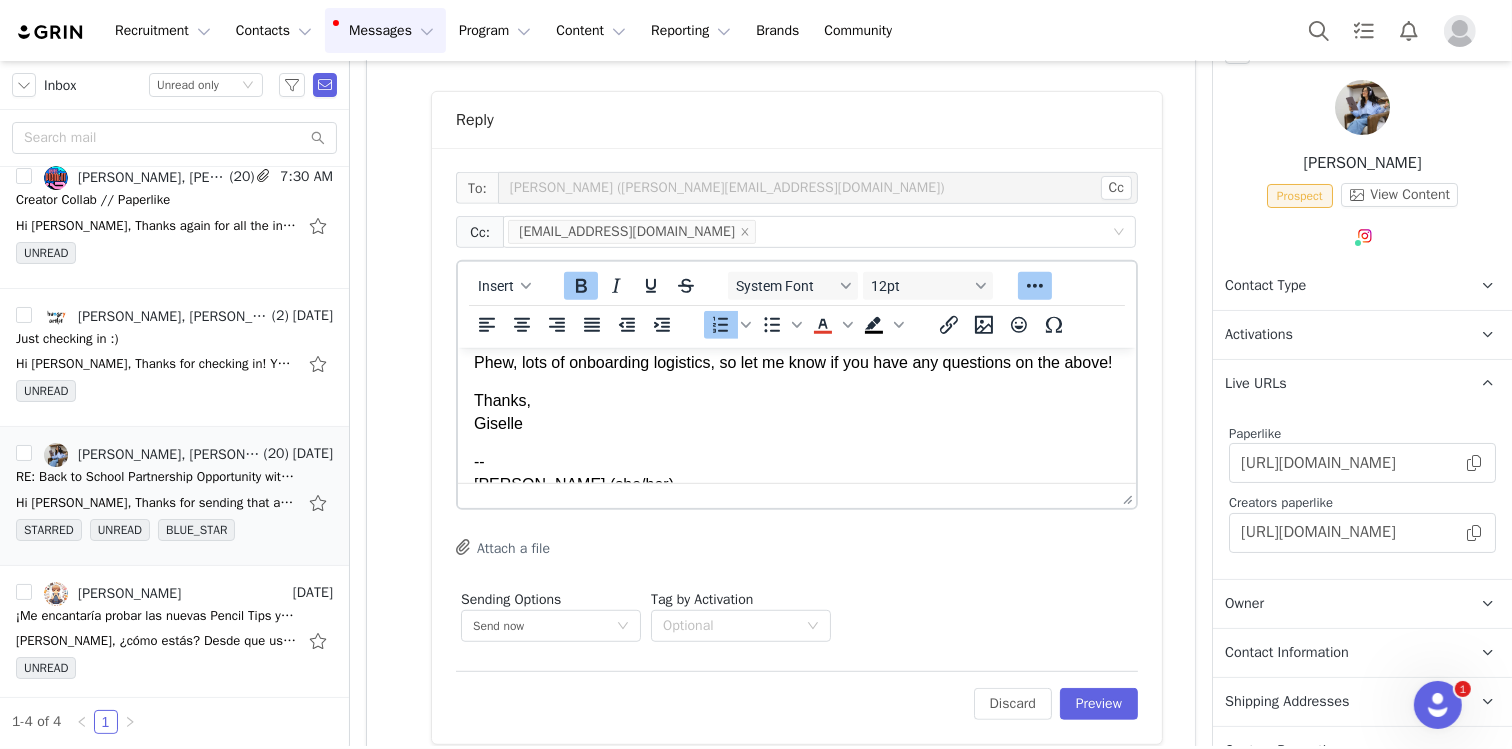 scroll, scrollTop: 395, scrollLeft: 0, axis: vertical 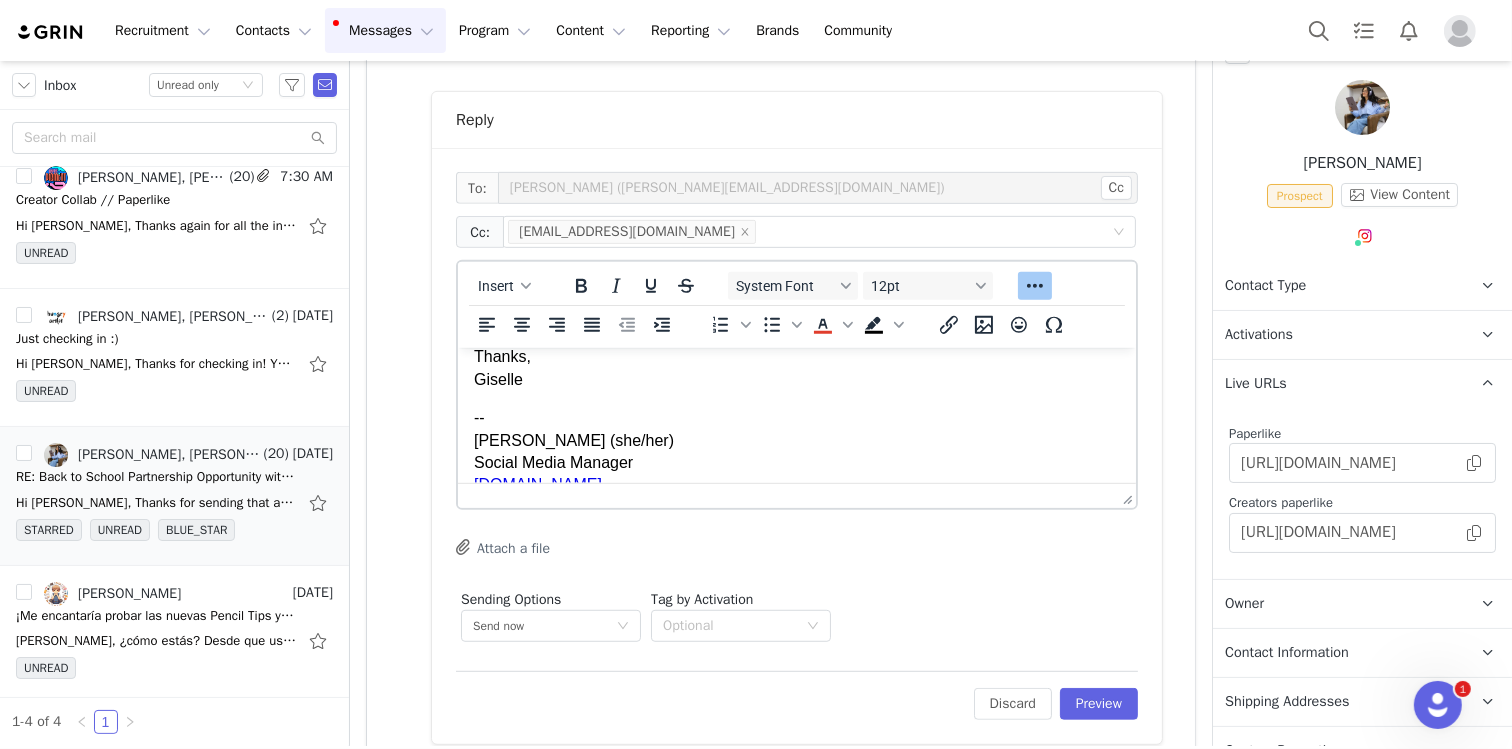drag, startPoint x: 560, startPoint y: 407, endPoint x: 473, endPoint y: 390, distance: 88.64536 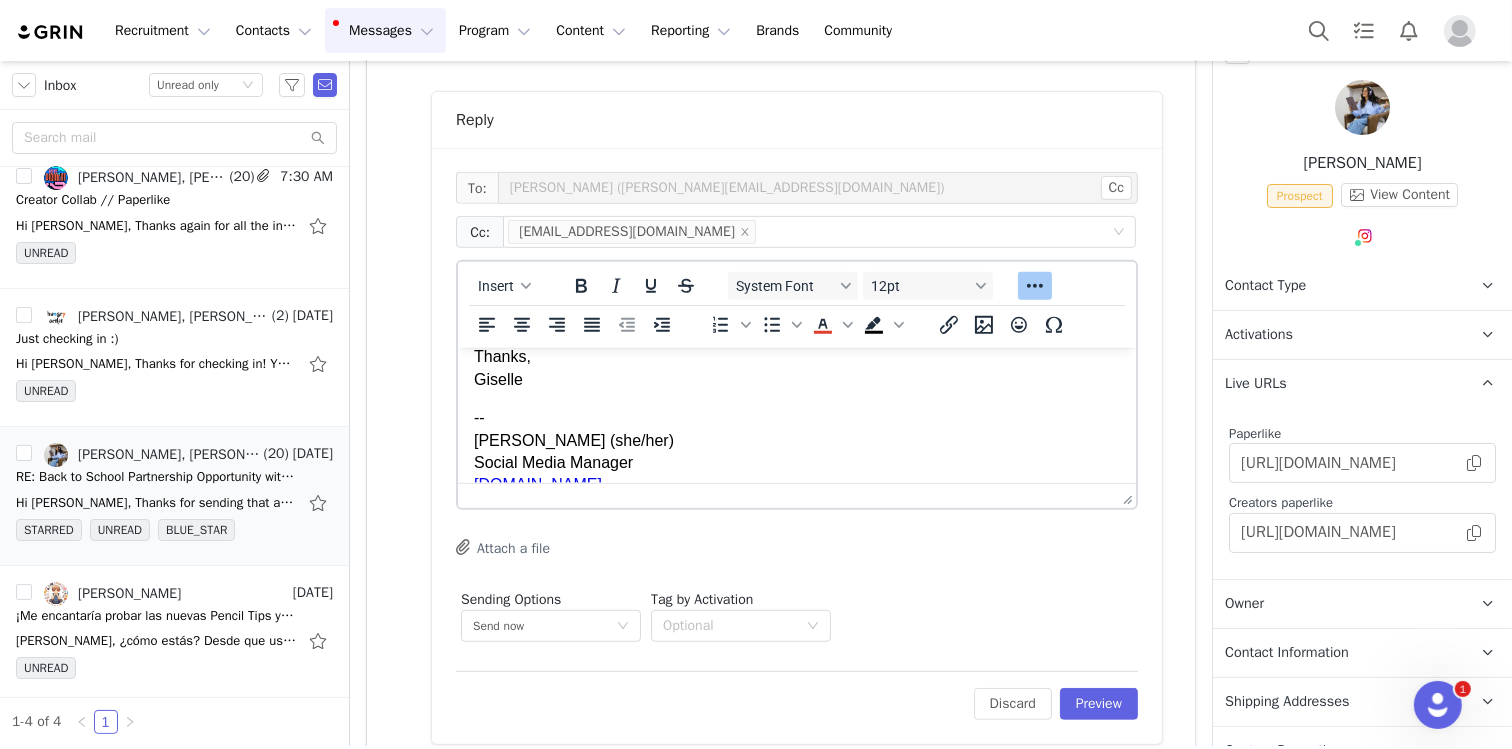 click on "Phew, lots of onboarding logistics, so let me know if you have any questions on the above!" at bounding box center [796, 318] 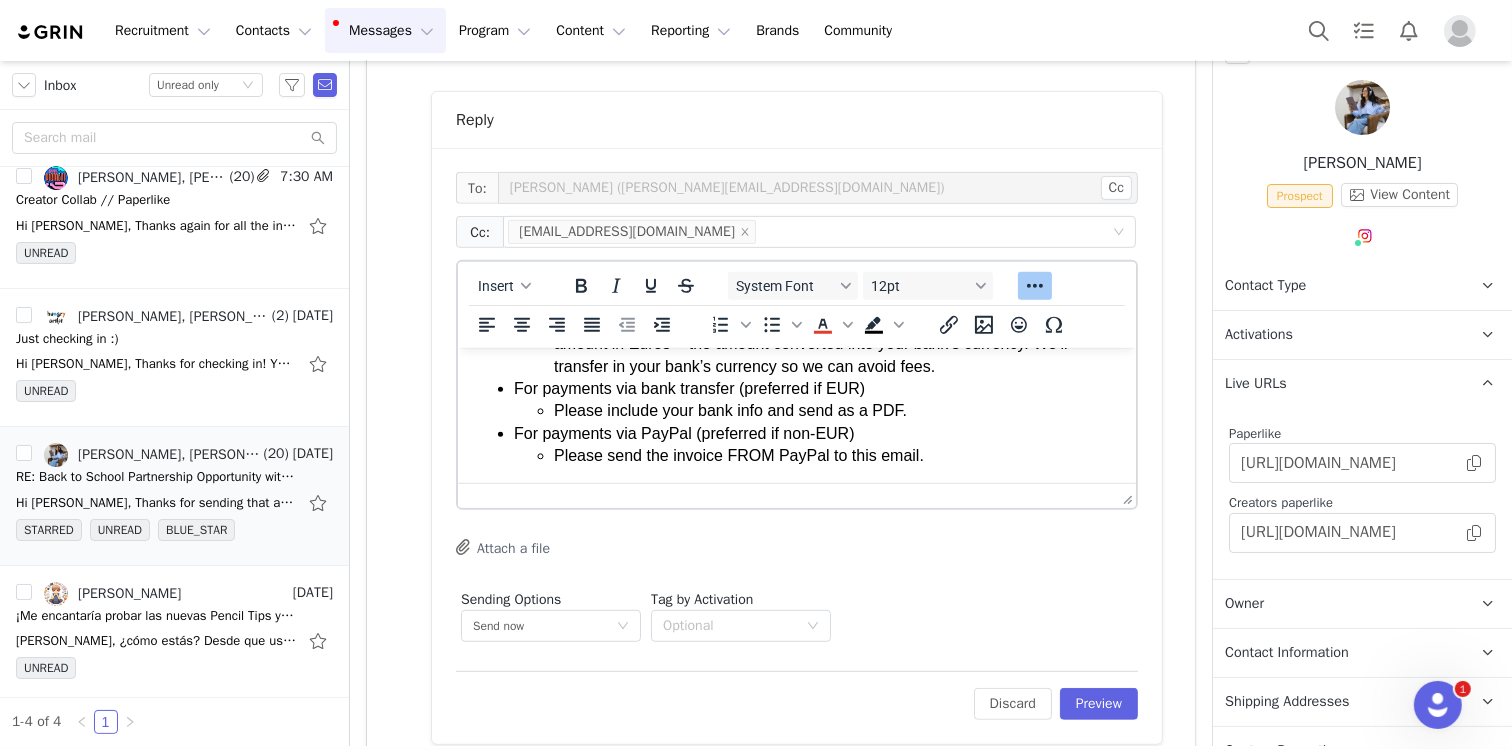 scroll, scrollTop: 936, scrollLeft: 0, axis: vertical 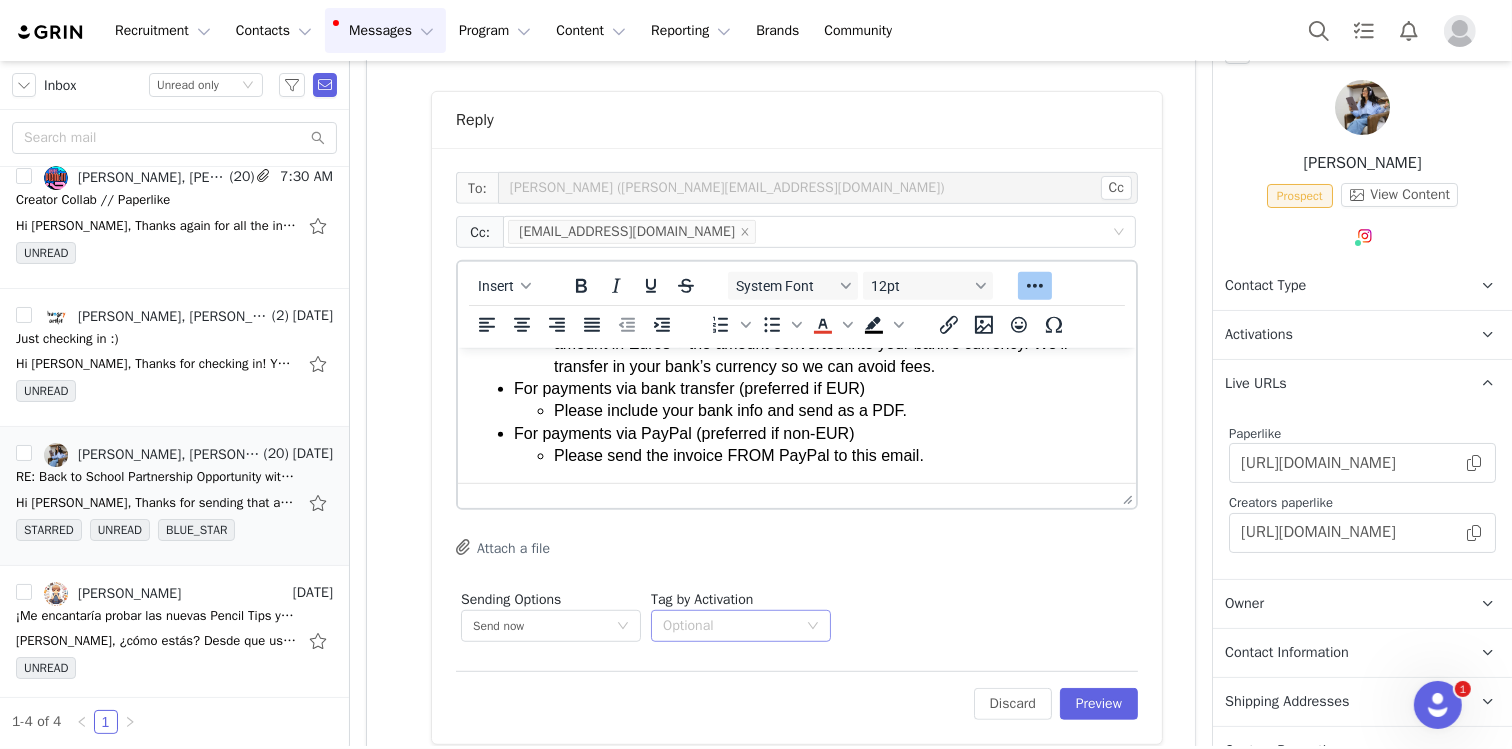 click on "Optional" at bounding box center [730, 626] 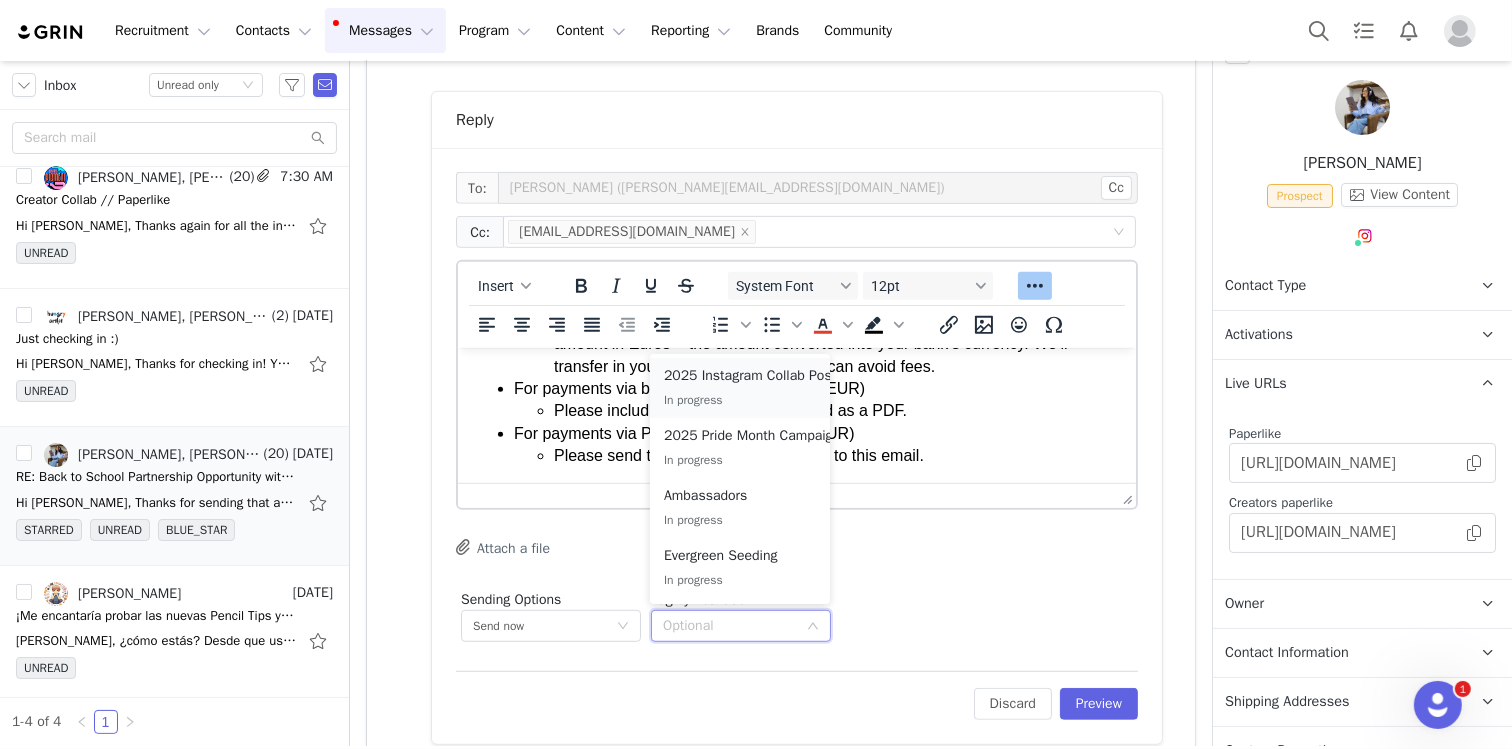 drag, startPoint x: 761, startPoint y: 561, endPoint x: 740, endPoint y: 407, distance: 155.42522 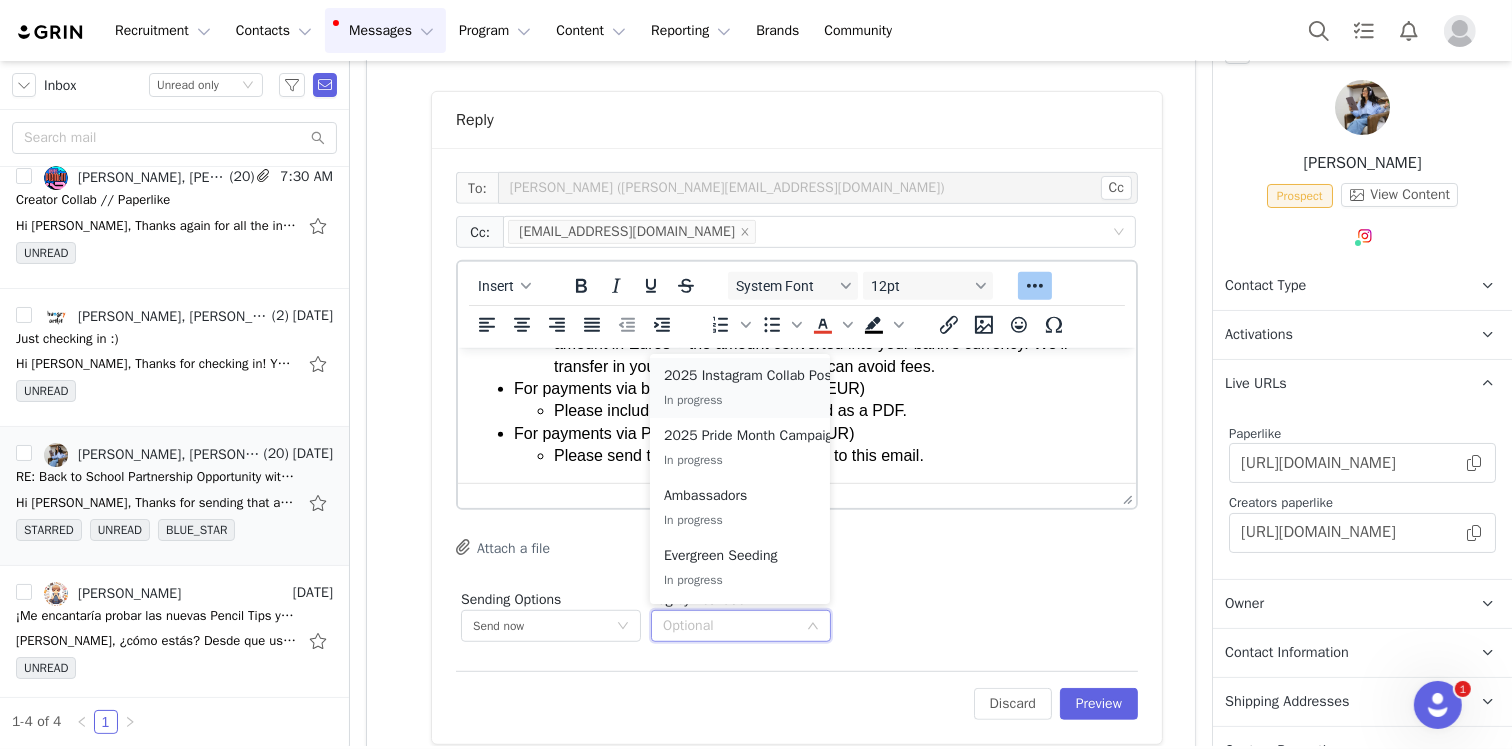 click on "2025 Instagram Collab Posts In progress     2025 Pride Month Campaign In progress     Ambassadors In progress     Evergreen Seeding In progress     Patronage Program In progress     The Paperlike 15-Day Mindfulness Method Launch In progress" at bounding box center (740, 479) 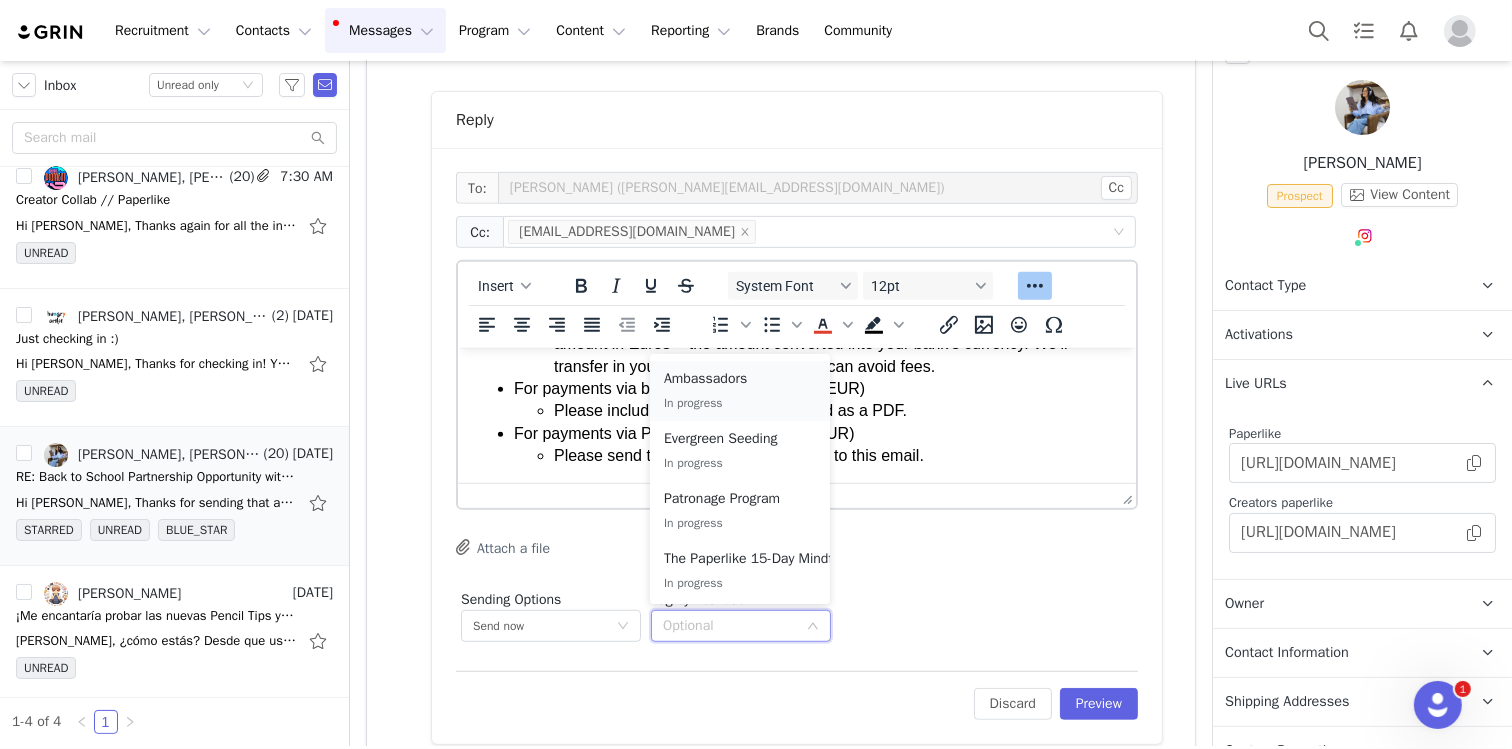scroll, scrollTop: 117, scrollLeft: 0, axis: vertical 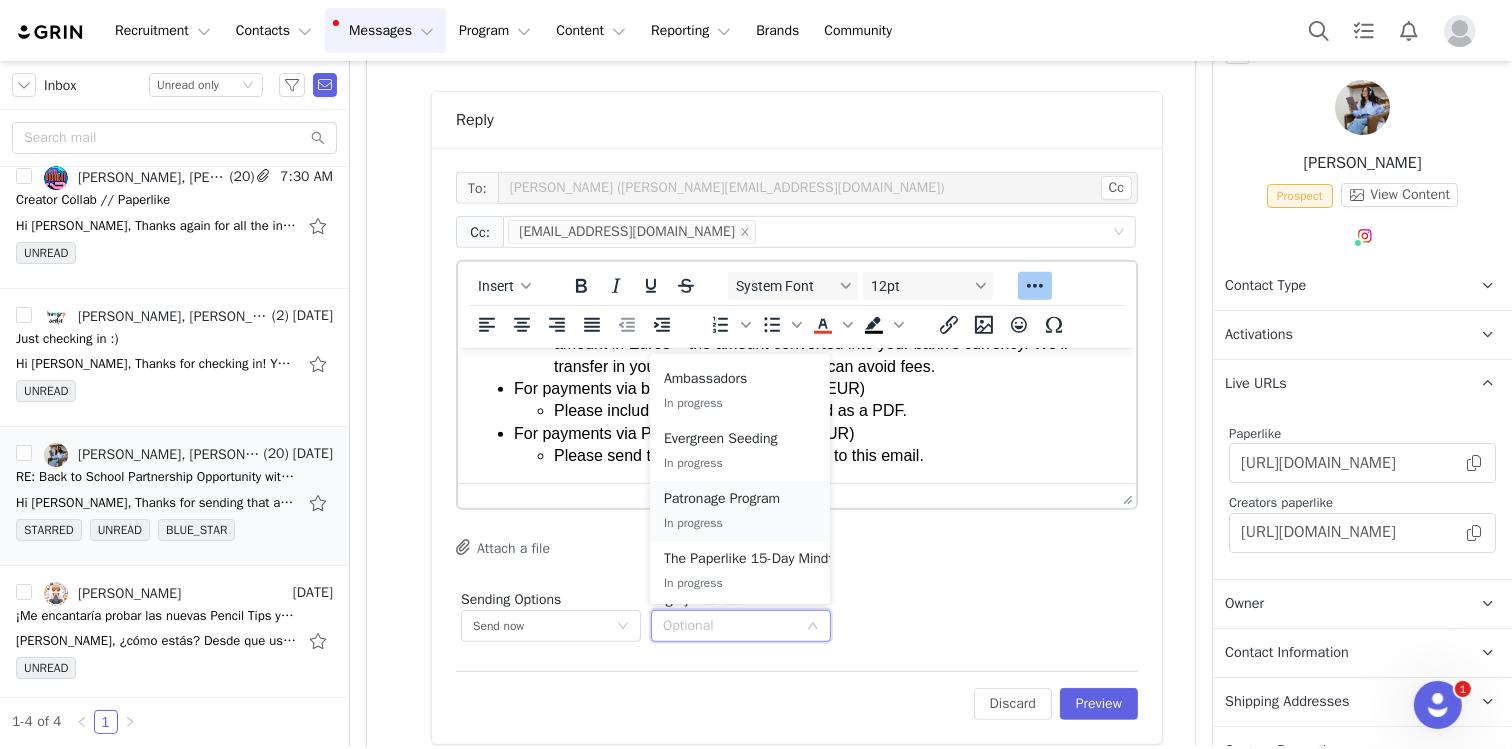 click on "Patronage Program" at bounding box center [740, 499] 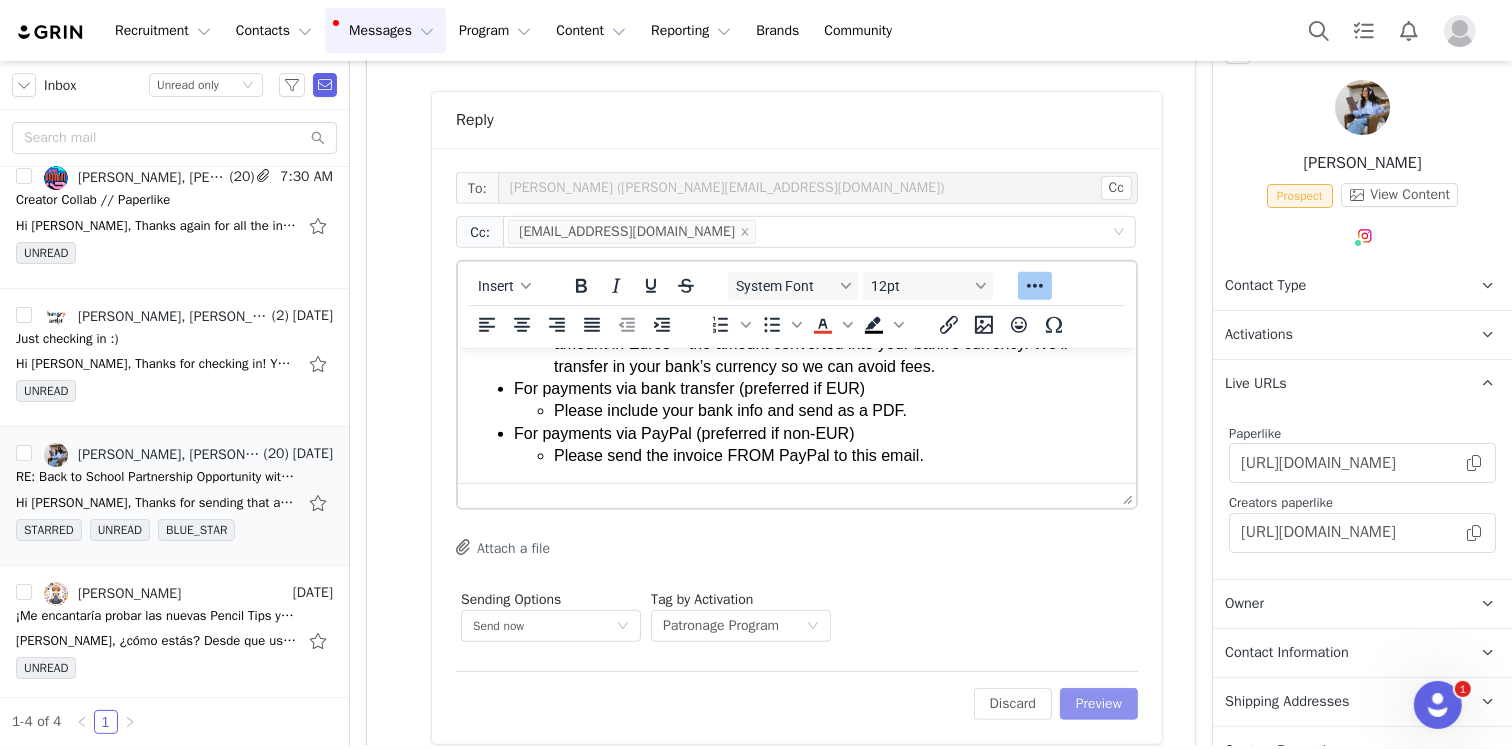 click on "Preview" at bounding box center (1099, 704) 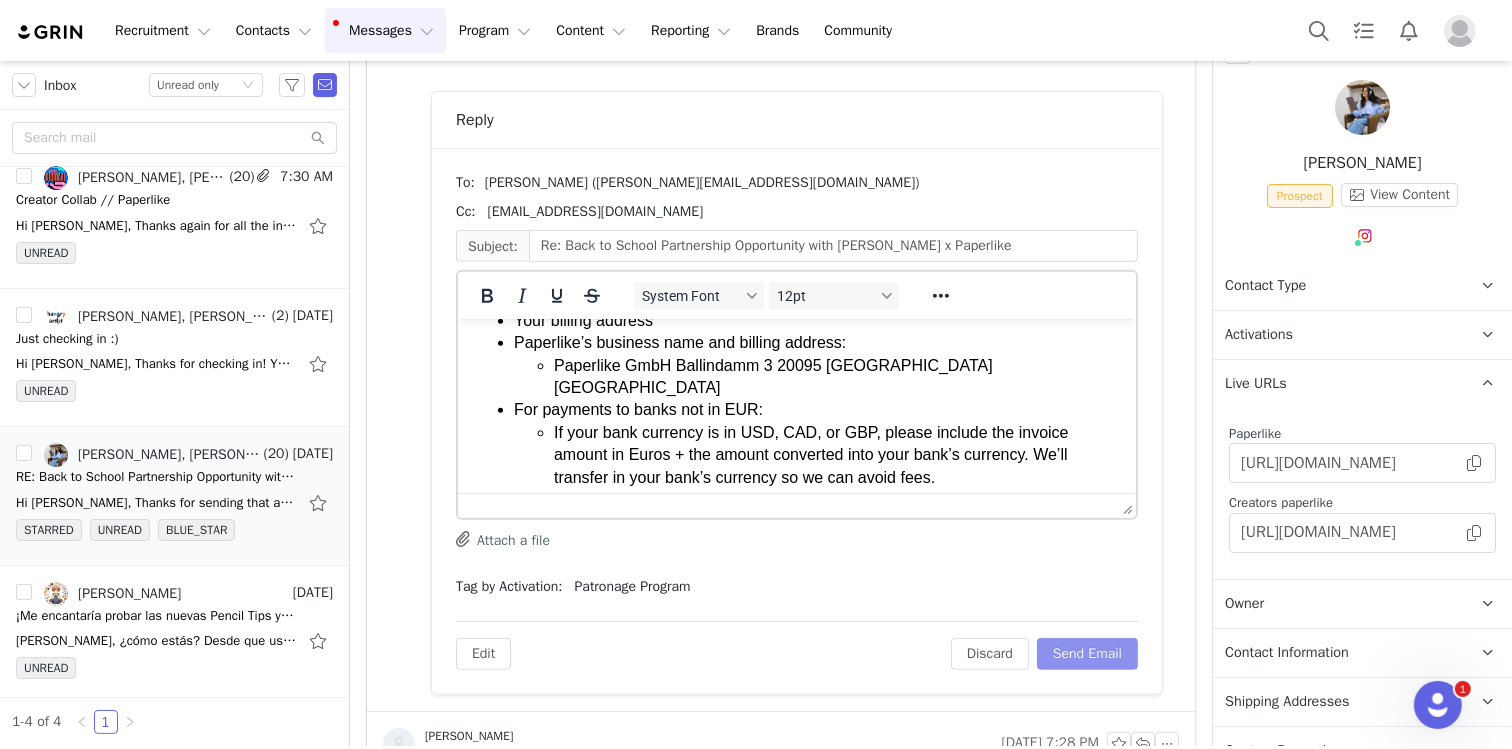 scroll, scrollTop: 897, scrollLeft: 0, axis: vertical 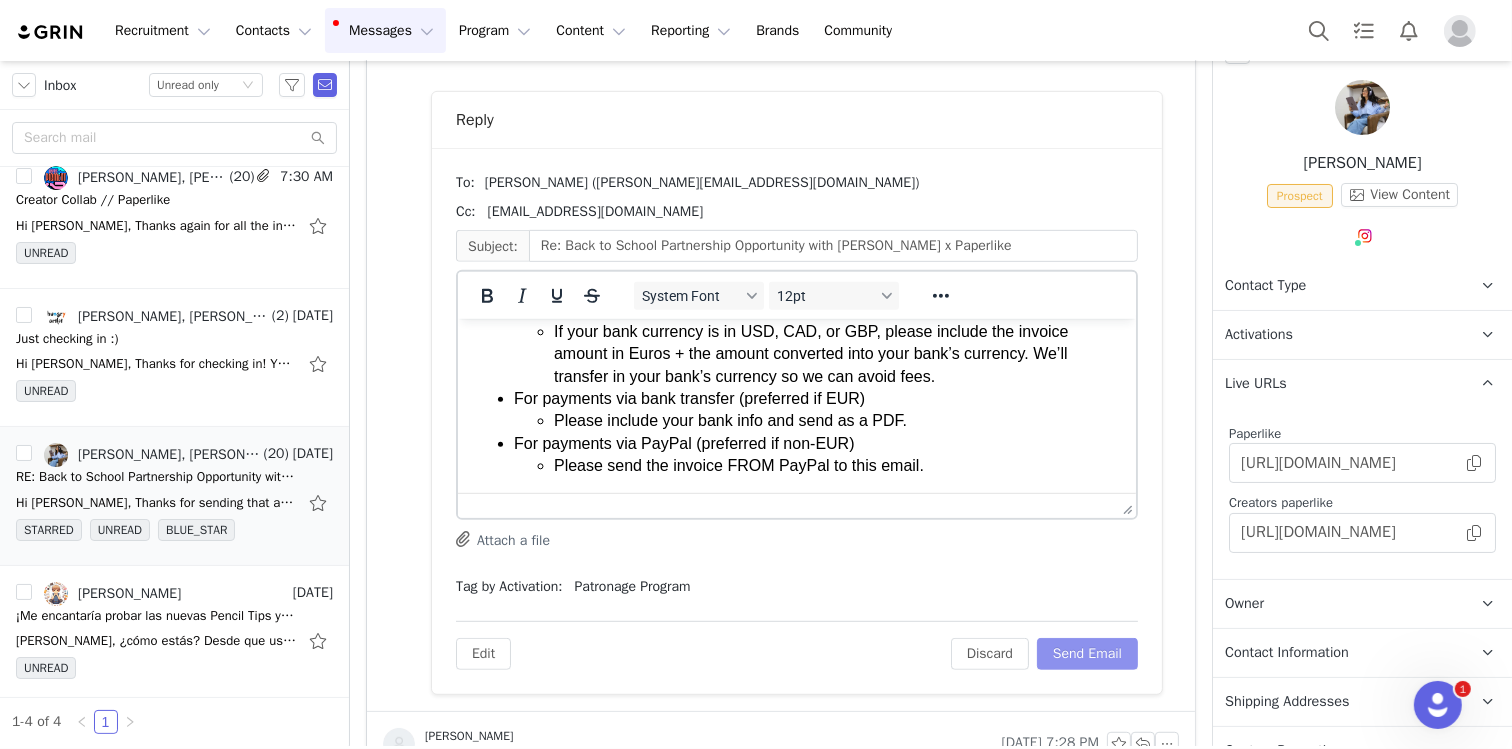 click on "Send Email" at bounding box center (1087, 654) 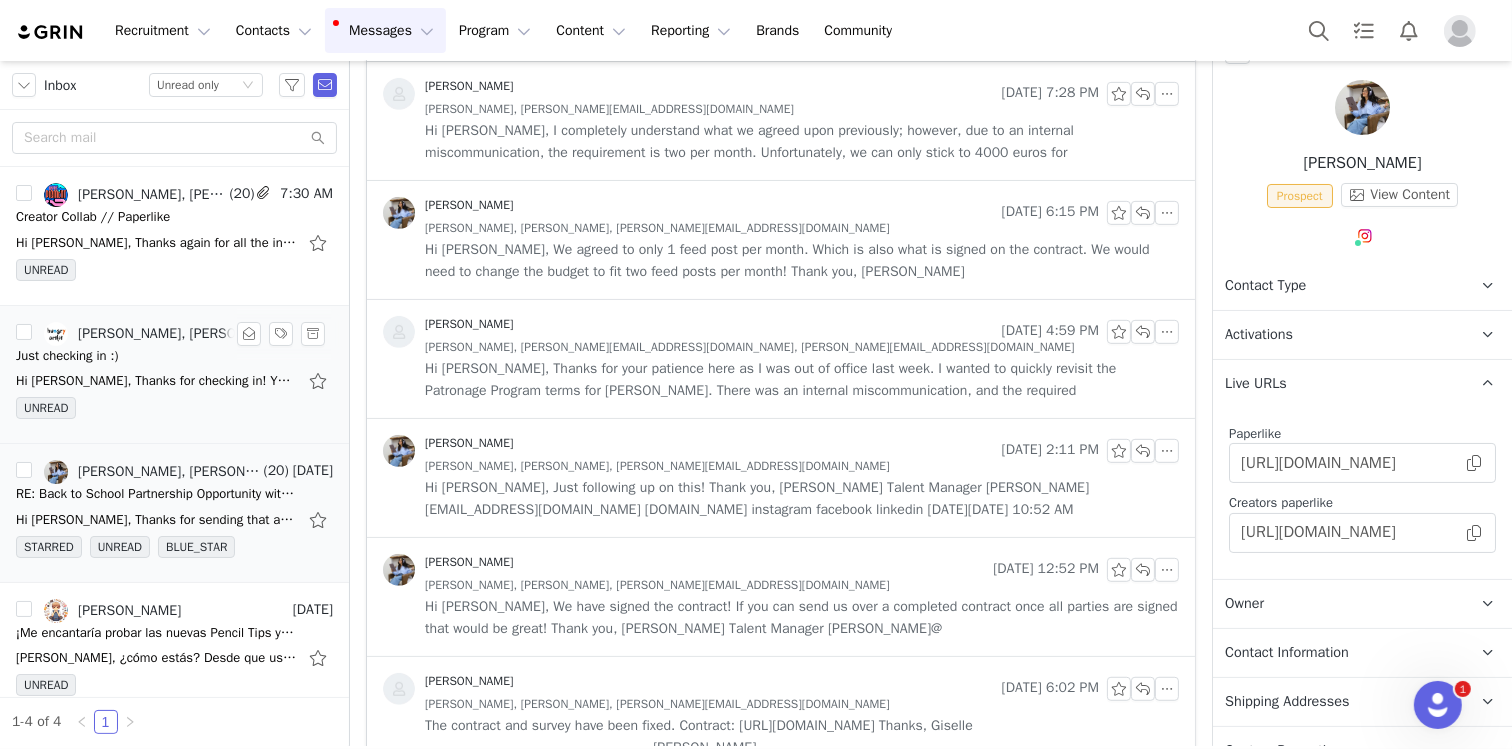 scroll, scrollTop: 0, scrollLeft: 0, axis: both 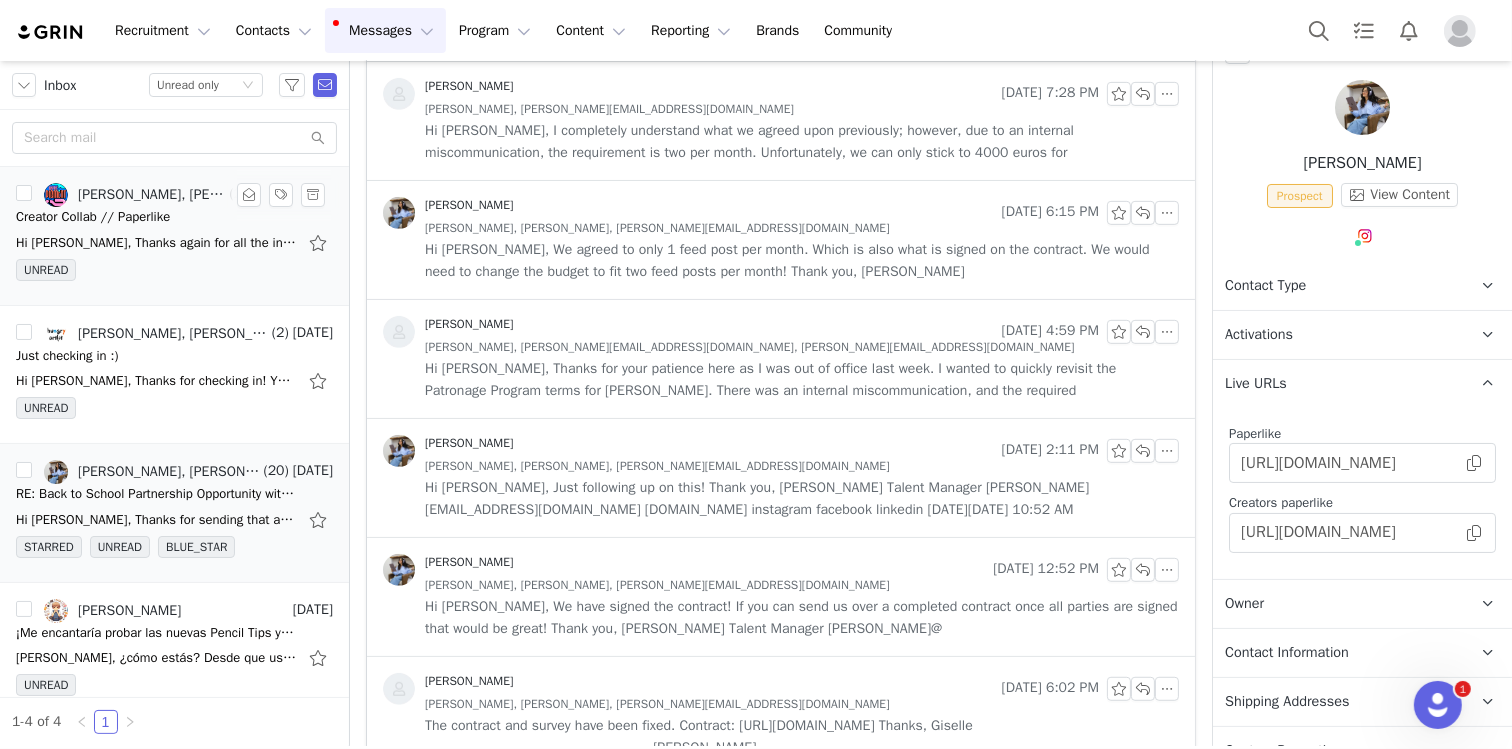 click on "Hi [PERSON_NAME], Thanks again for all the info, everything's super clear. I've received the confirmation, and I'm excited to receive the products and get started. I'll be leaving [GEOGRAPHIC_DATA] on" at bounding box center (156, 243) 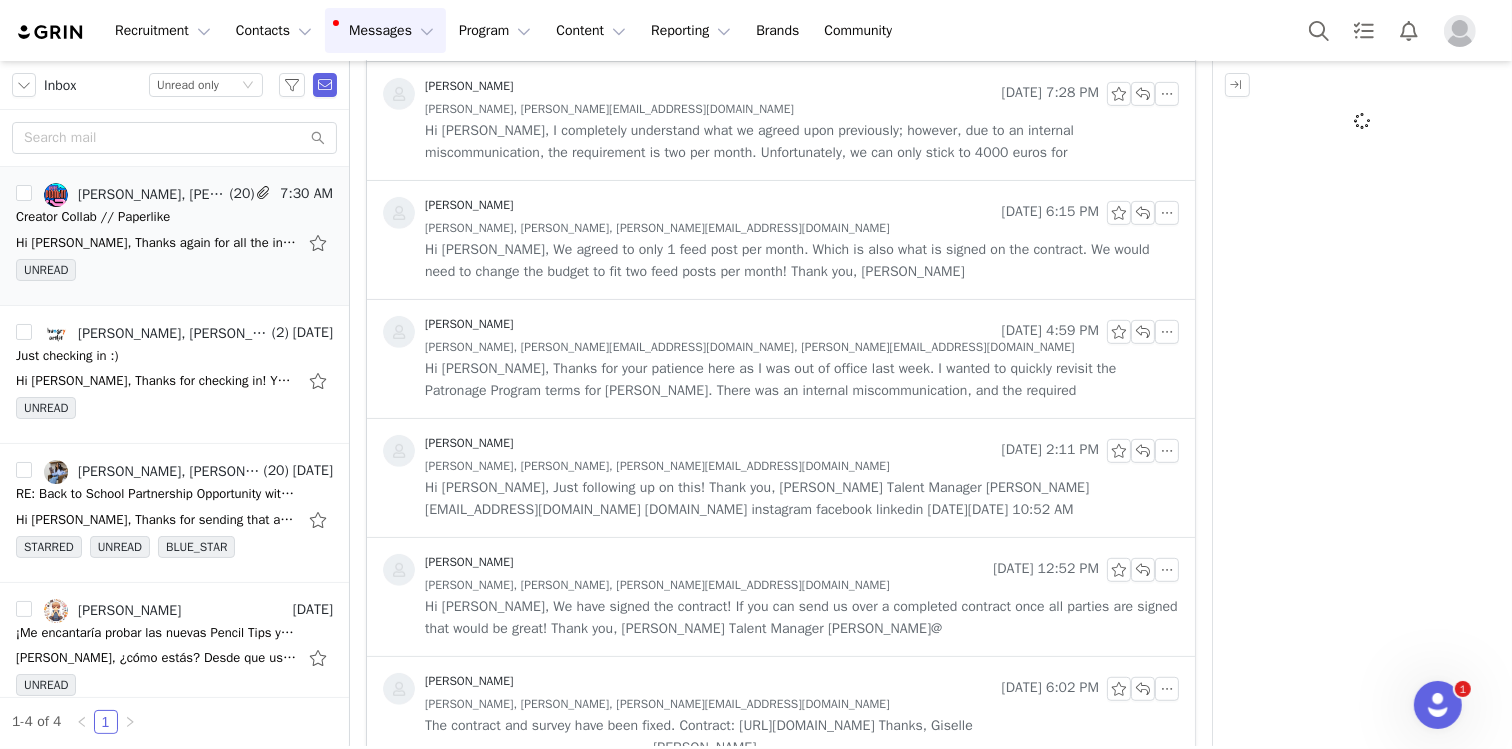 scroll, scrollTop: 0, scrollLeft: 0, axis: both 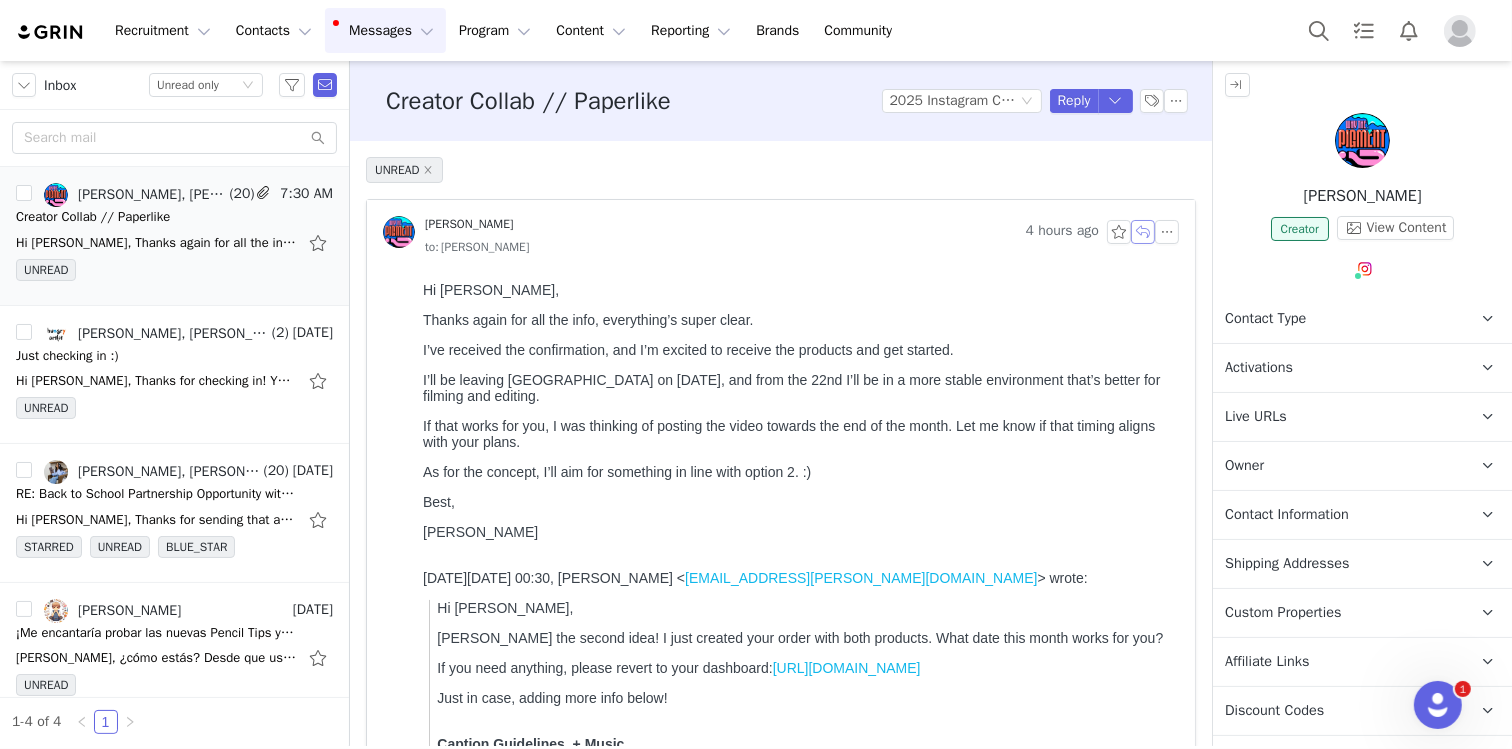 click at bounding box center [1143, 232] 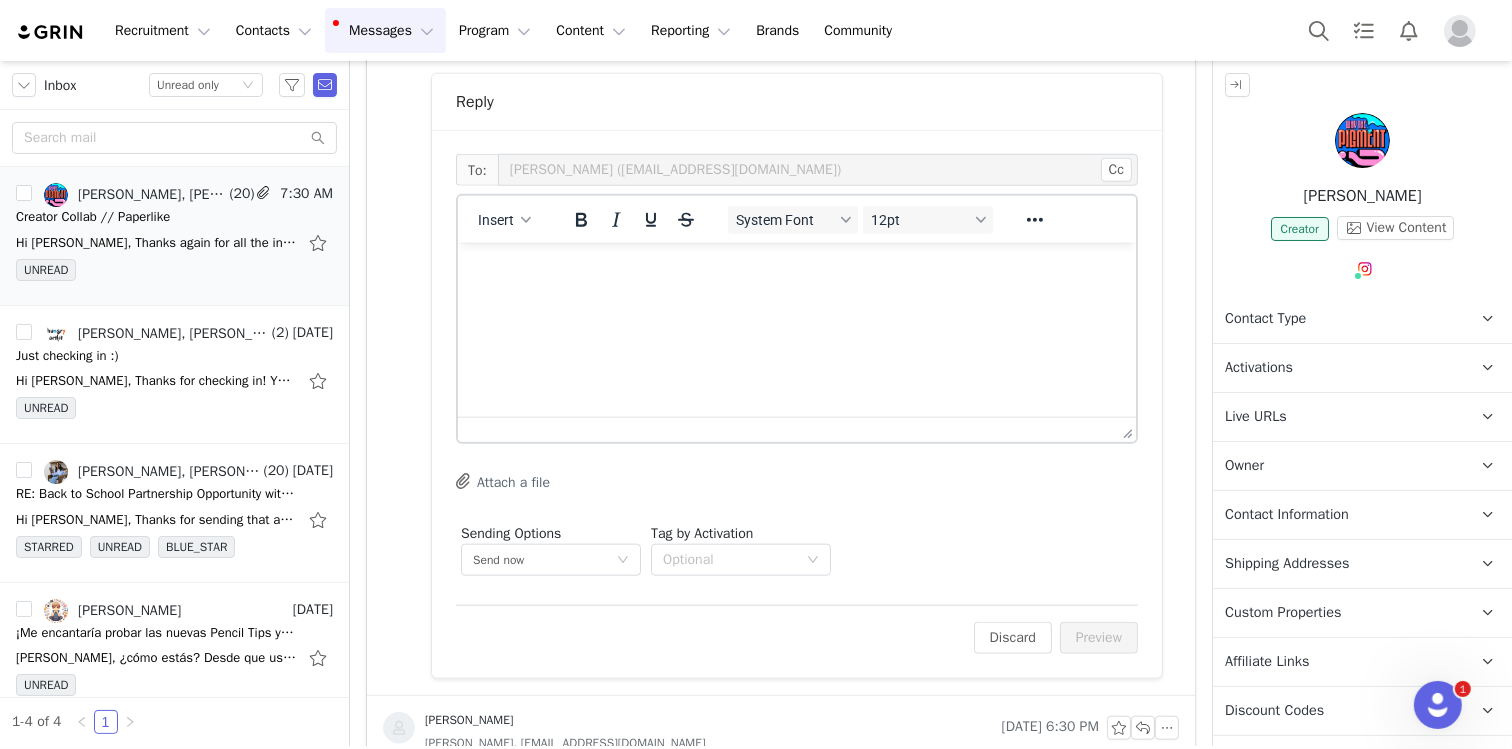 scroll, scrollTop: 573, scrollLeft: 0, axis: vertical 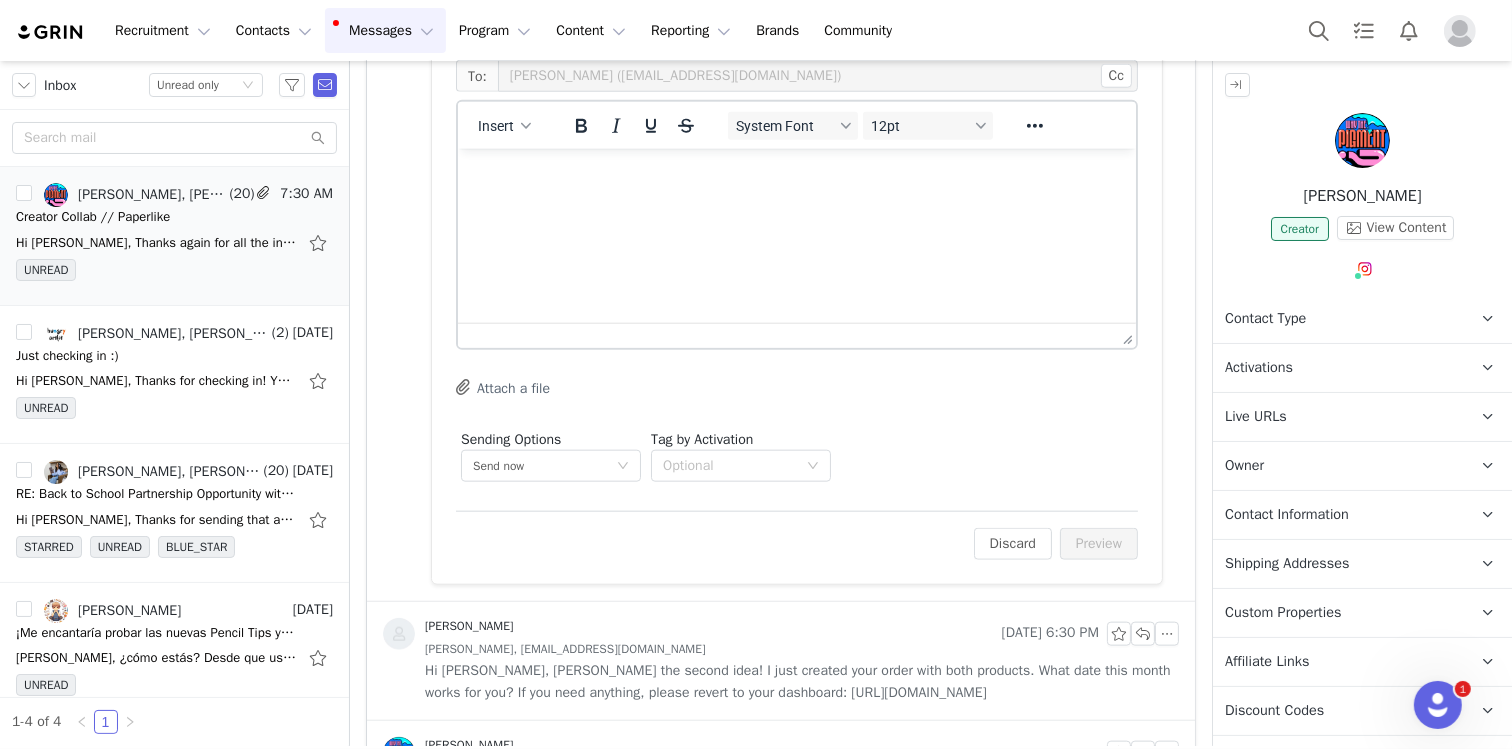 click at bounding box center (796, 175) 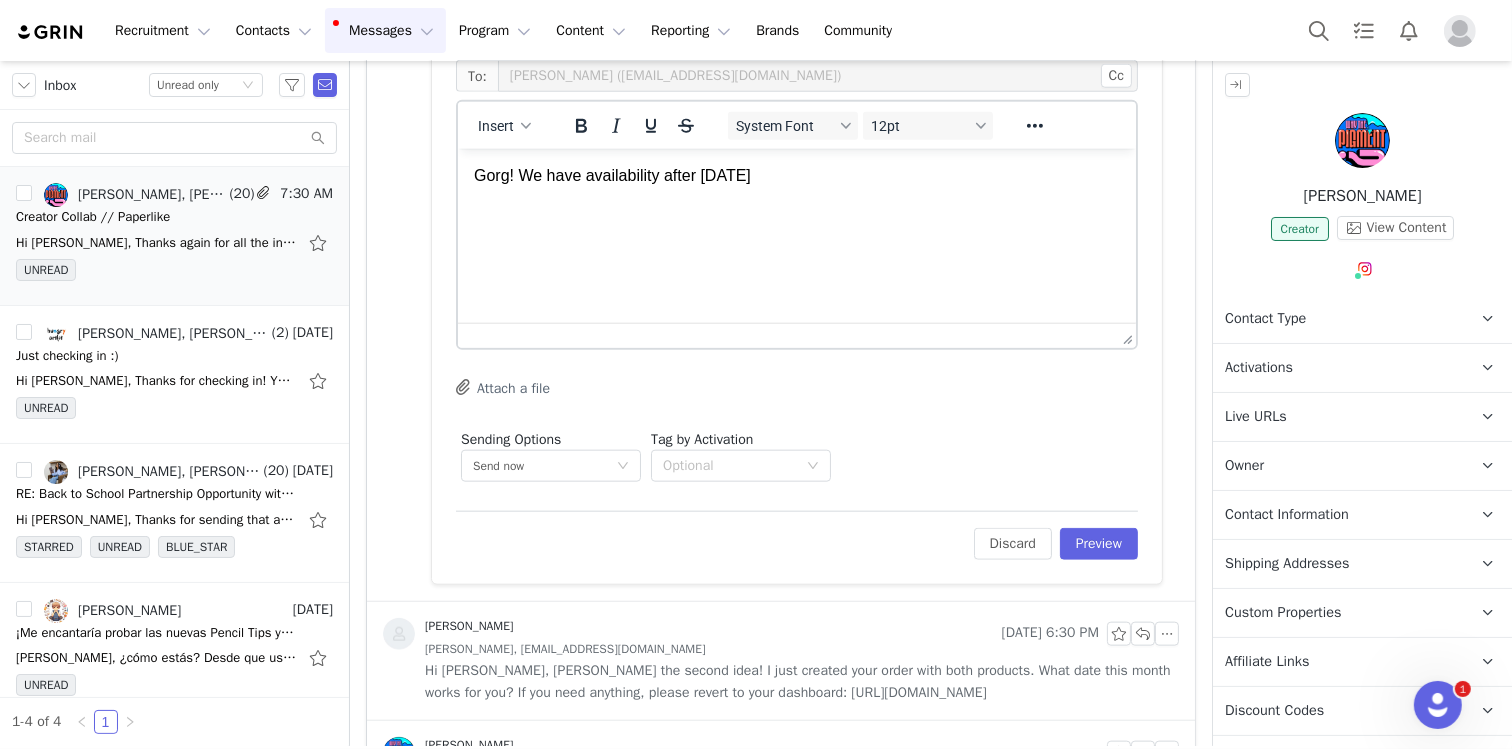 click on "Gorg! We have availability after [DATE]" at bounding box center [796, 175] 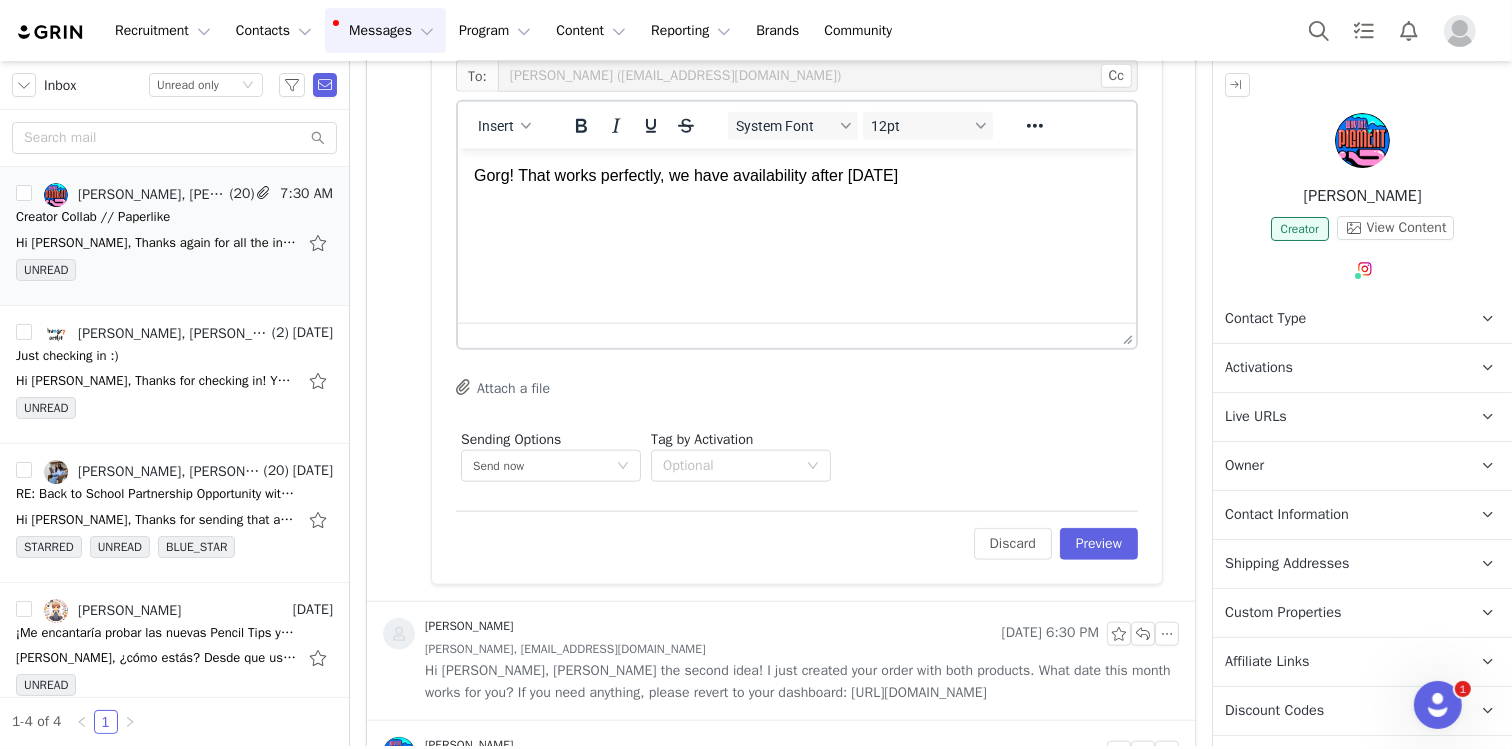 click on "Gorg! That works perfectly, we have availability after [DATE]" at bounding box center (796, 175) 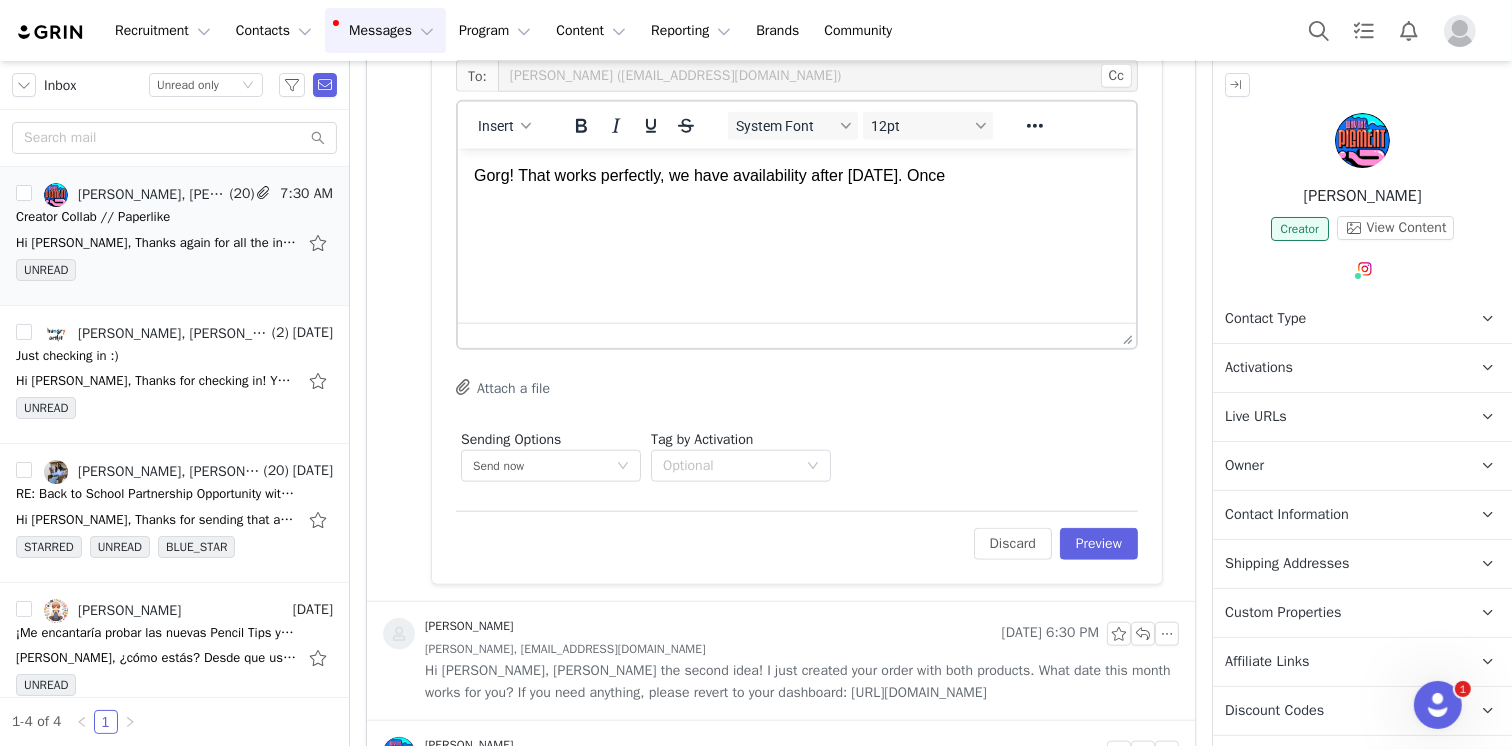 click on "Gorg! That works perfectly, we have availability after [DATE]. Once" at bounding box center [796, 175] 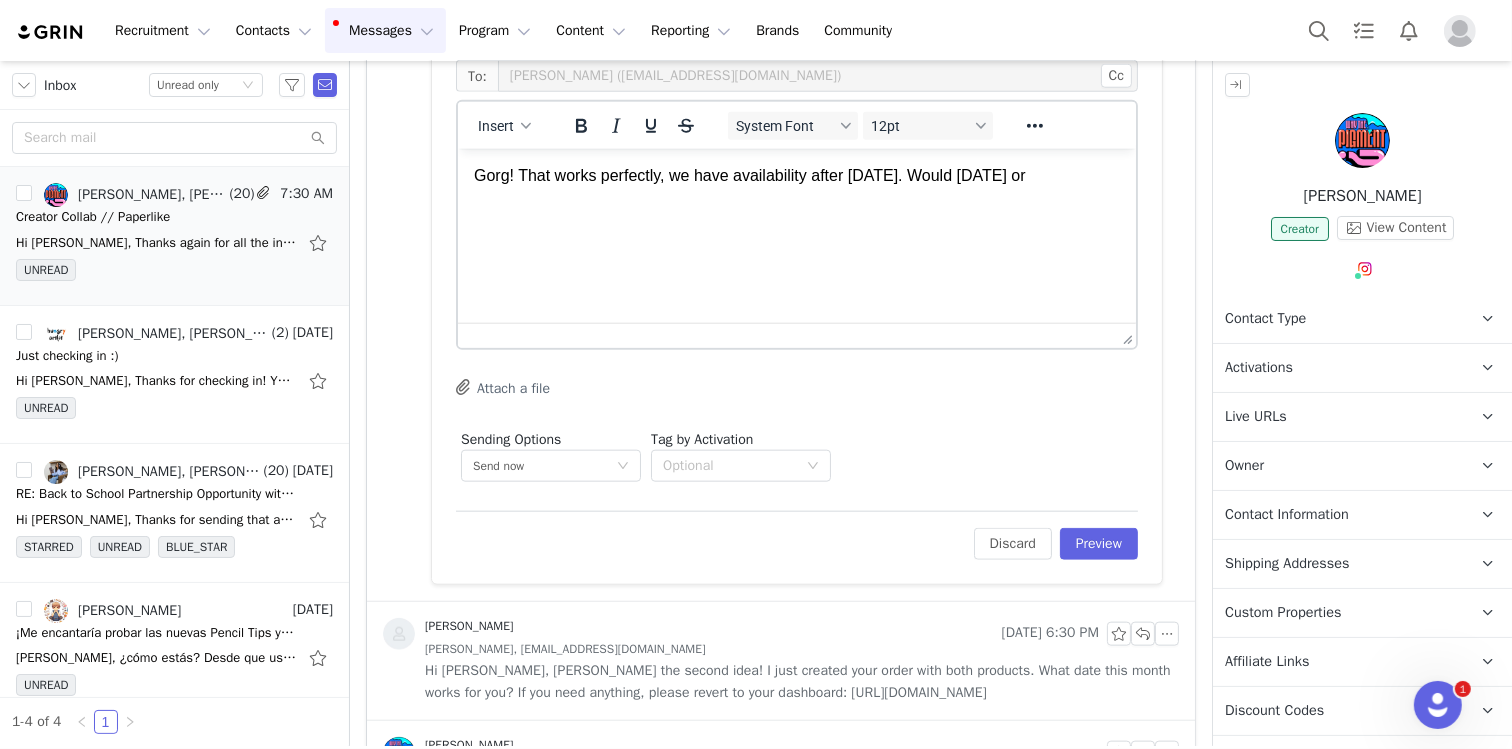 drag, startPoint x: 935, startPoint y: 169, endPoint x: 1080, endPoint y: 170, distance: 145.00345 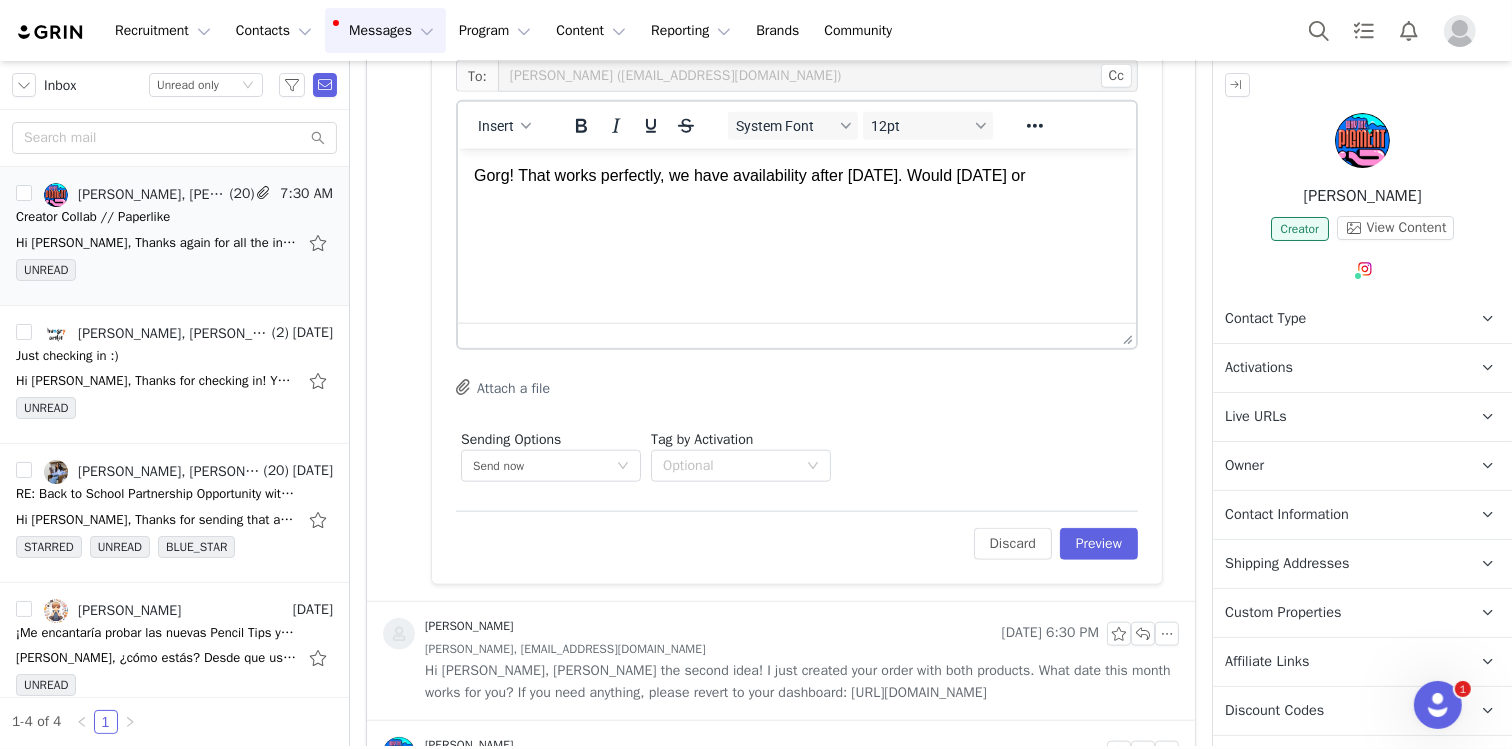 click on "Gorg! That works perfectly, we have availability after [DATE]. Would [DATE] or" at bounding box center (796, 175) 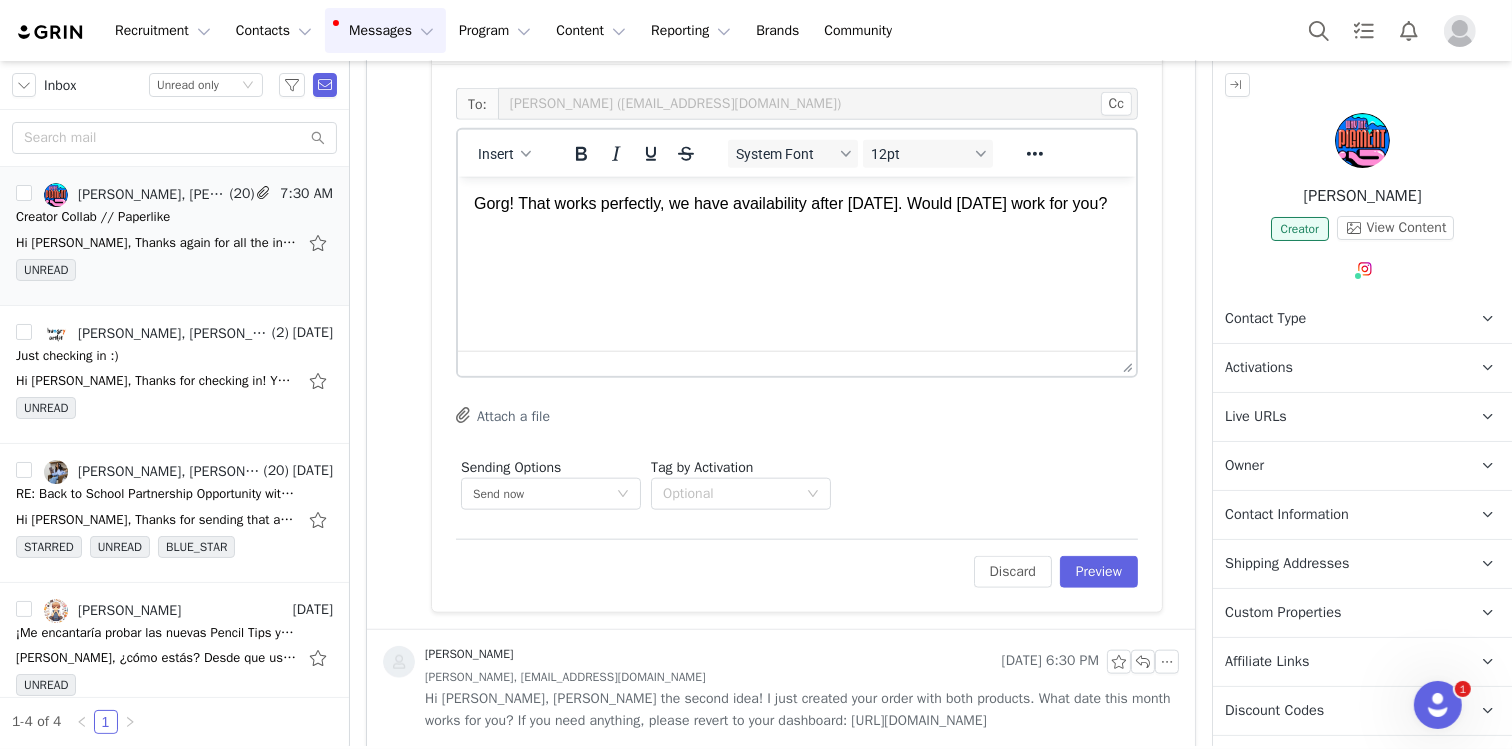 scroll, scrollTop: 1828, scrollLeft: 0, axis: vertical 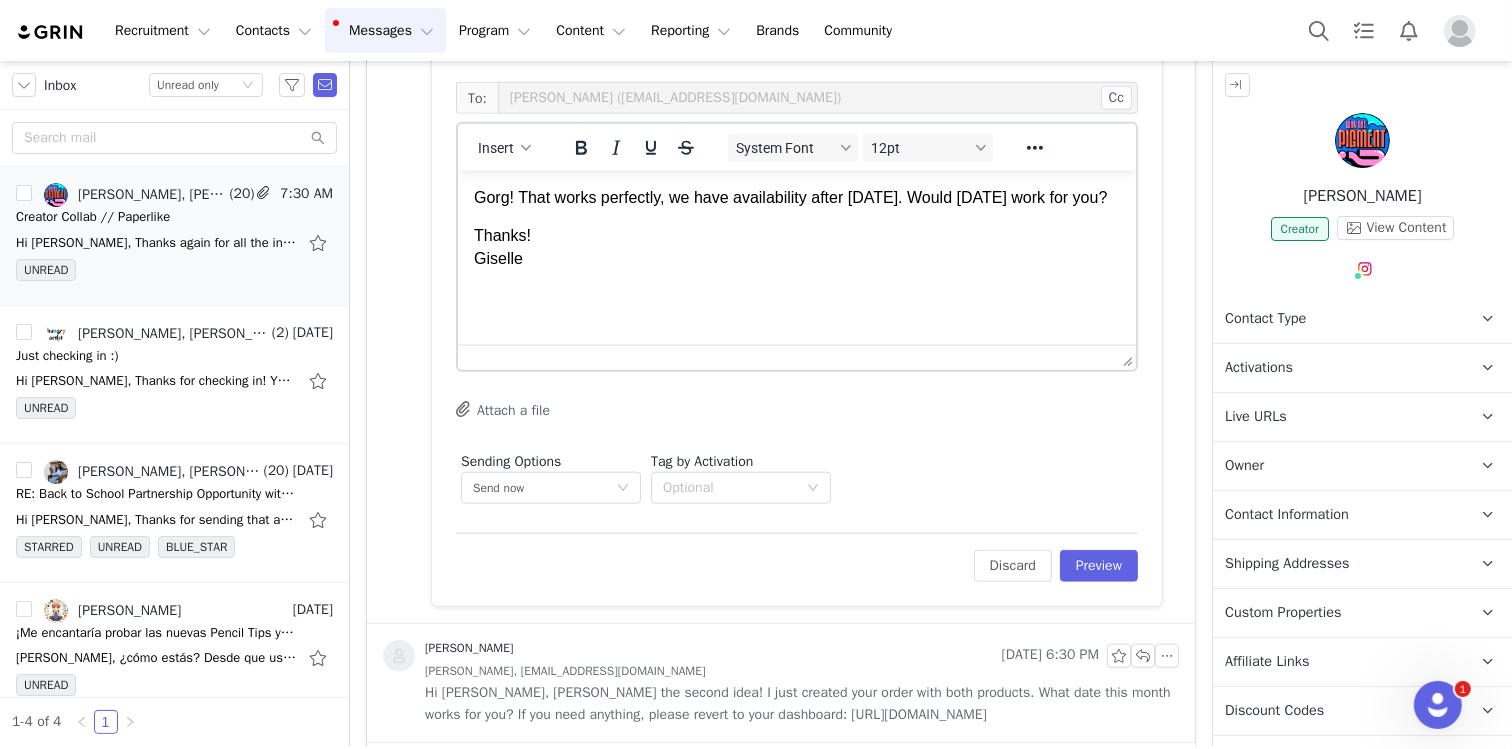 click on "Insert System Font 12pt To open the popup, press Shift+Enter To open the popup, press Shift+Enter To open the popup, press Shift+Enter To open the popup, press Shift+Enter" at bounding box center [797, 147] 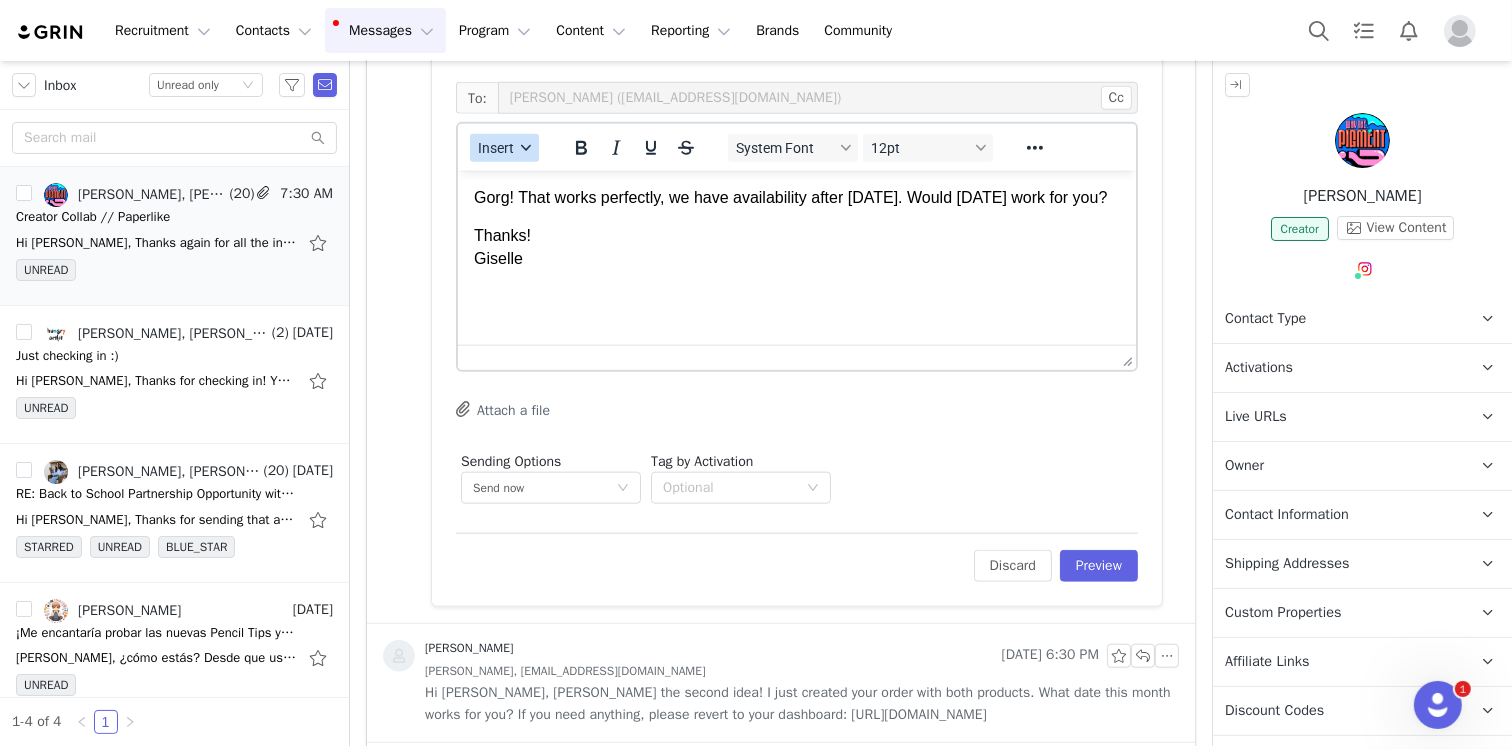 click 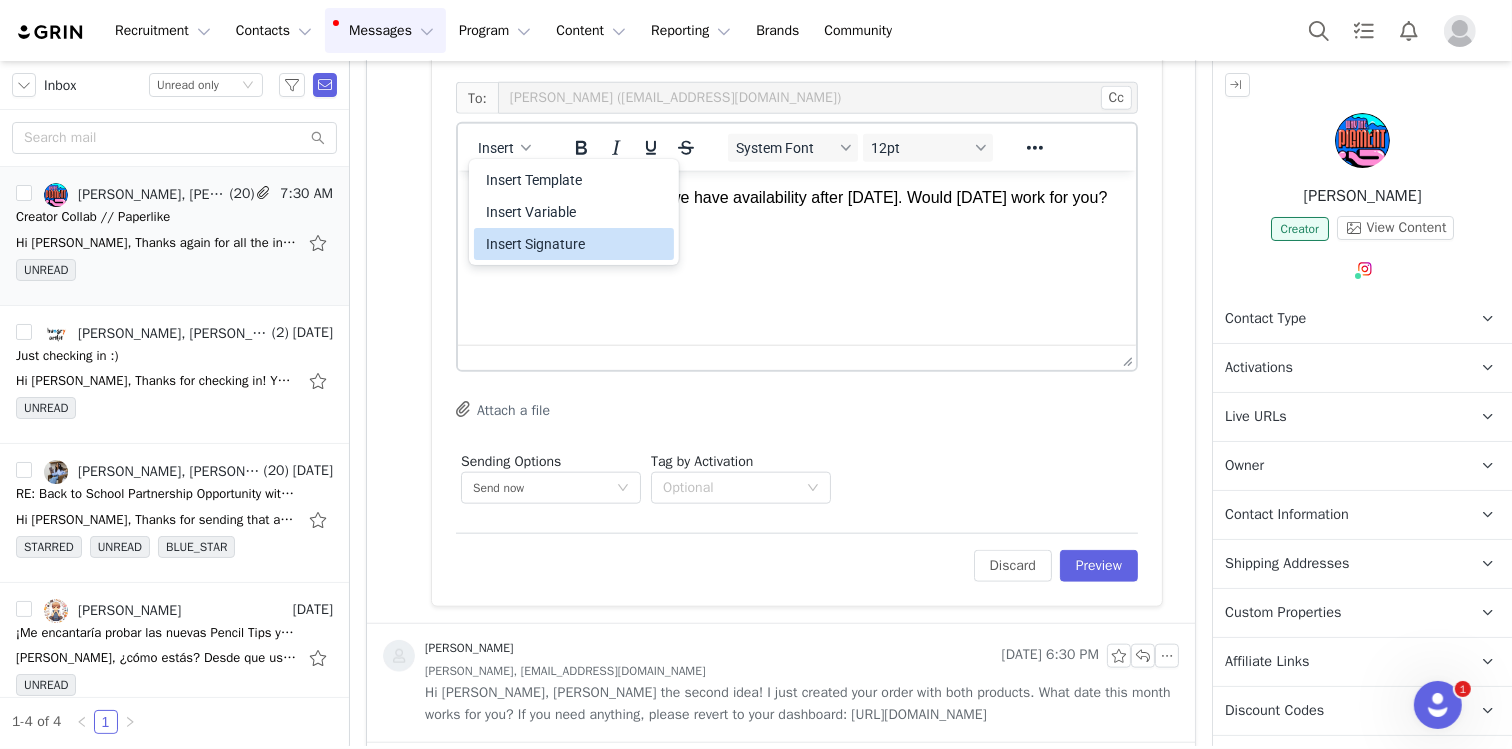 click on "Insert Signature" at bounding box center (576, 244) 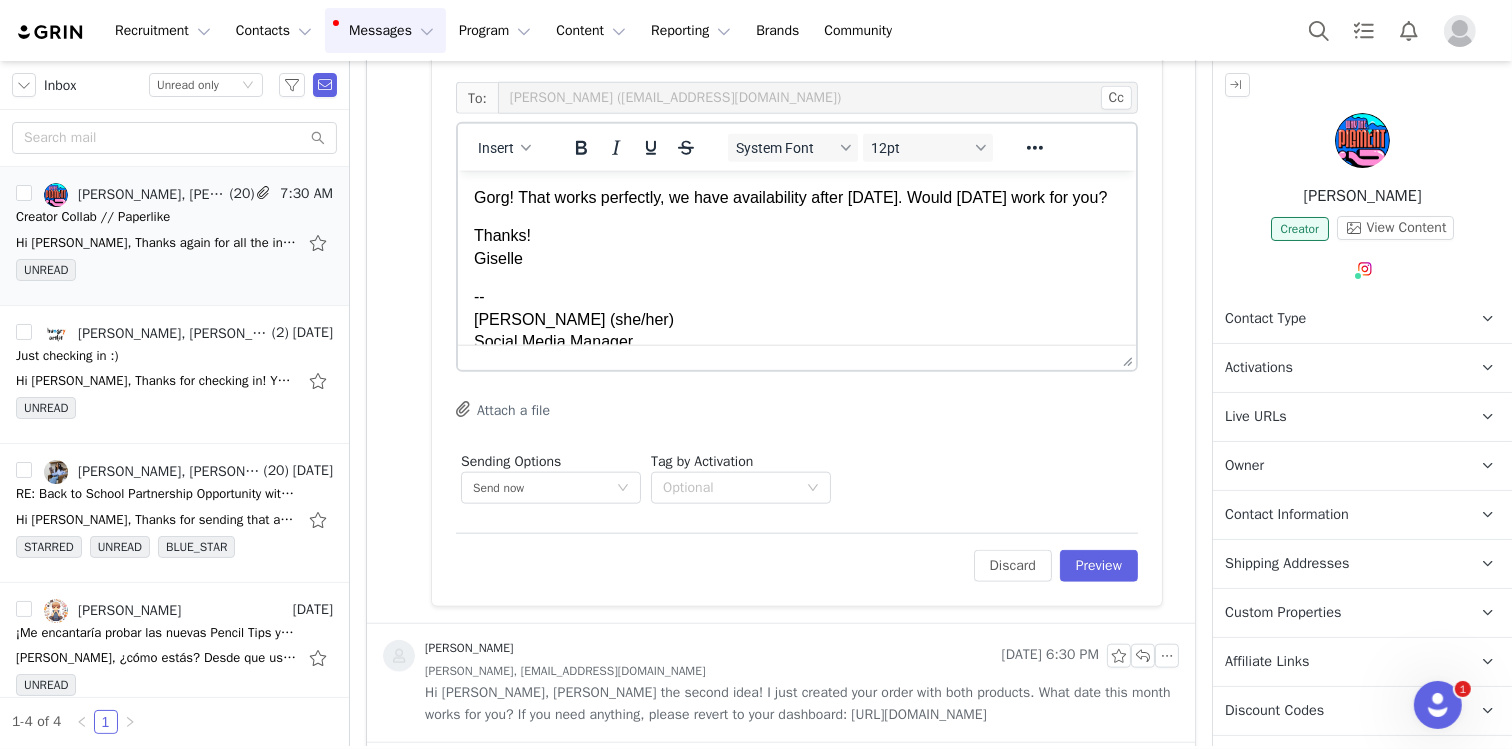 scroll, scrollTop: 73, scrollLeft: 0, axis: vertical 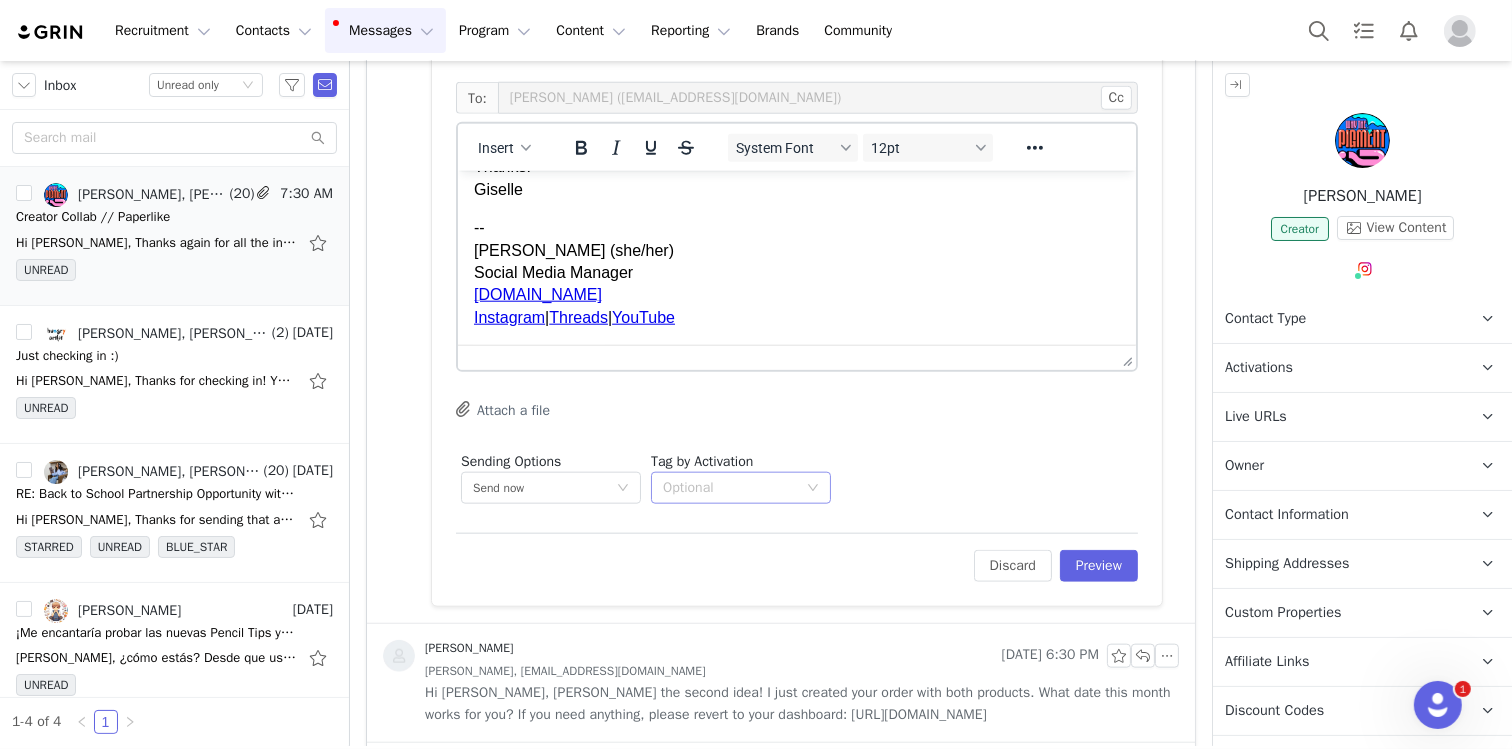 click on "Optional" at bounding box center [730, 488] 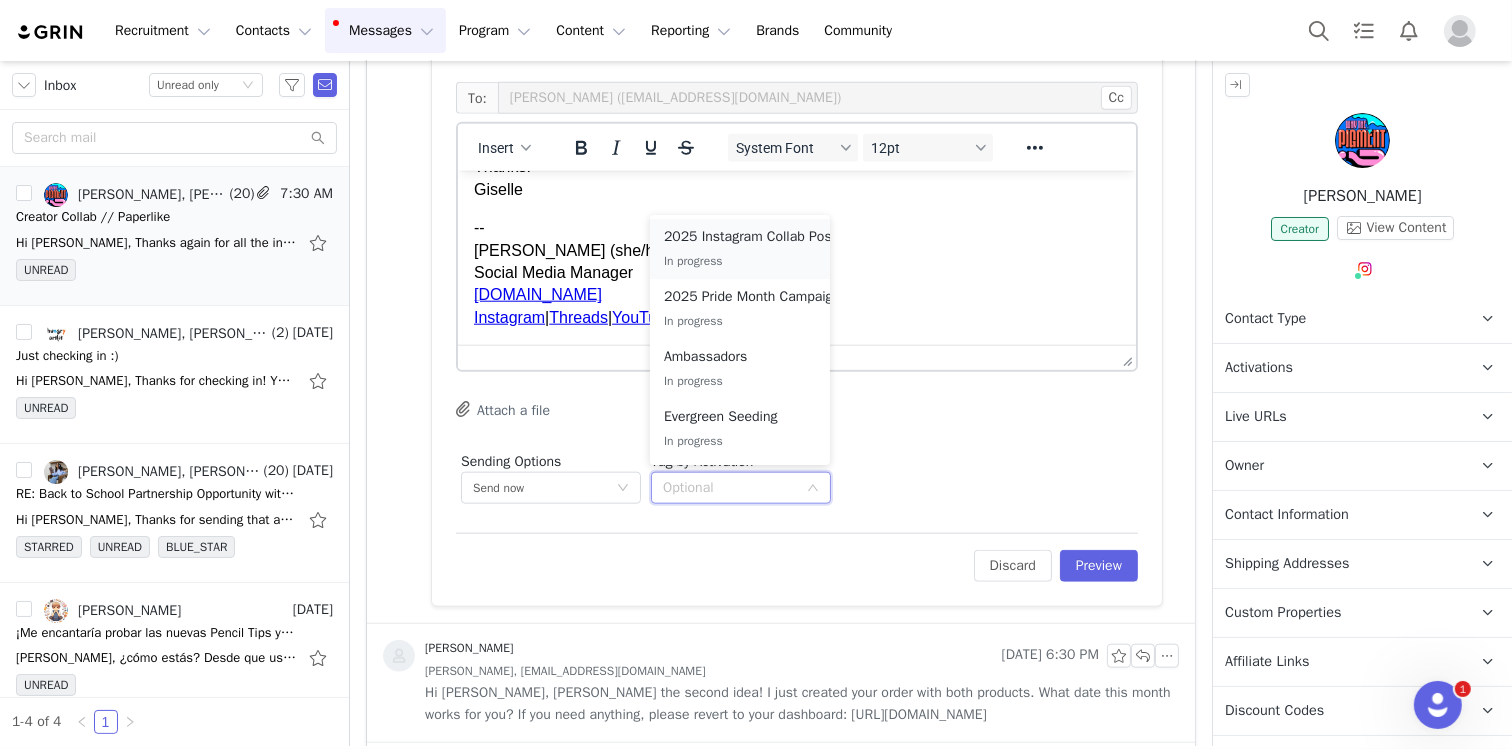 click on "2025 Instagram Collab Posts" at bounding box center [754, 237] 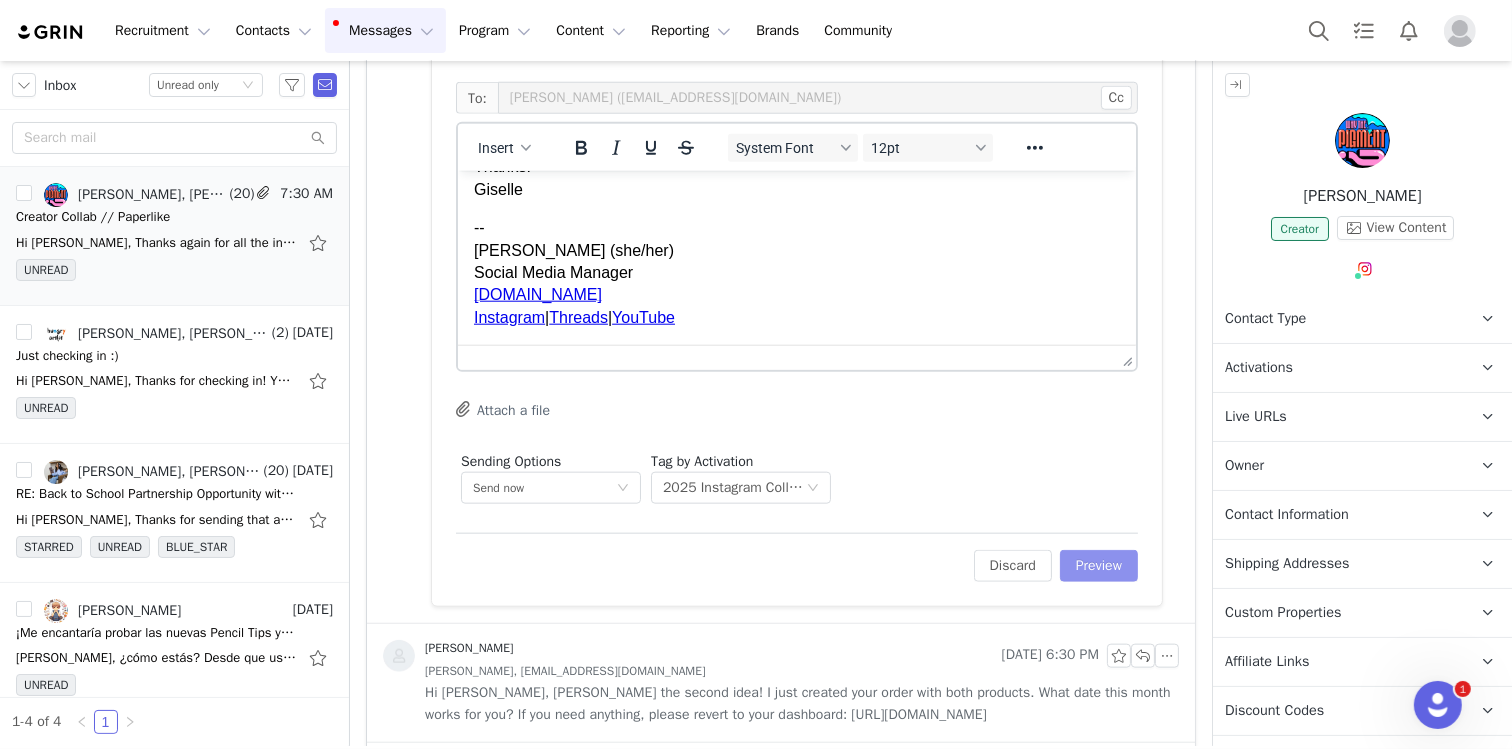 click on "Preview" at bounding box center [1099, 566] 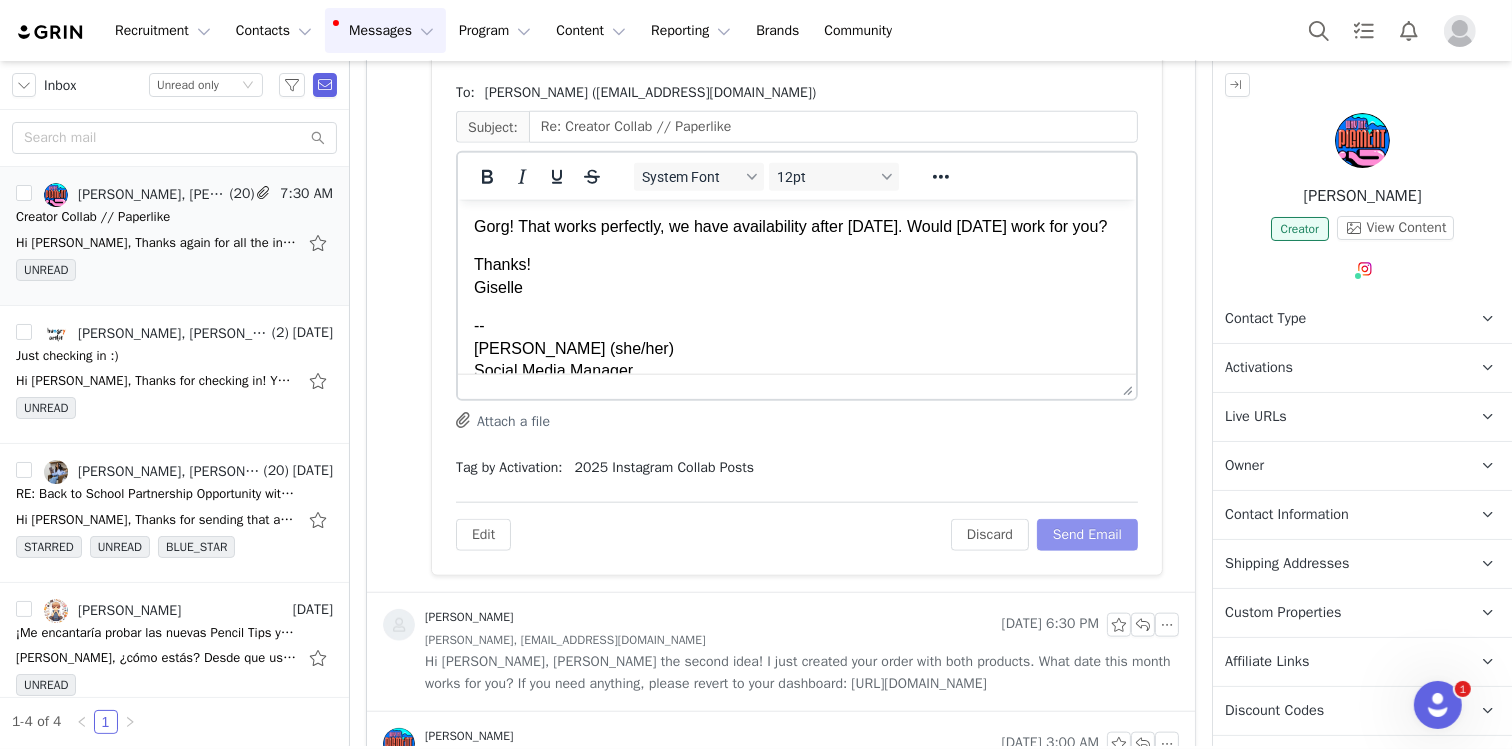 scroll, scrollTop: 0, scrollLeft: 0, axis: both 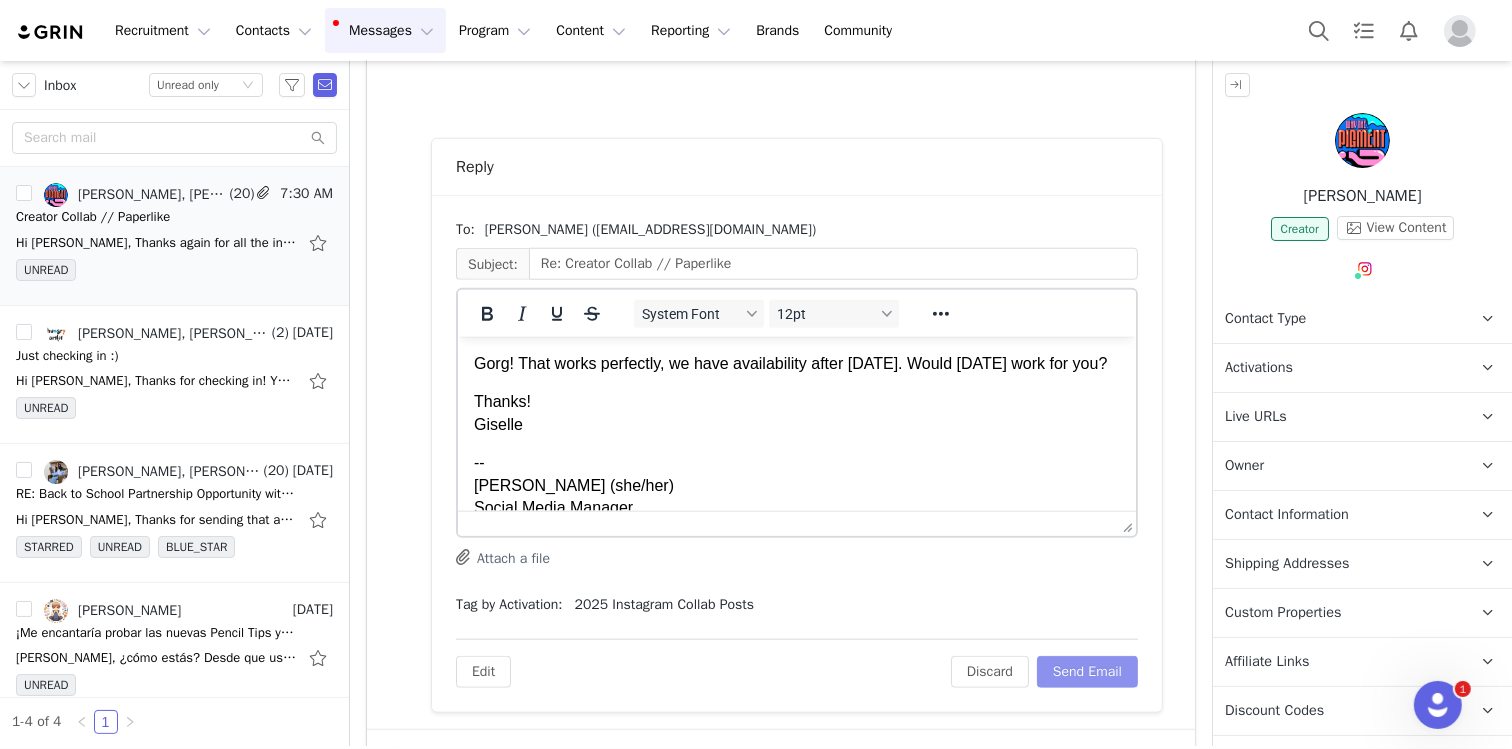 click on "Send Email" at bounding box center [1087, 672] 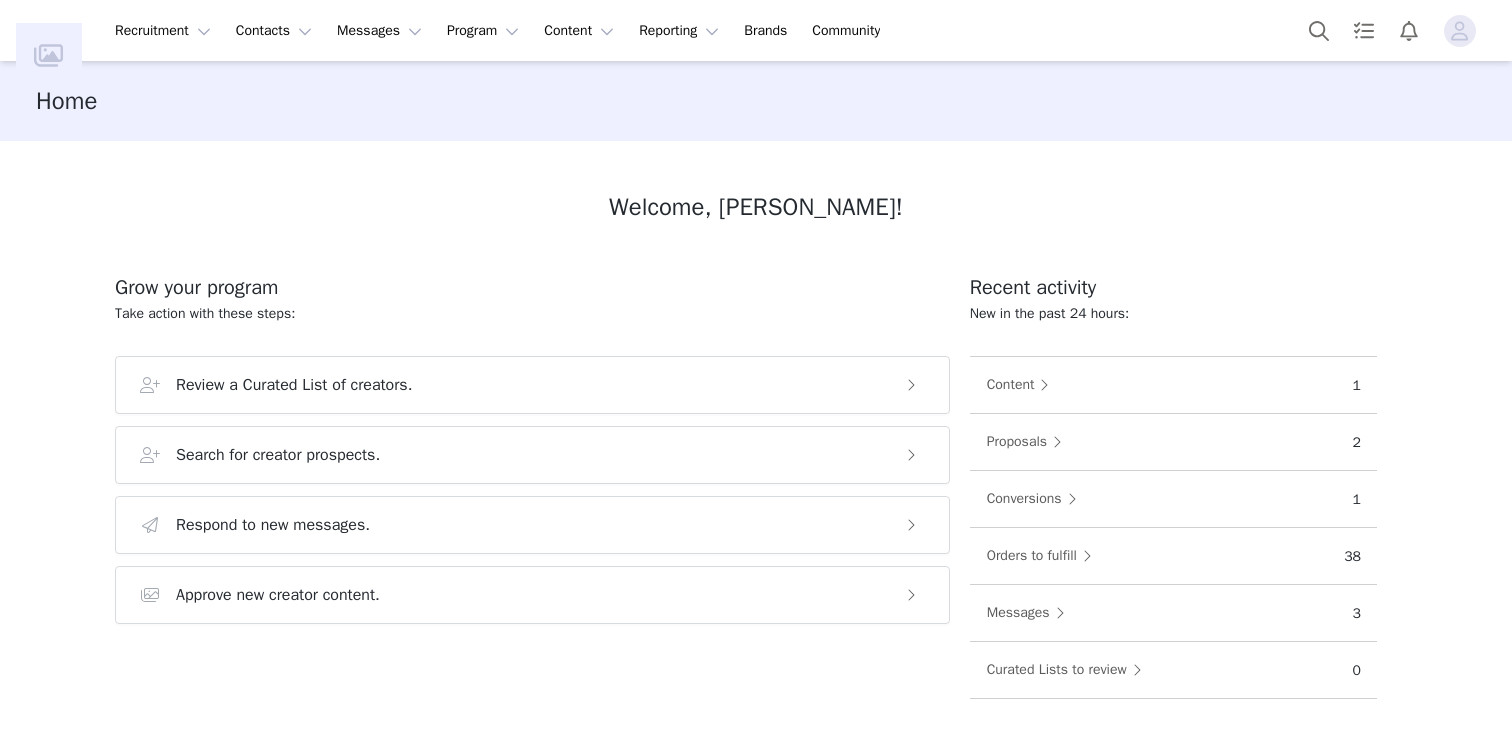 scroll, scrollTop: 0, scrollLeft: 0, axis: both 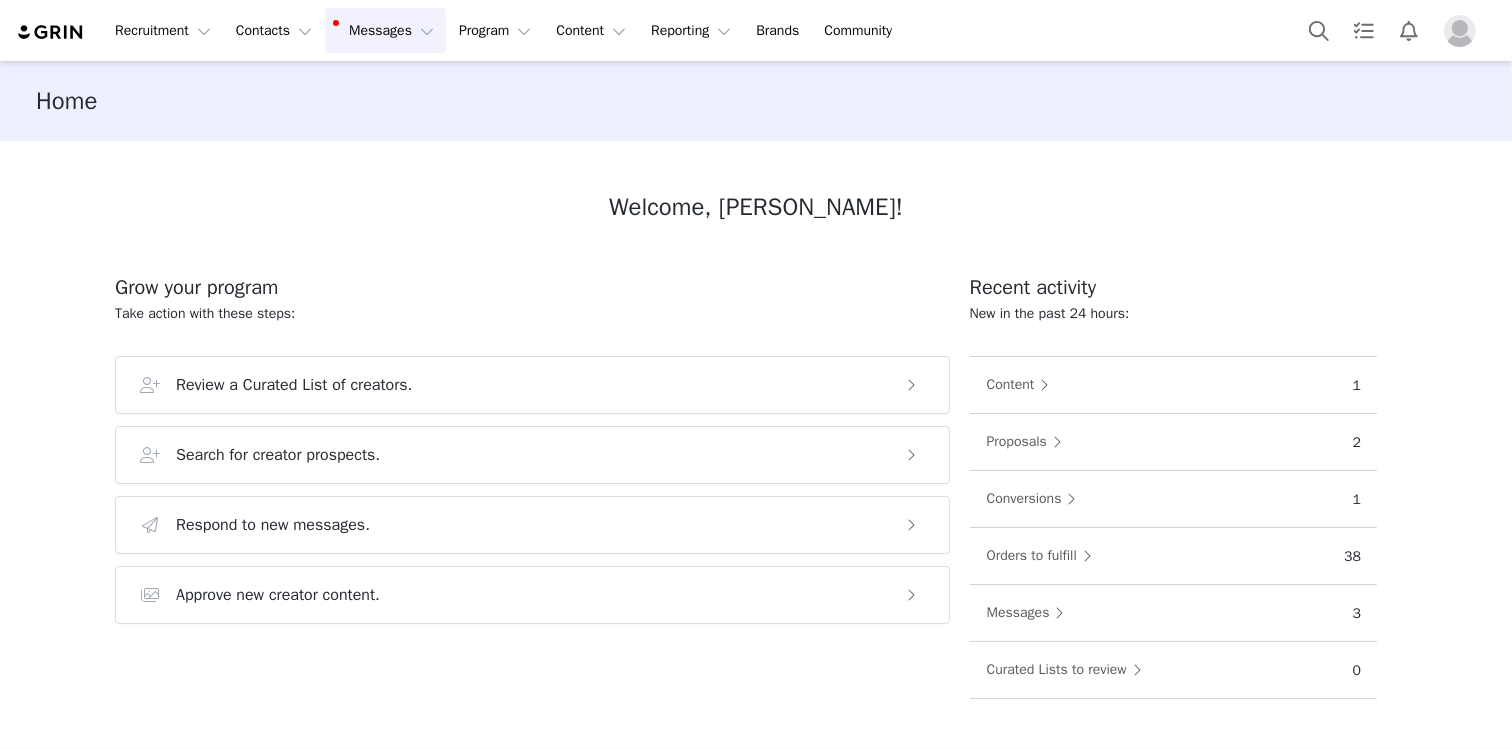 click on "Messages Messages" at bounding box center [385, 30] 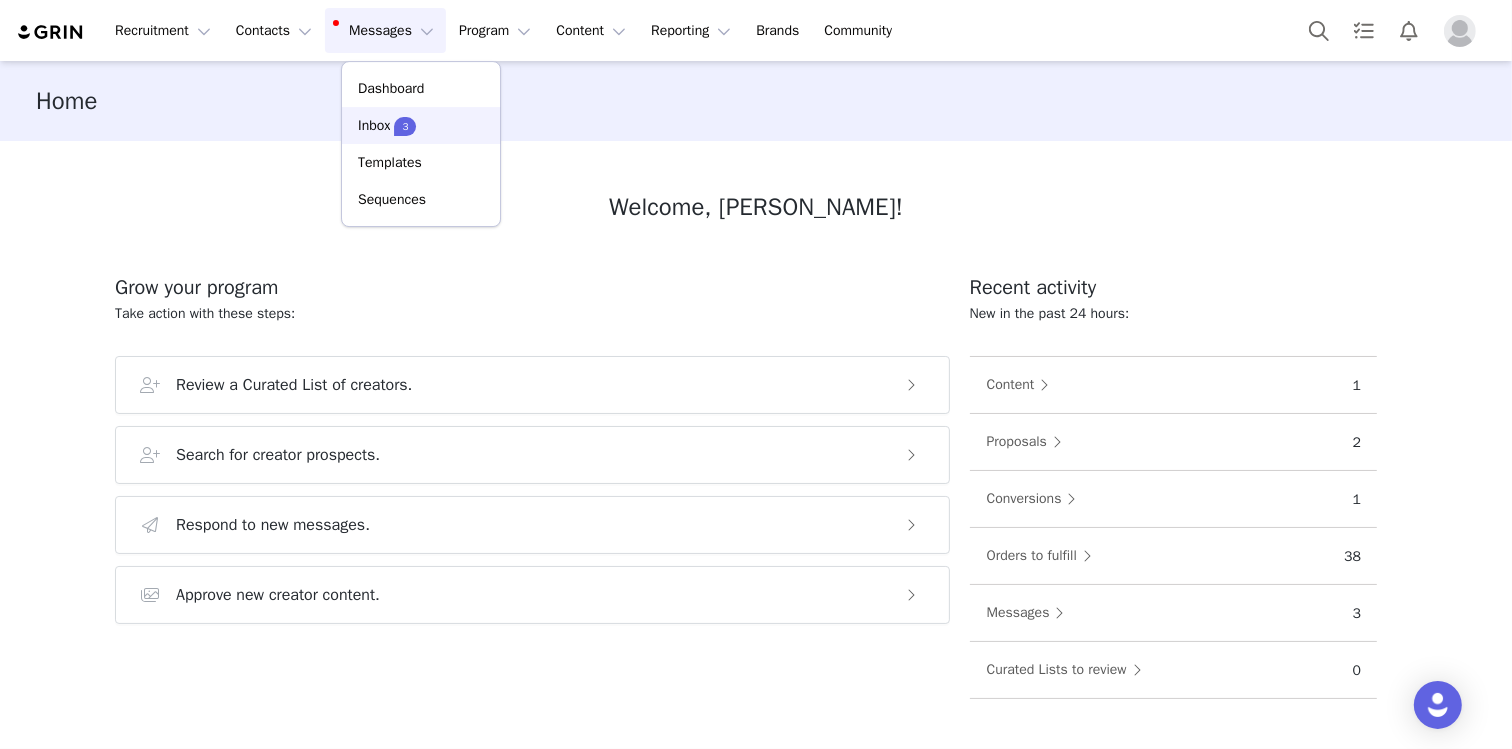 click on "Inbox 3" at bounding box center [421, 125] 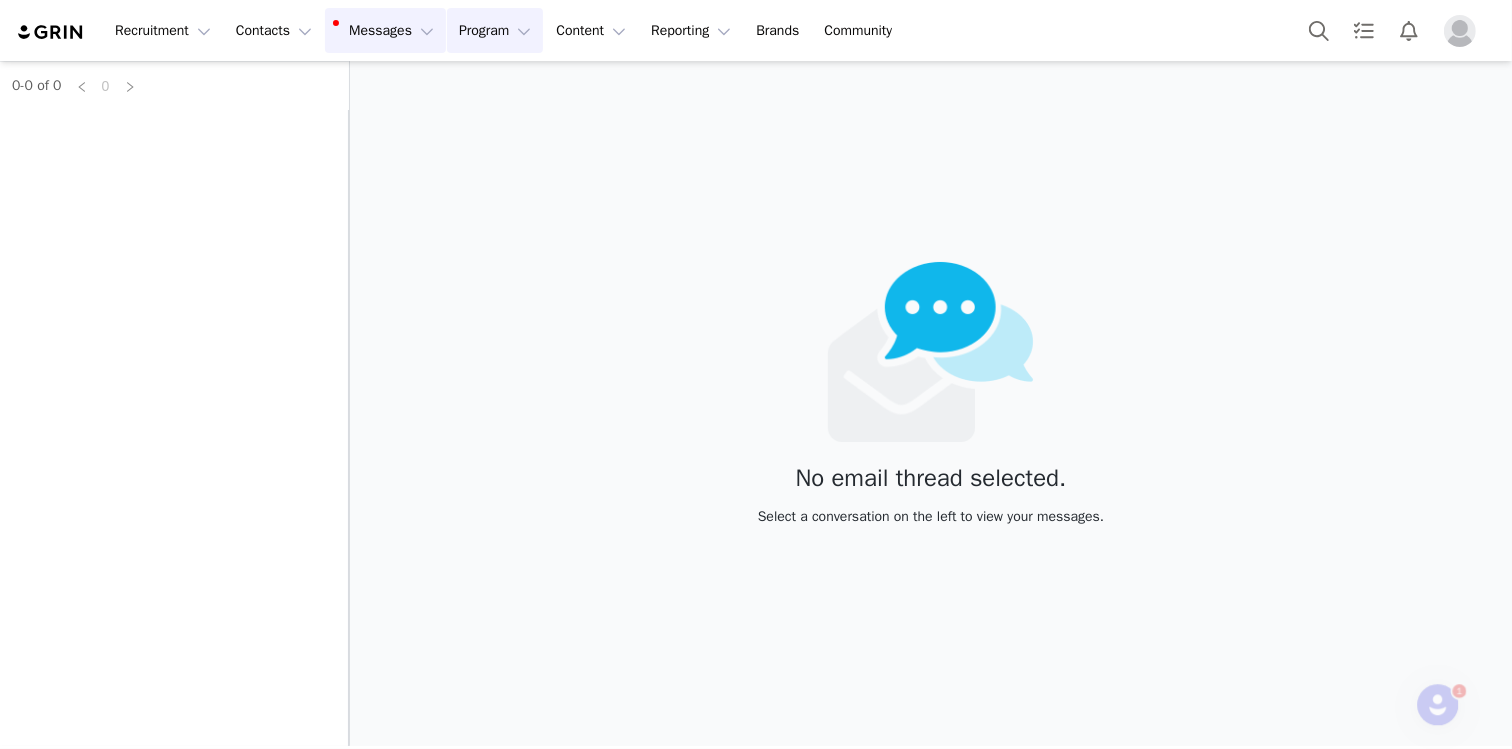 scroll, scrollTop: 0, scrollLeft: 0, axis: both 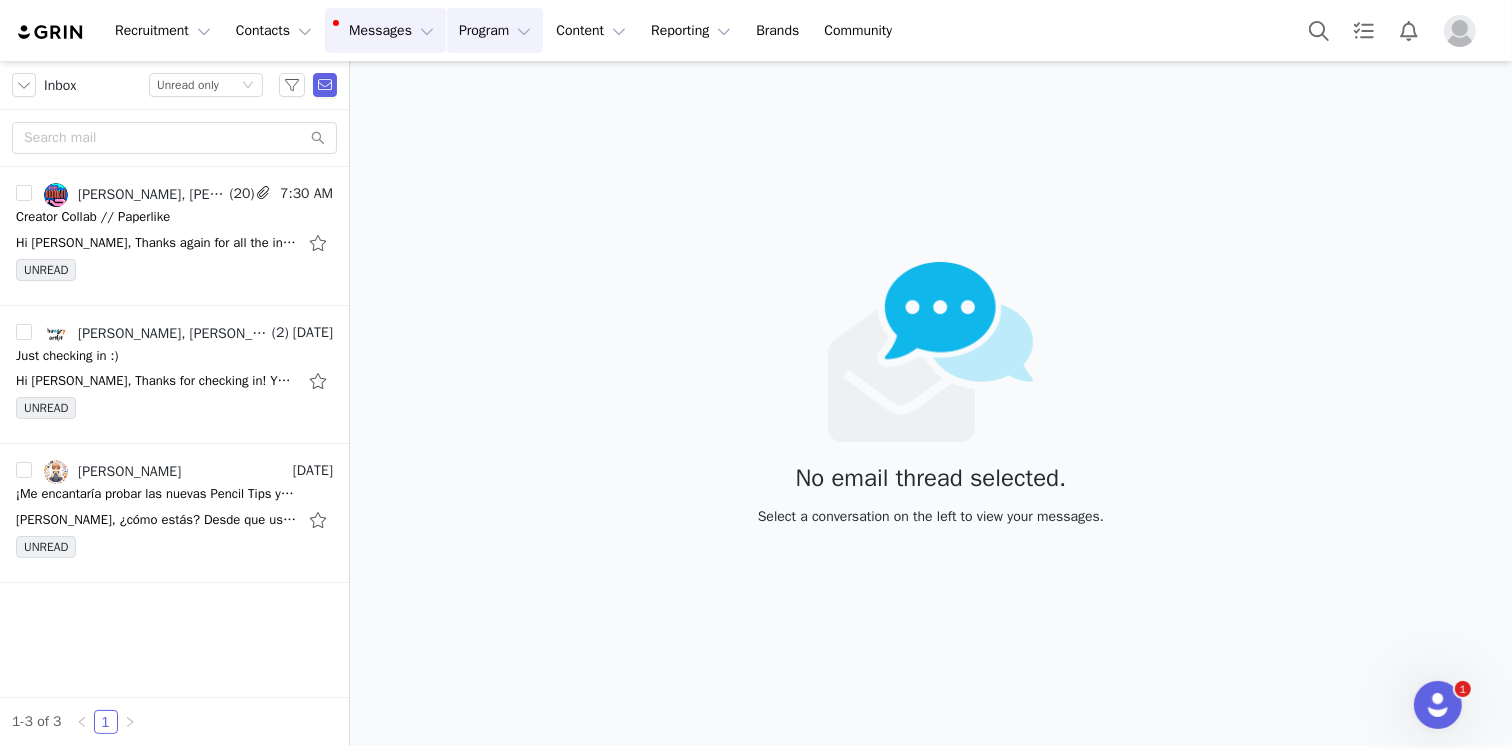 click on "Program Program" at bounding box center (495, 30) 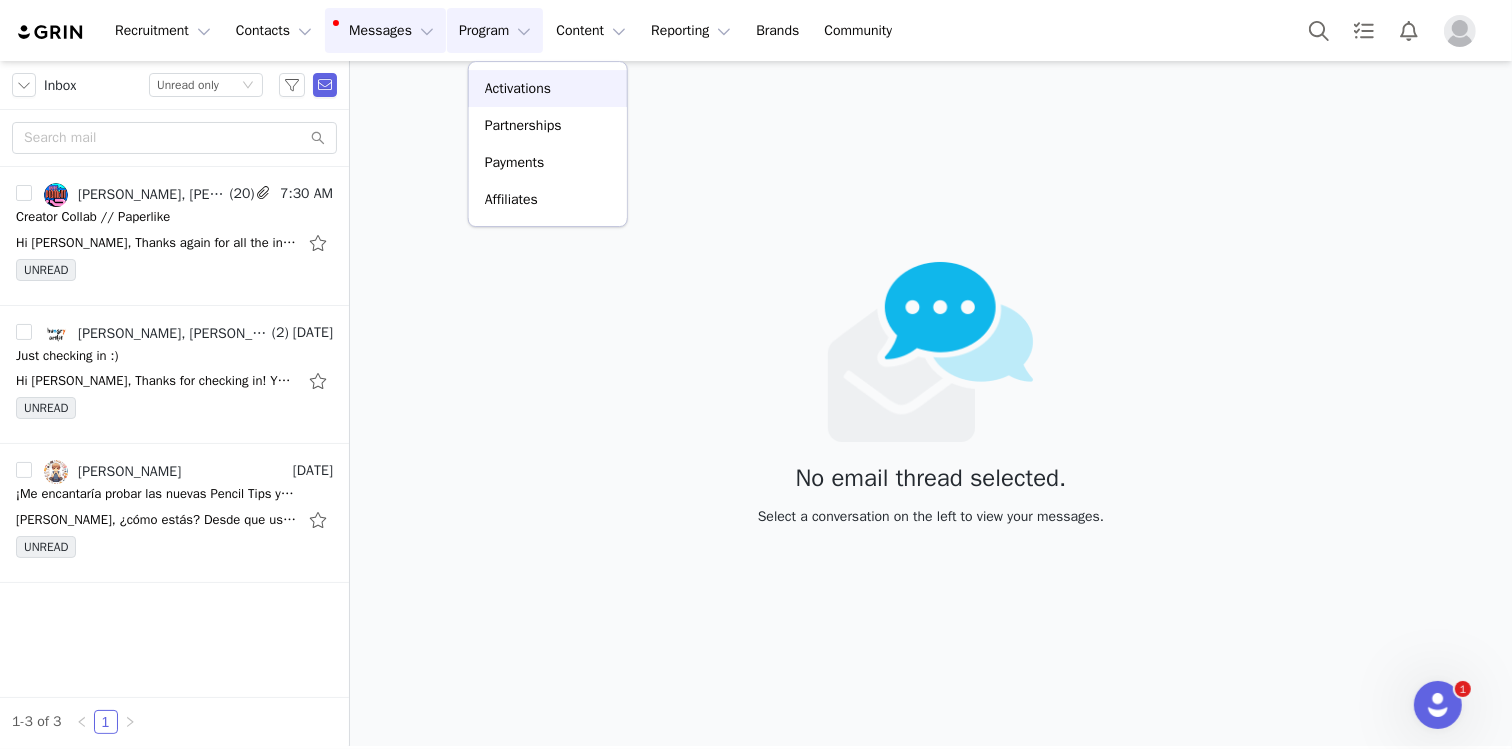 click on "Activations" at bounding box center (518, 88) 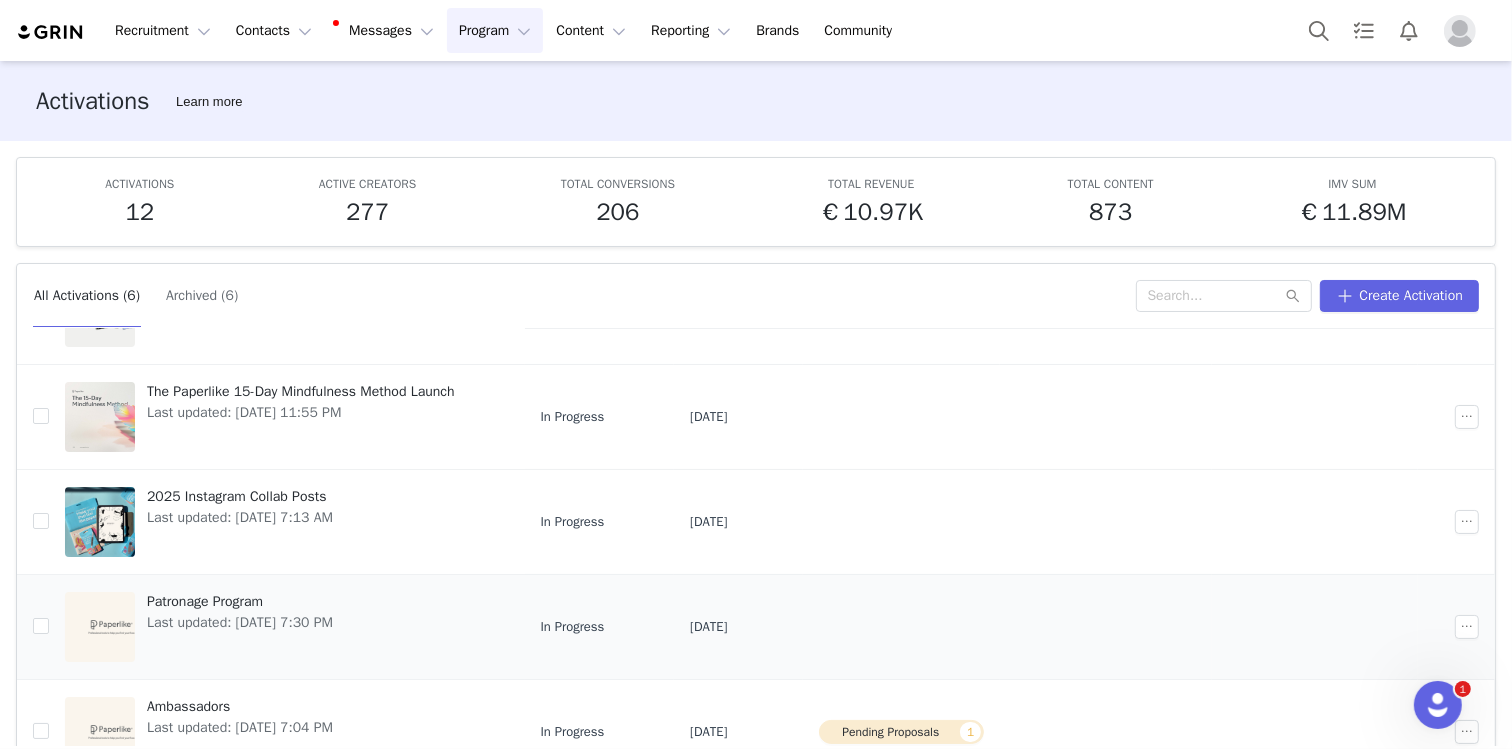 scroll, scrollTop: 225, scrollLeft: 0, axis: vertical 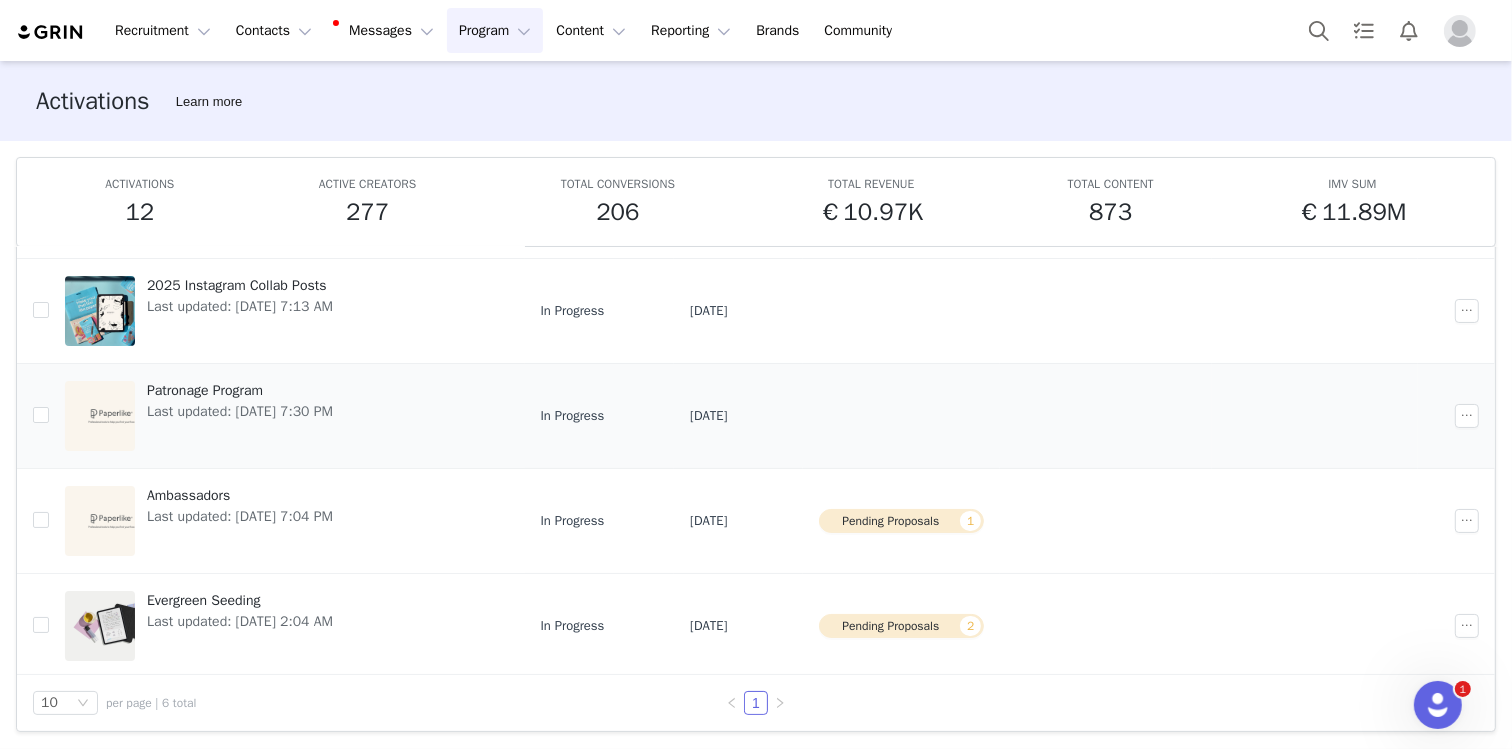 click on "Last updated: Jan 9, 2025 7:30 PM" at bounding box center [240, 411] 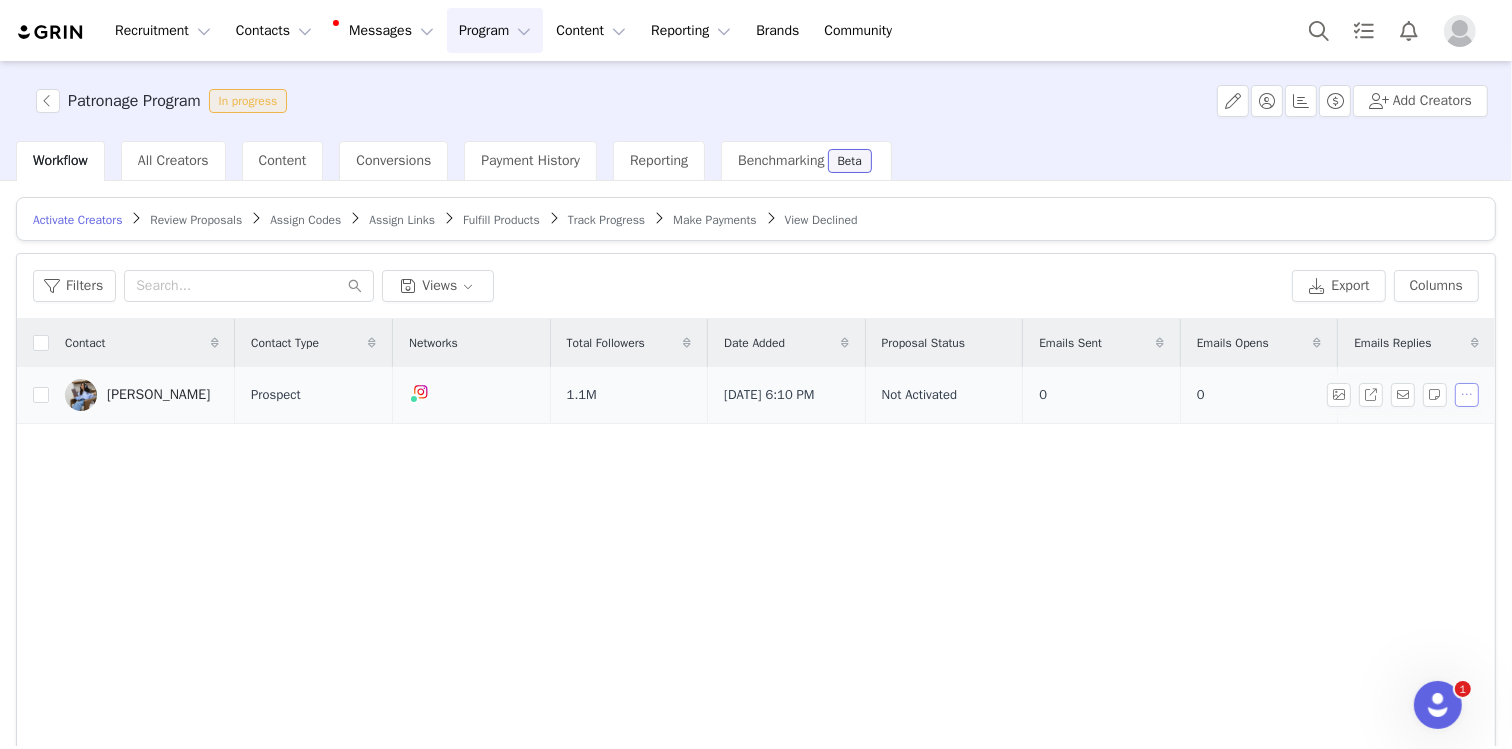 click at bounding box center (1467, 395) 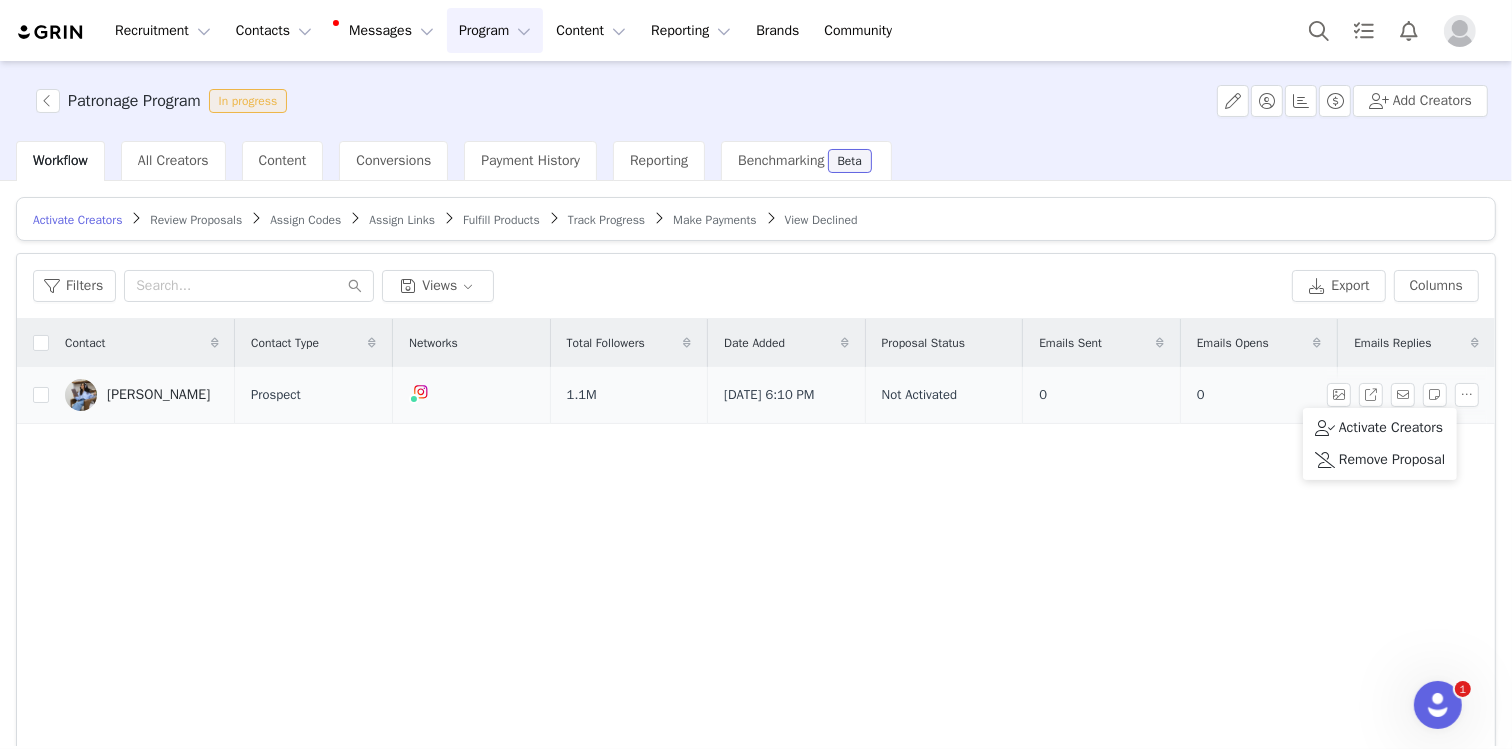 click on "[PERSON_NAME]" at bounding box center (158, 395) 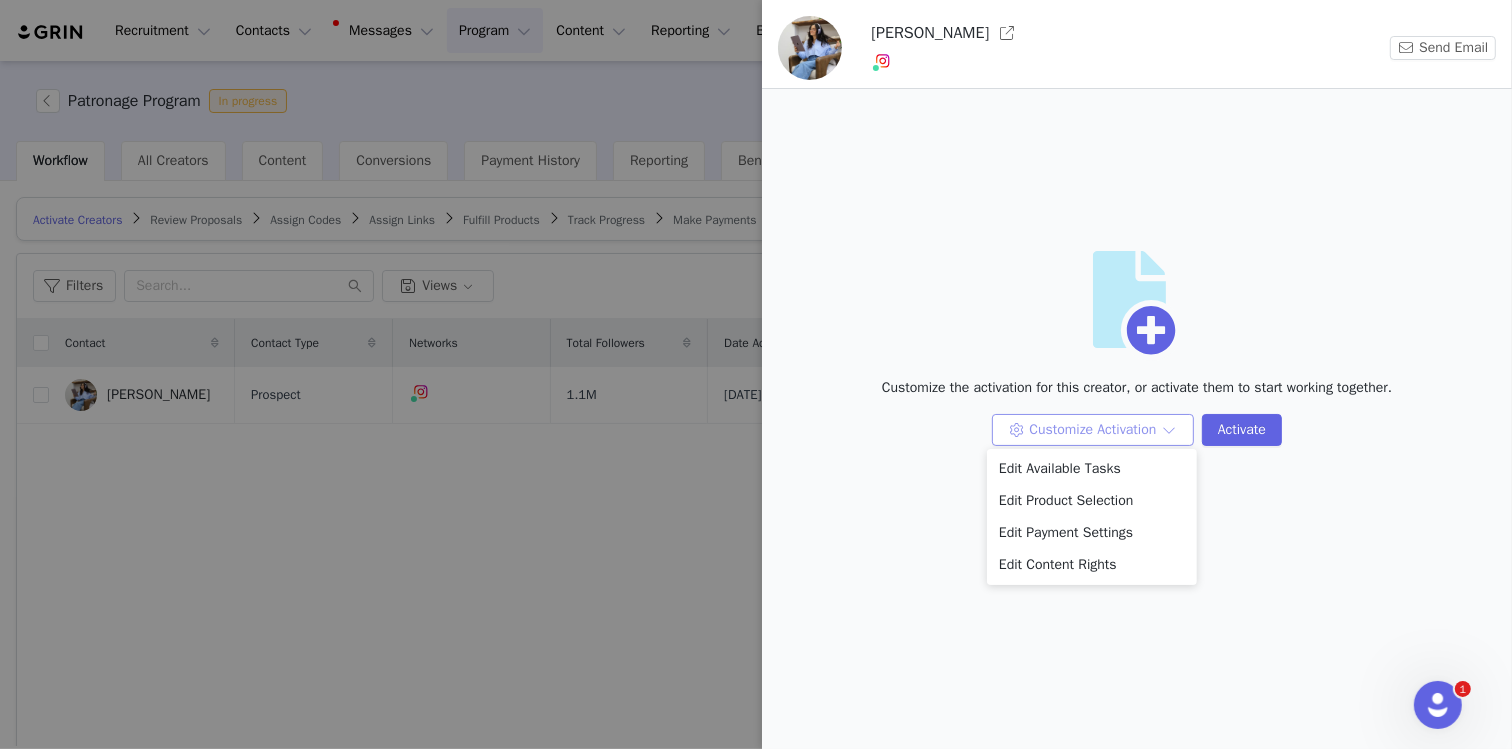 click on "Customize Activation" at bounding box center (1093, 430) 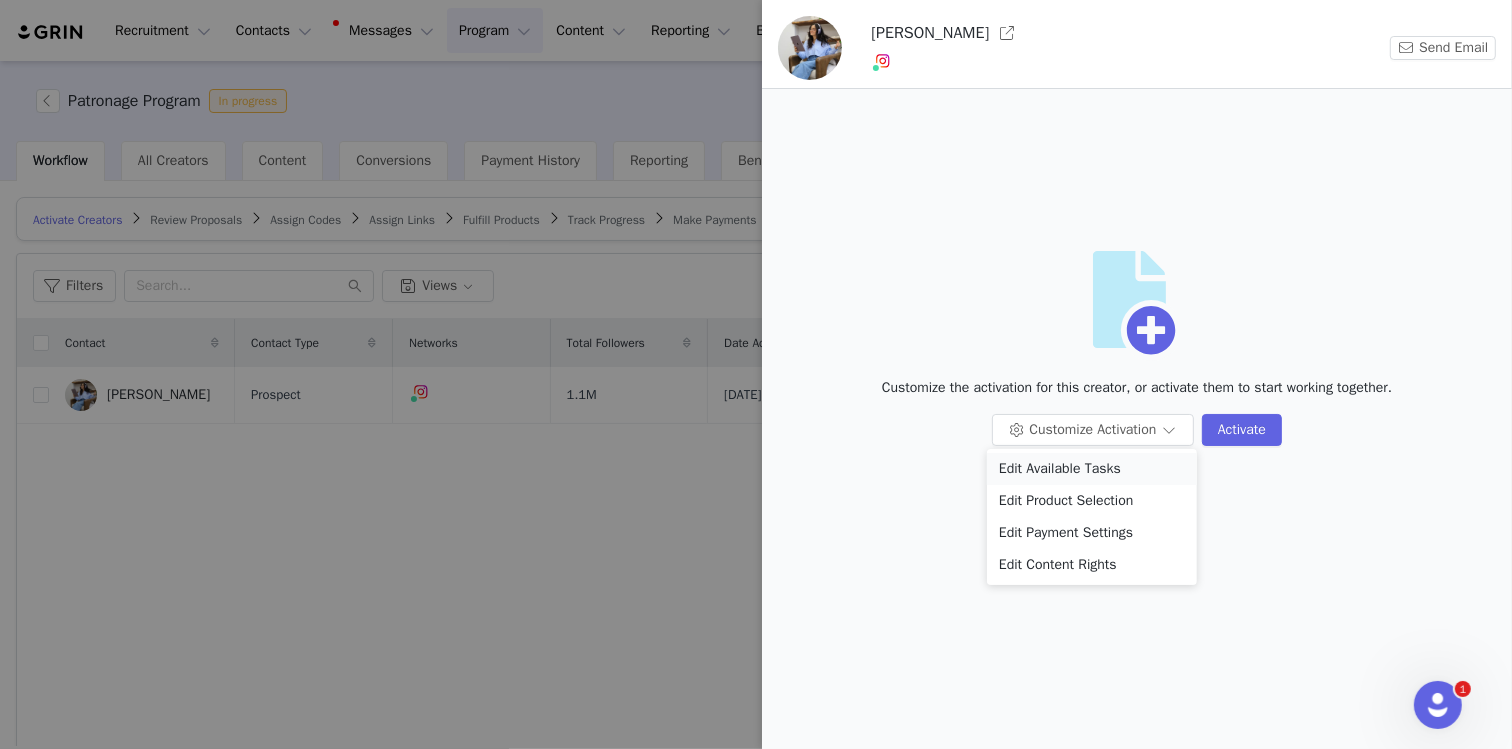 click on "Edit Available Tasks" at bounding box center [1092, 469] 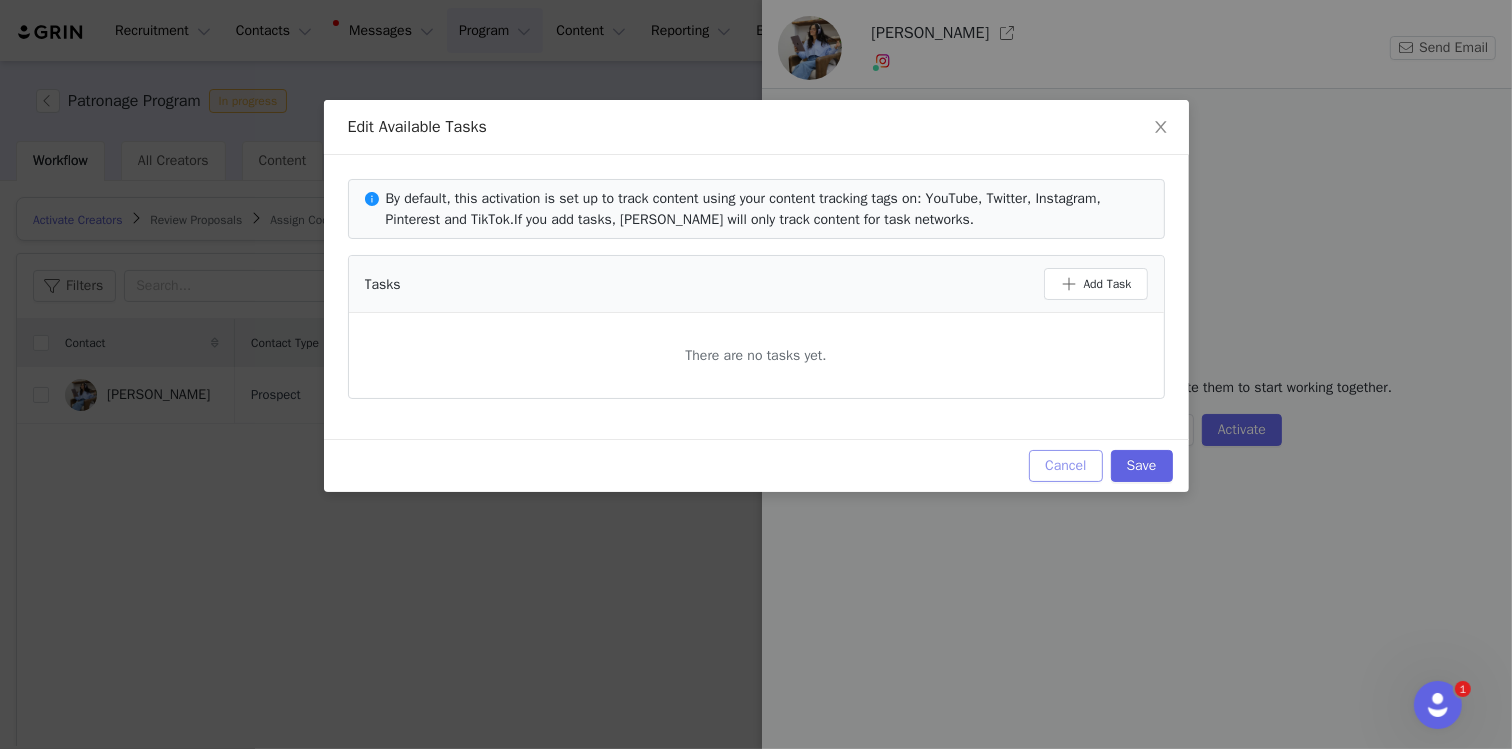 click on "Cancel" at bounding box center (1065, 466) 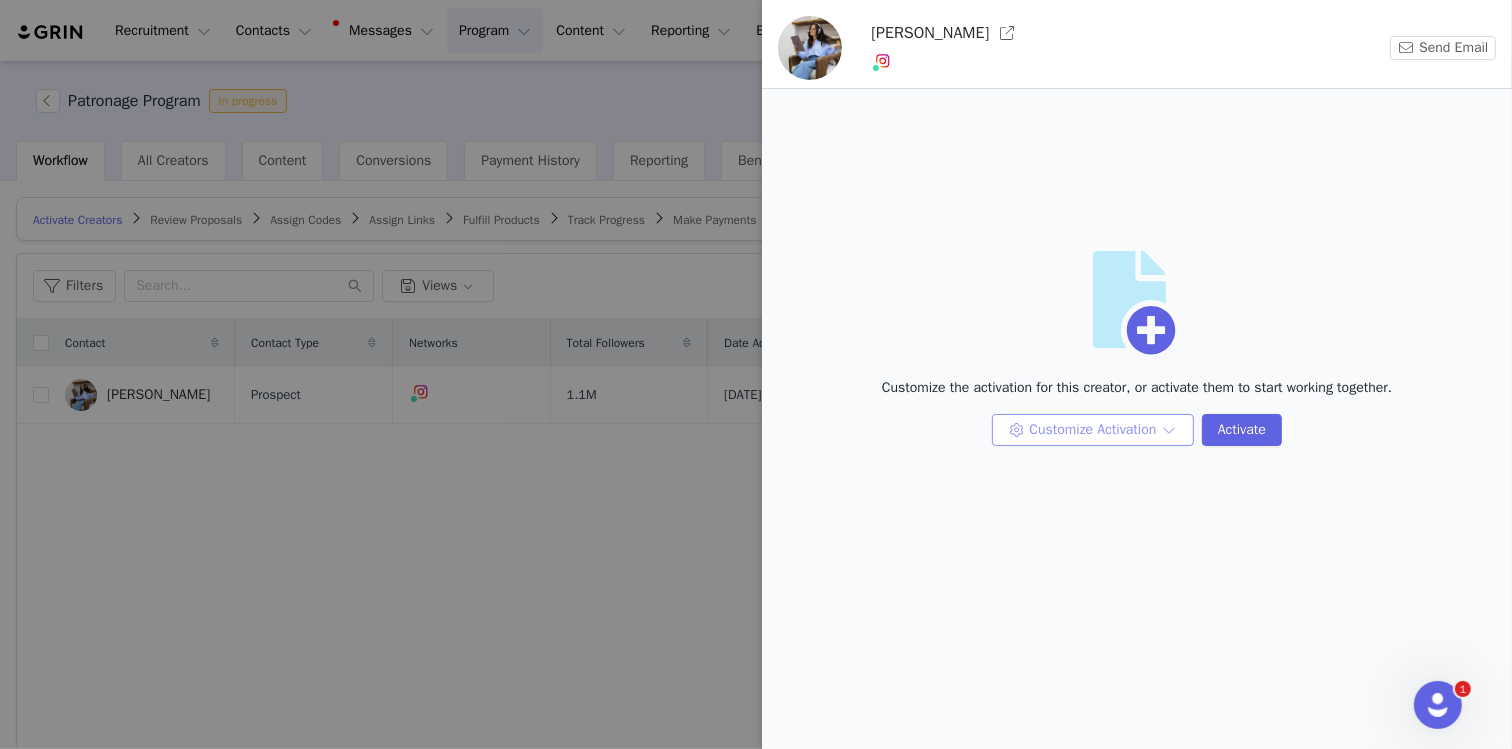 click on "Customize Activation" at bounding box center (1093, 430) 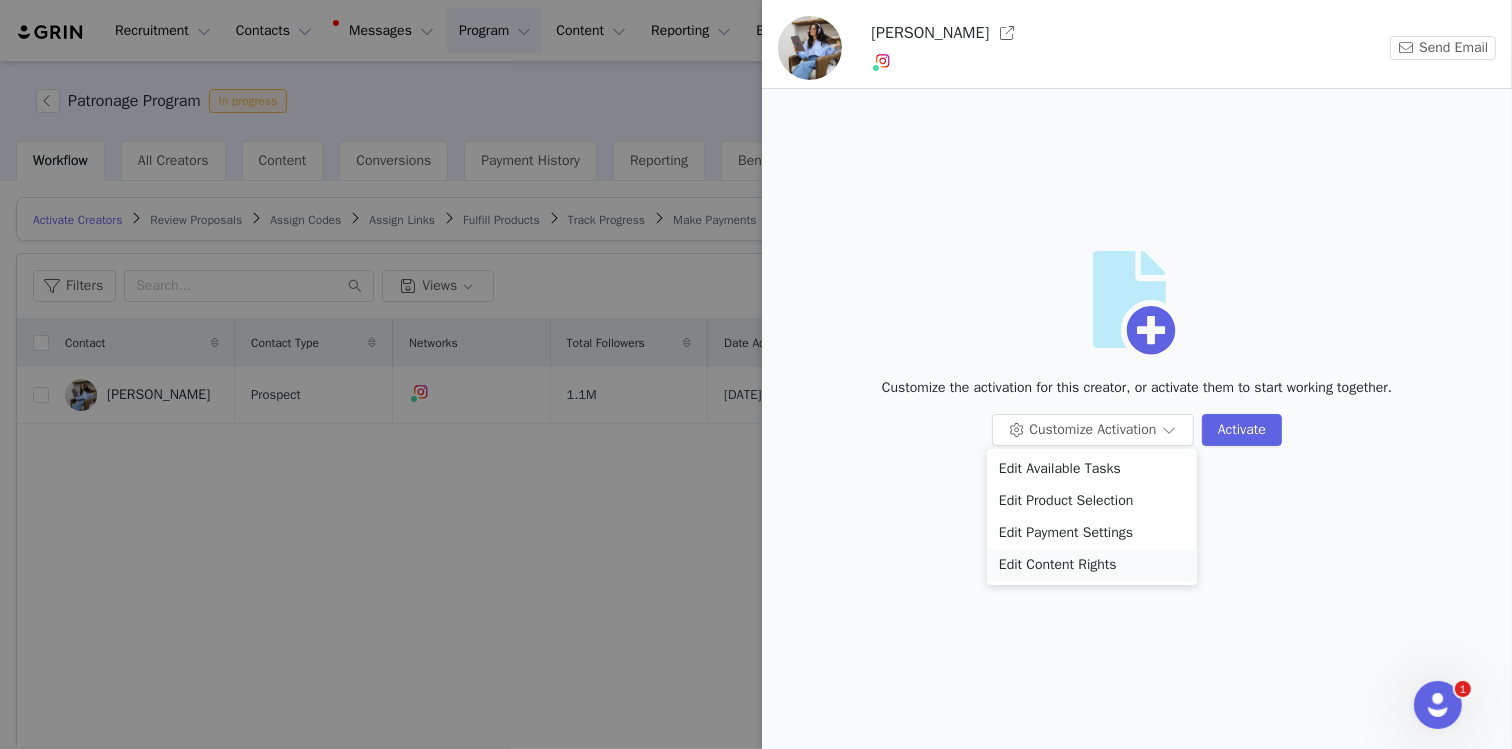 click on "Edit Content Rights" at bounding box center [1092, 565] 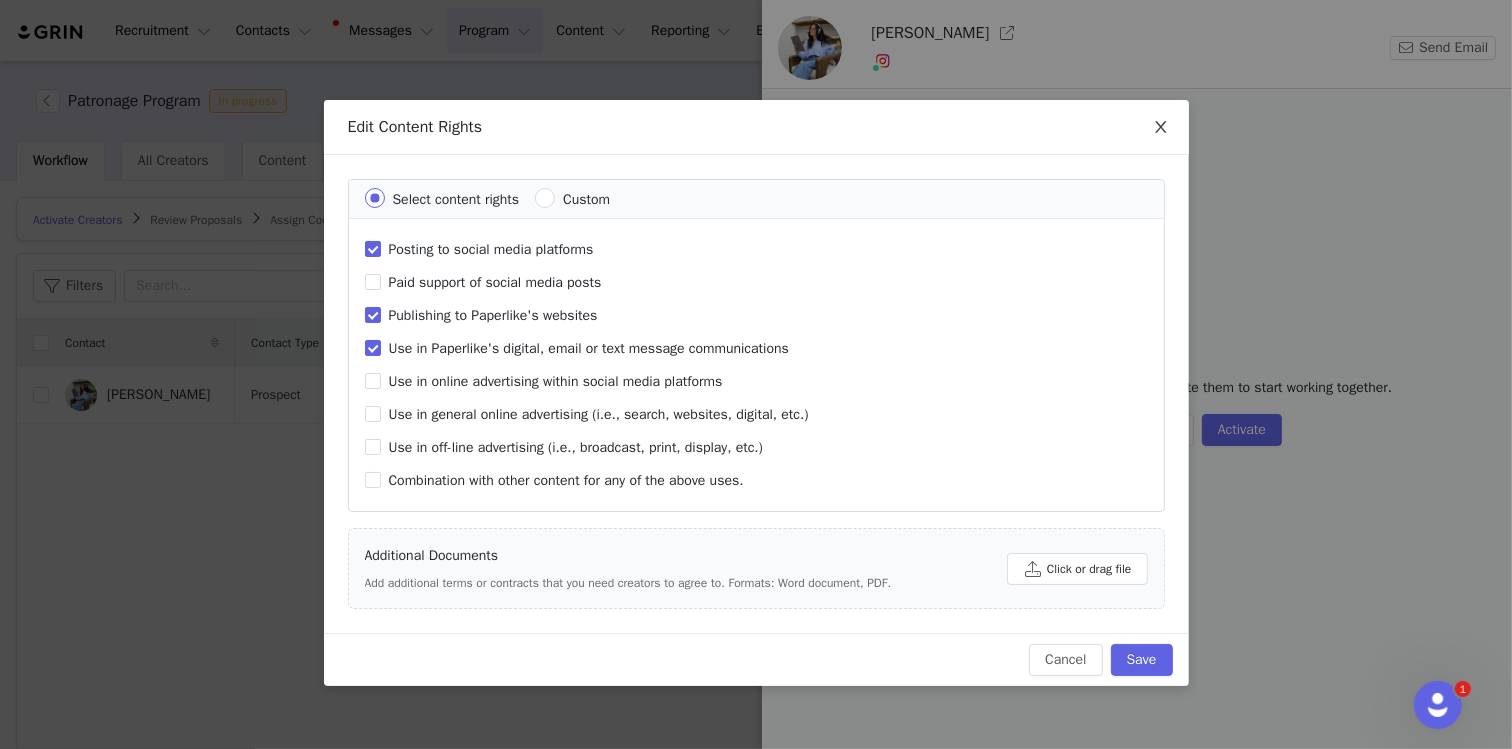 click at bounding box center [1161, 128] 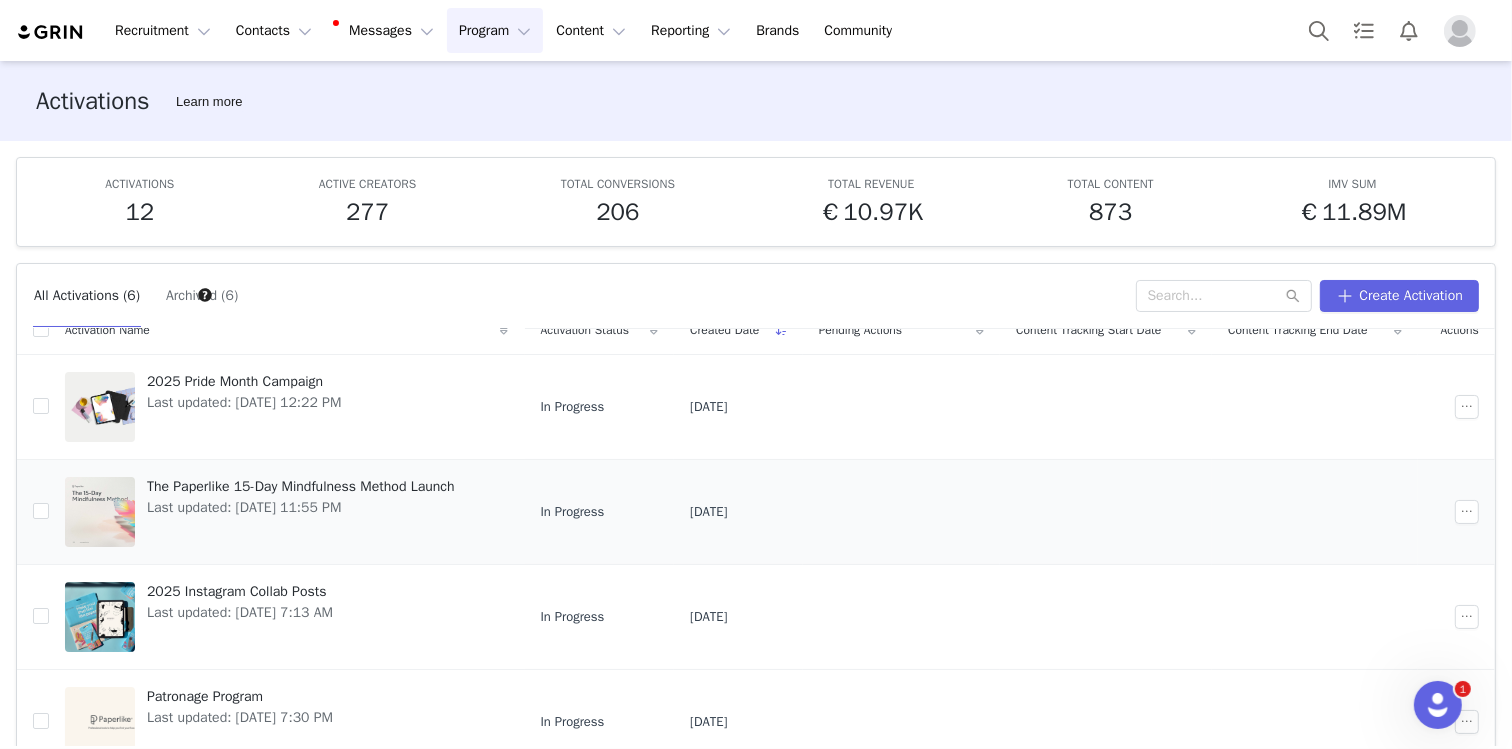 scroll, scrollTop: 225, scrollLeft: 0, axis: vertical 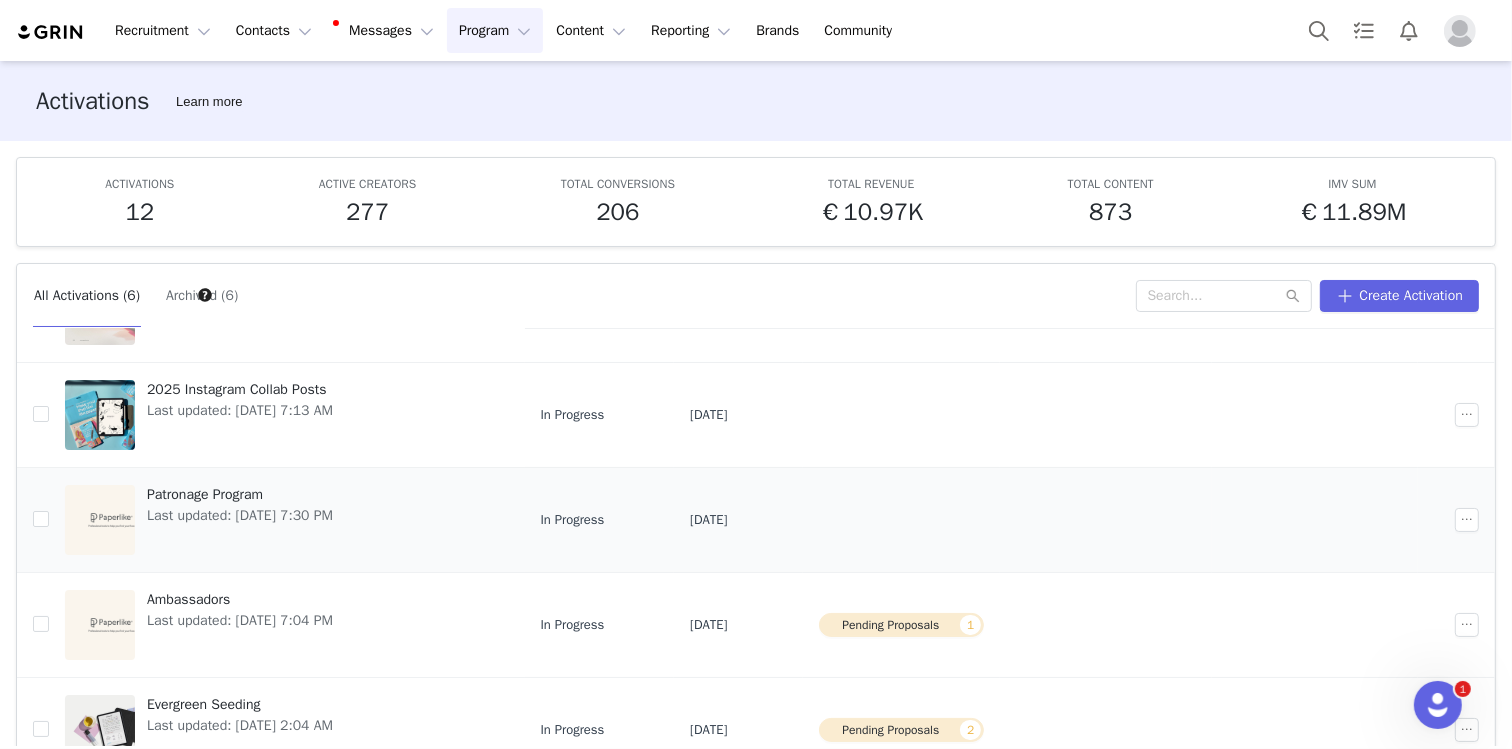 click on "Patronage Program" at bounding box center (240, 494) 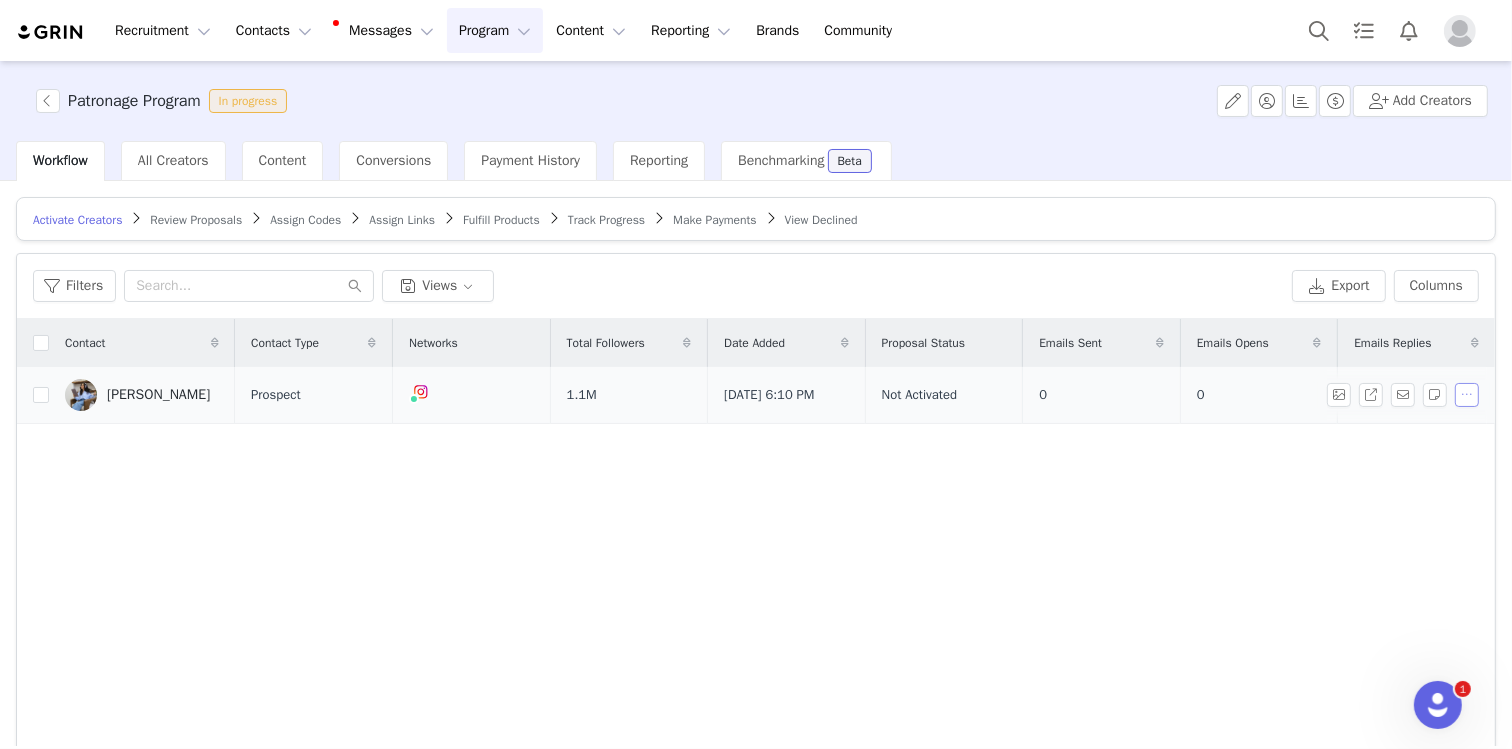 click at bounding box center [1467, 395] 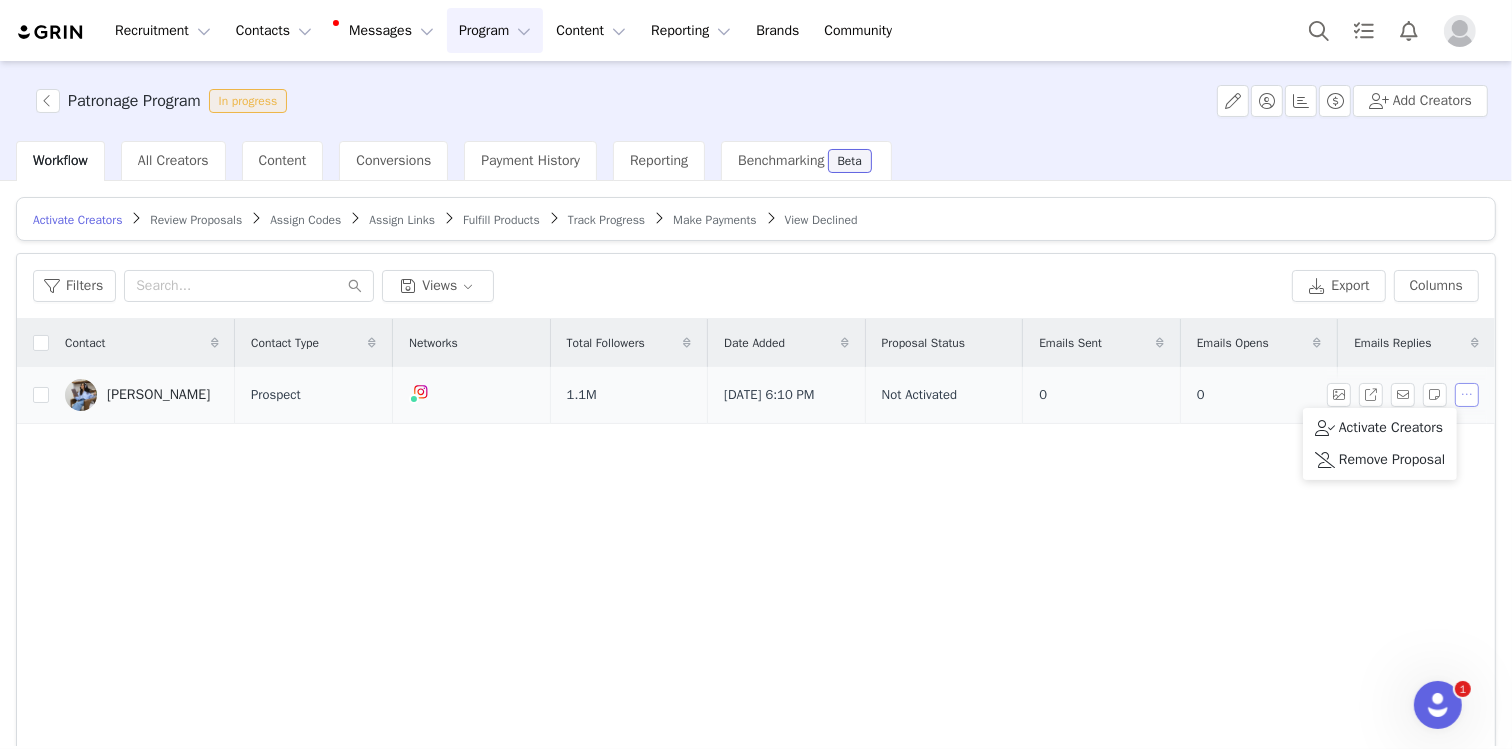 click at bounding box center [1467, 395] 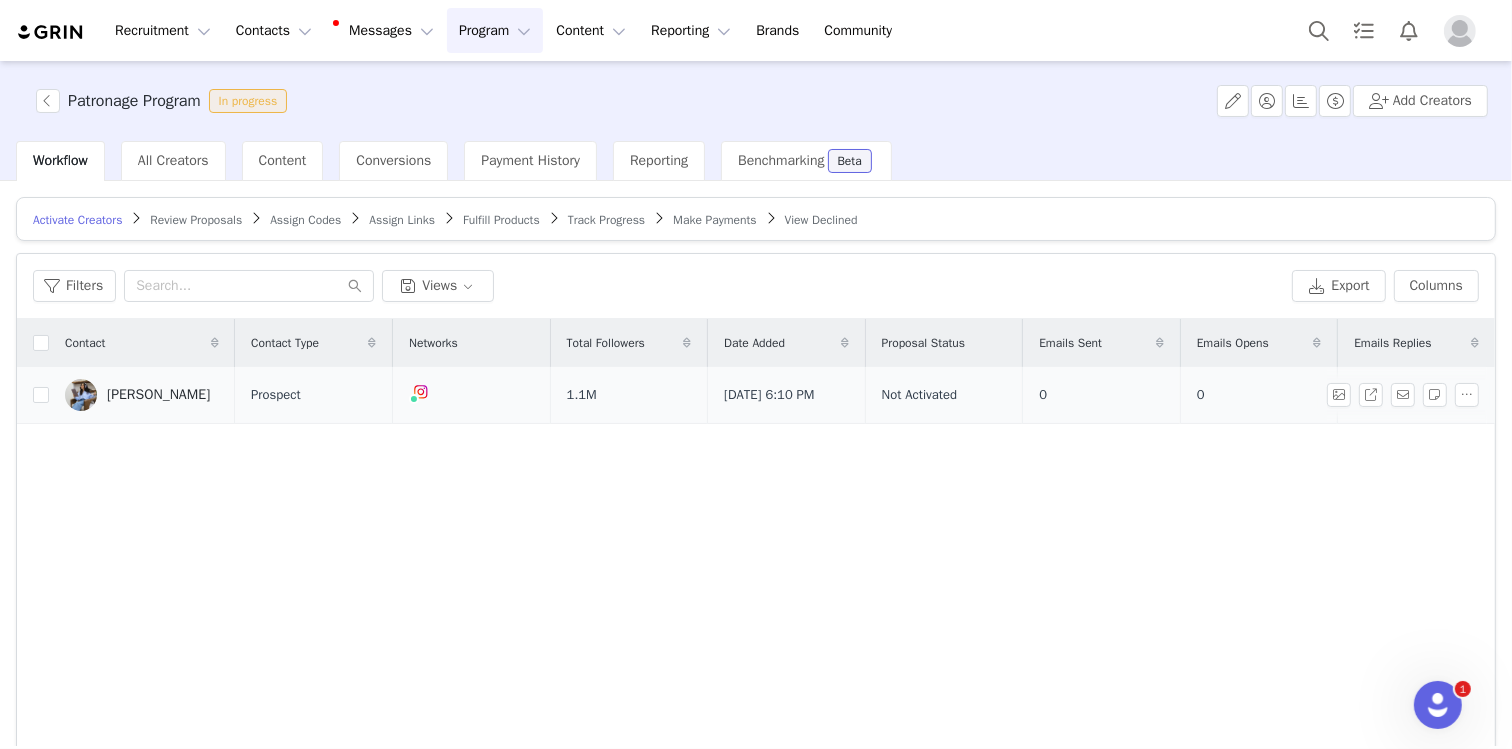 click on "[PERSON_NAME]" at bounding box center [158, 395] 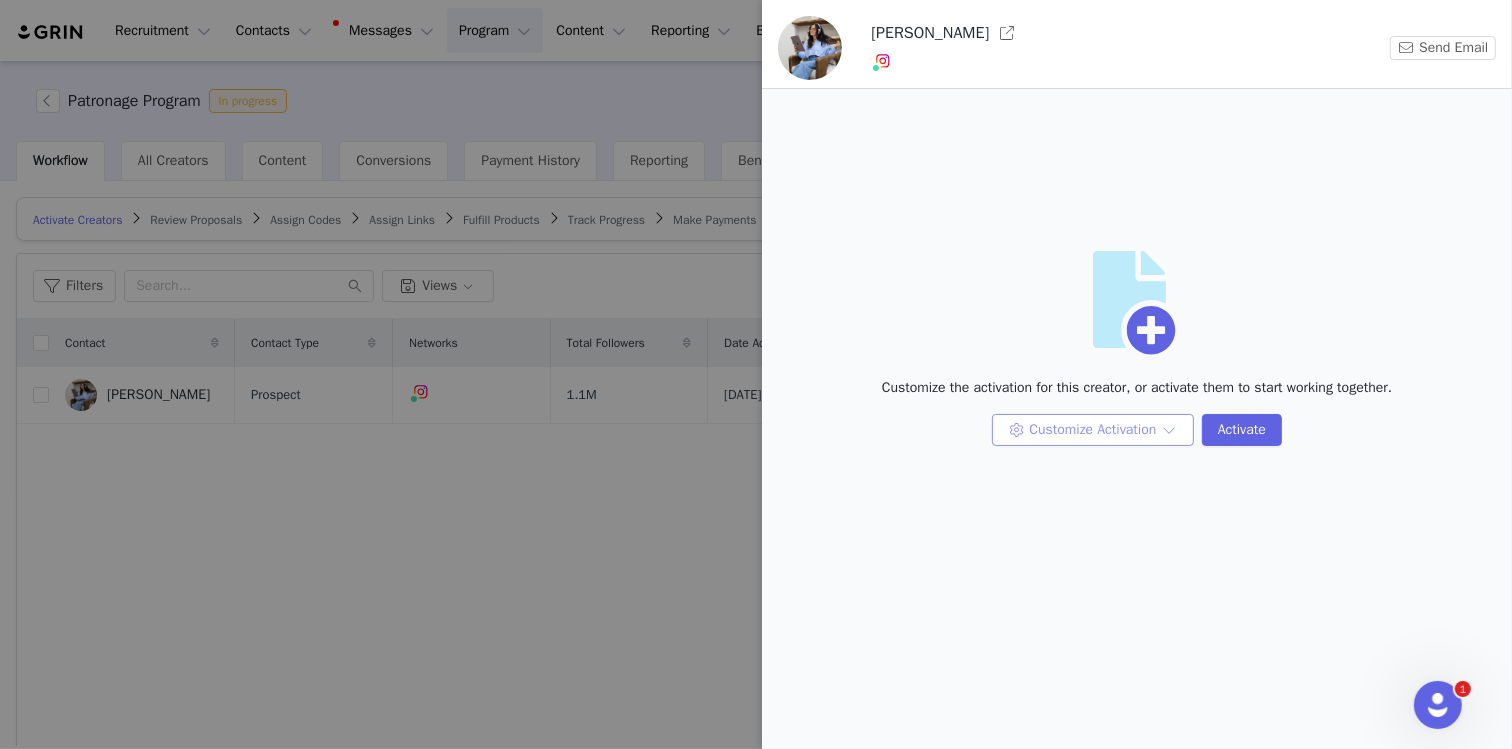 click on "Customize Activation" at bounding box center [1093, 430] 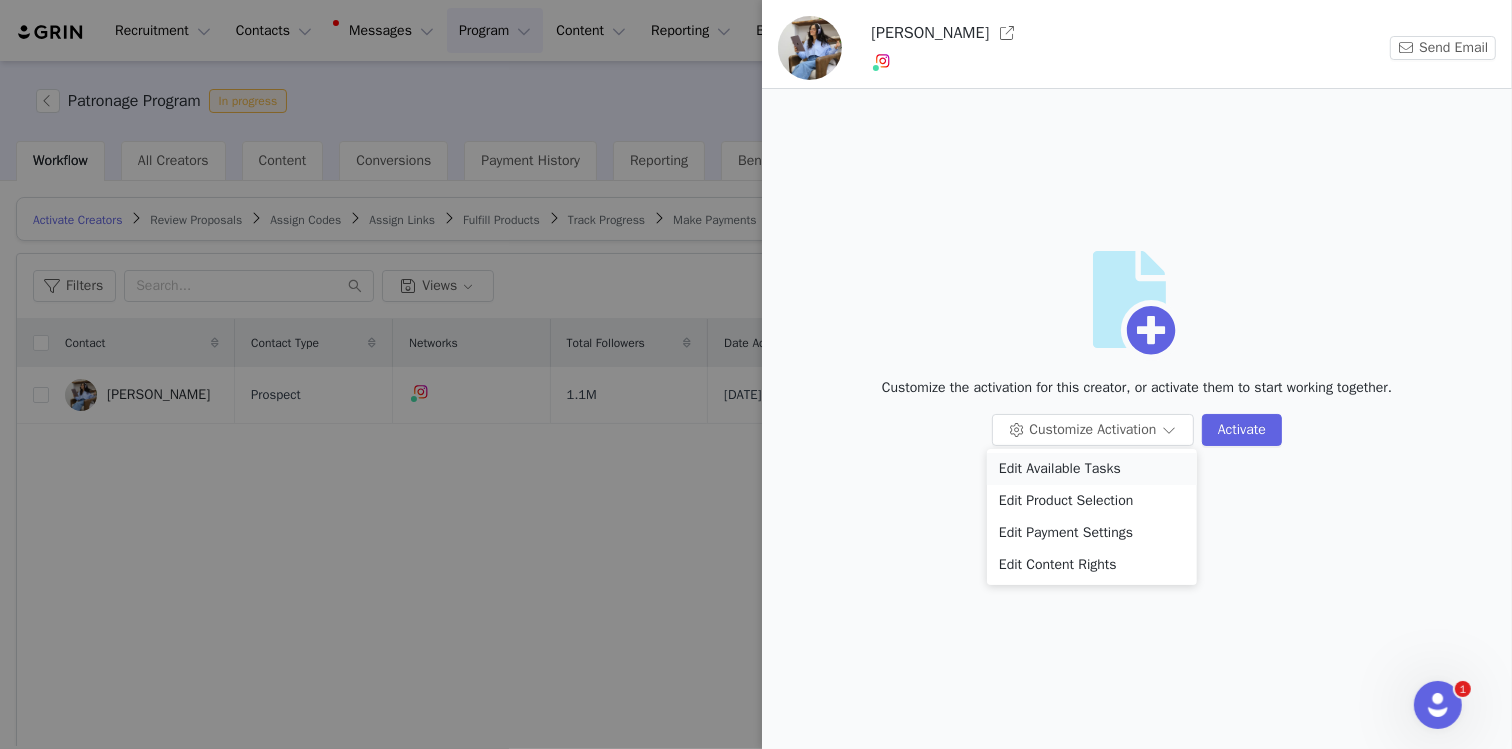 click on "Edit Available Tasks" at bounding box center (1092, 469) 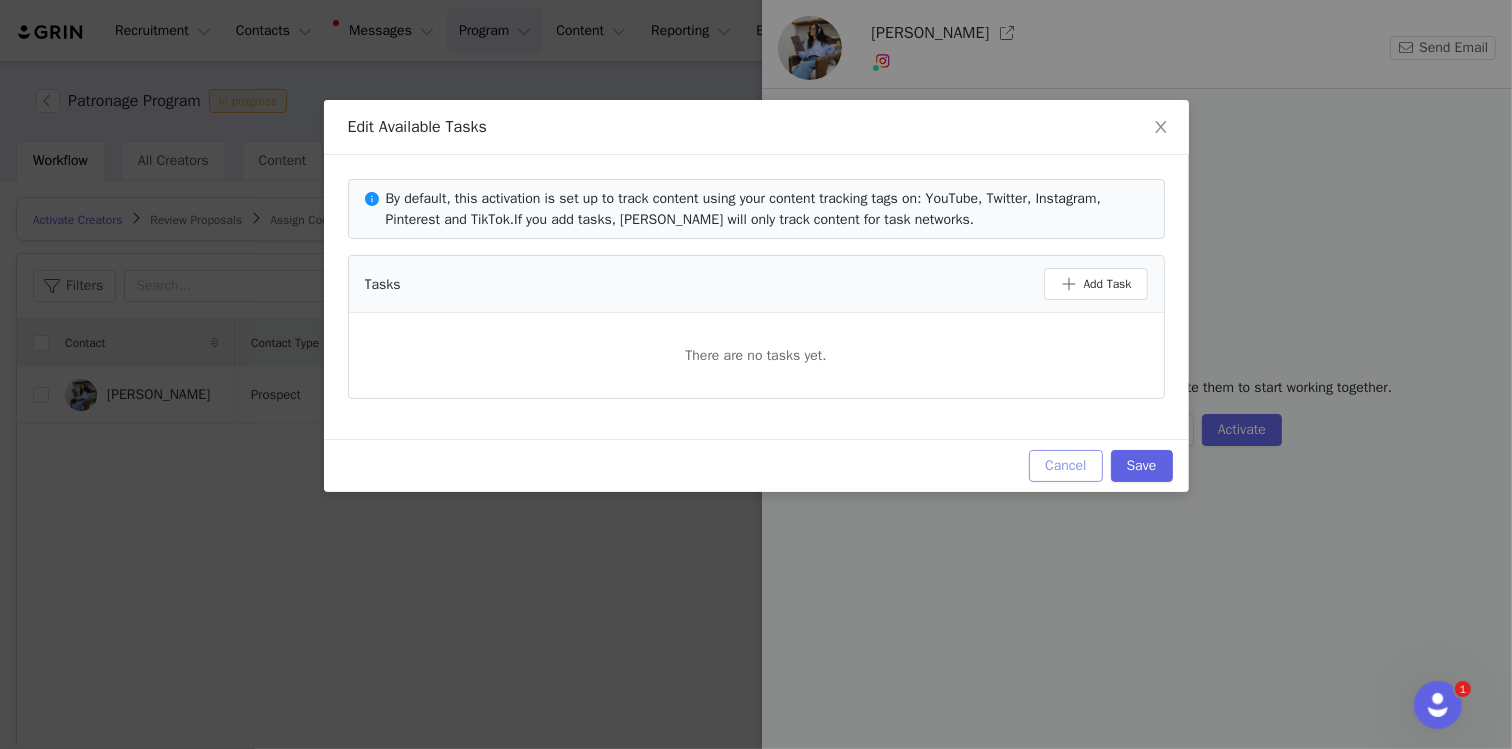 click on "Cancel" at bounding box center (1065, 466) 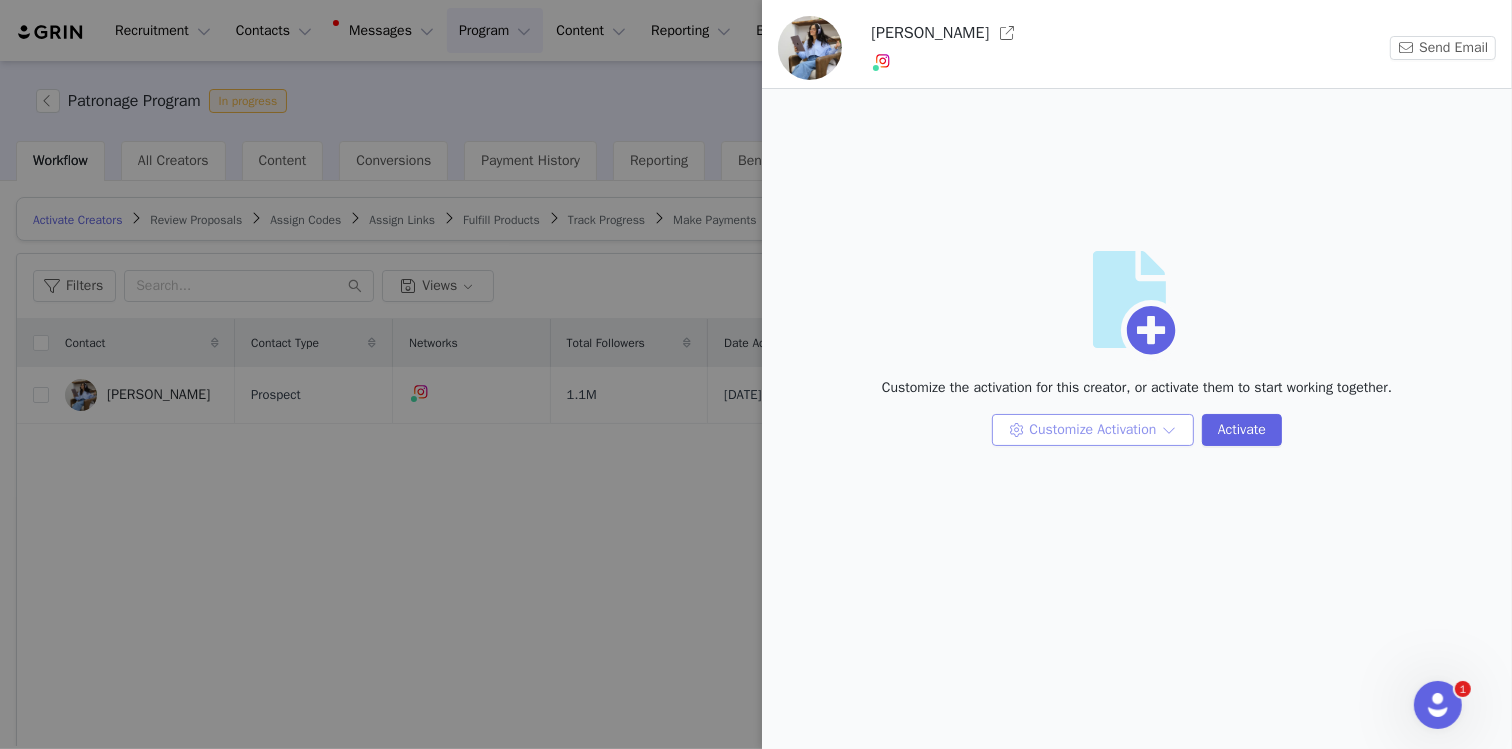 click on "Customize Activation" at bounding box center [1093, 430] 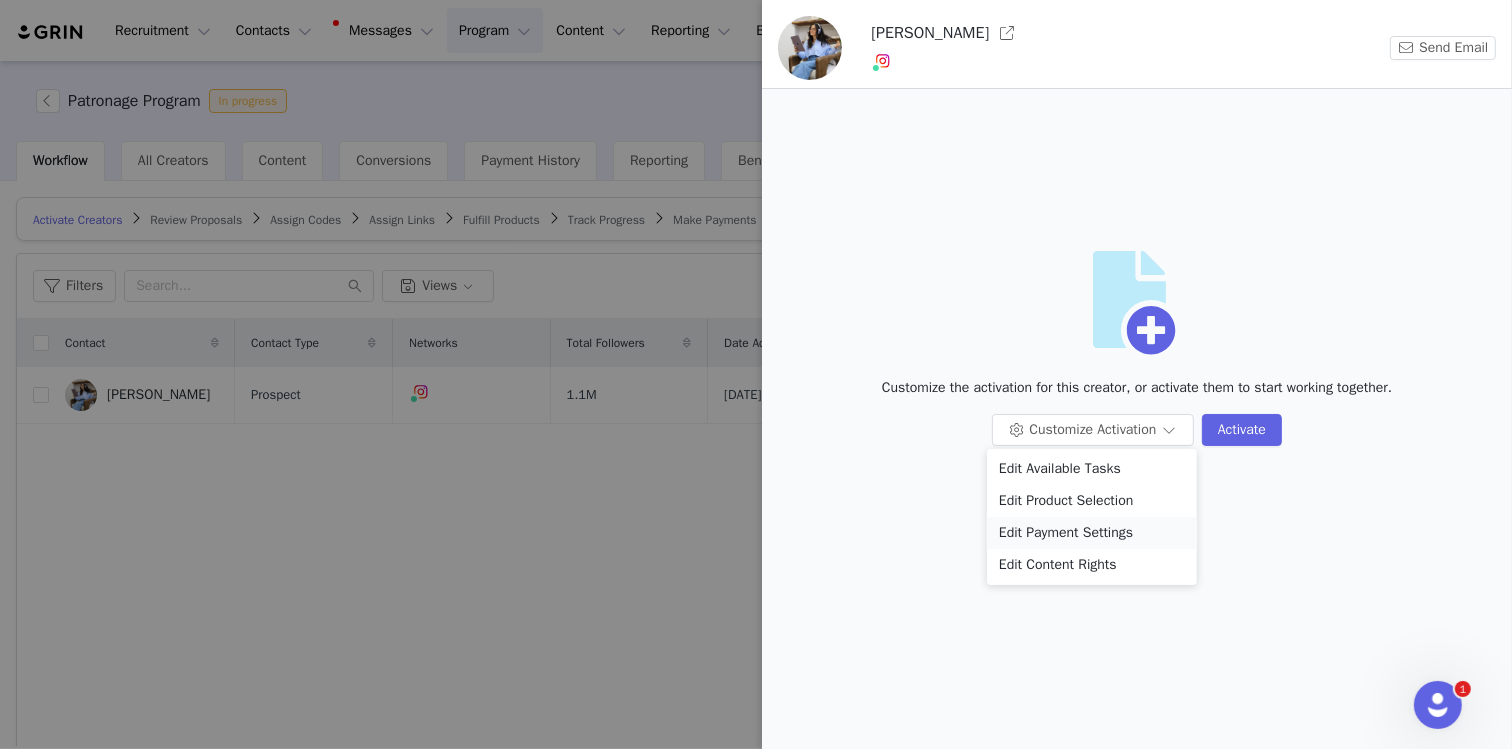 click on "Edit Payment Settings" at bounding box center (1092, 533) 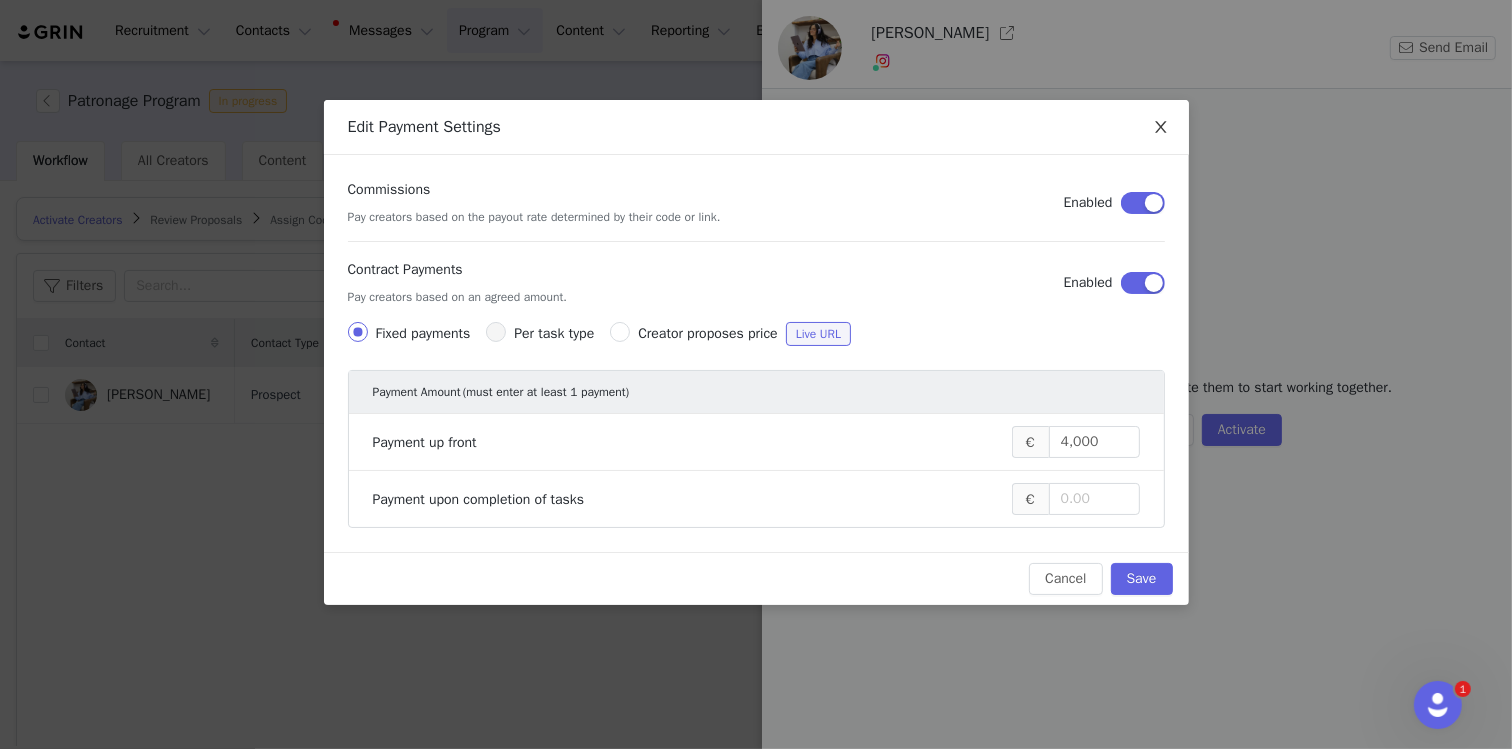 click at bounding box center [1161, 128] 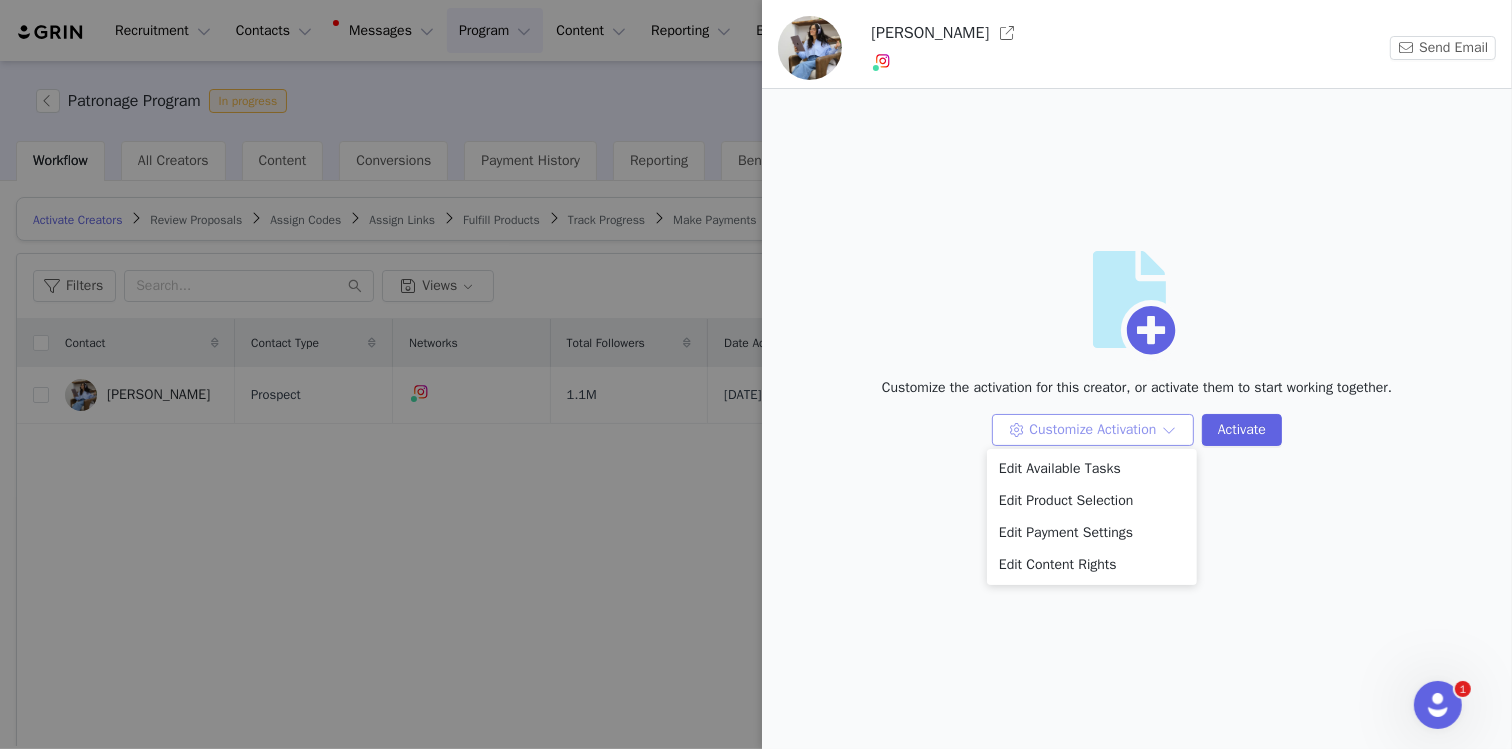 click on "Customize Activation" at bounding box center (1093, 430) 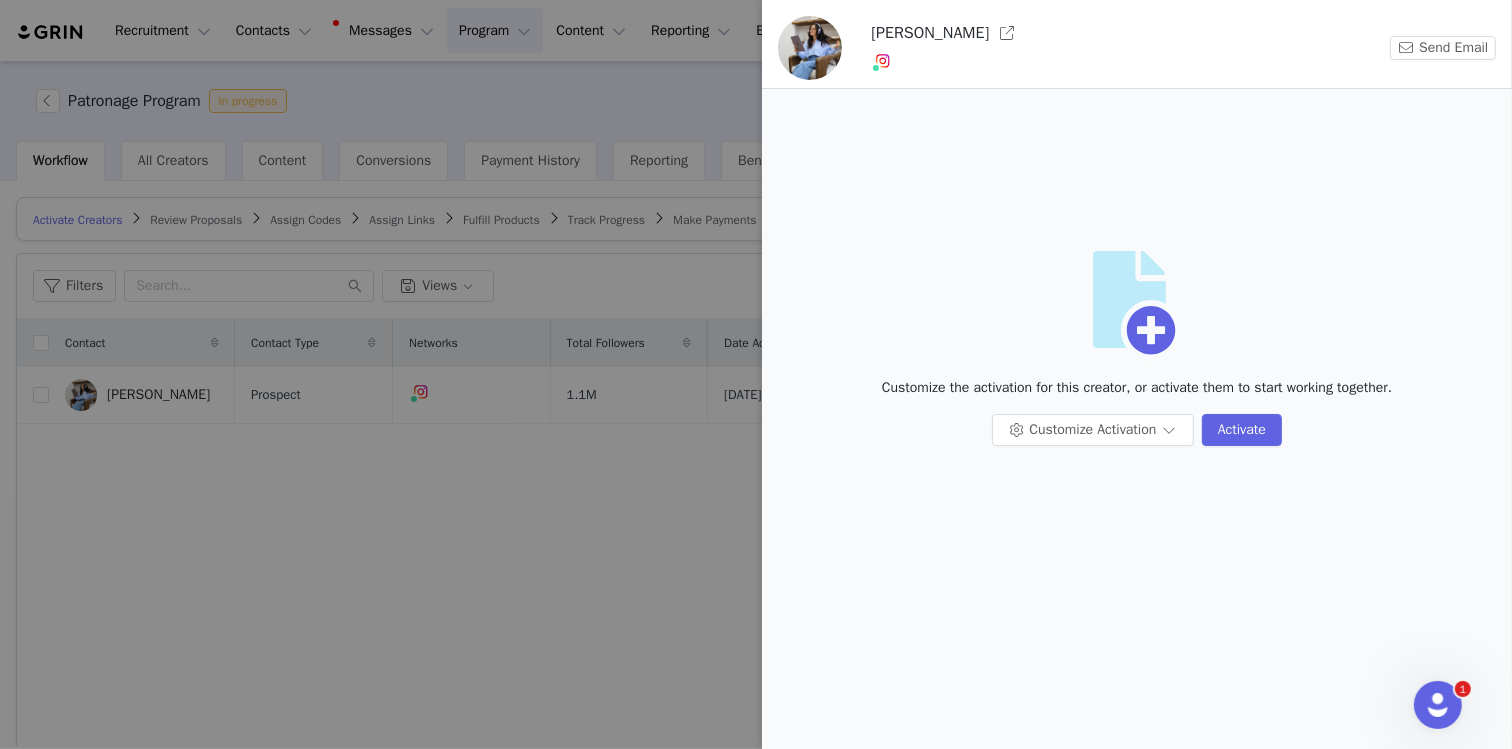 click at bounding box center (756, 374) 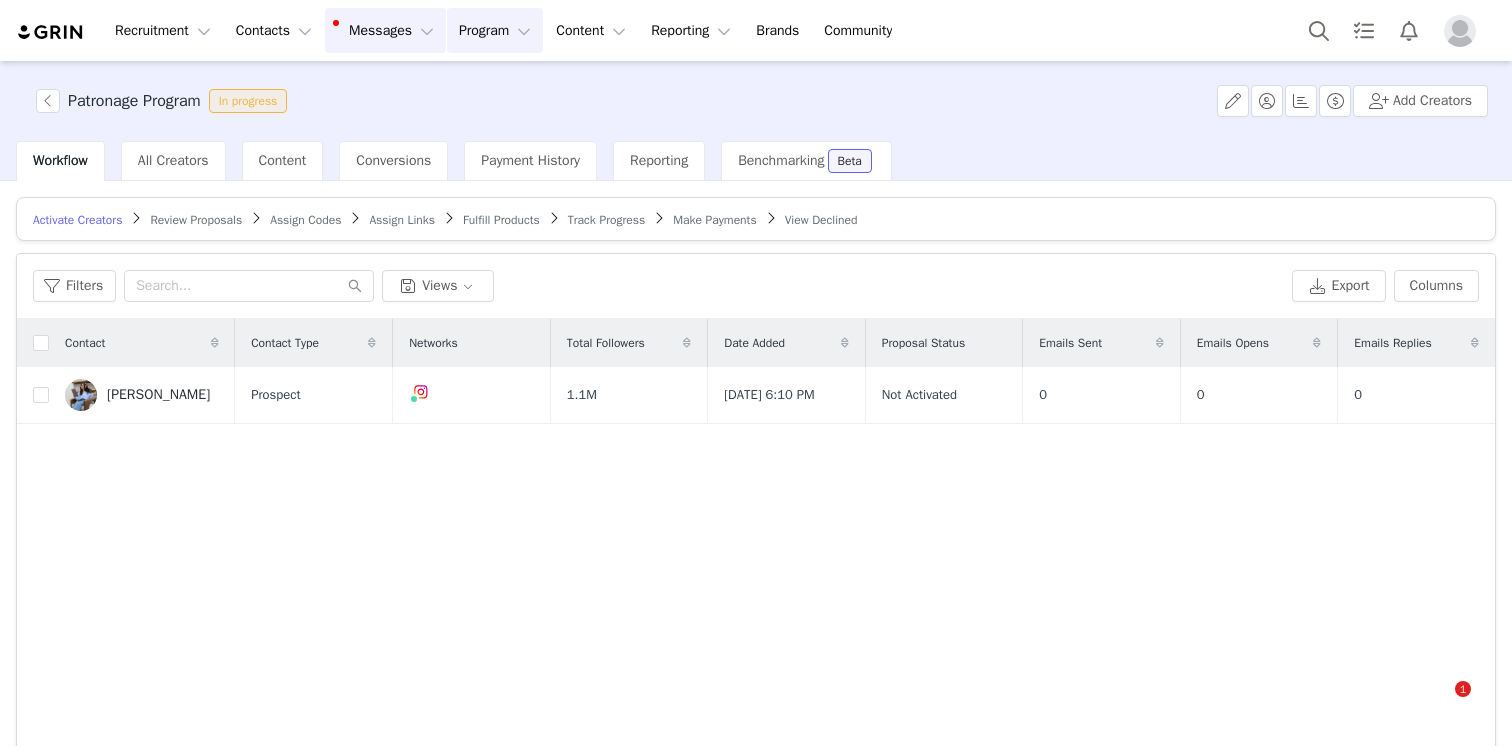 scroll, scrollTop: 0, scrollLeft: 0, axis: both 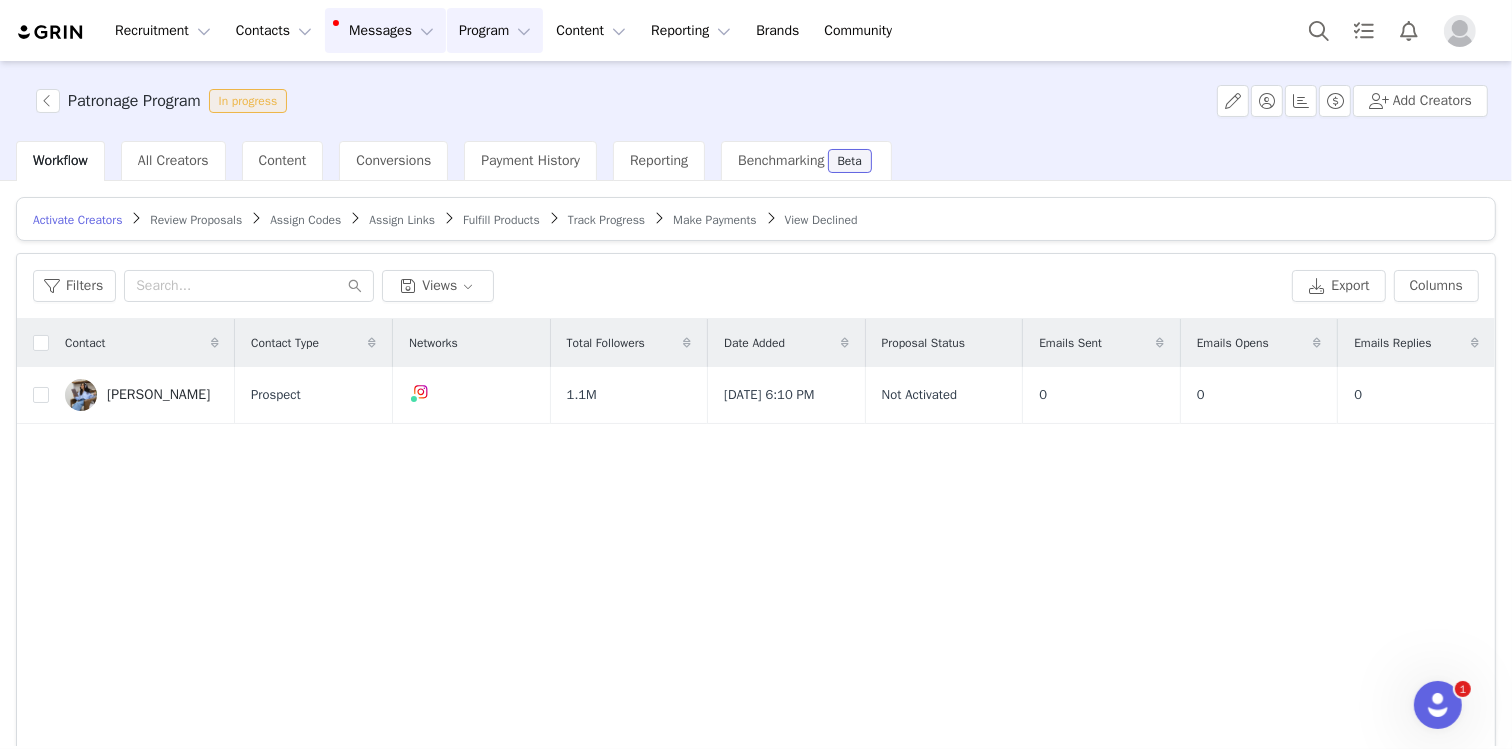 click on "Messages Messages" at bounding box center (385, 30) 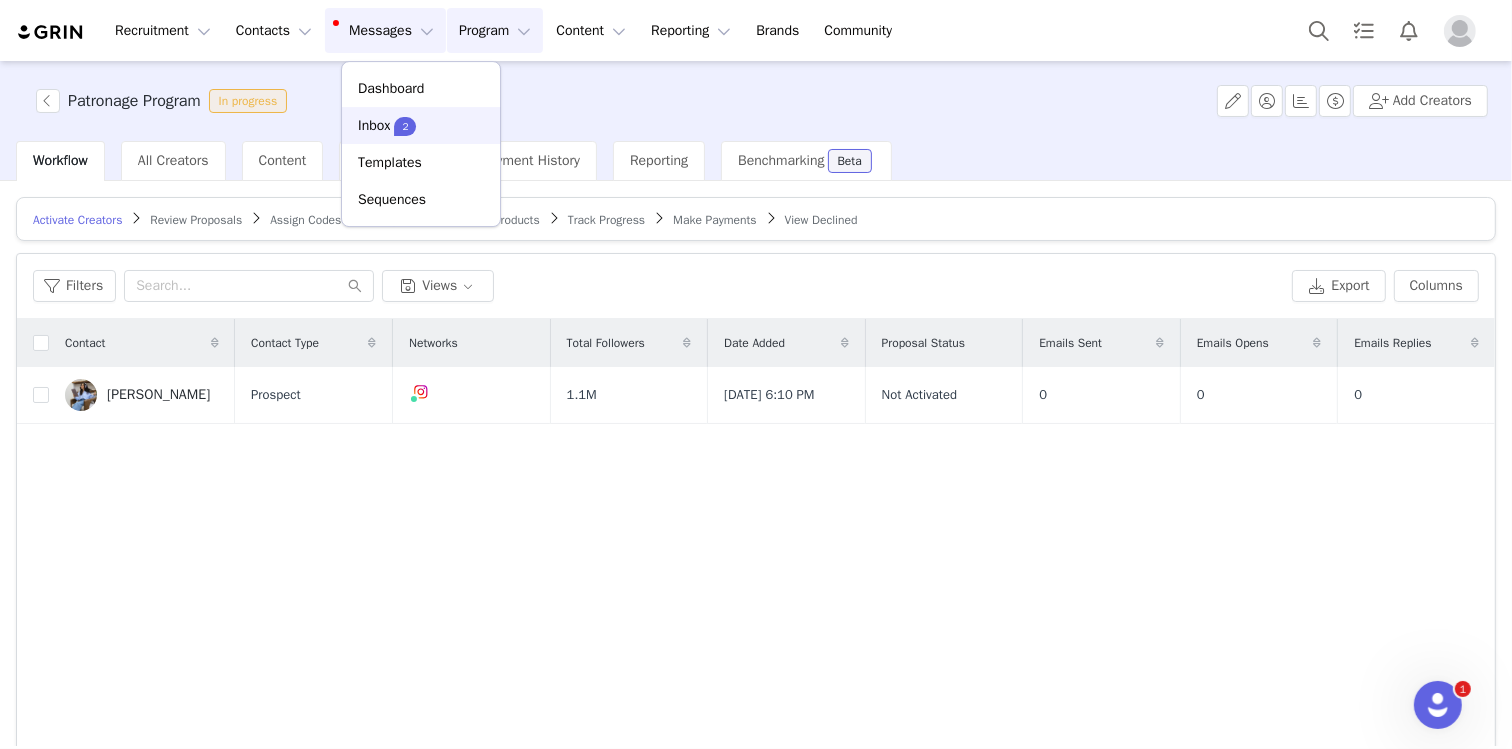 click on "Inbox 2" at bounding box center [421, 125] 